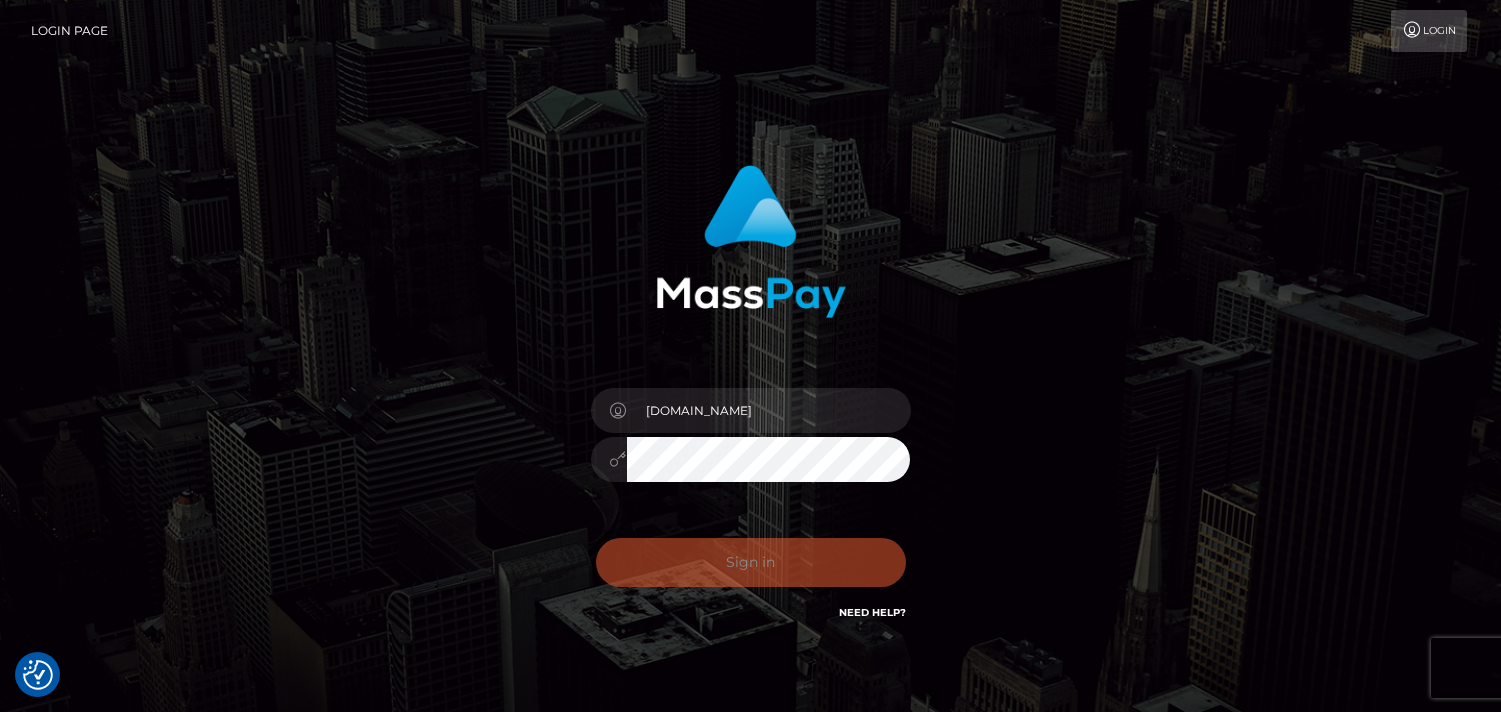 scroll, scrollTop: 0, scrollLeft: 0, axis: both 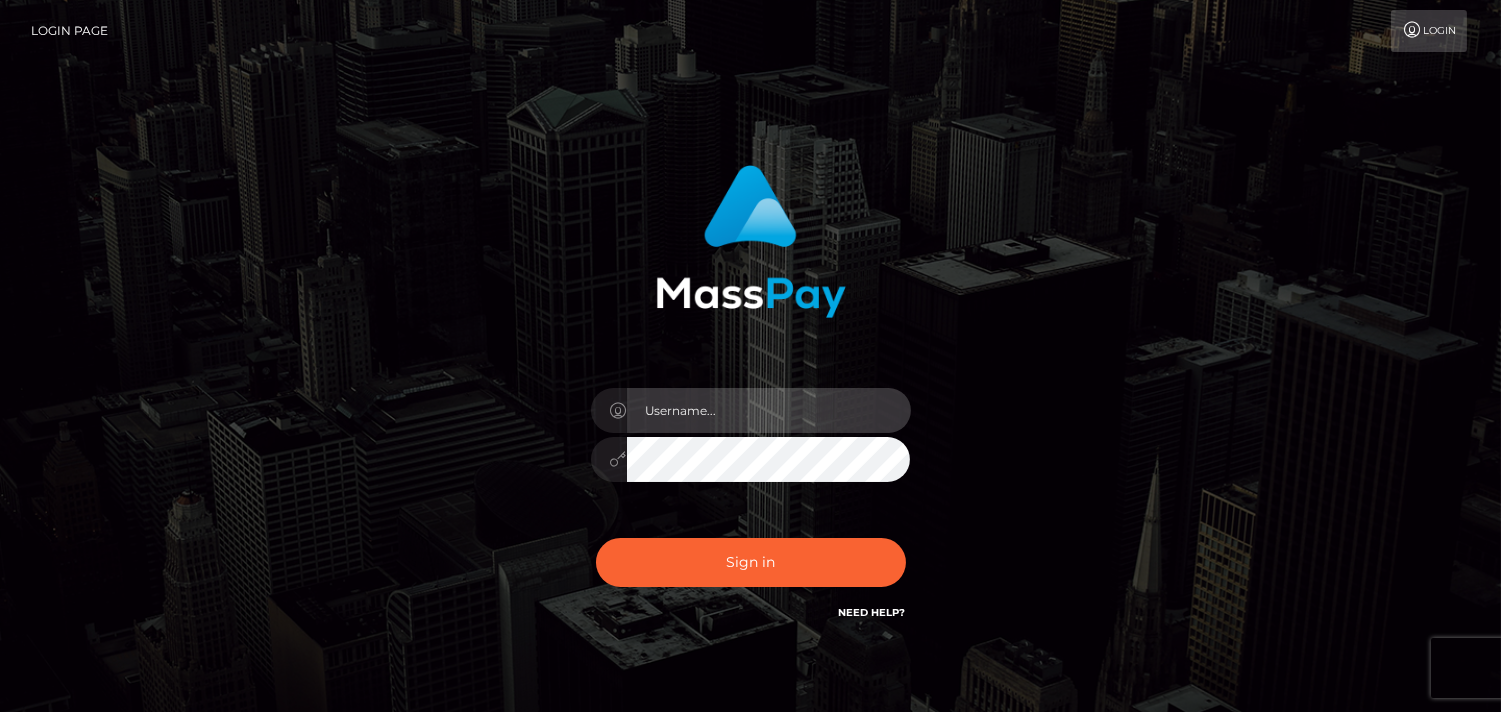 type on "[DOMAIN_NAME]" 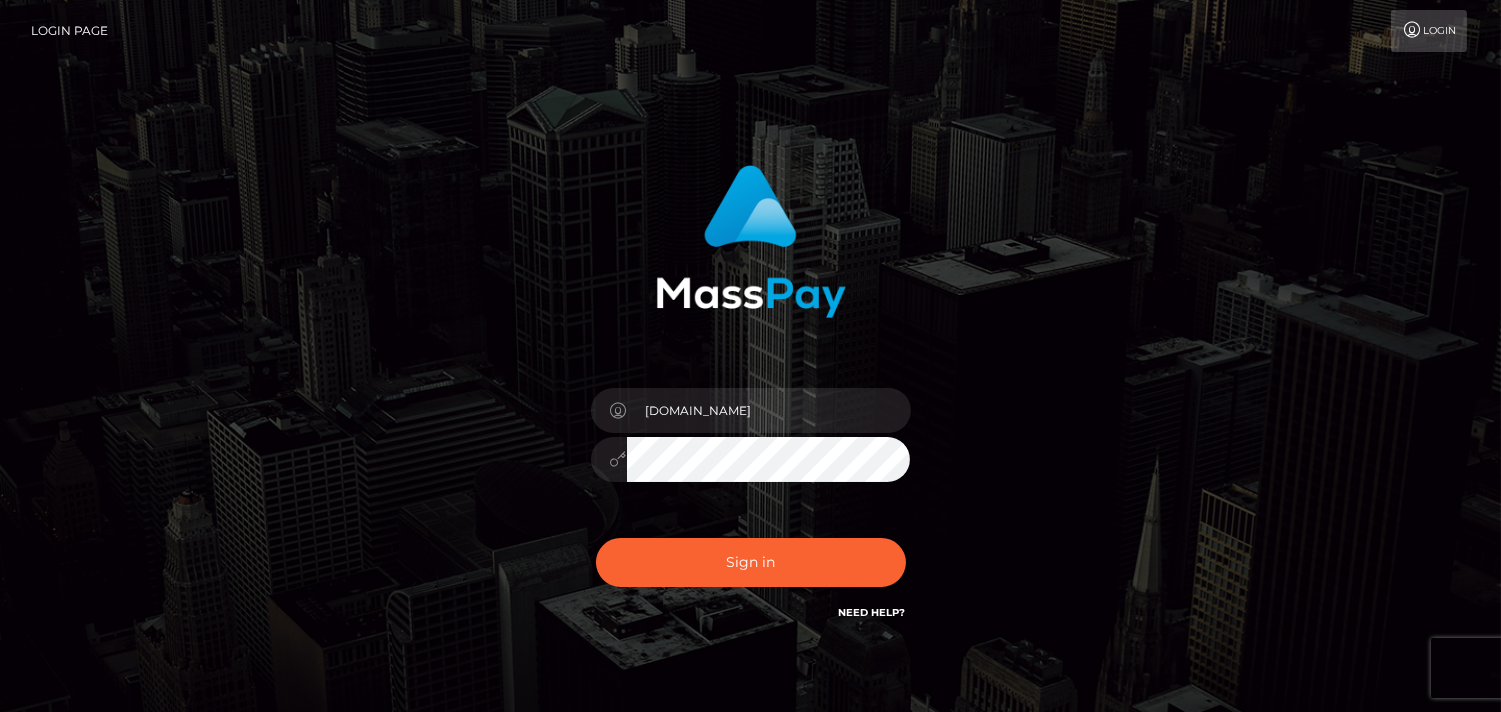 click on "Pk.es
Sign in" at bounding box center (750, 404) 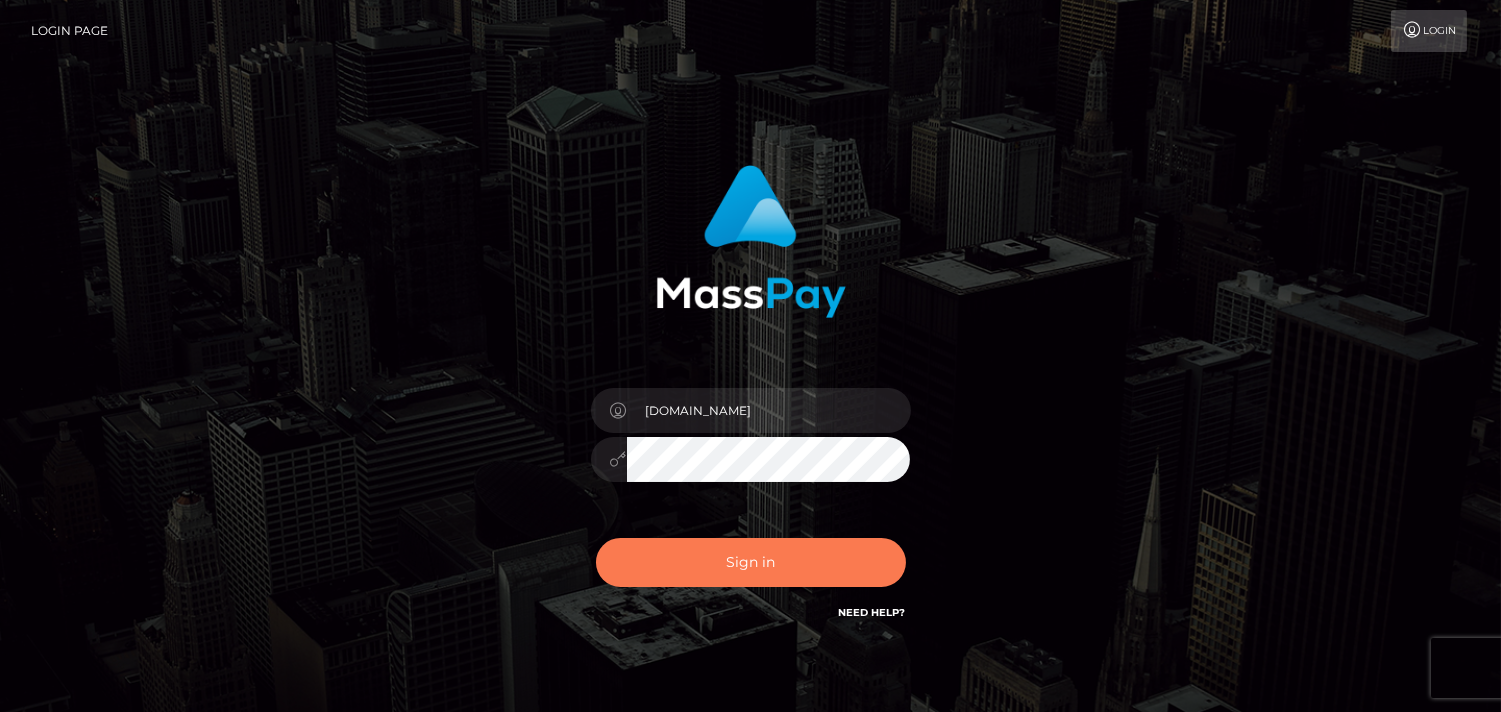 click on "Sign in" at bounding box center [751, 562] 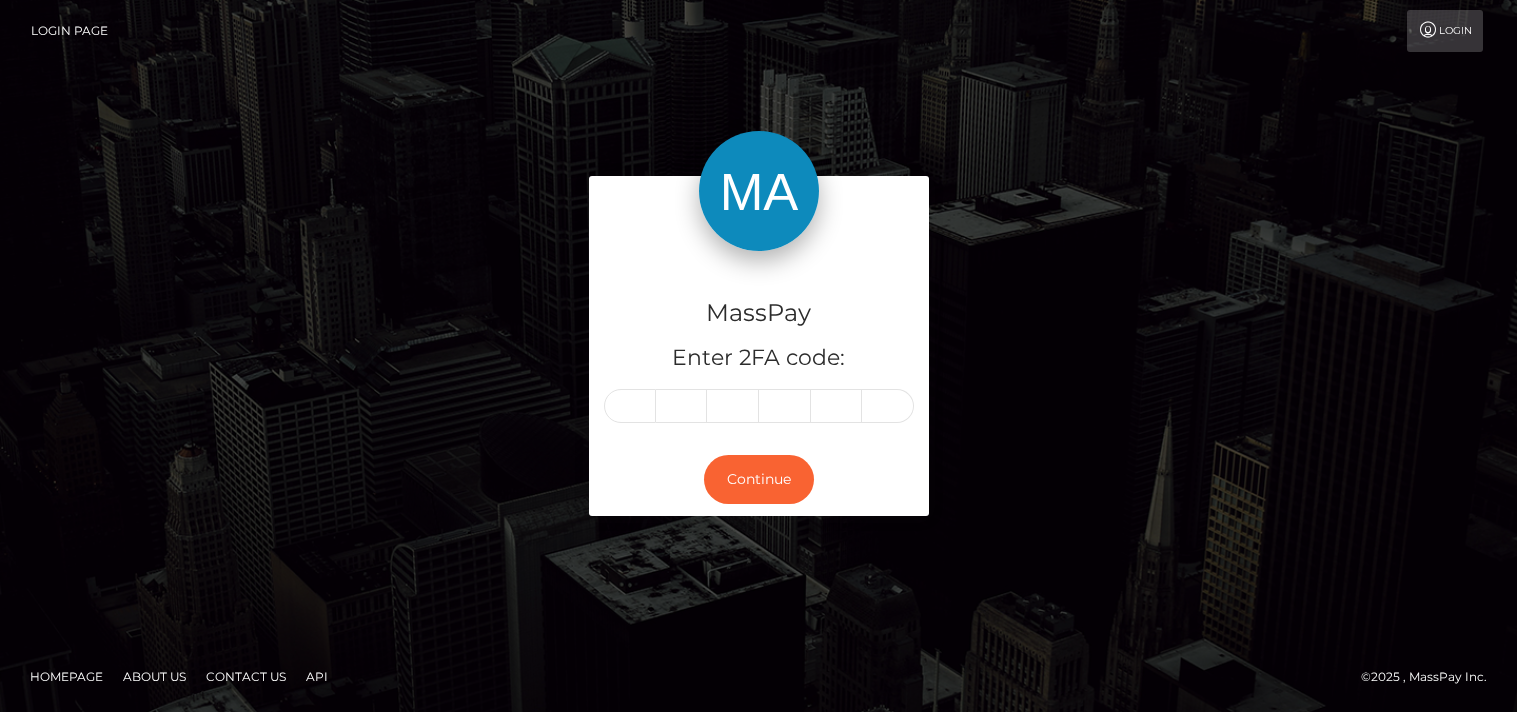 scroll, scrollTop: 0, scrollLeft: 0, axis: both 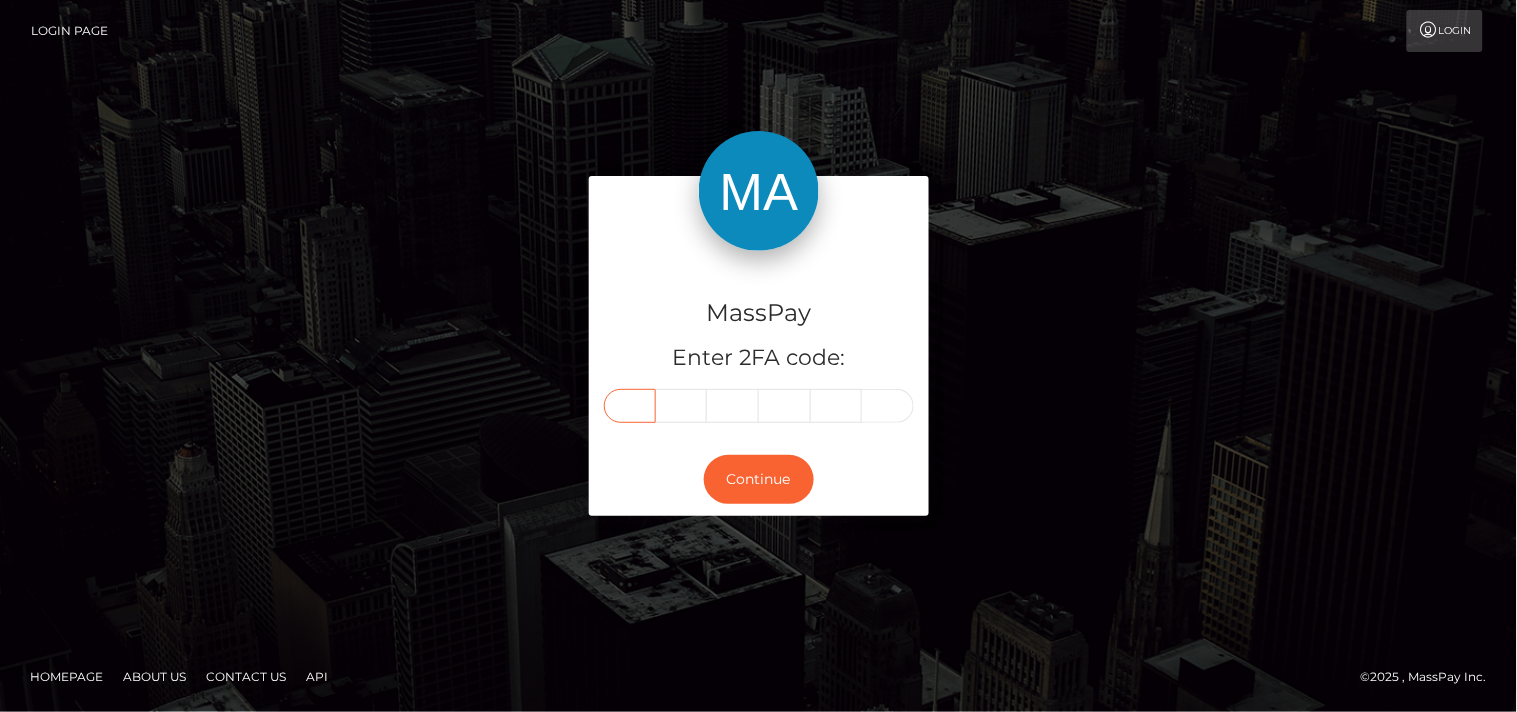 click at bounding box center (630, 406) 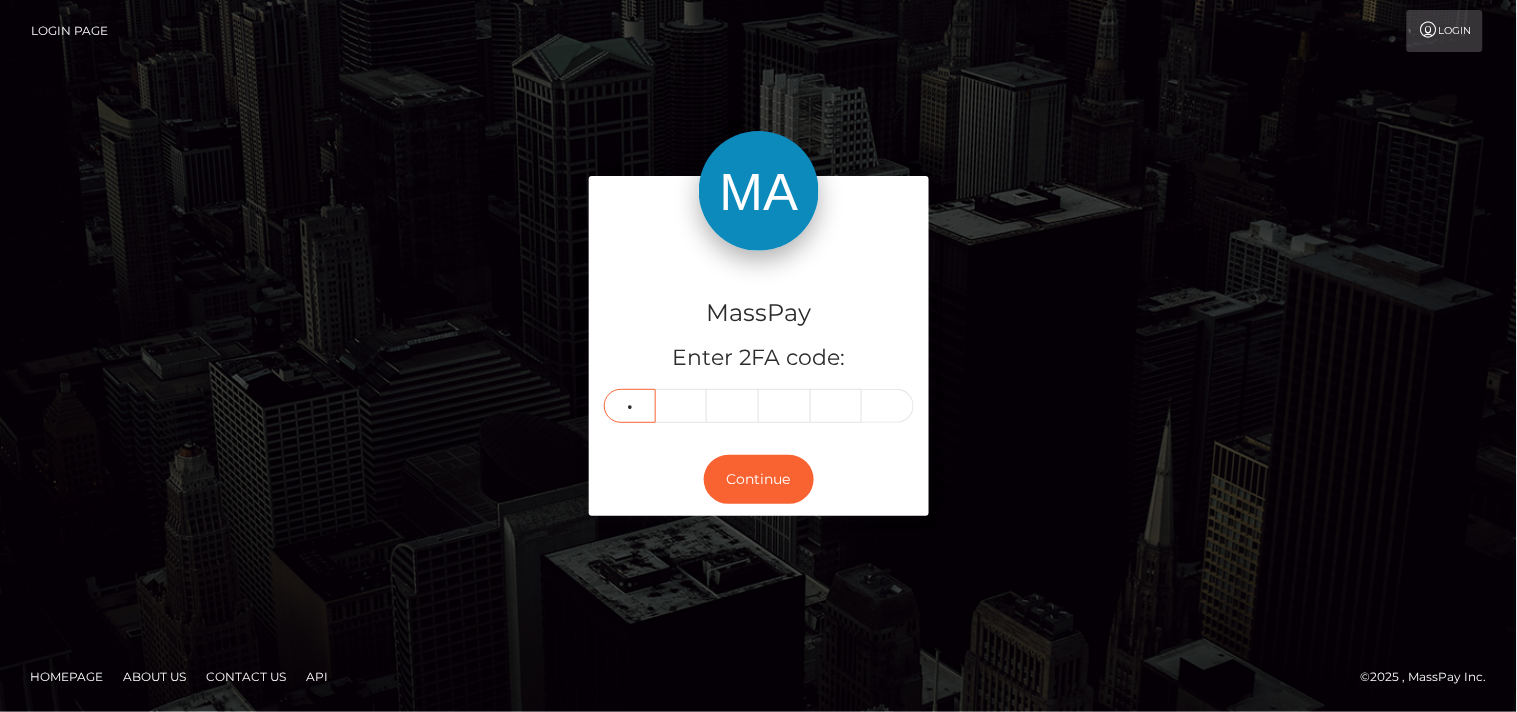 type on "2" 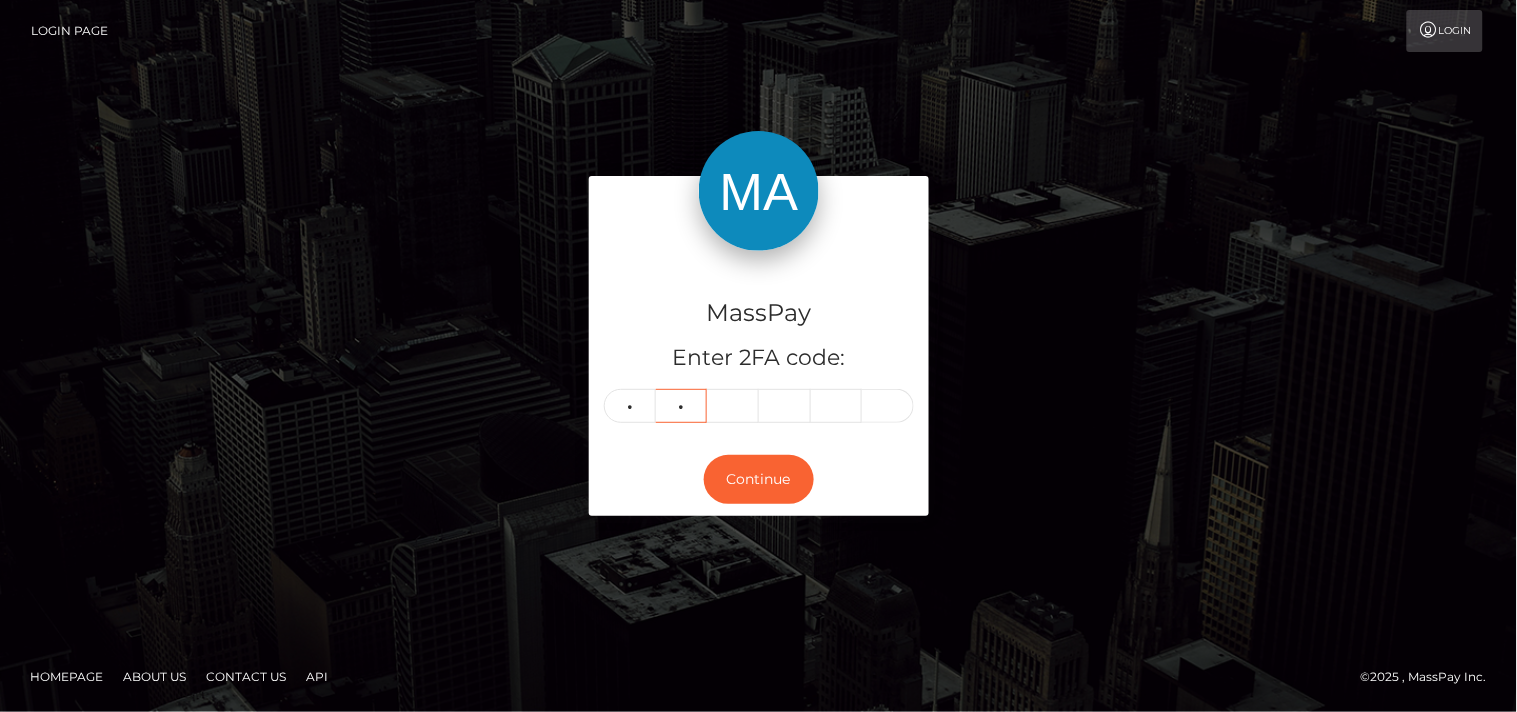 type on "9" 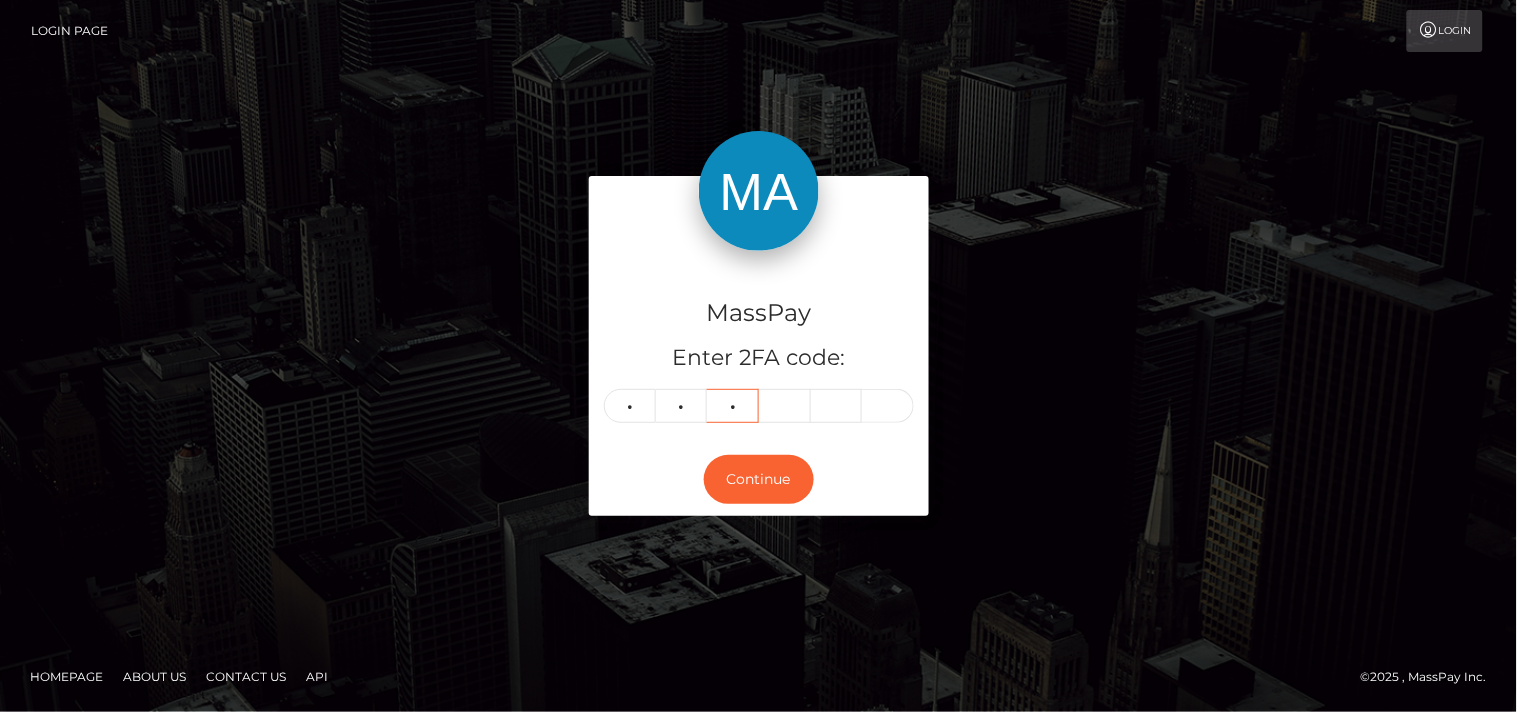 type on "2" 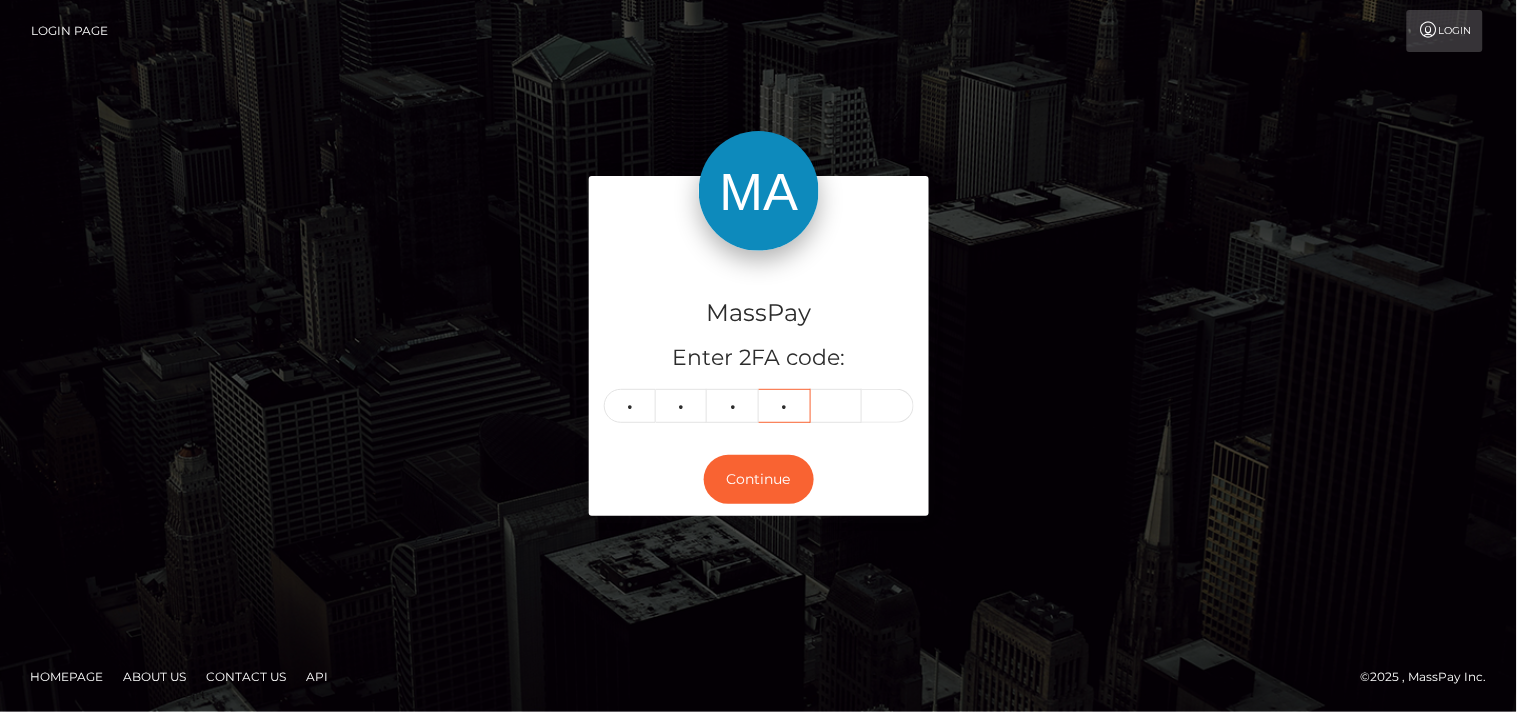 type on "3" 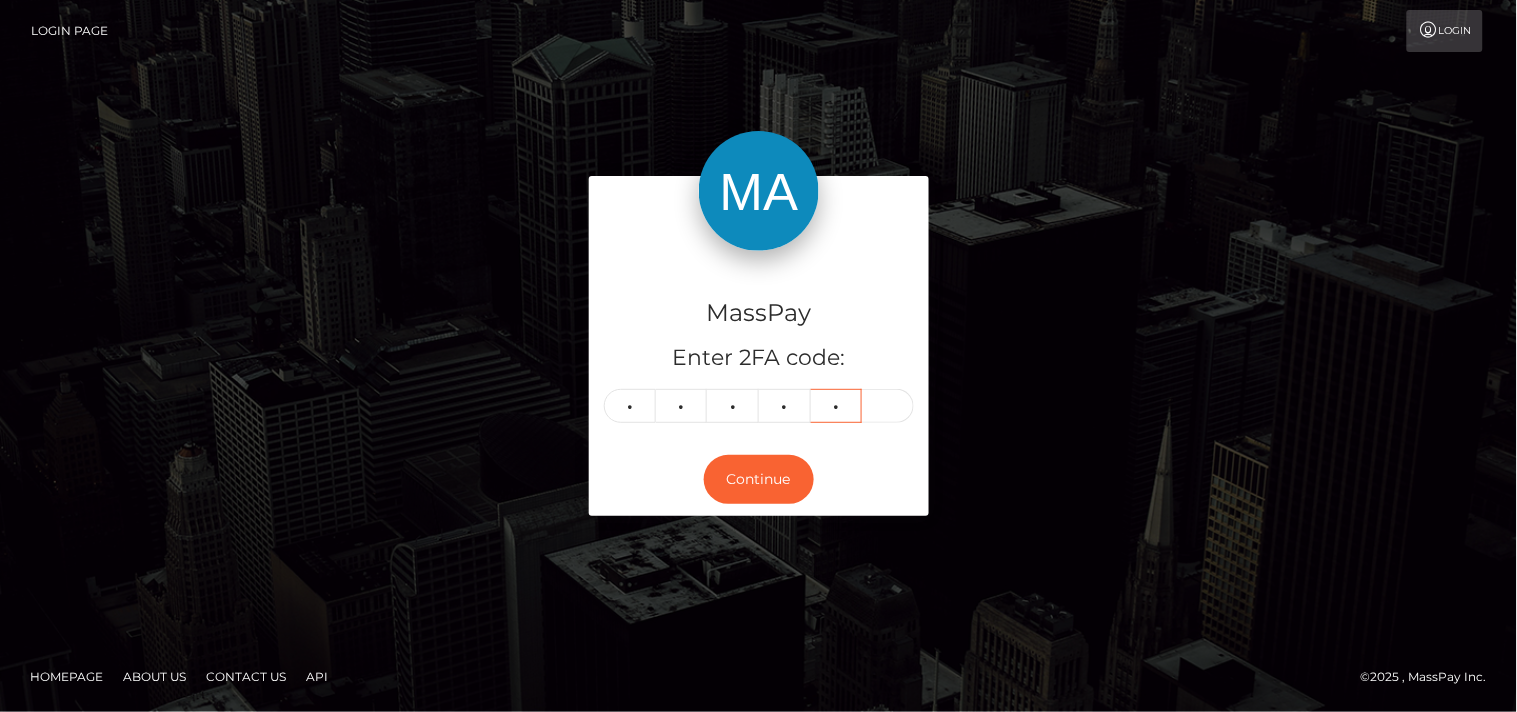 type on "0" 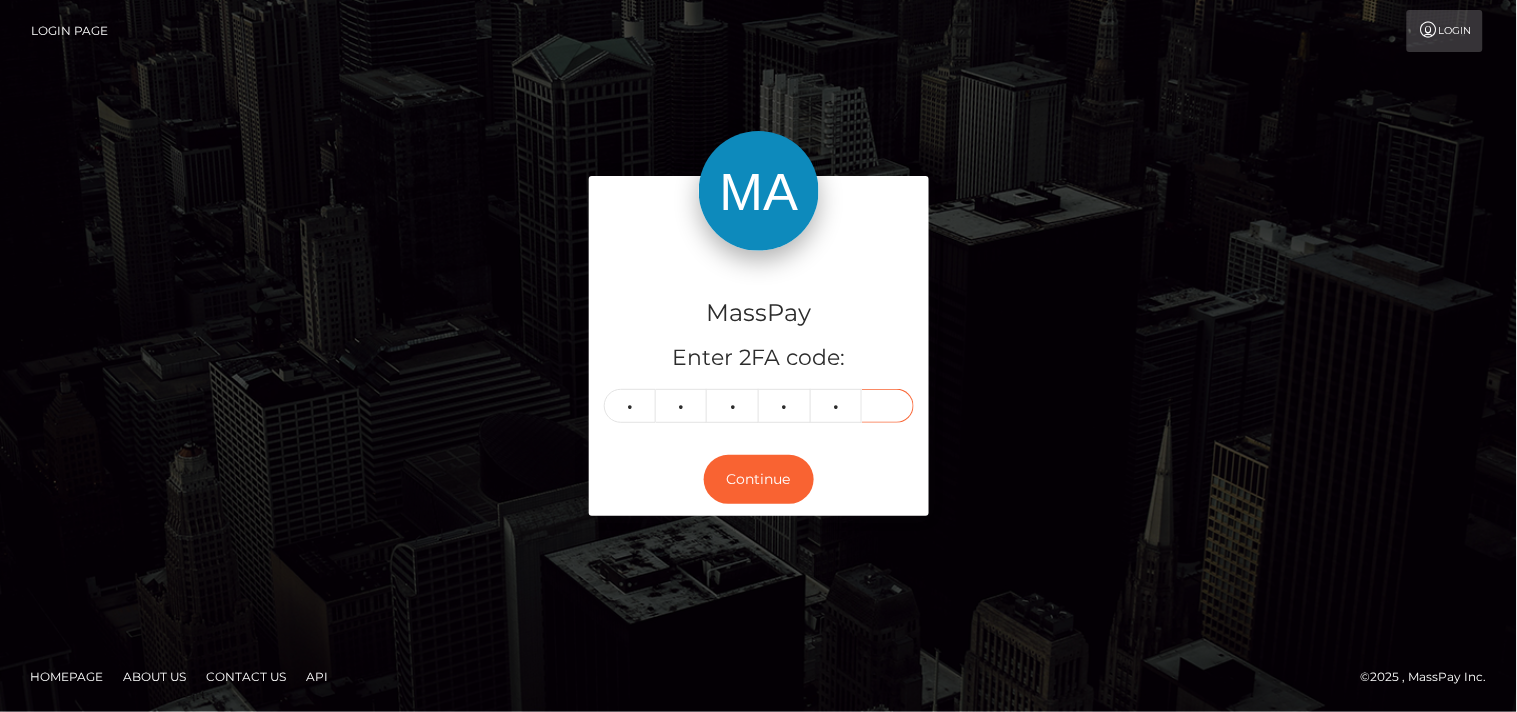 type on "0" 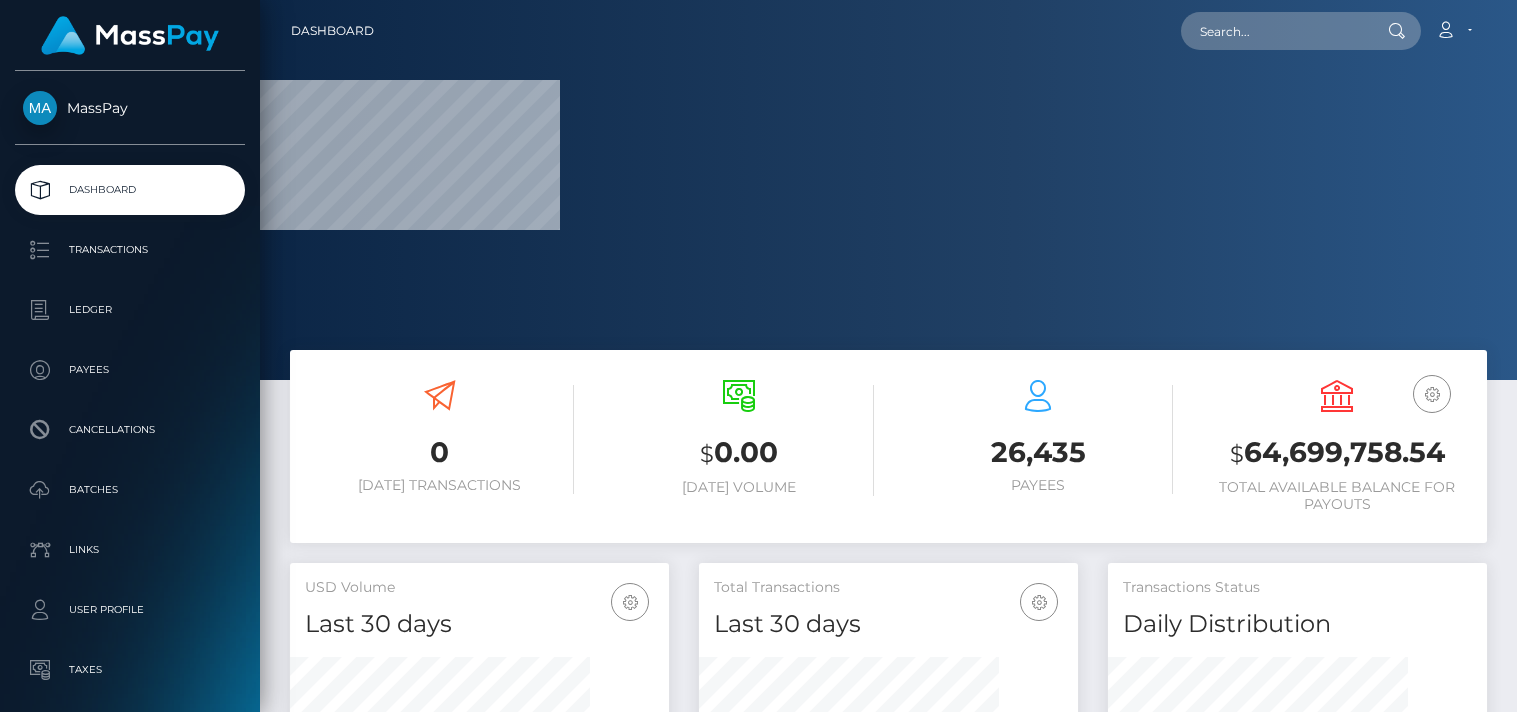 scroll, scrollTop: 0, scrollLeft: 0, axis: both 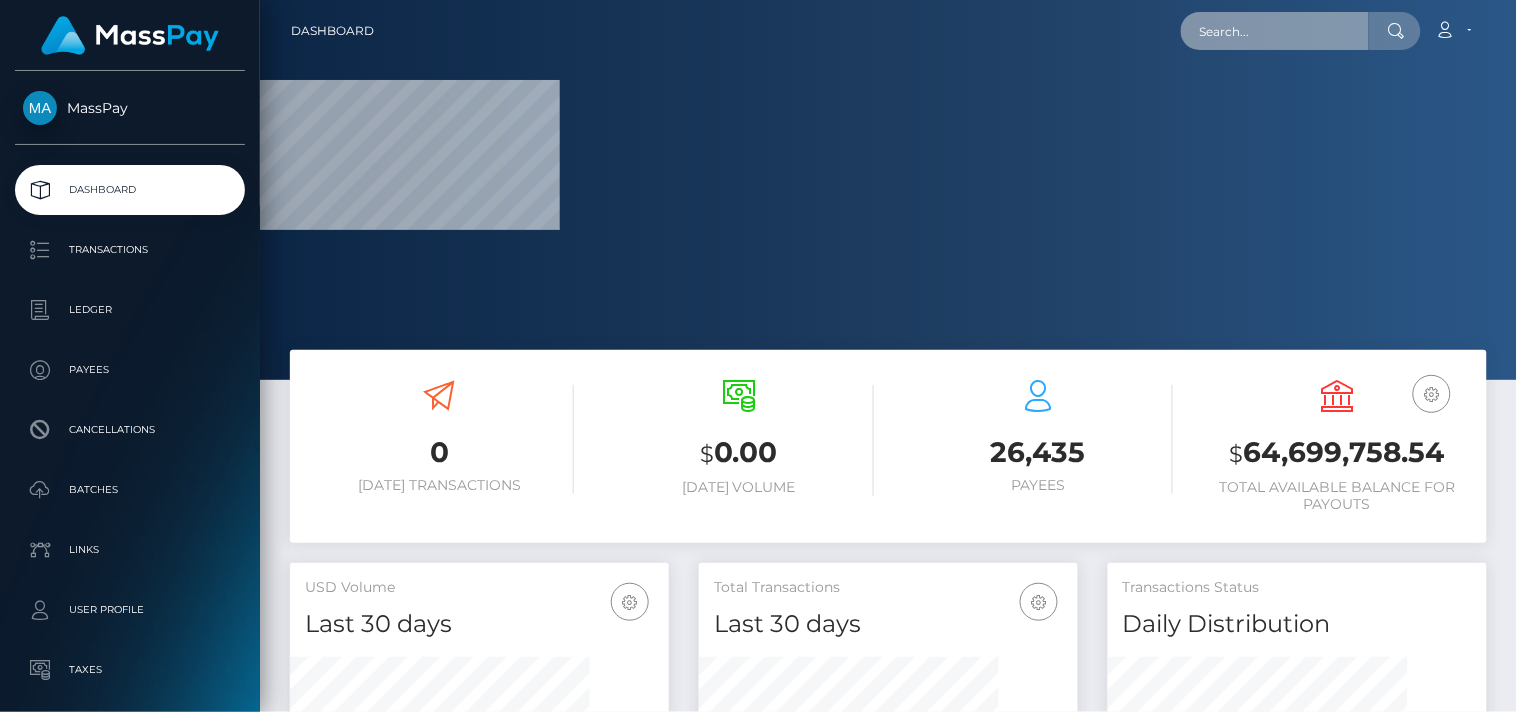 click at bounding box center [1275, 31] 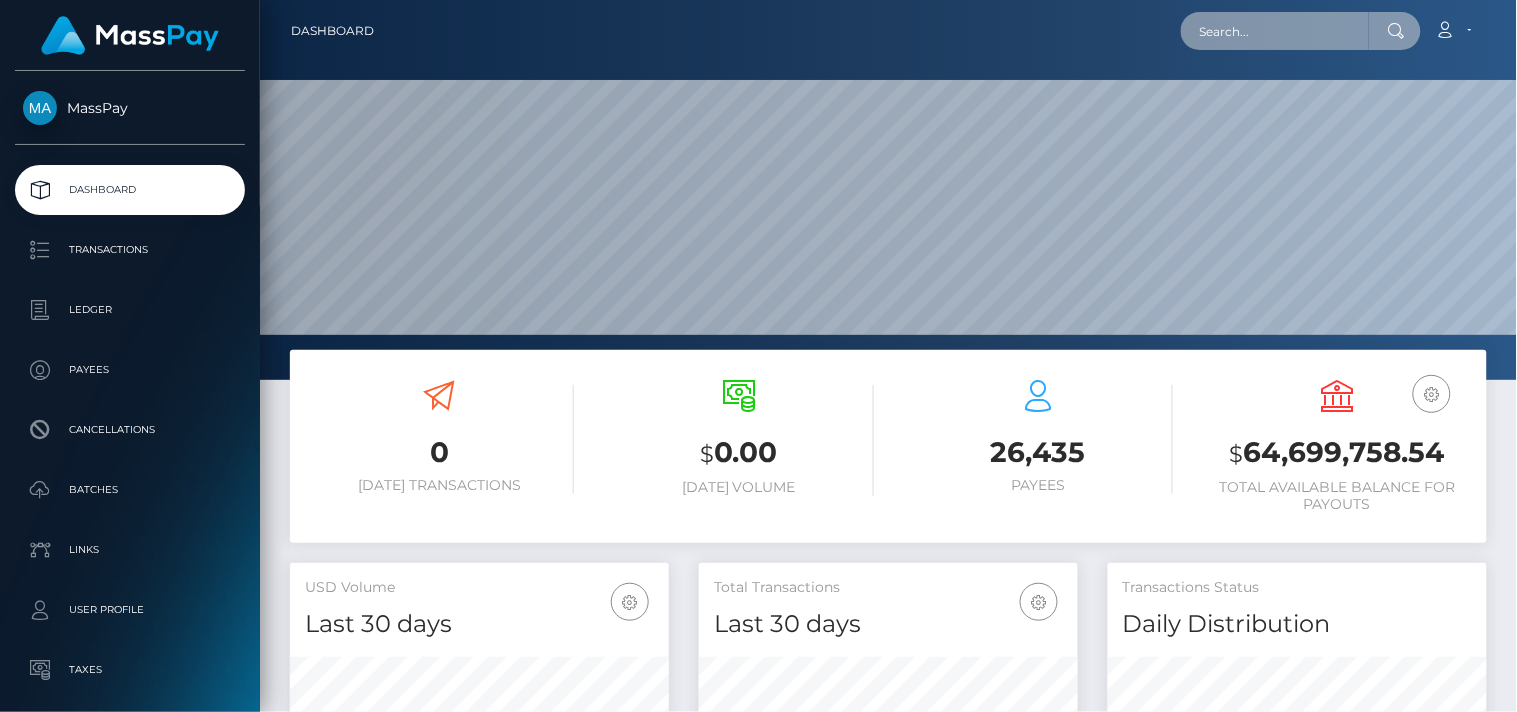 click at bounding box center (1275, 31) 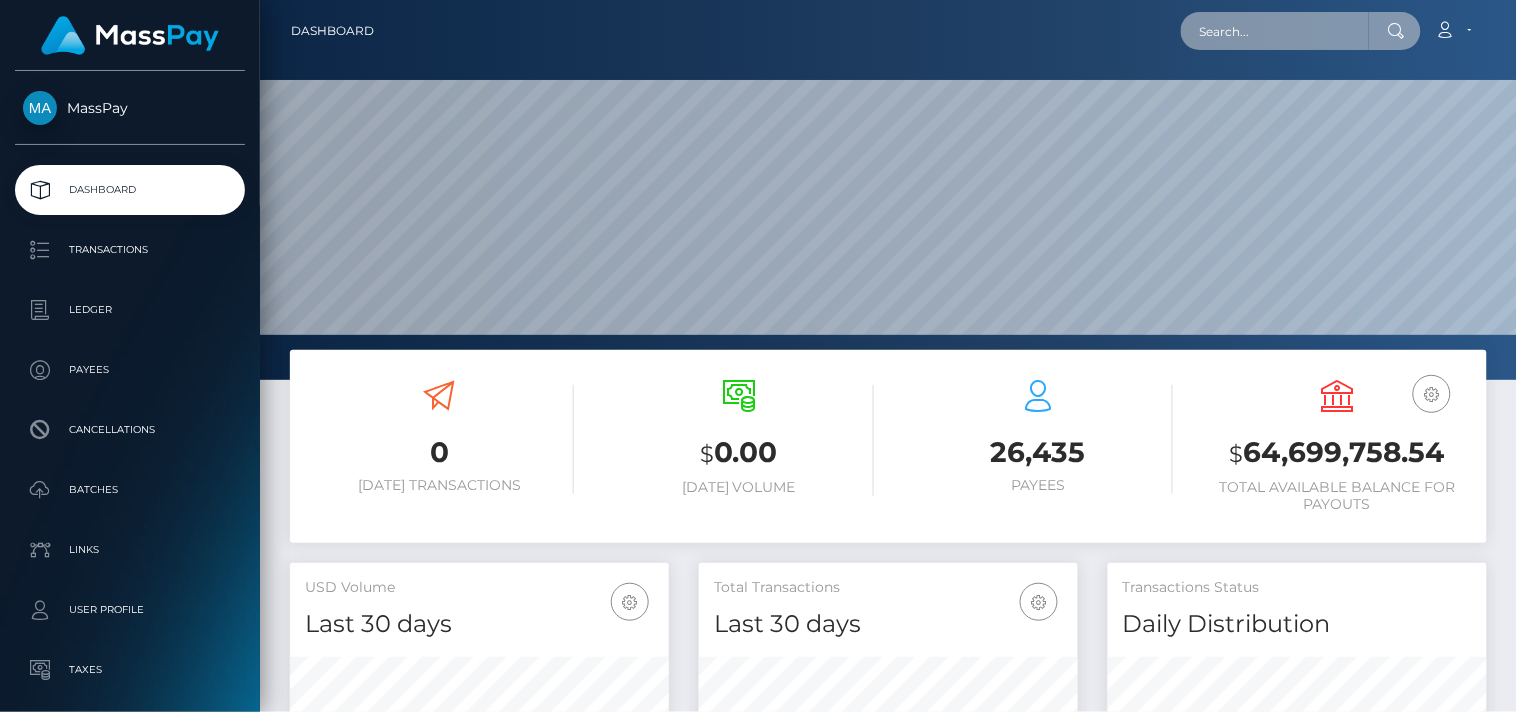 paste on "unsmoosh@gmail.com" 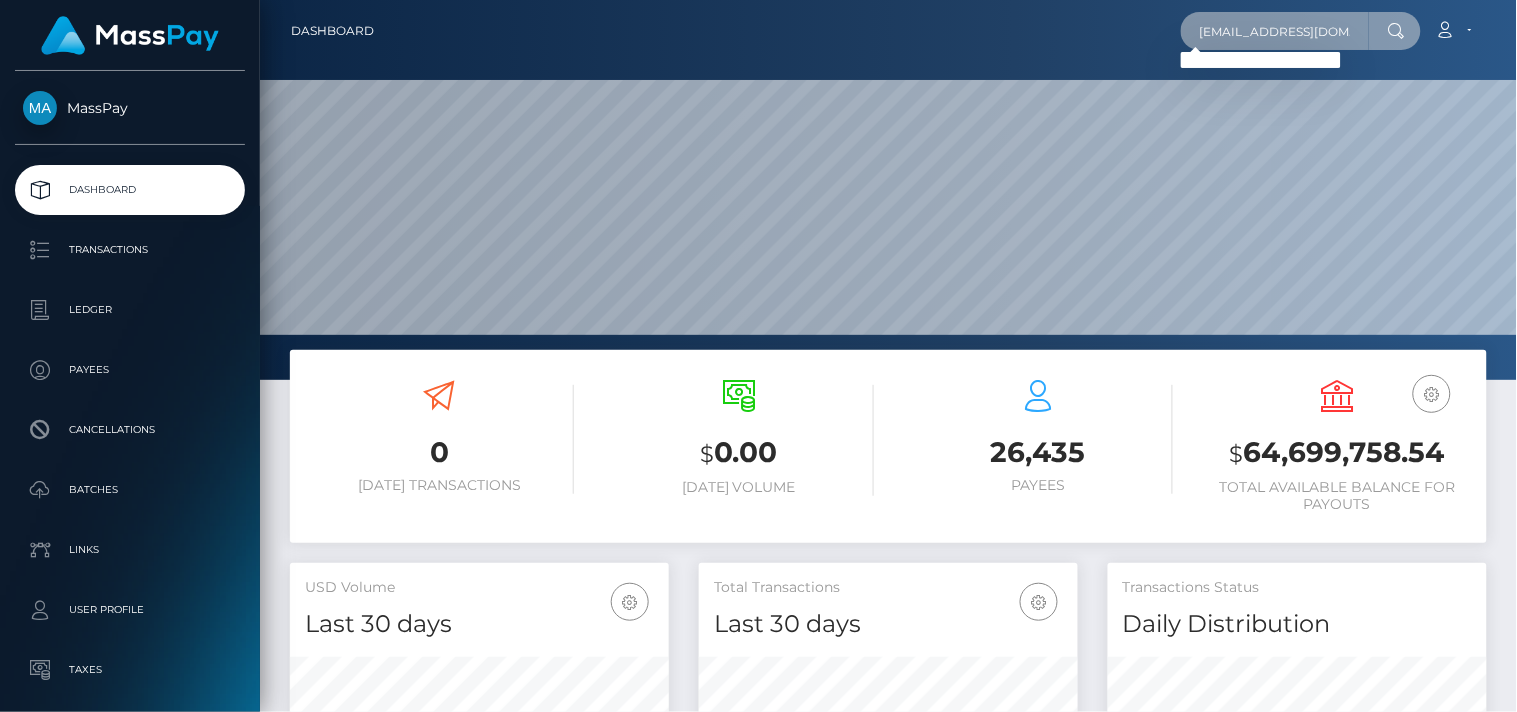 type on "unsmoosh@gmail.com" 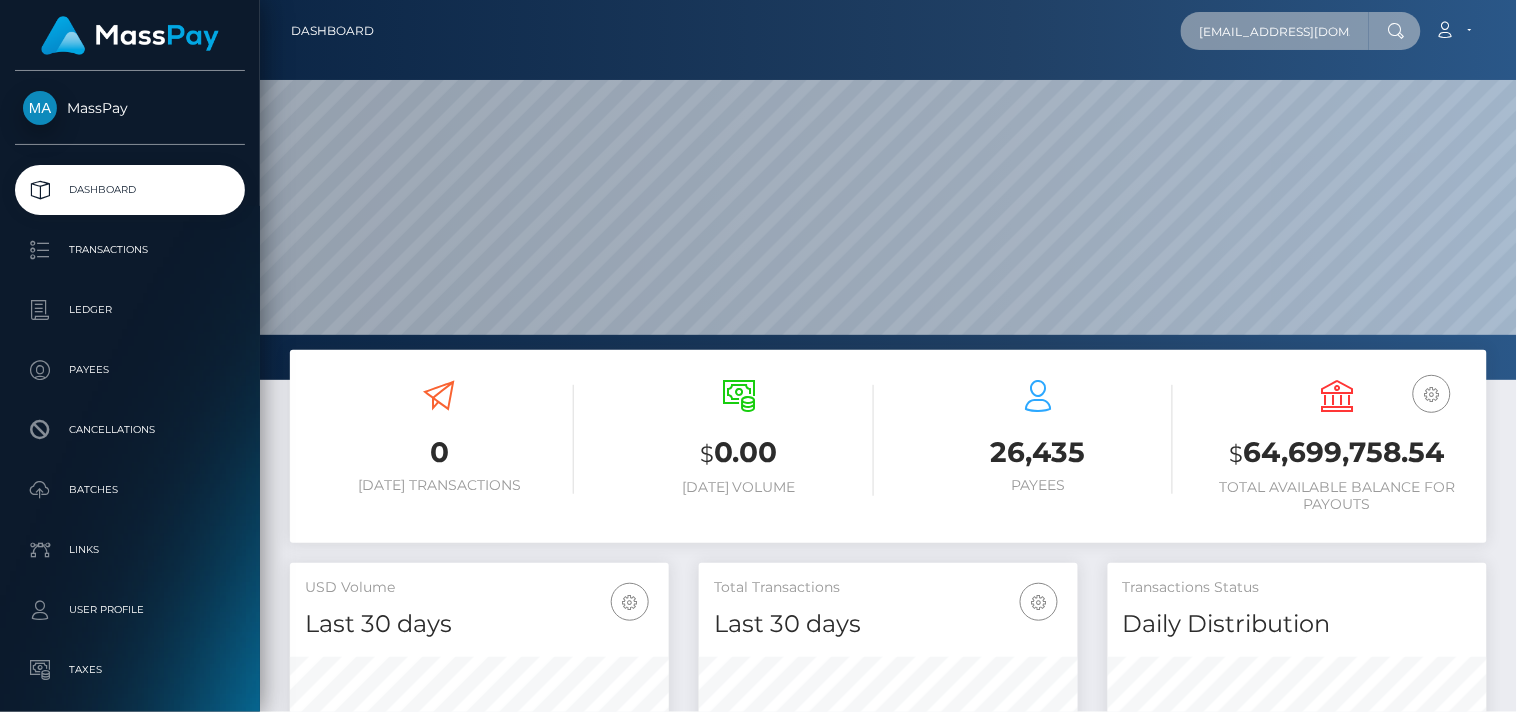 click on "unsmoosh@gmail.com" at bounding box center (1275, 31) 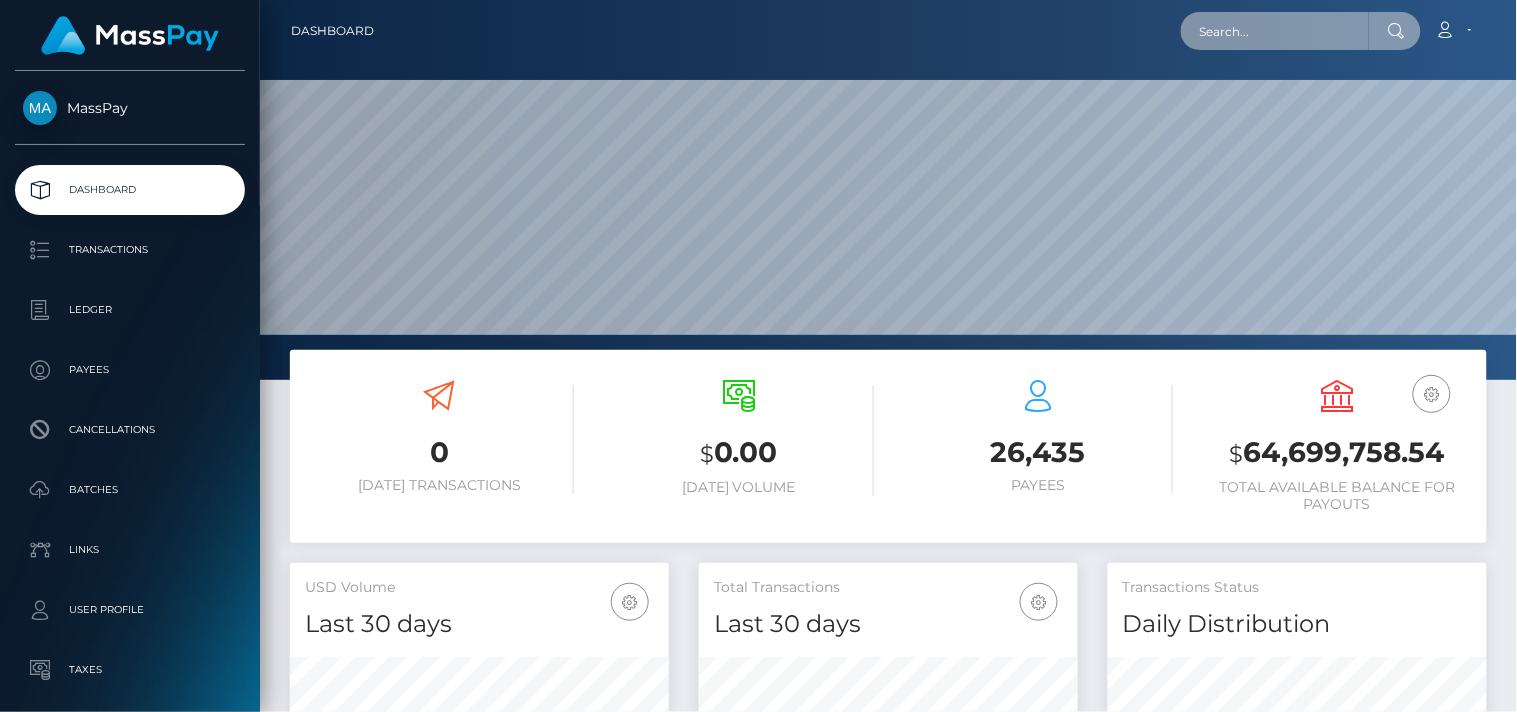 paste on "reevokedmedia@gmail.com" 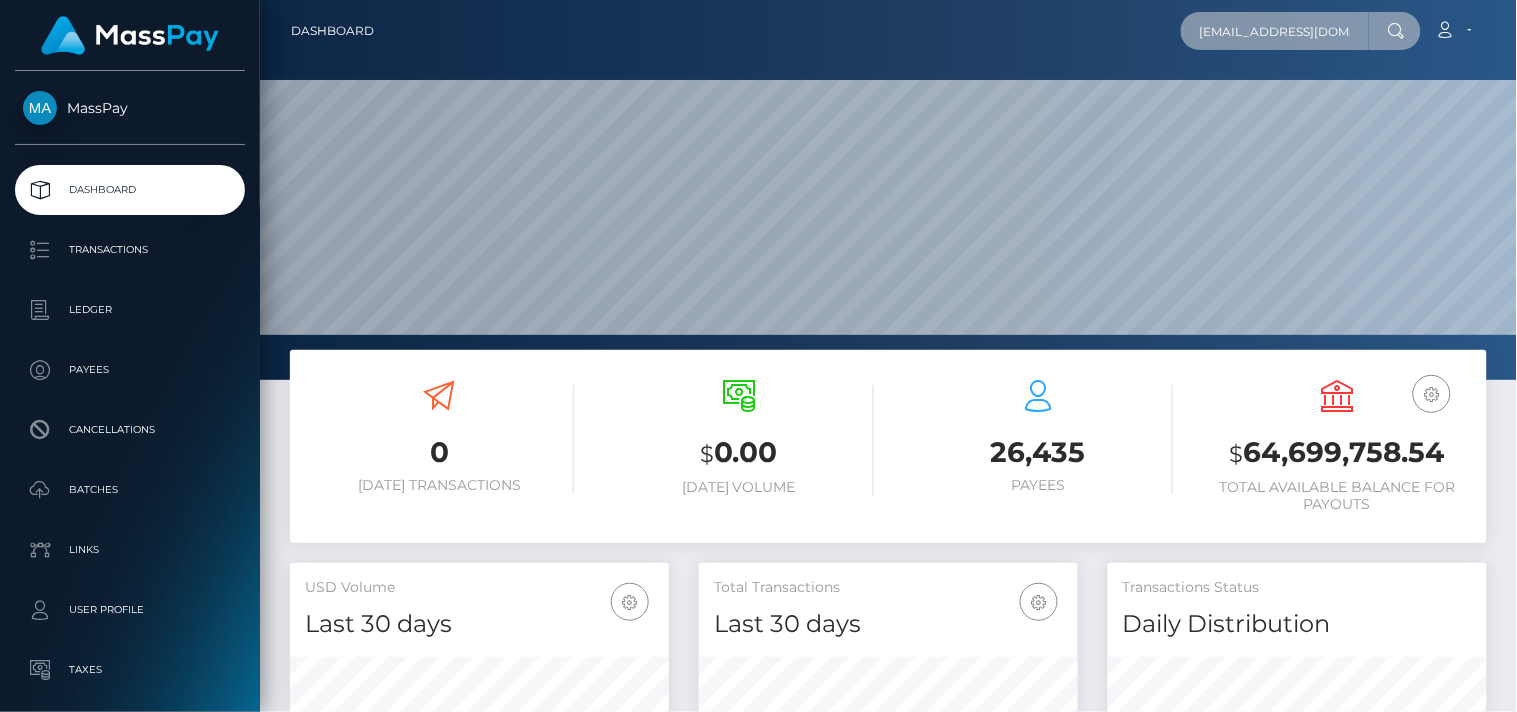 scroll, scrollTop: 0, scrollLeft: 17, axis: horizontal 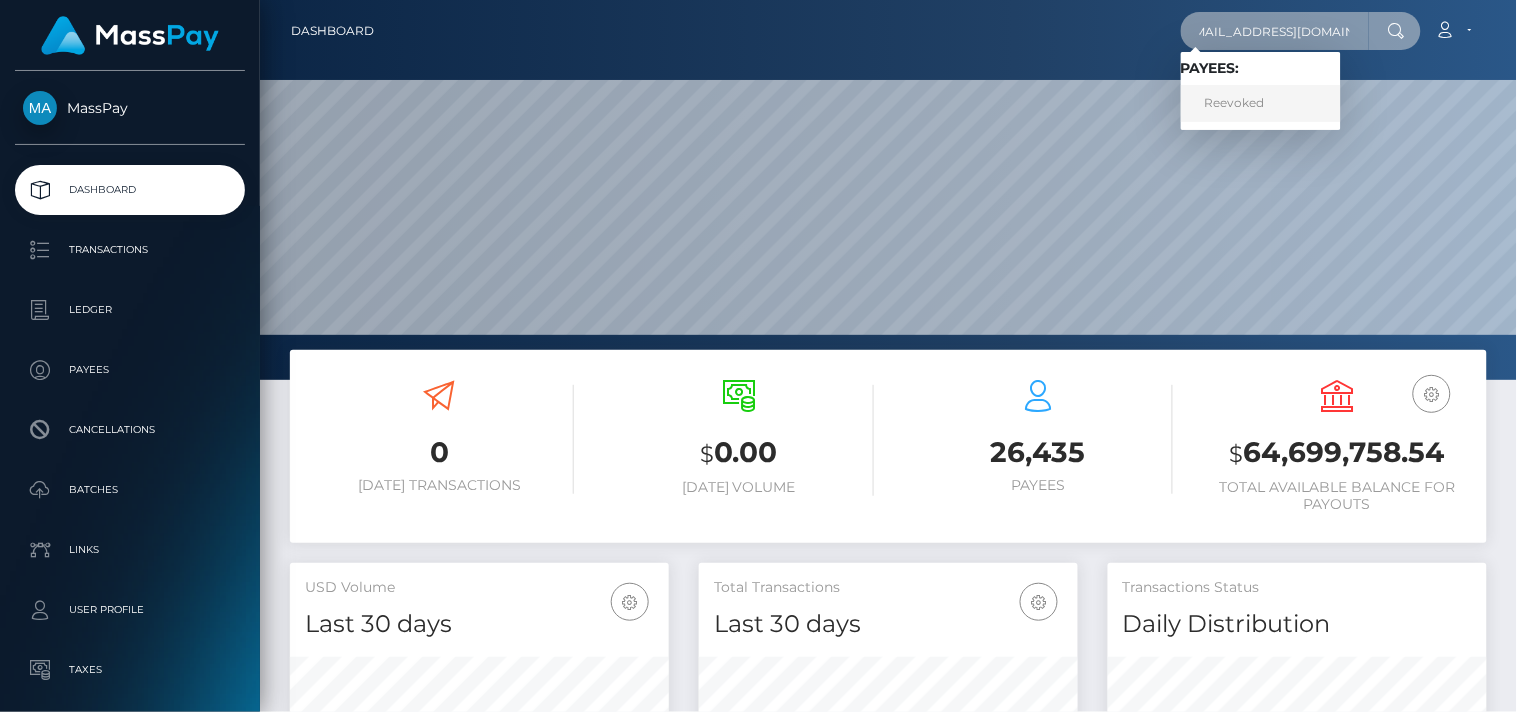 type on "reevokedmedia@gmail.com" 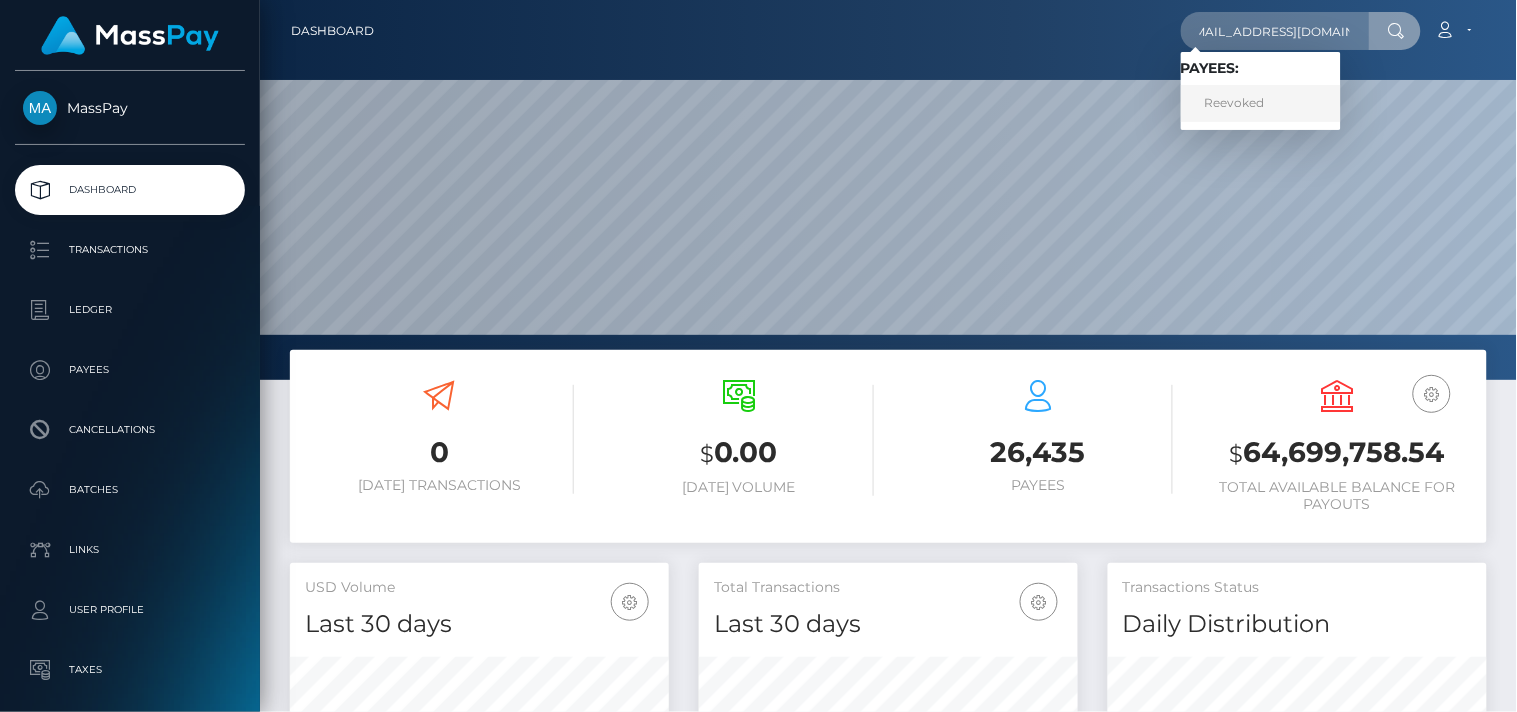 scroll, scrollTop: 0, scrollLeft: 0, axis: both 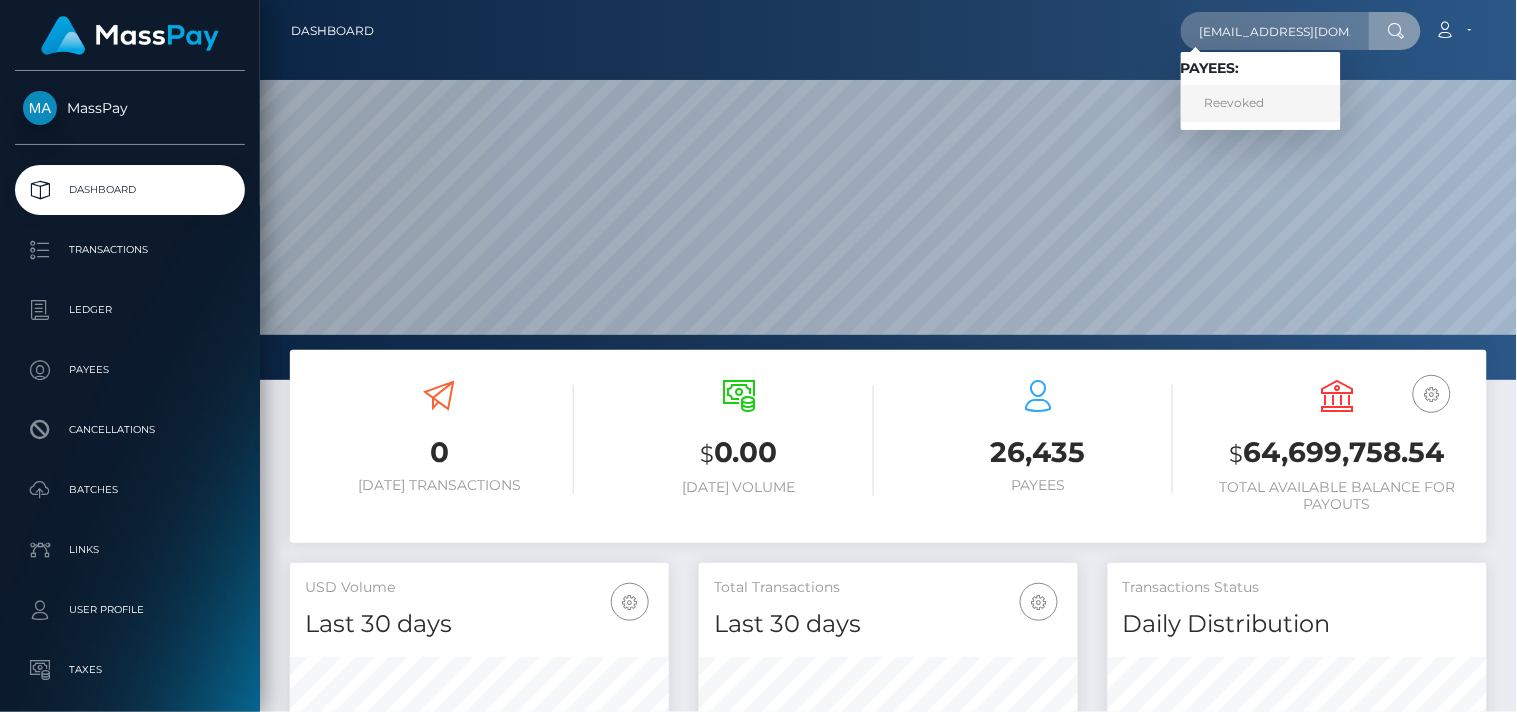 click on "Reevoked" at bounding box center (1261, 103) 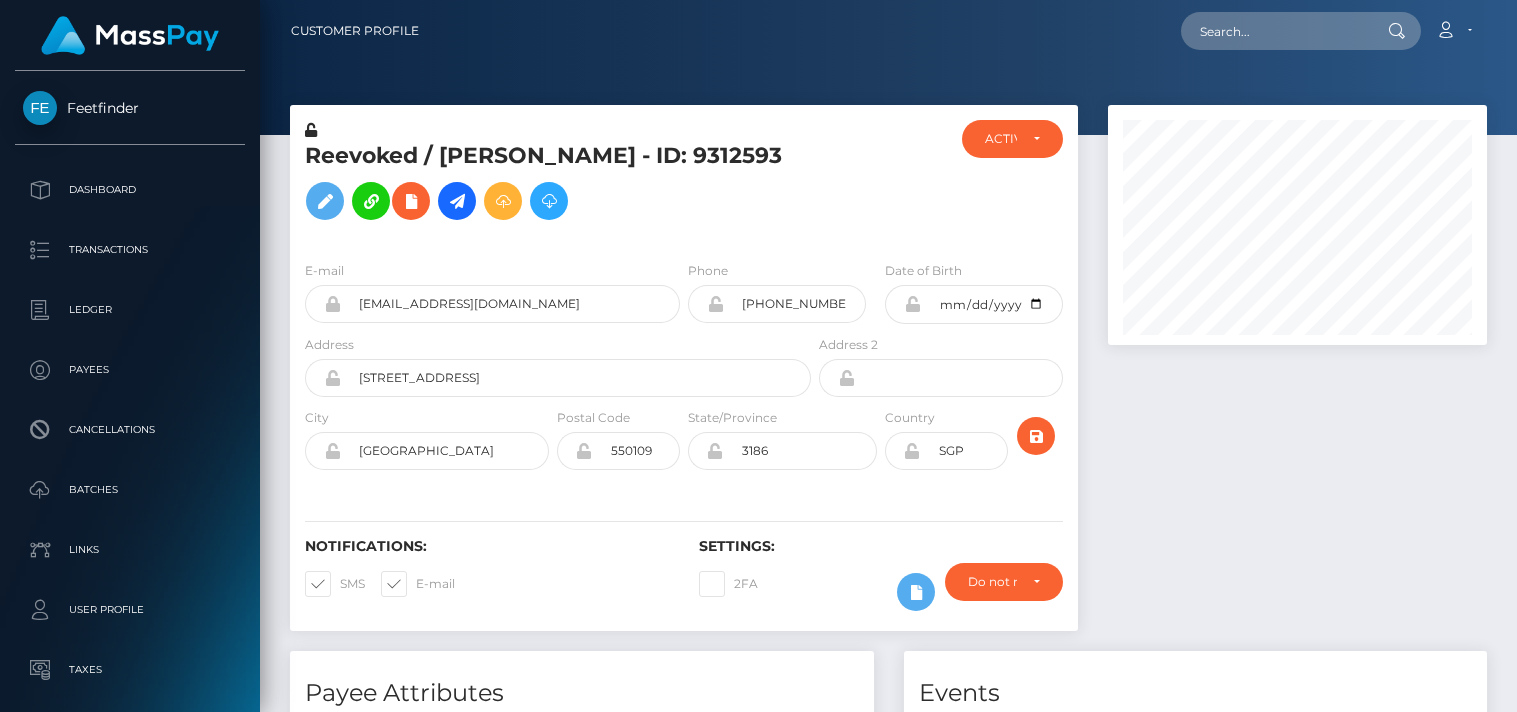 scroll, scrollTop: 0, scrollLeft: 0, axis: both 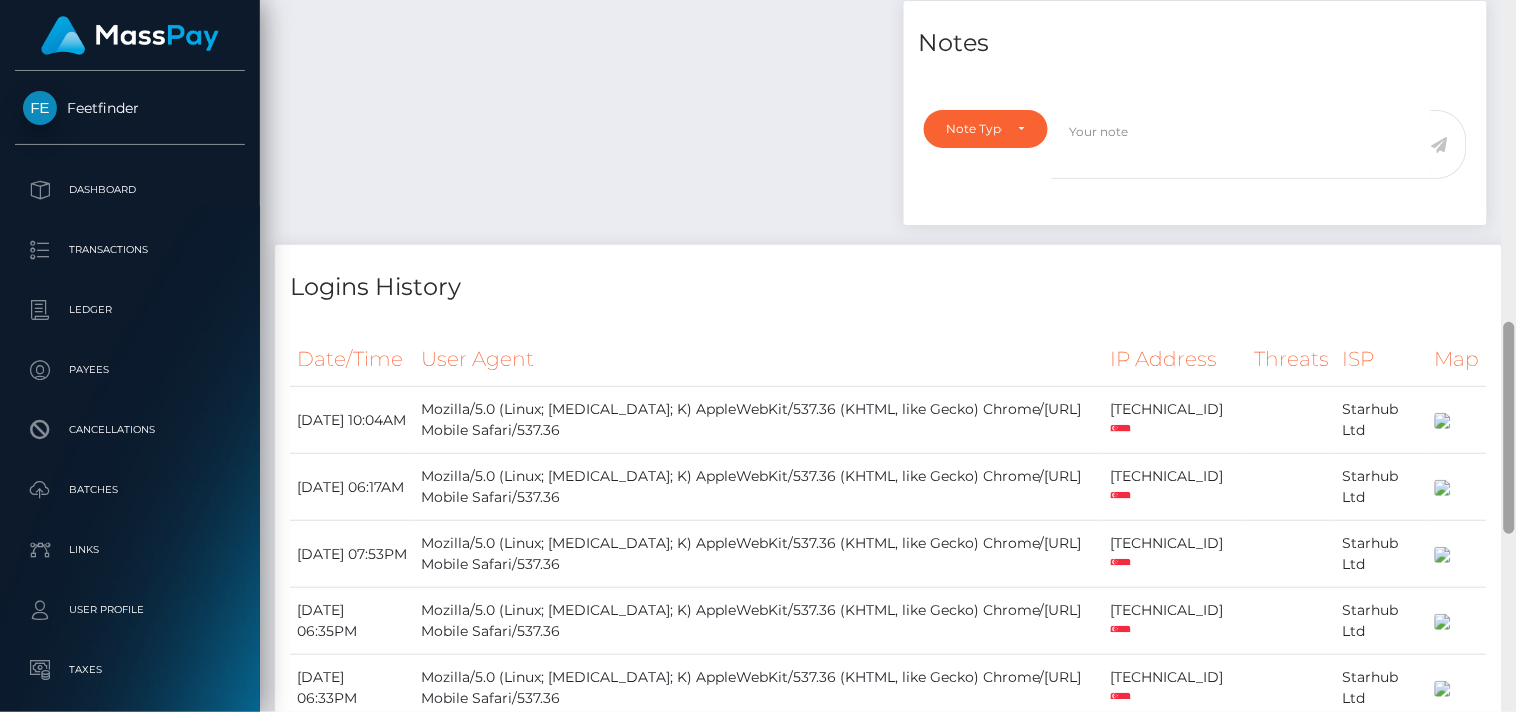 drag, startPoint x: 1514, startPoint y: 225, endPoint x: 1516, endPoint y: 386, distance: 161.01242 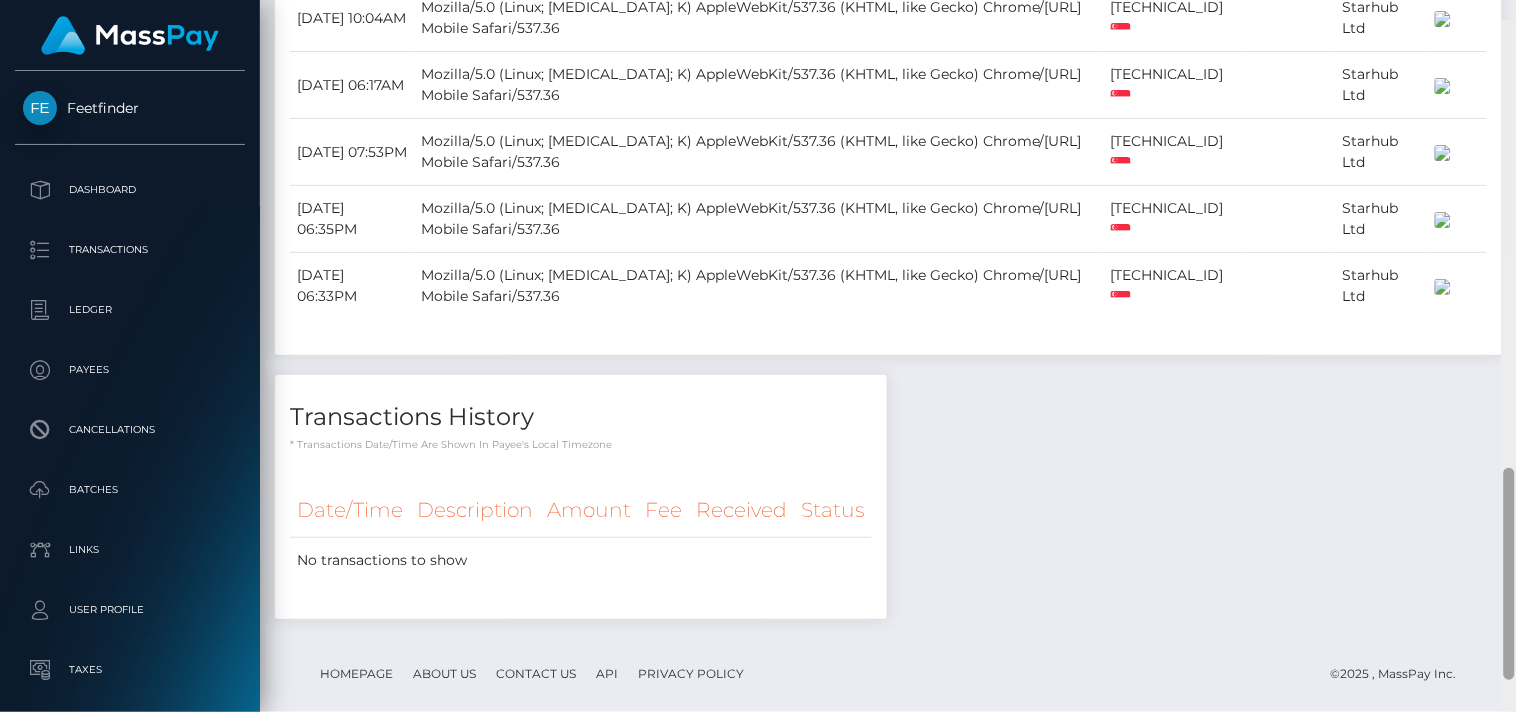 scroll, scrollTop: 1500, scrollLeft: 0, axis: vertical 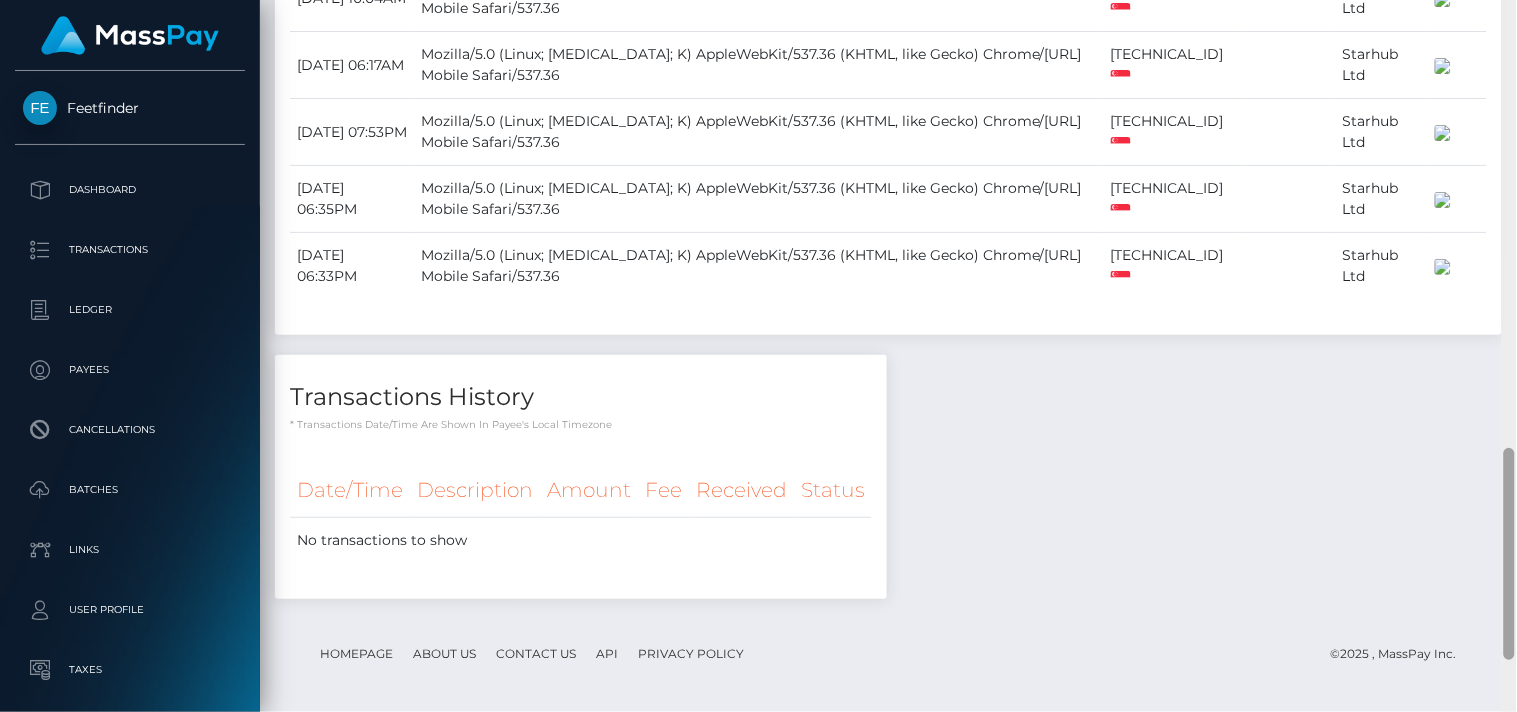 drag, startPoint x: 1512, startPoint y: 374, endPoint x: 1498, endPoint y: 408, distance: 36.769554 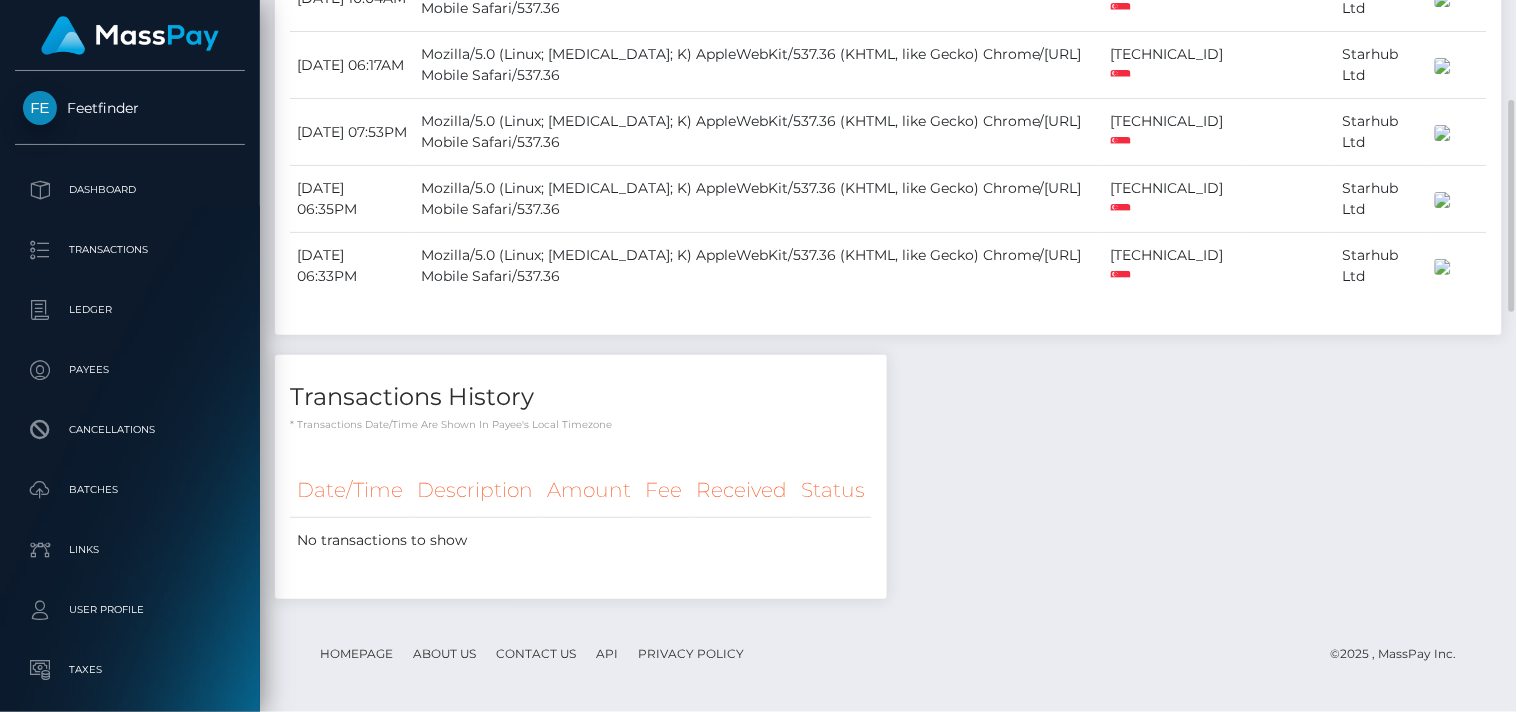 scroll, scrollTop: 1232, scrollLeft: 0, axis: vertical 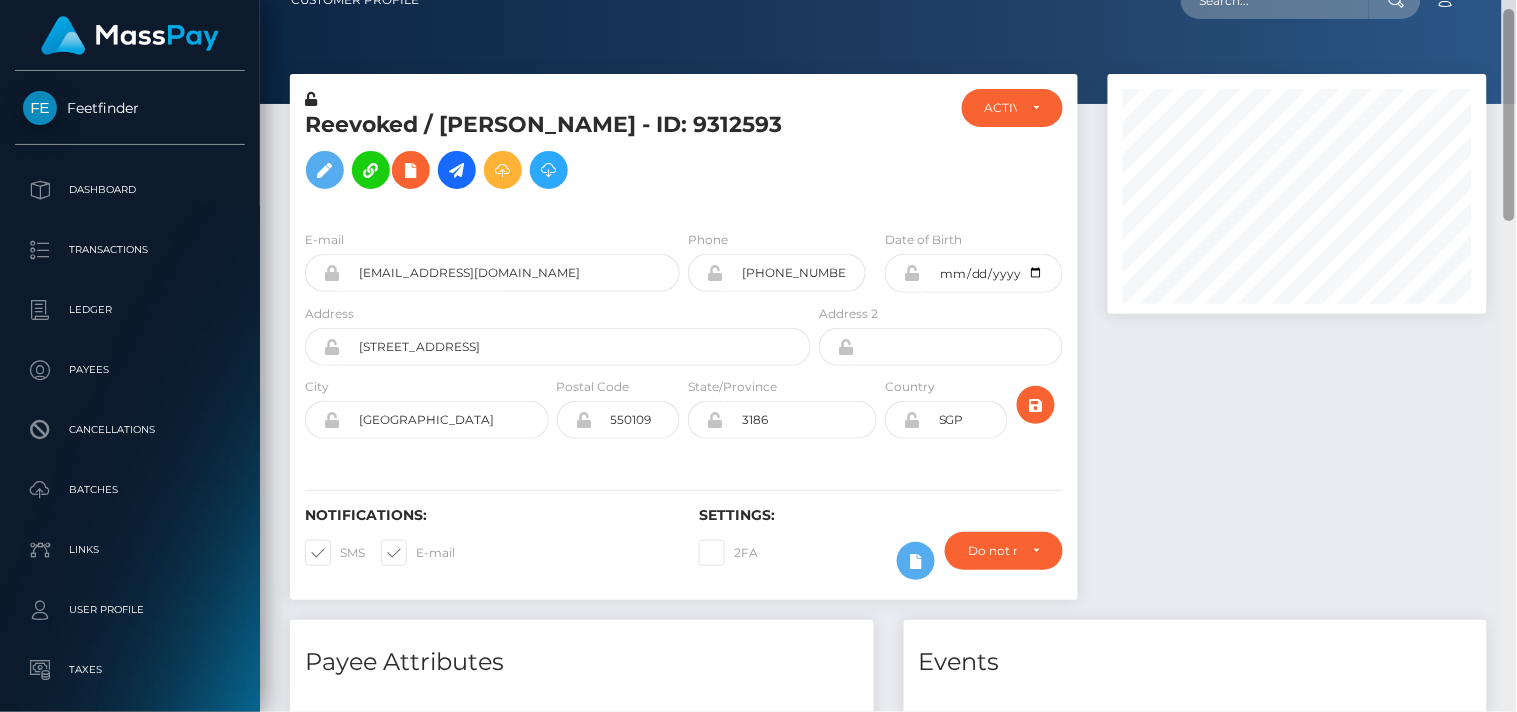 drag, startPoint x: 1512, startPoint y: 525, endPoint x: 1515, endPoint y: 166, distance: 359.01254 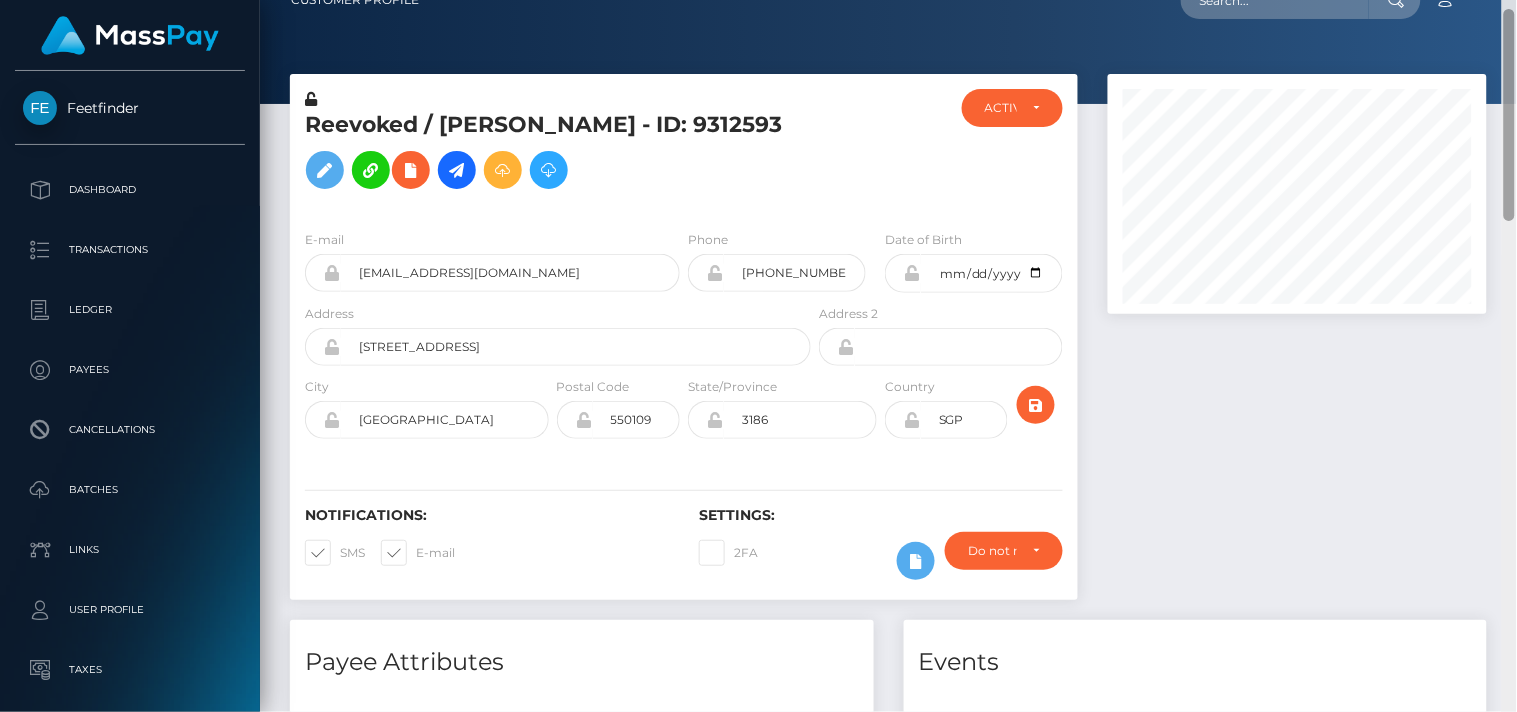 click at bounding box center [1509, 115] 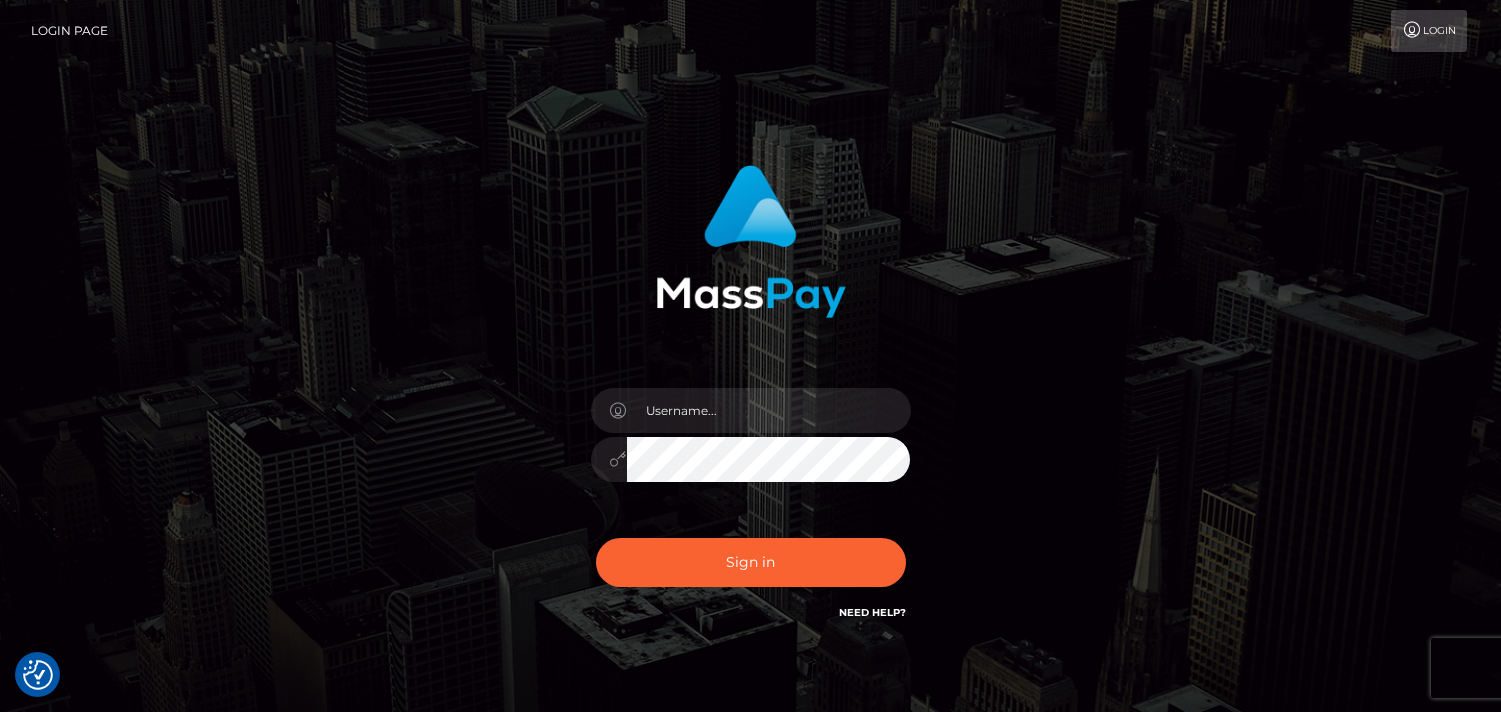 scroll, scrollTop: 0, scrollLeft: 0, axis: both 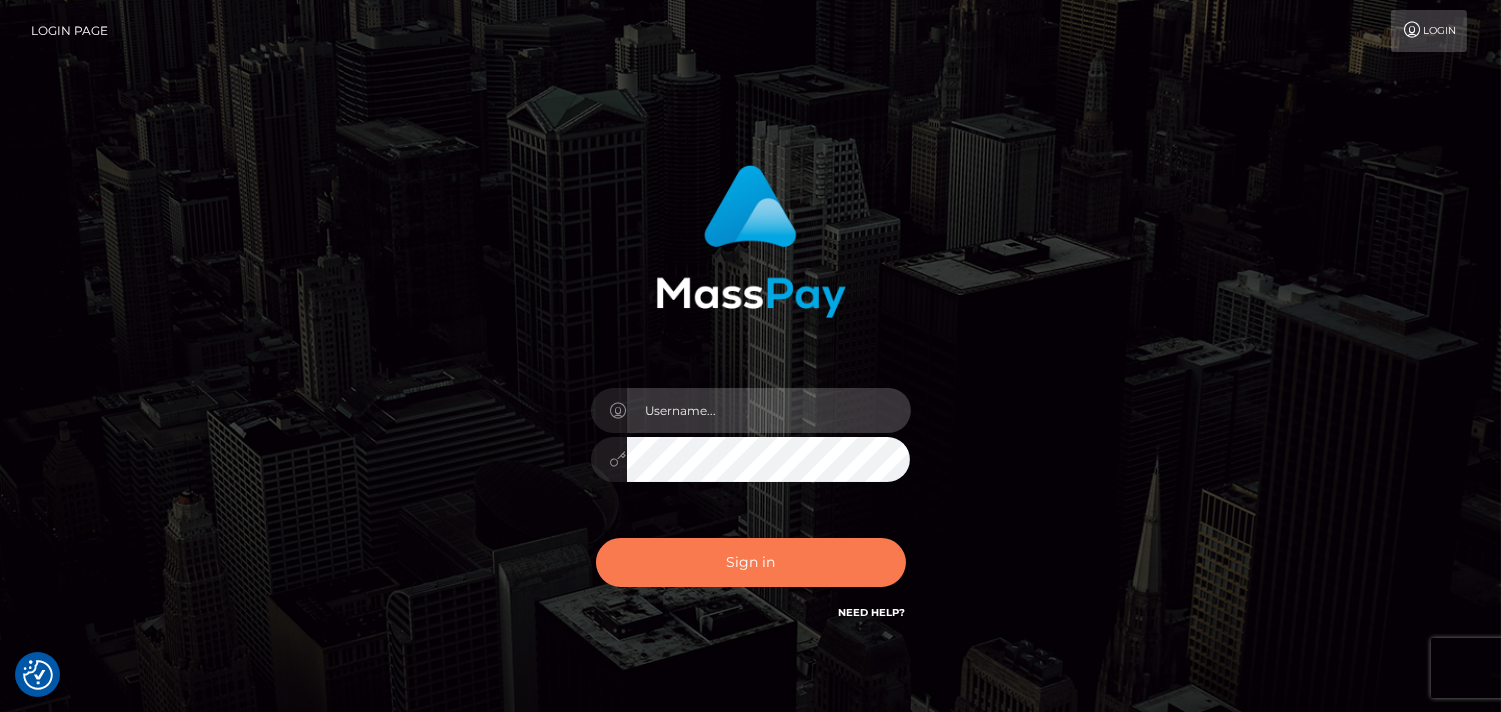 type on "[DOMAIN_NAME]" 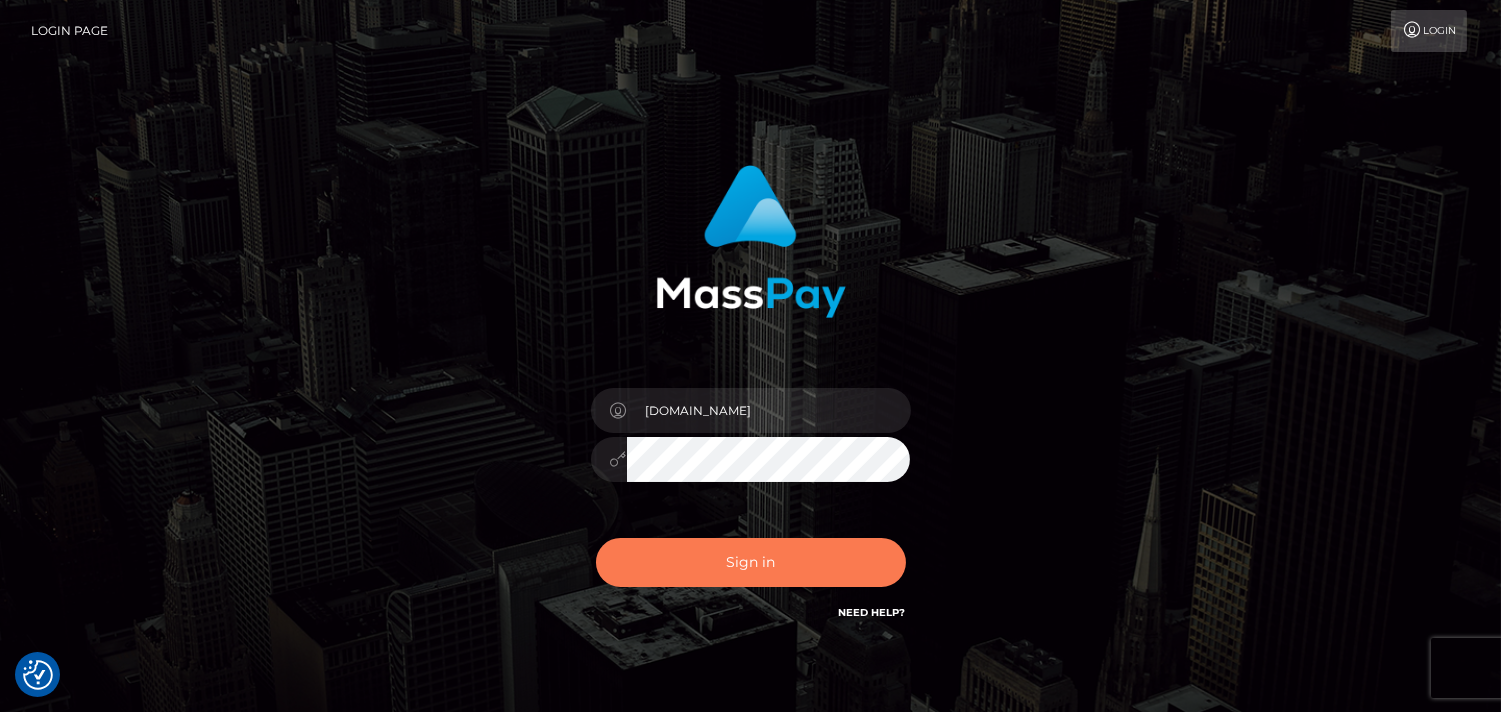 click on "Sign in" at bounding box center [751, 562] 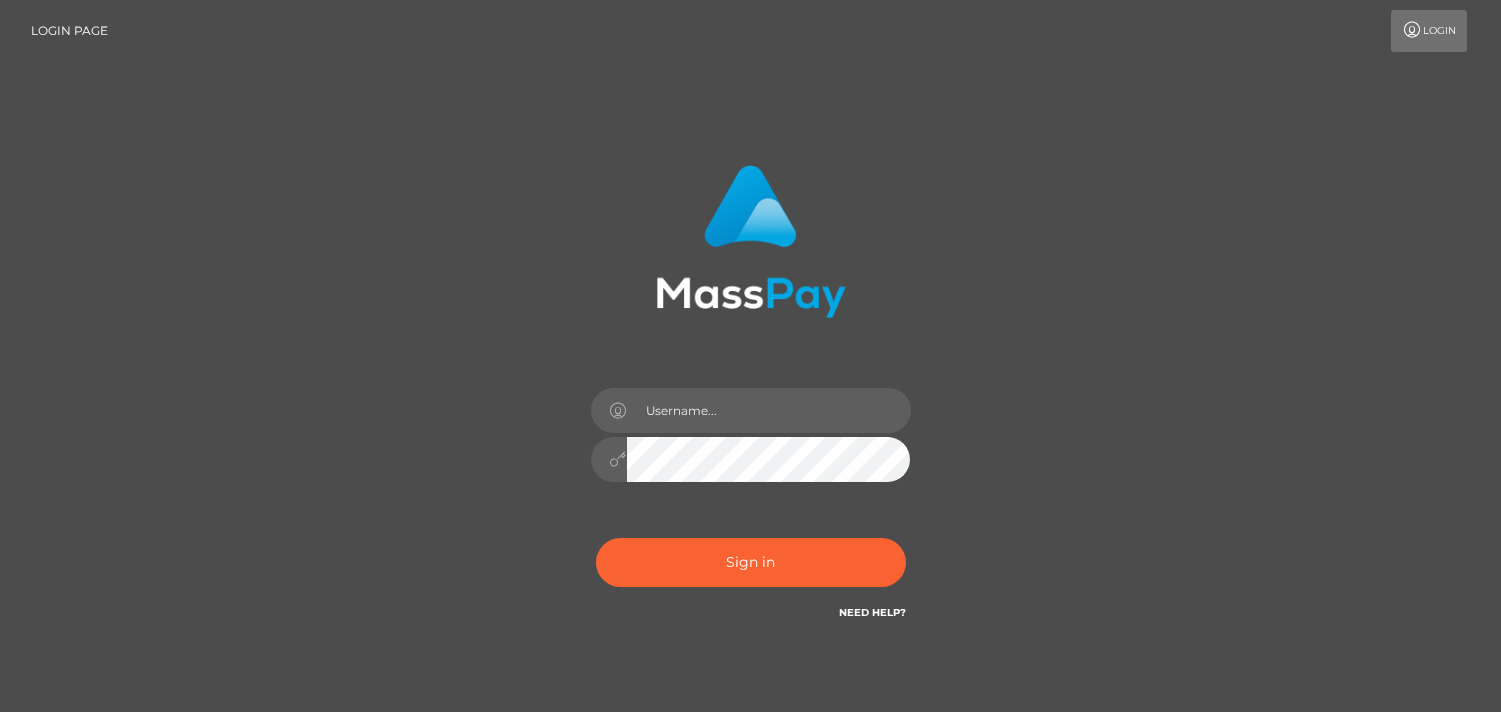 scroll, scrollTop: 0, scrollLeft: 0, axis: both 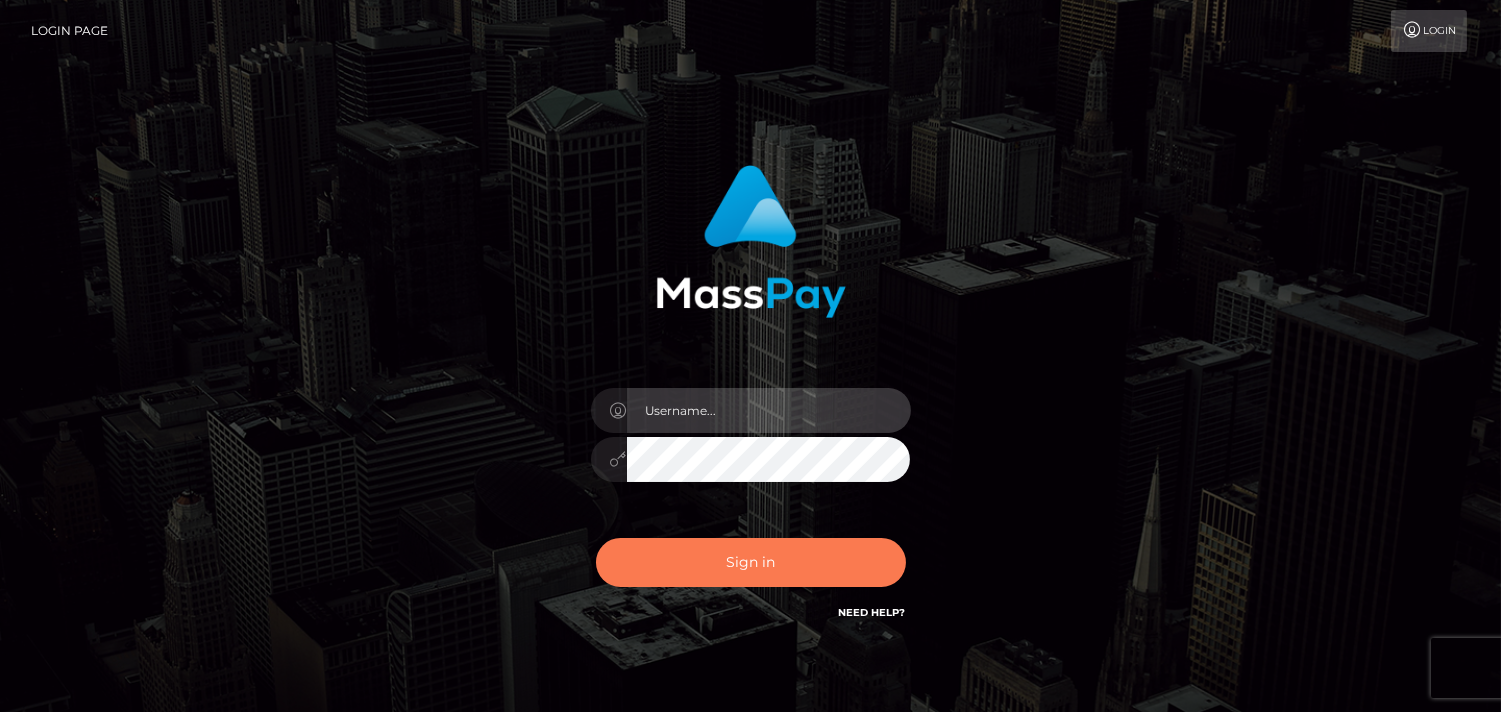 type on "[DOMAIN_NAME]" 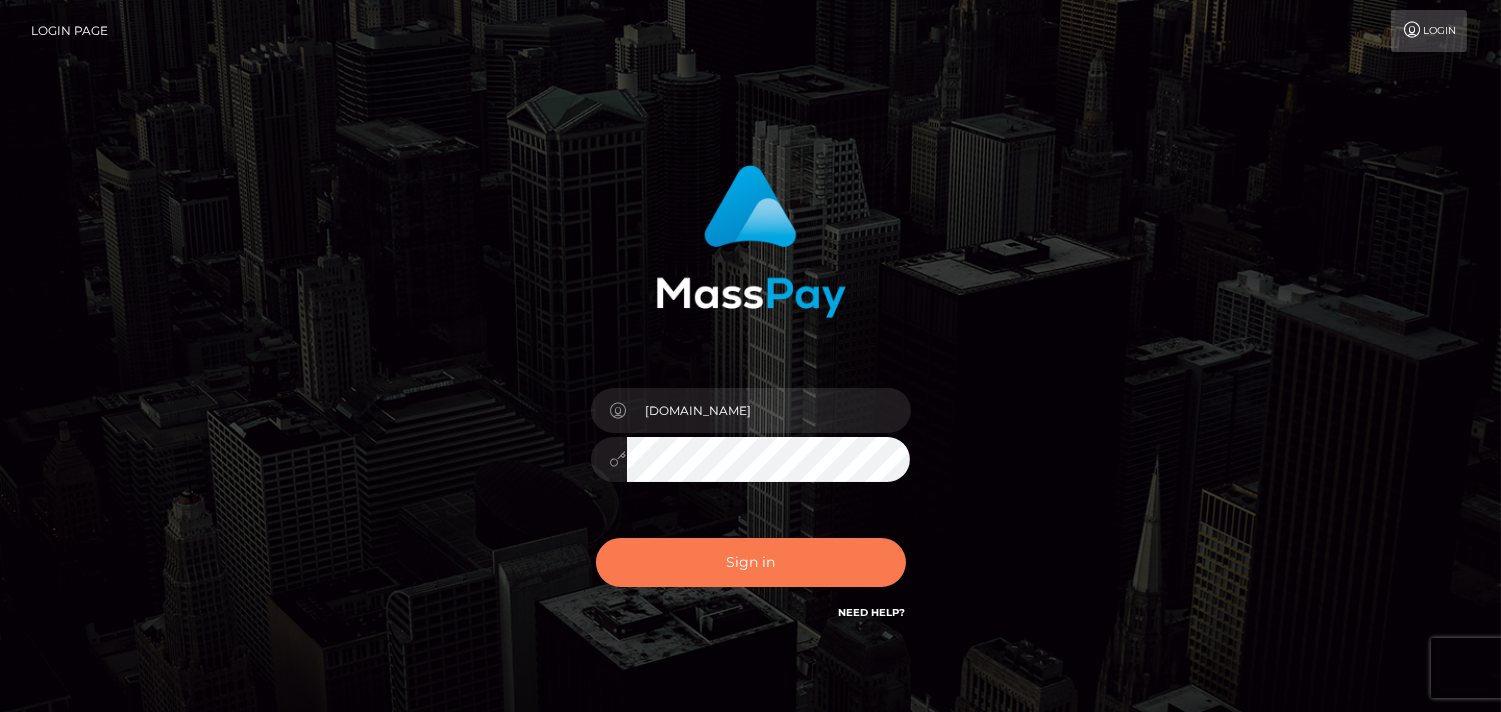 click on "Sign in" at bounding box center [751, 562] 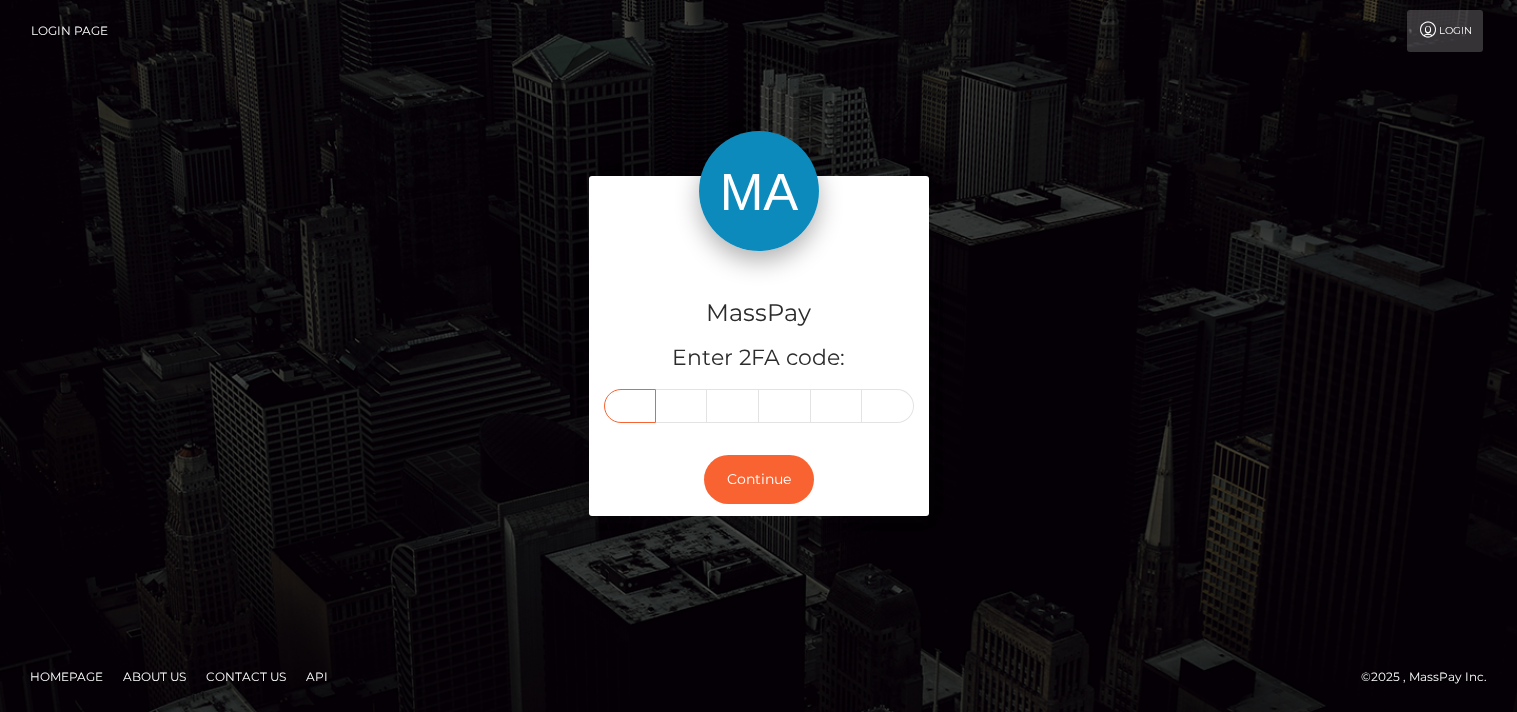 scroll, scrollTop: 0, scrollLeft: 0, axis: both 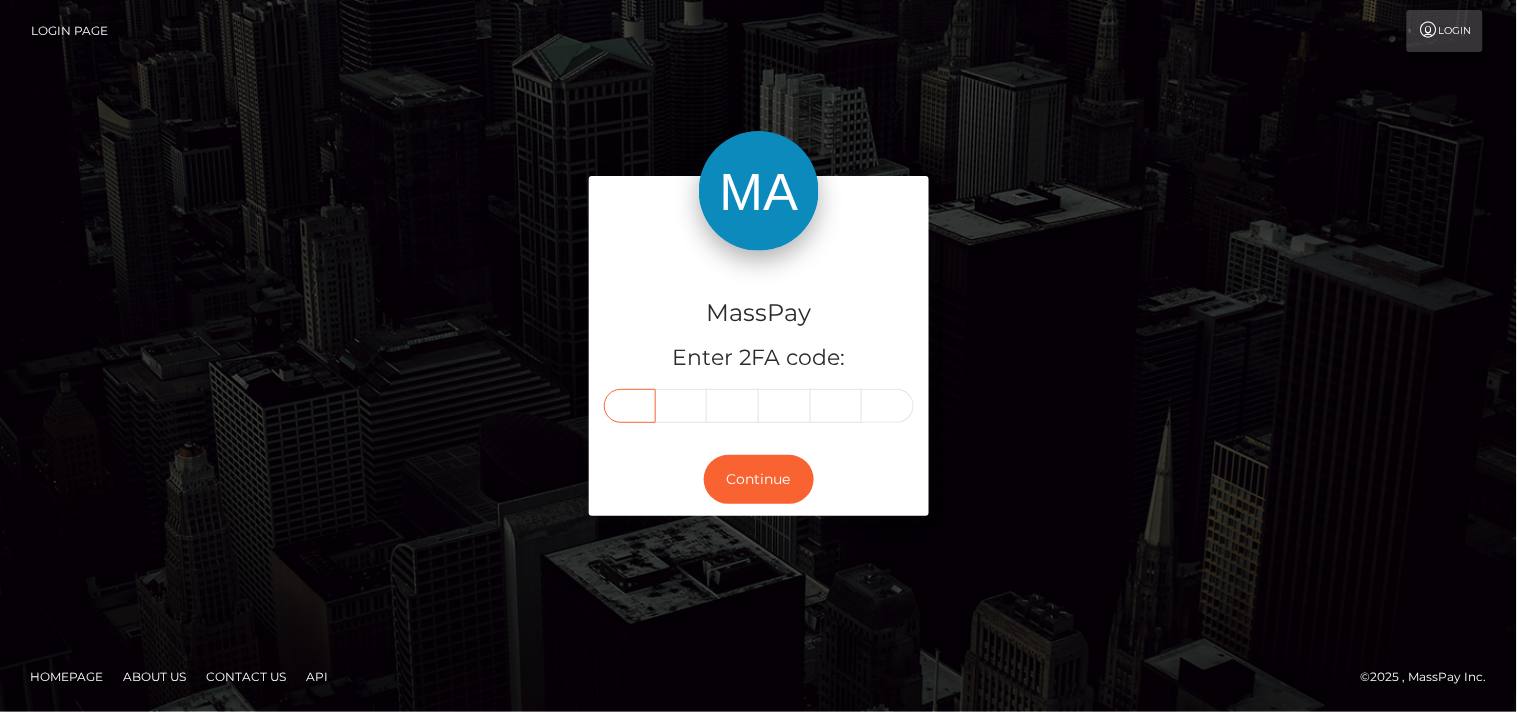 click at bounding box center [630, 406] 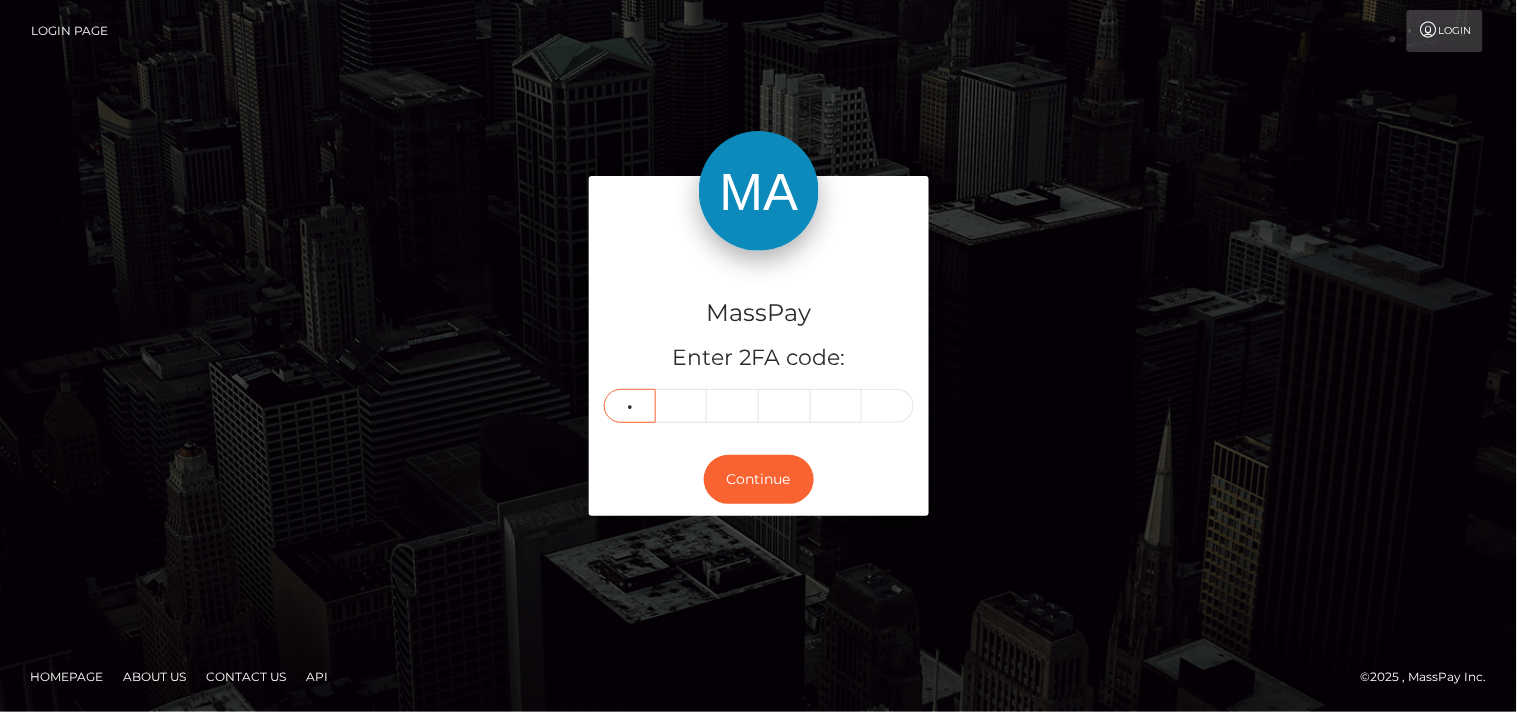 type on "3" 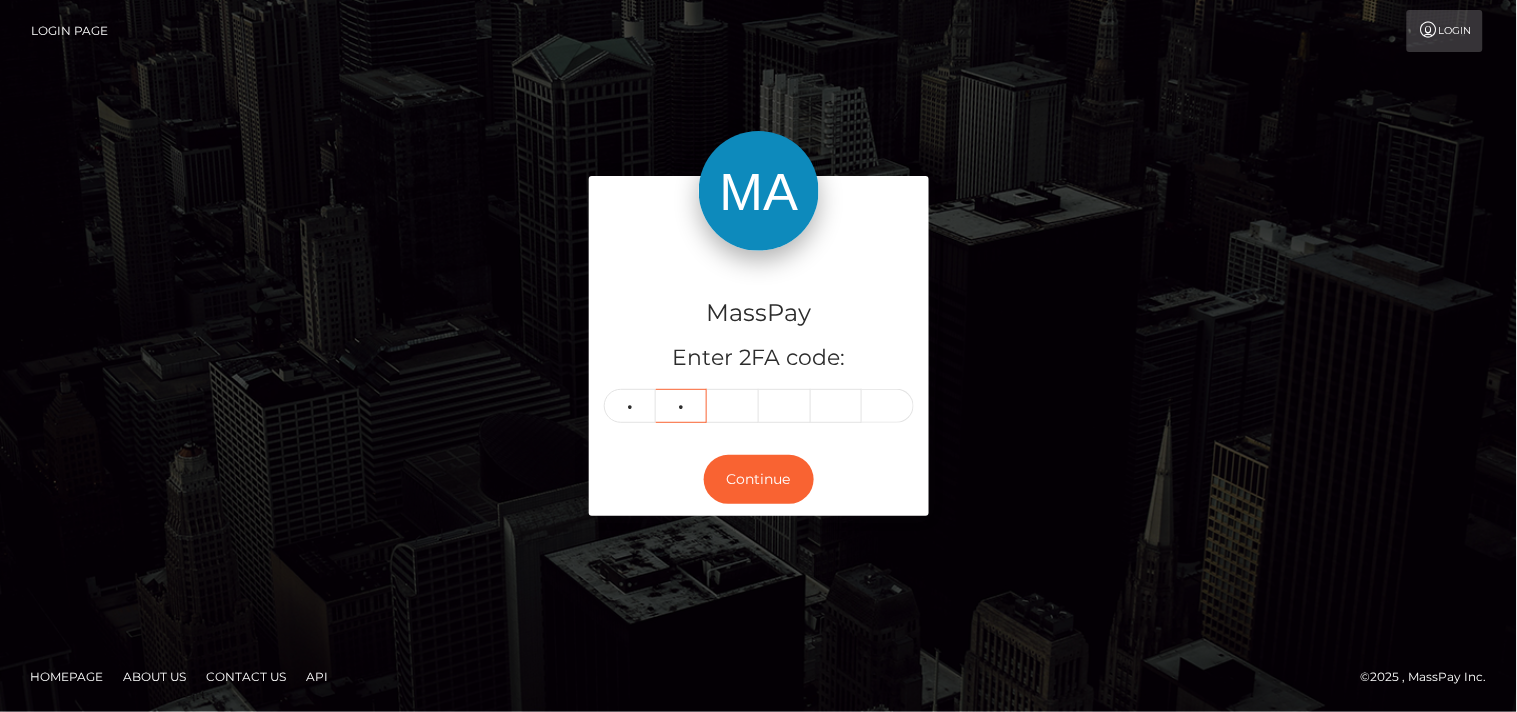 type on "3" 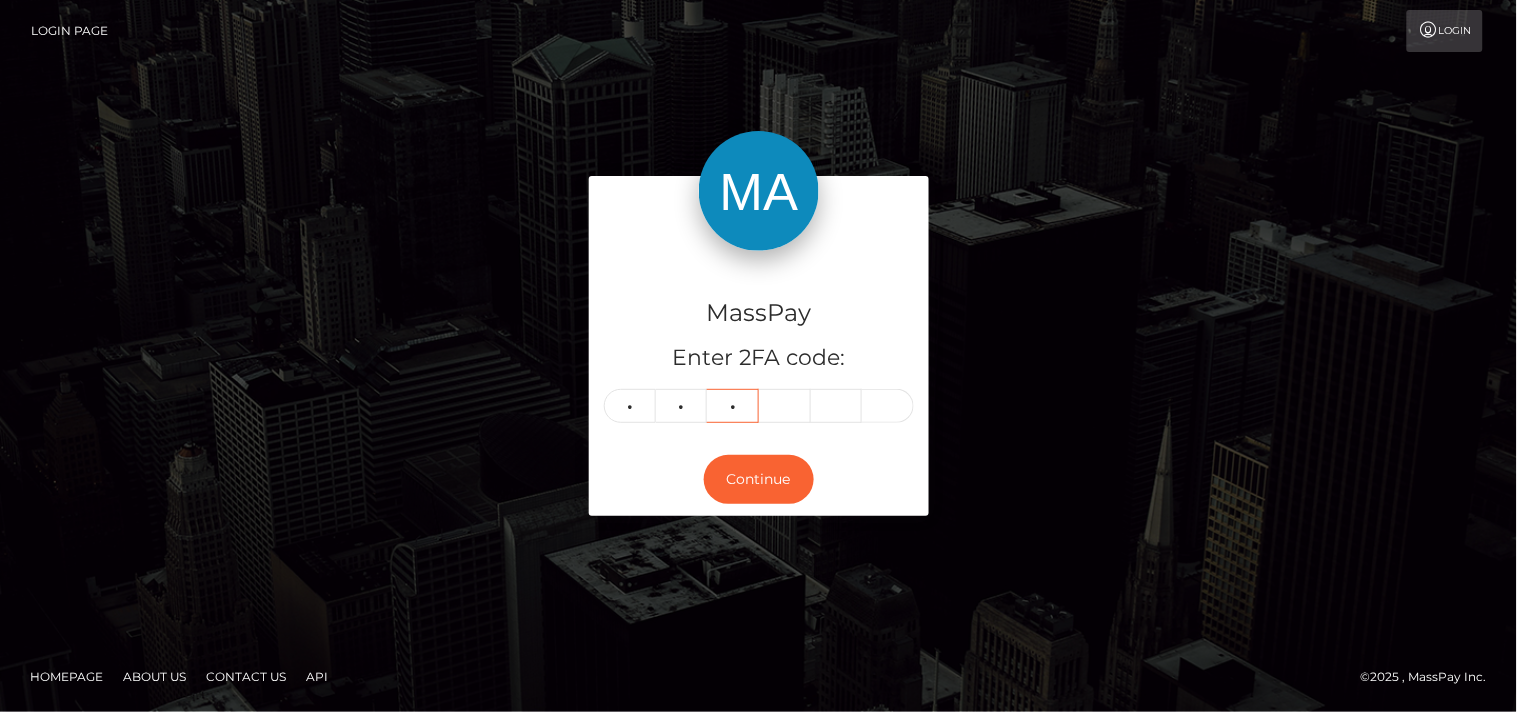type on "6" 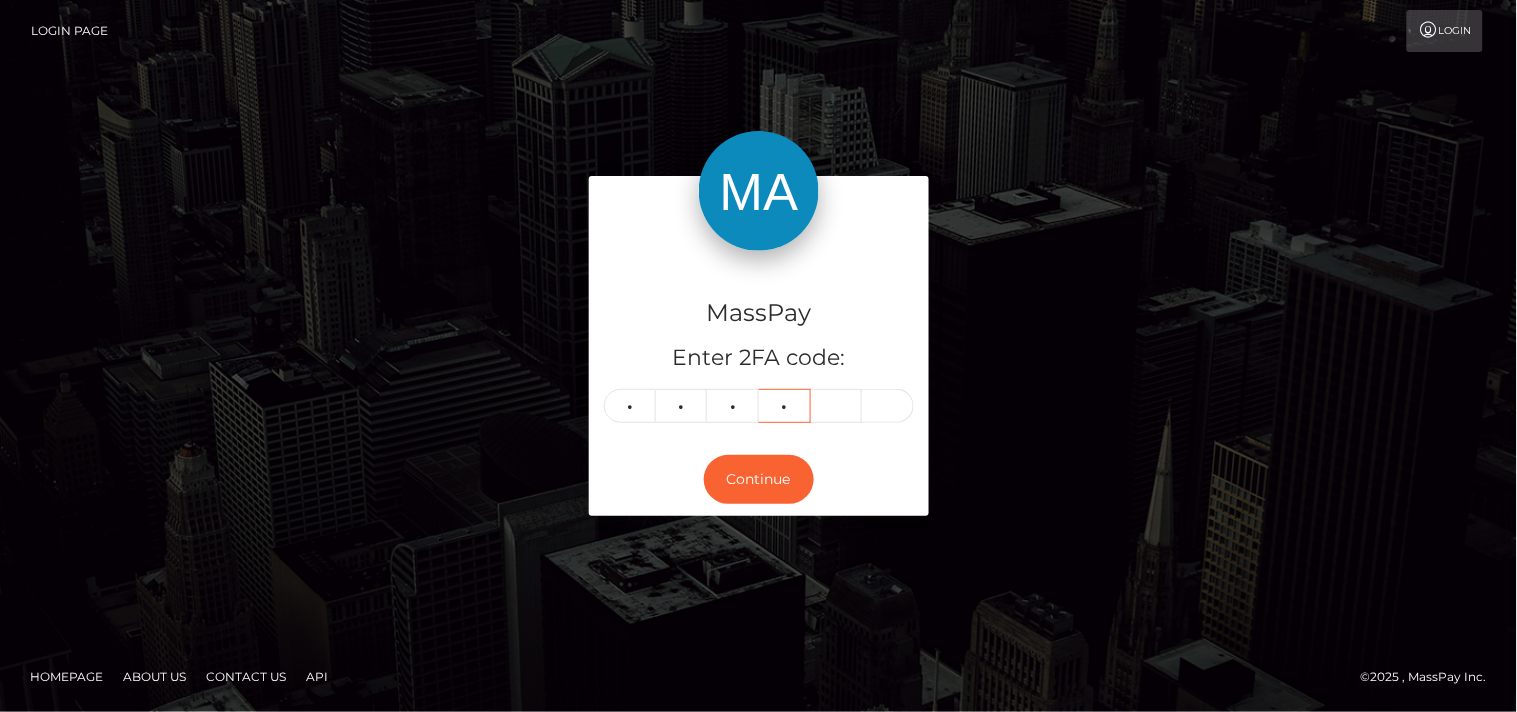 type on "5" 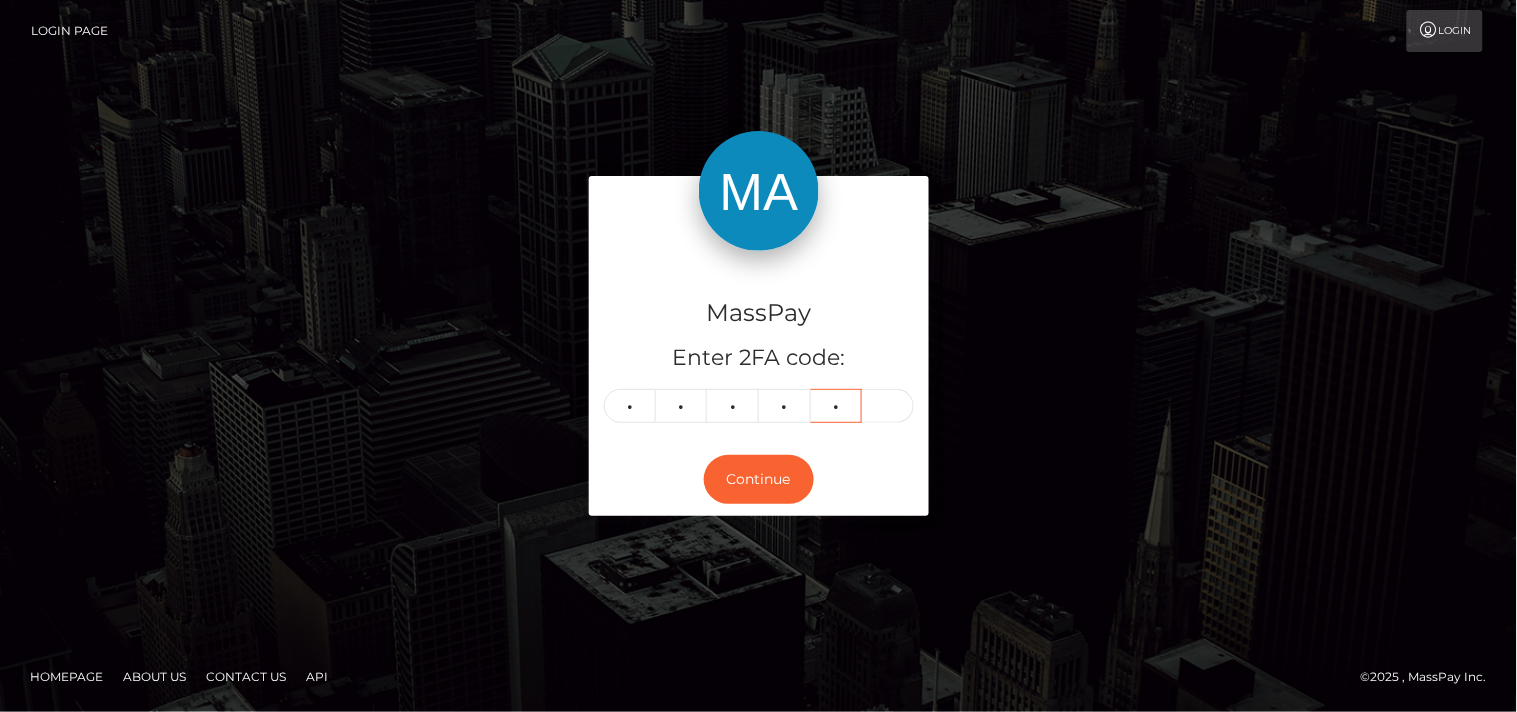 type on "6" 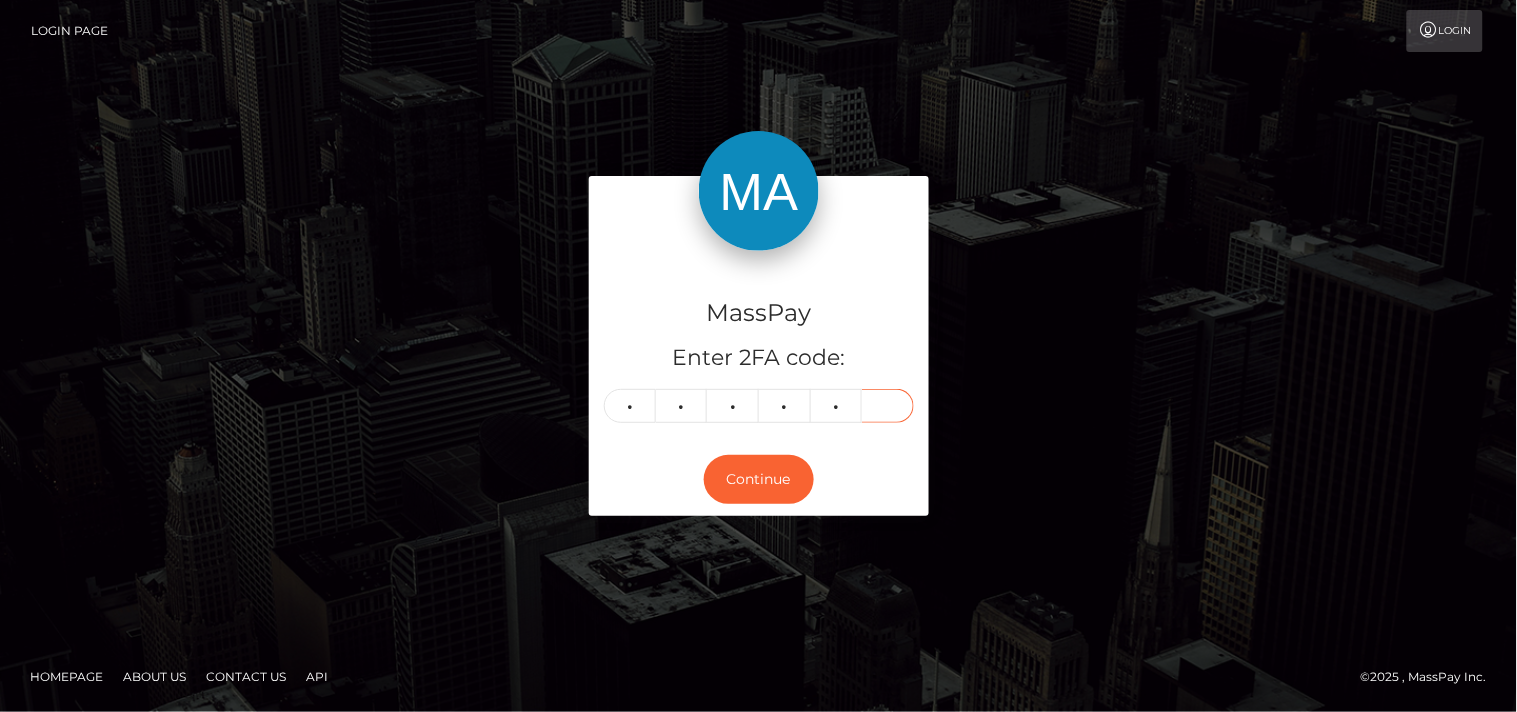 type on "9" 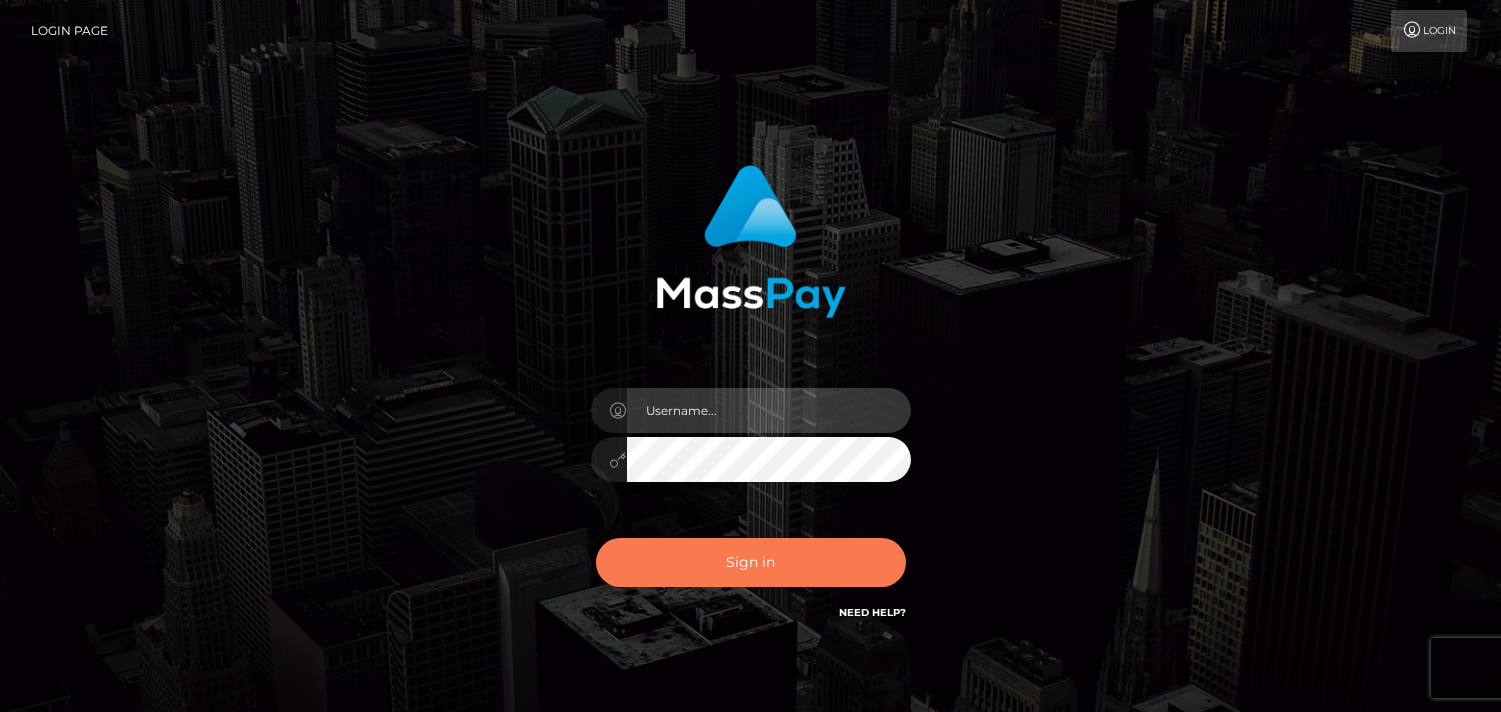 type on "[DOMAIN_NAME]" 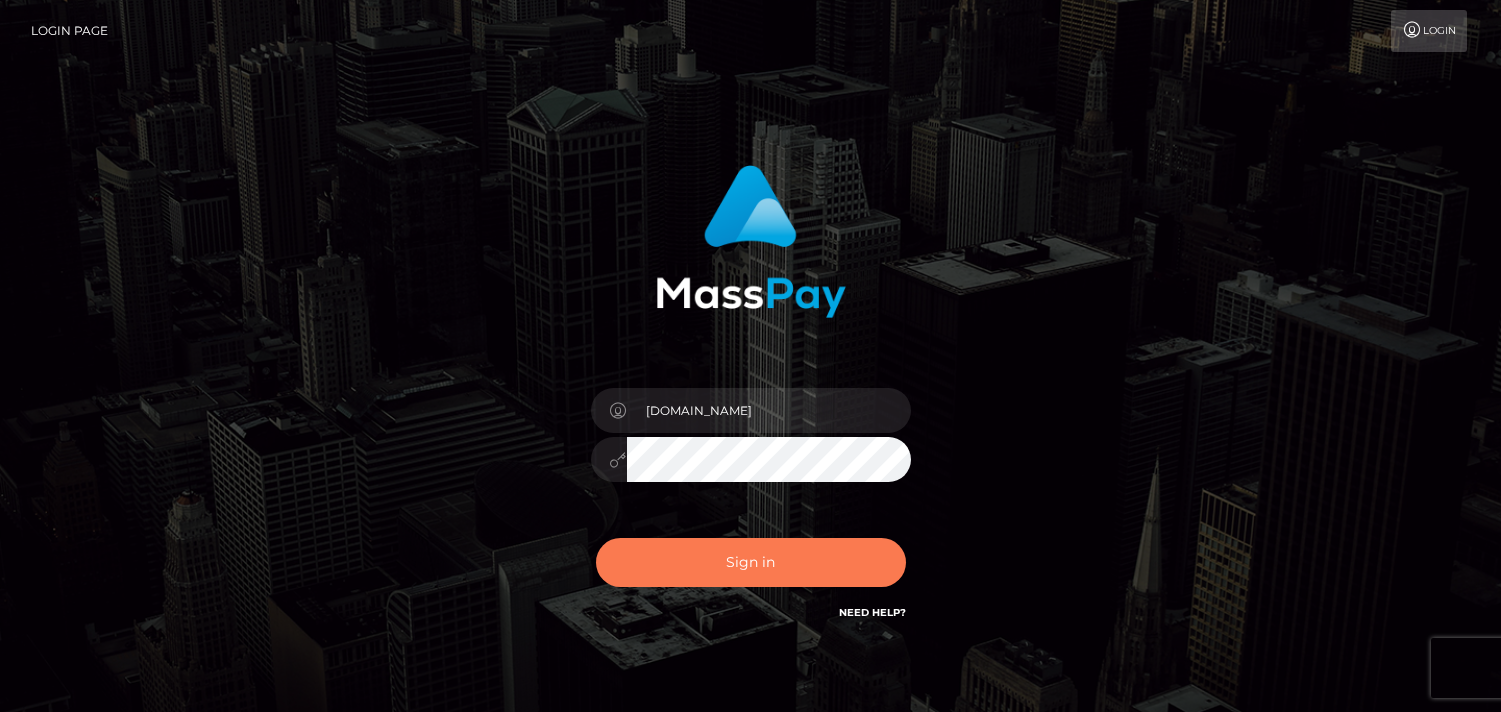 click on "Sign in" at bounding box center [751, 562] 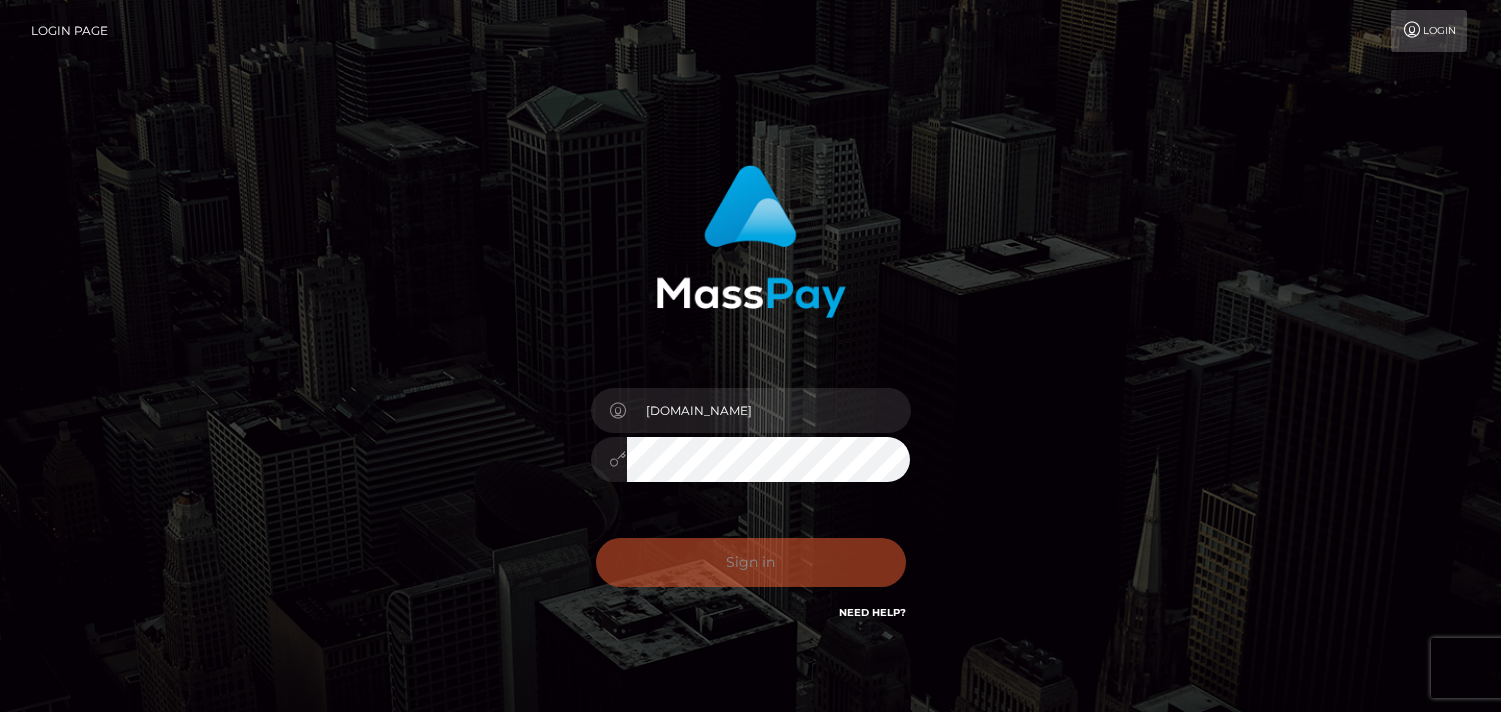scroll, scrollTop: 0, scrollLeft: 0, axis: both 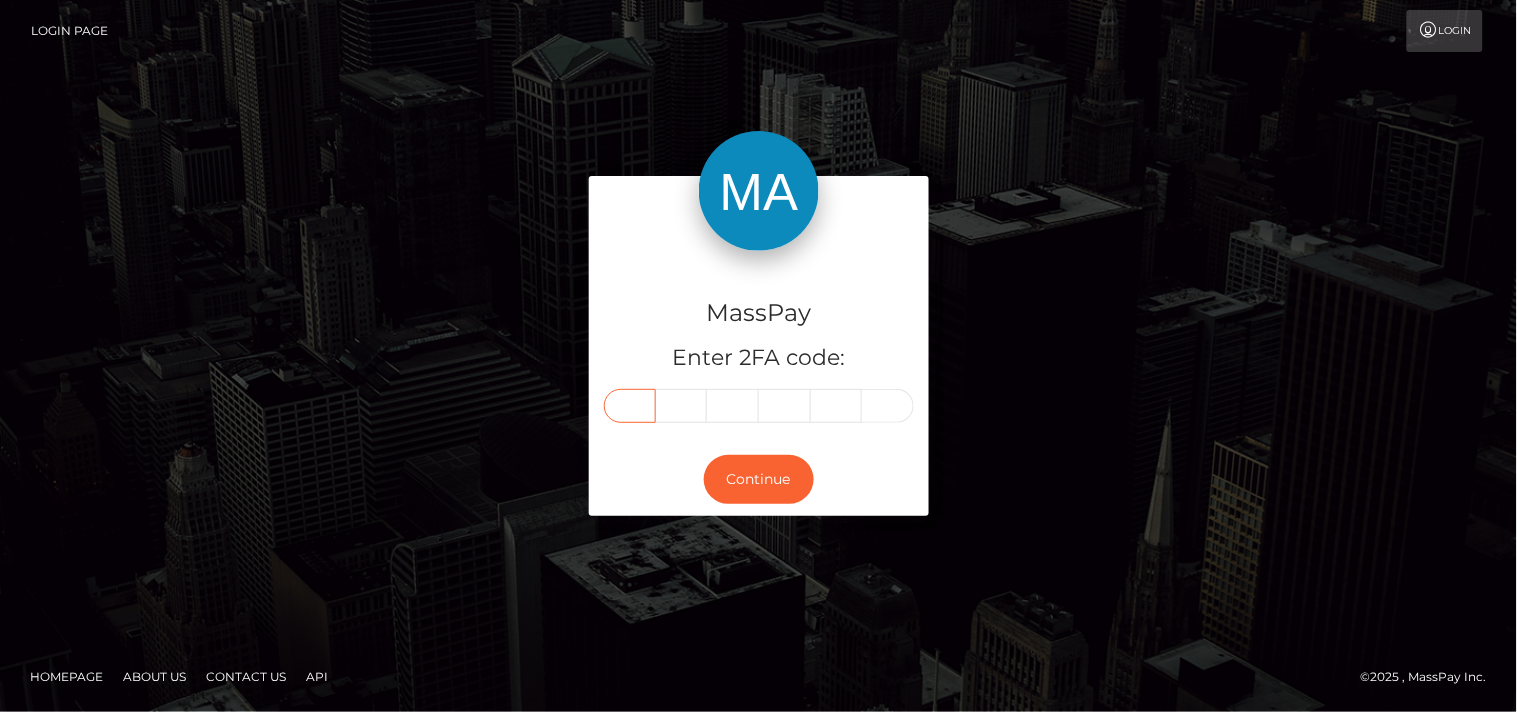 click at bounding box center [630, 406] 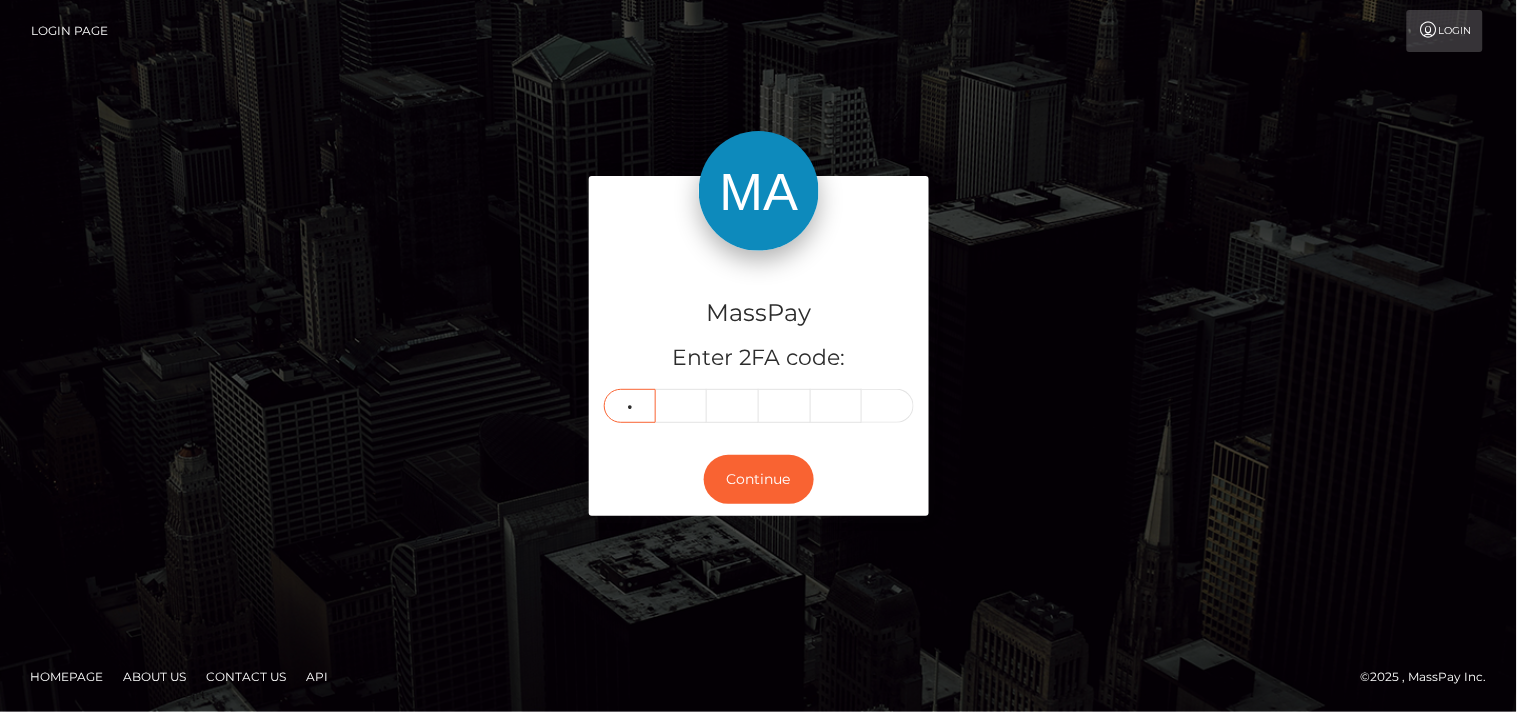 type on "3" 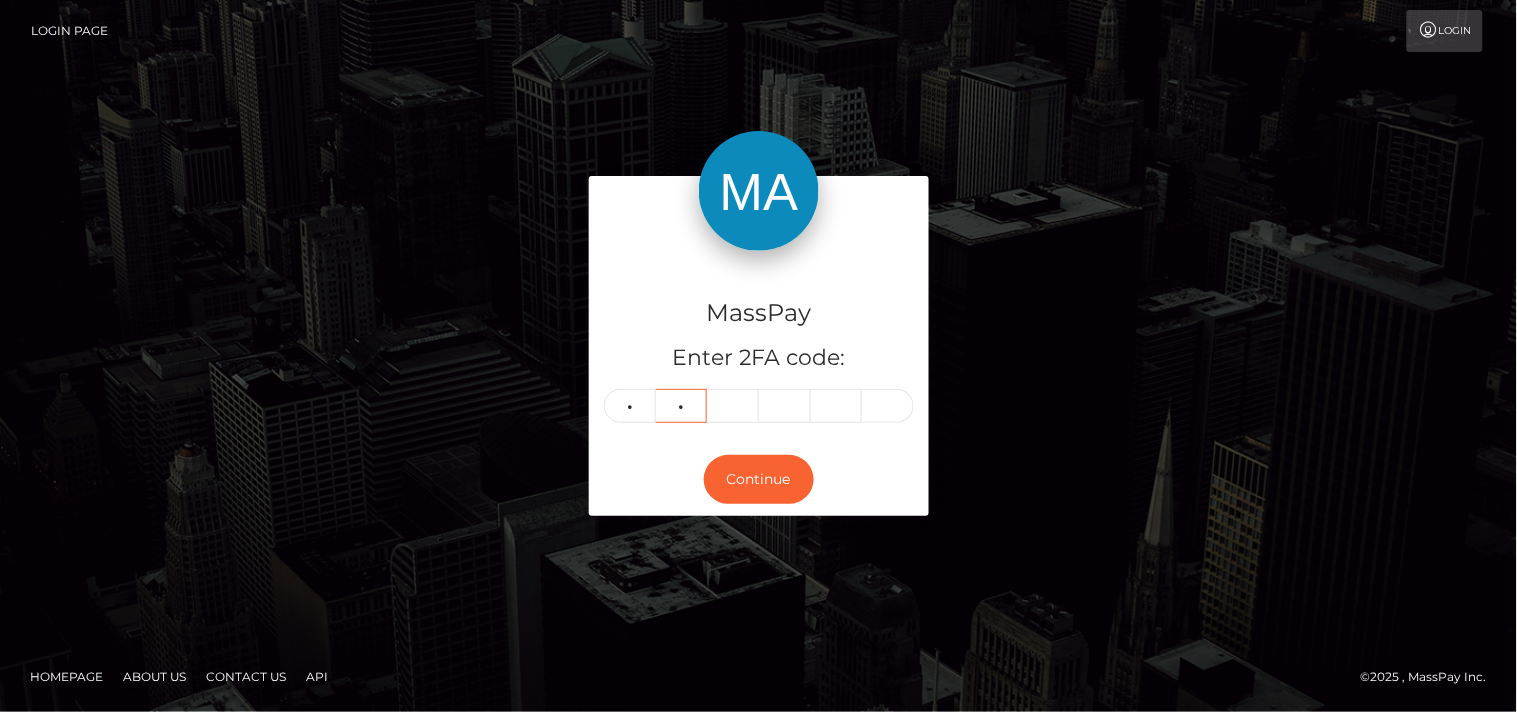 type on "3" 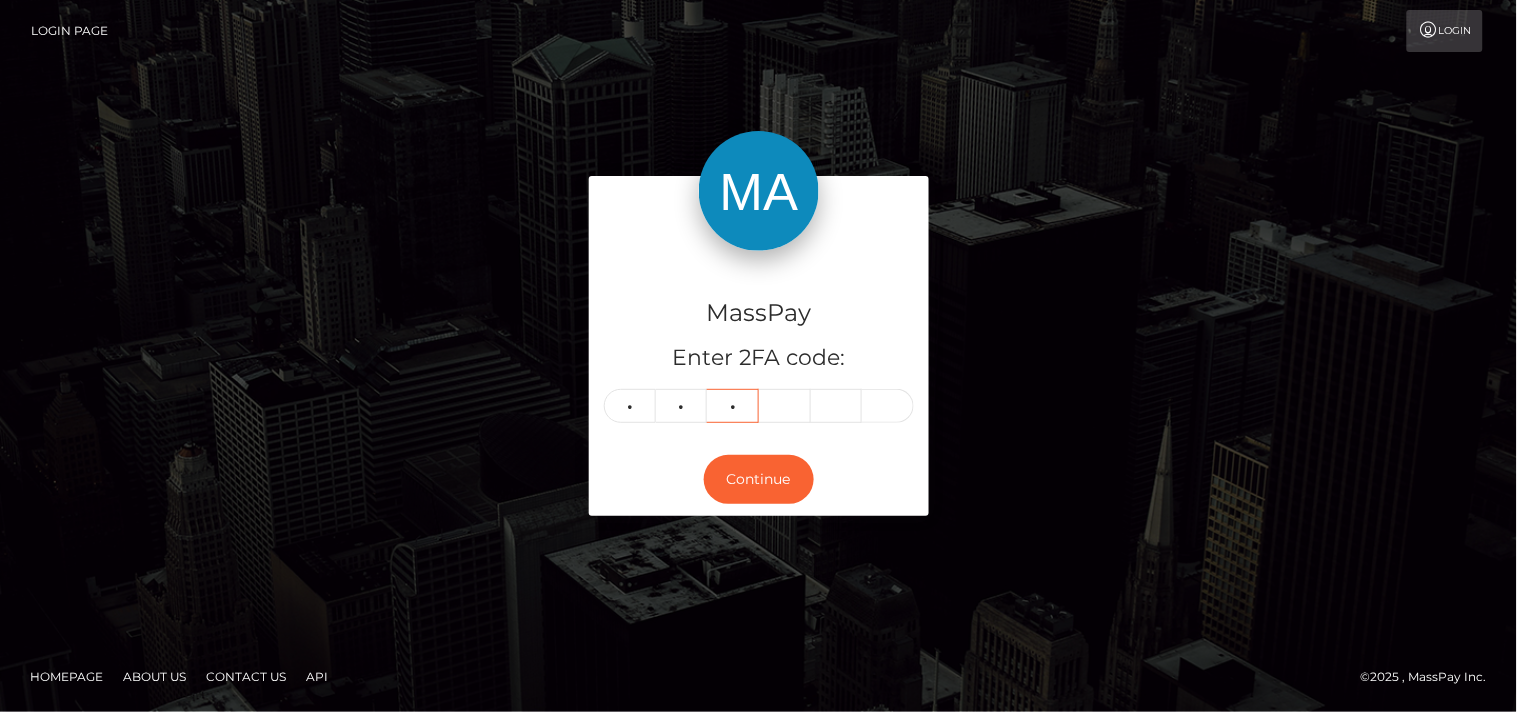 type on "6" 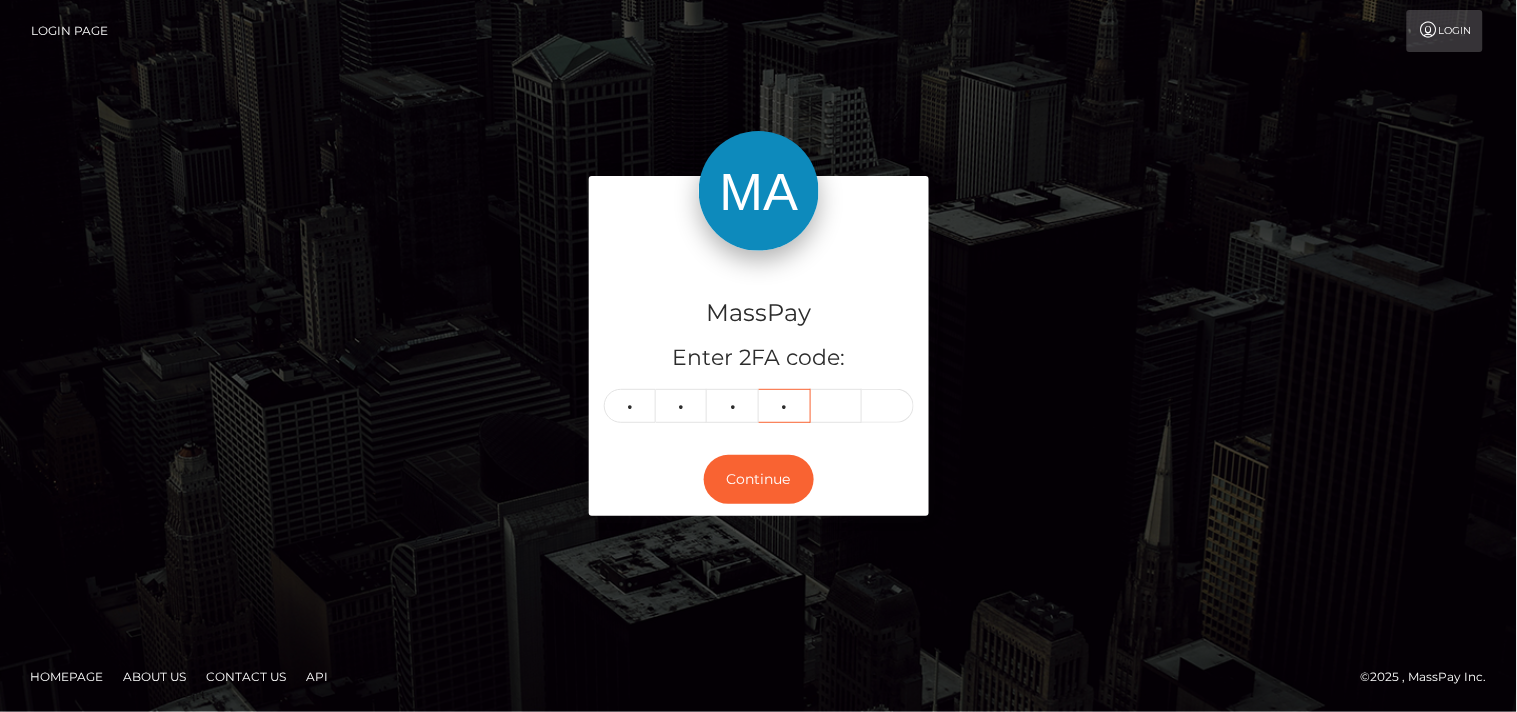 type on "5" 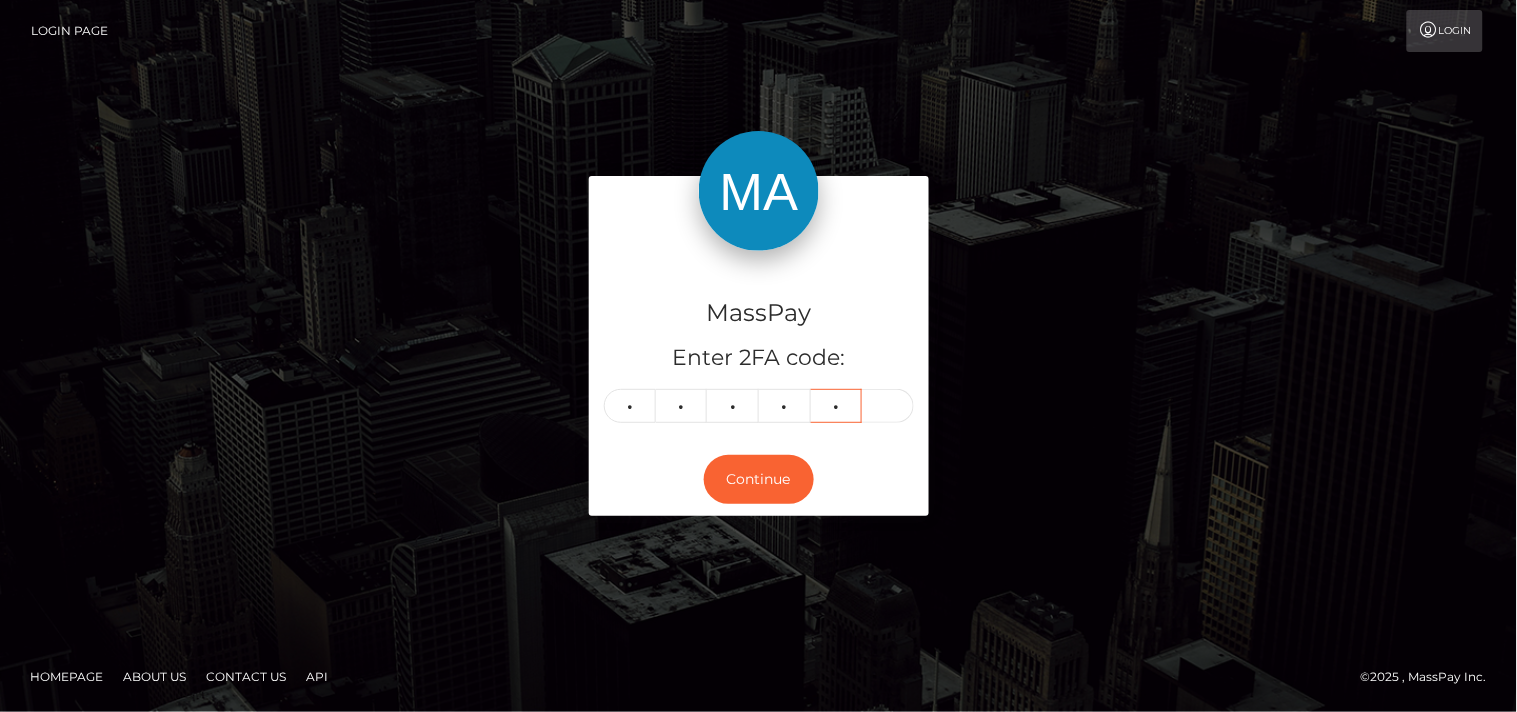 type on "6" 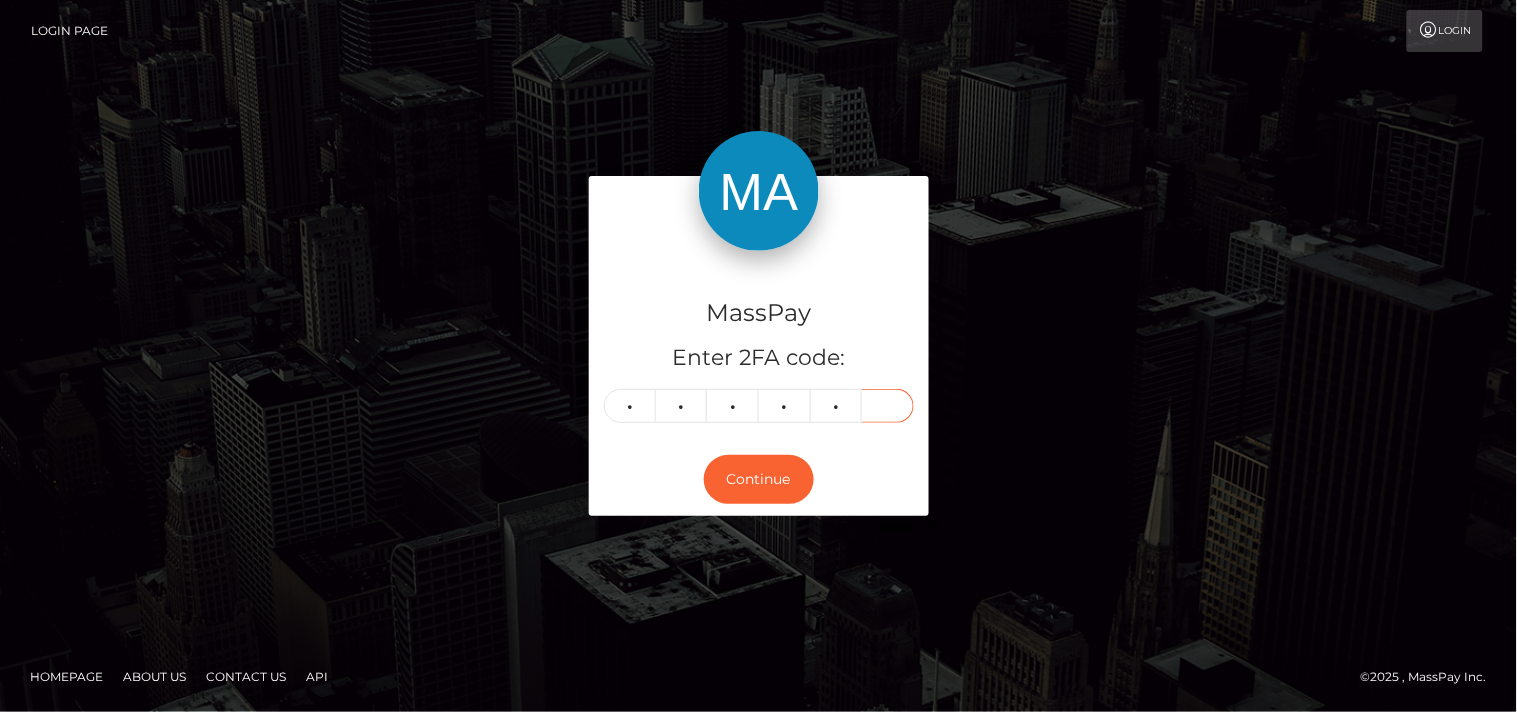 type on "9" 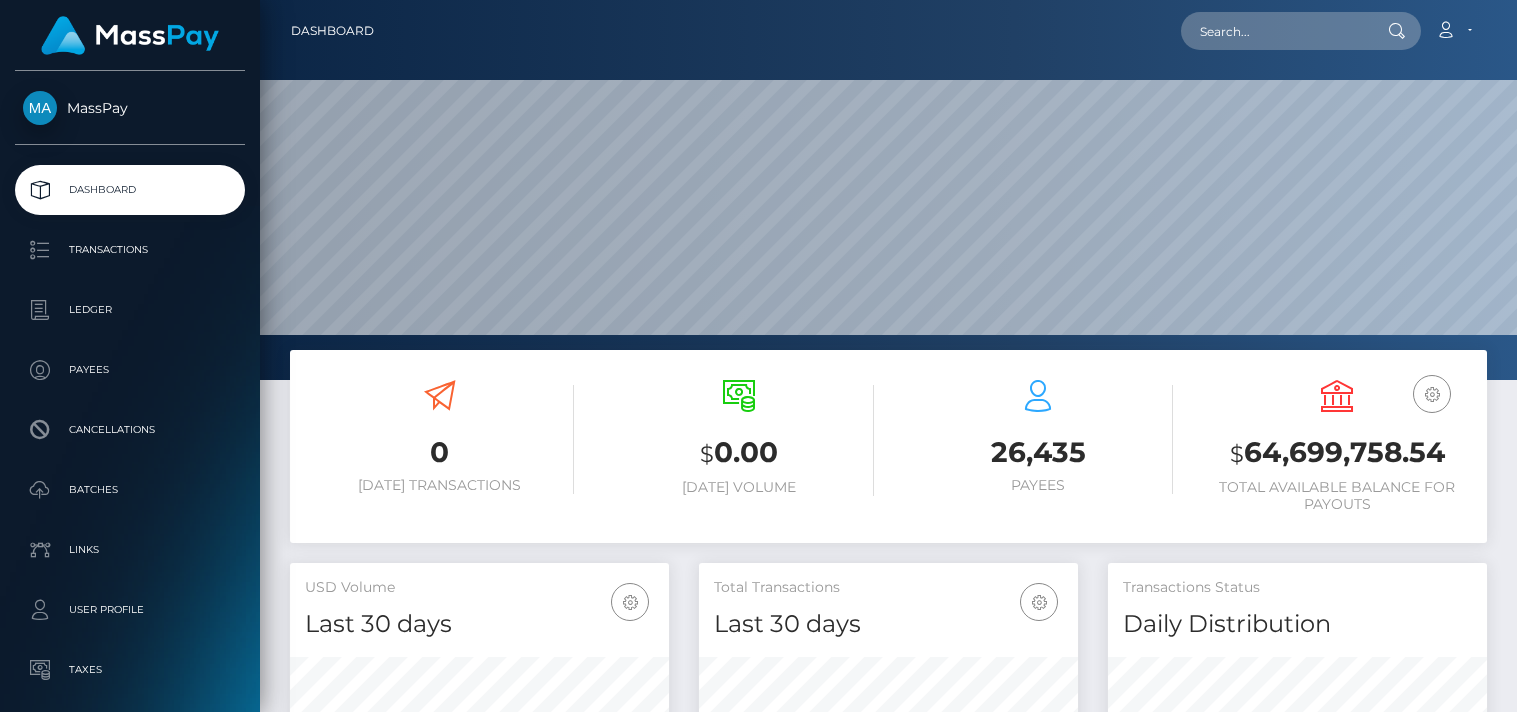 scroll, scrollTop: 0, scrollLeft: 0, axis: both 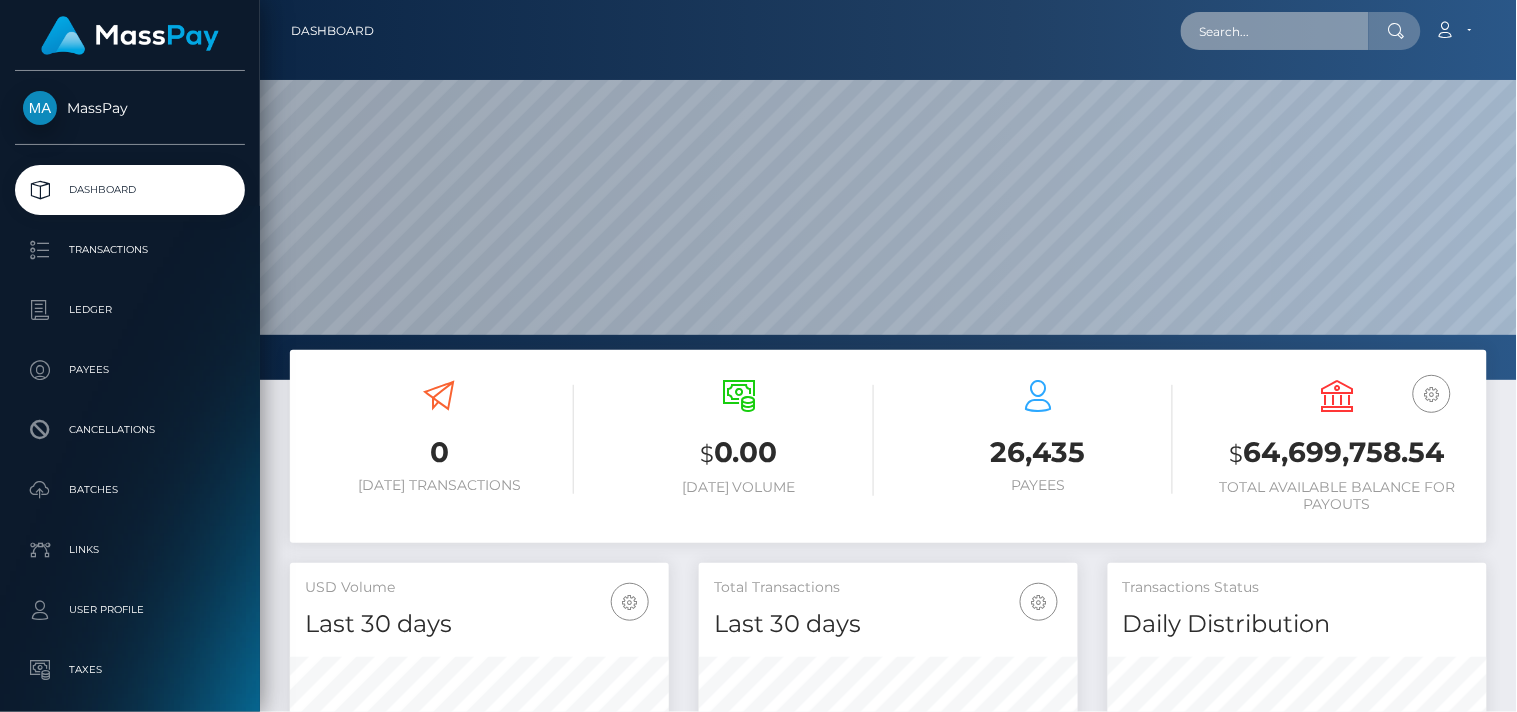 click at bounding box center [1275, 31] 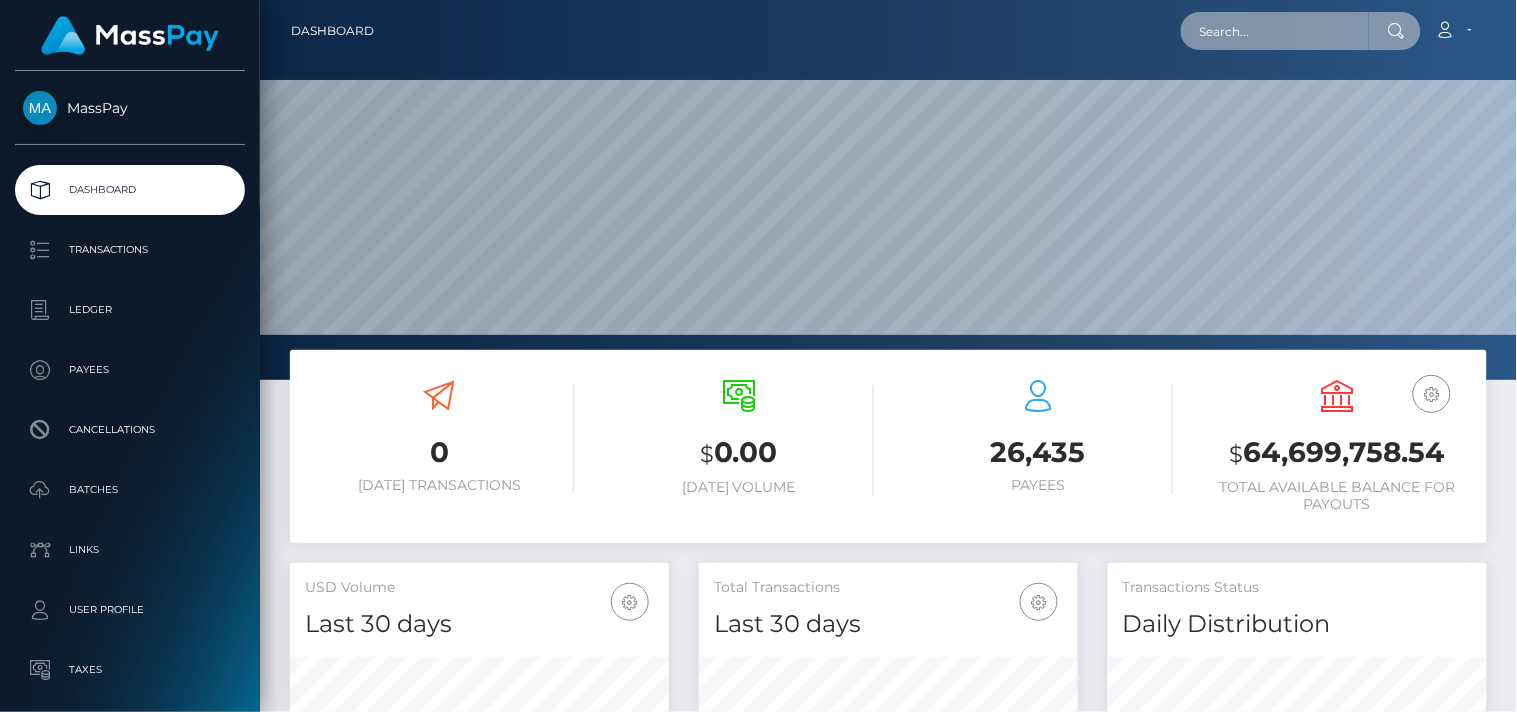 paste on "reevokedmedia@gmail.com" 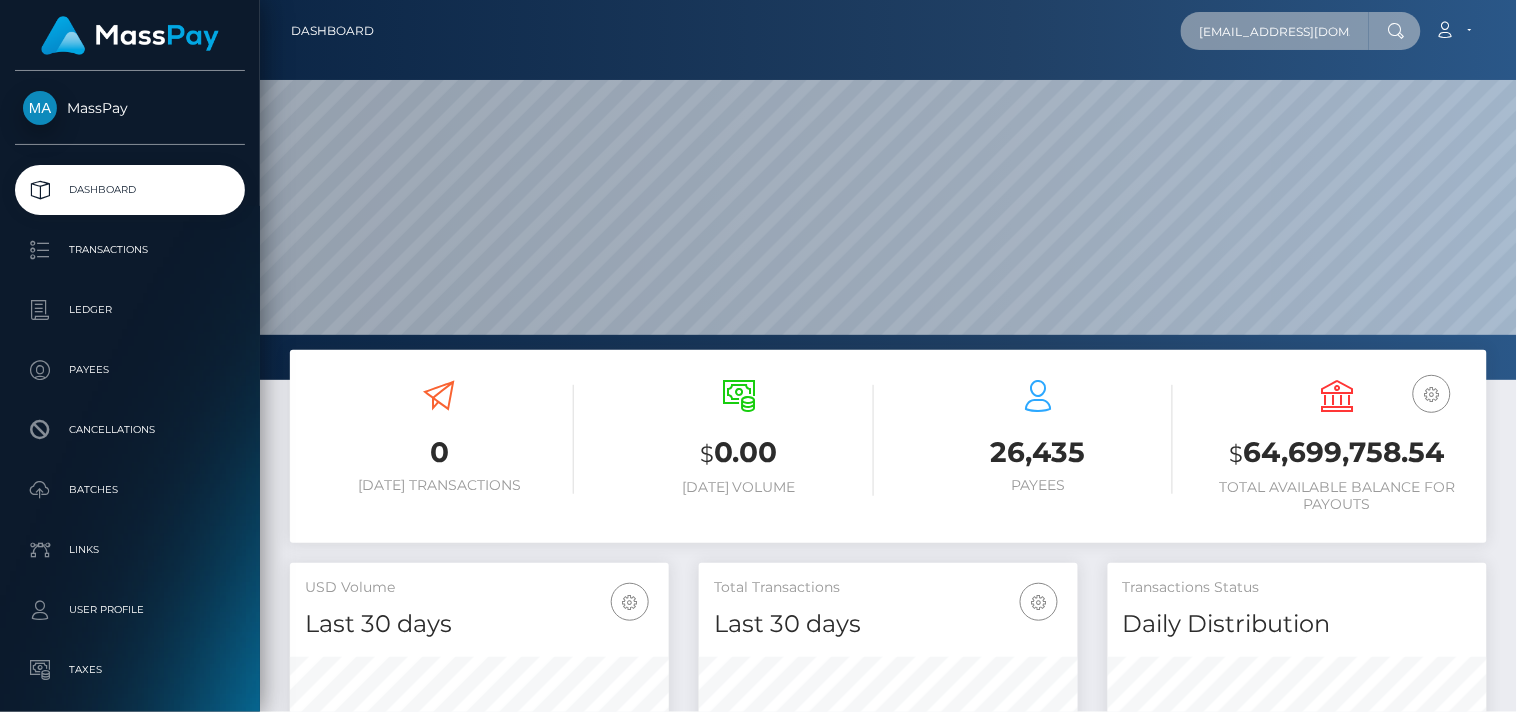 scroll, scrollTop: 0, scrollLeft: 17, axis: horizontal 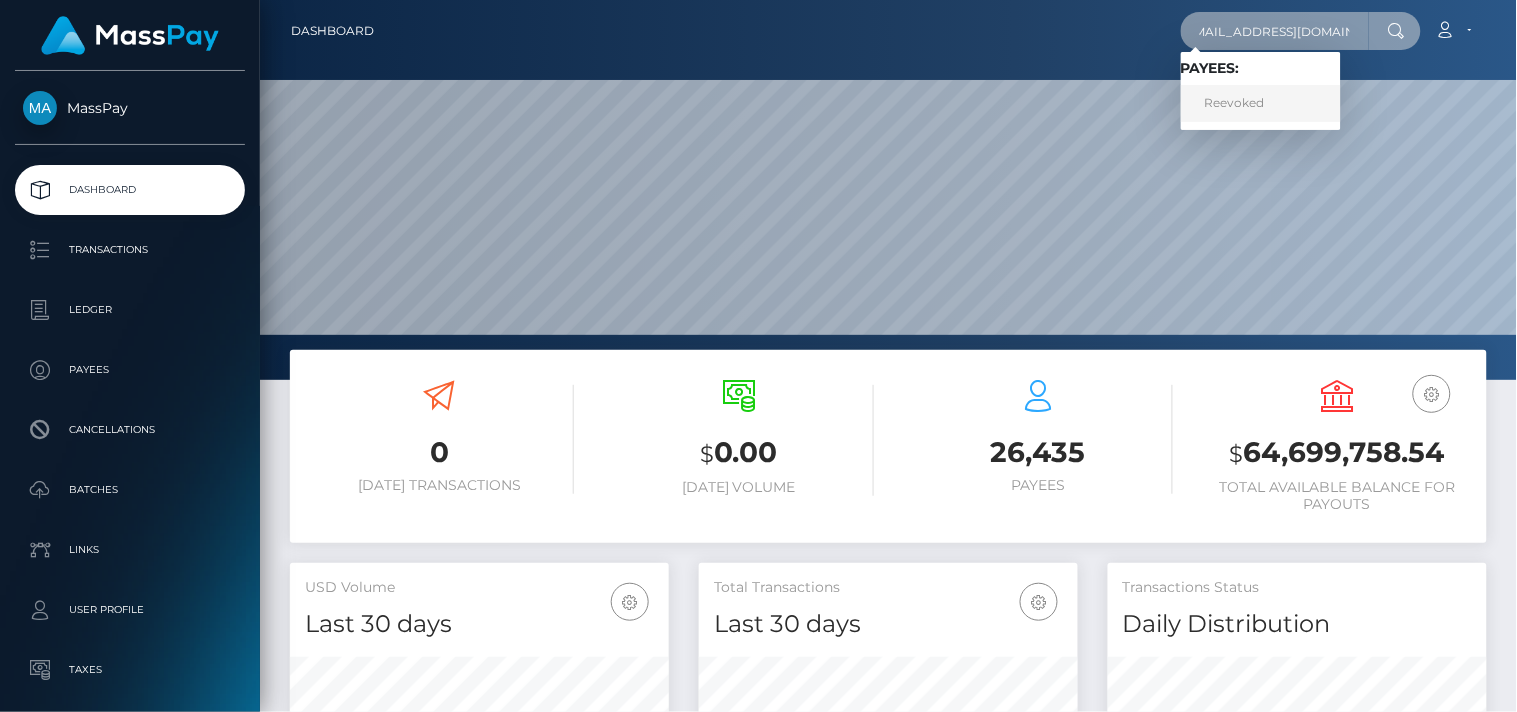 type on "reevokedmedia@gmail.com" 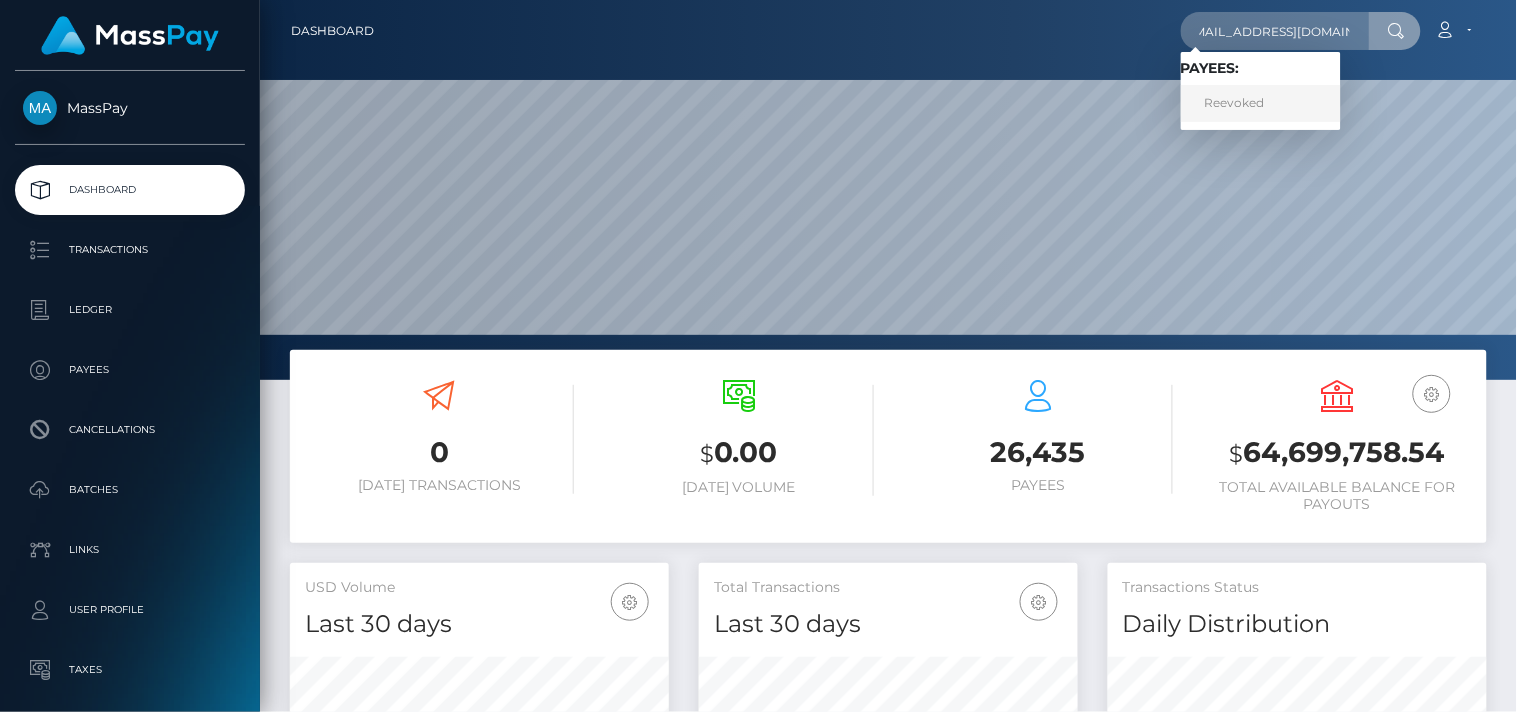 scroll, scrollTop: 0, scrollLeft: 0, axis: both 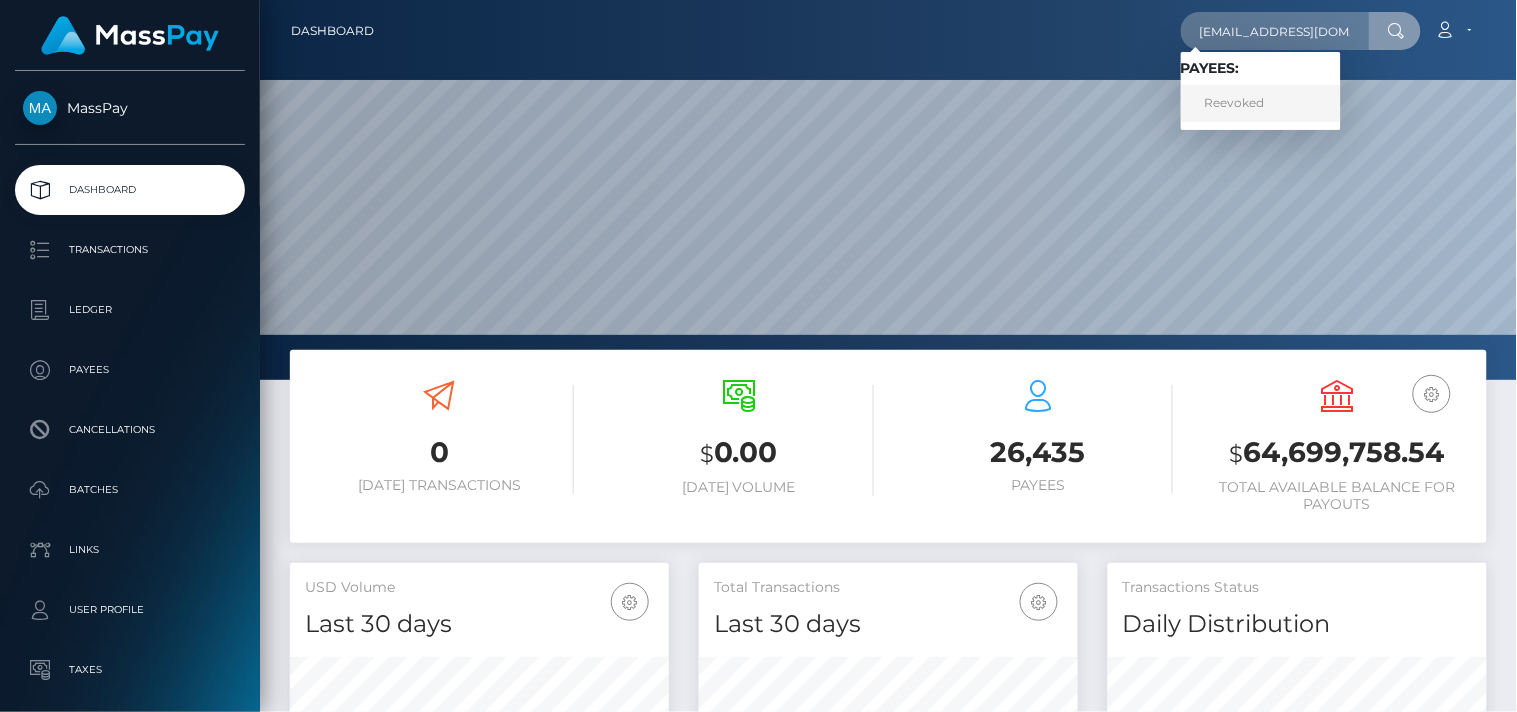 click on "Reevoked" at bounding box center [1261, 103] 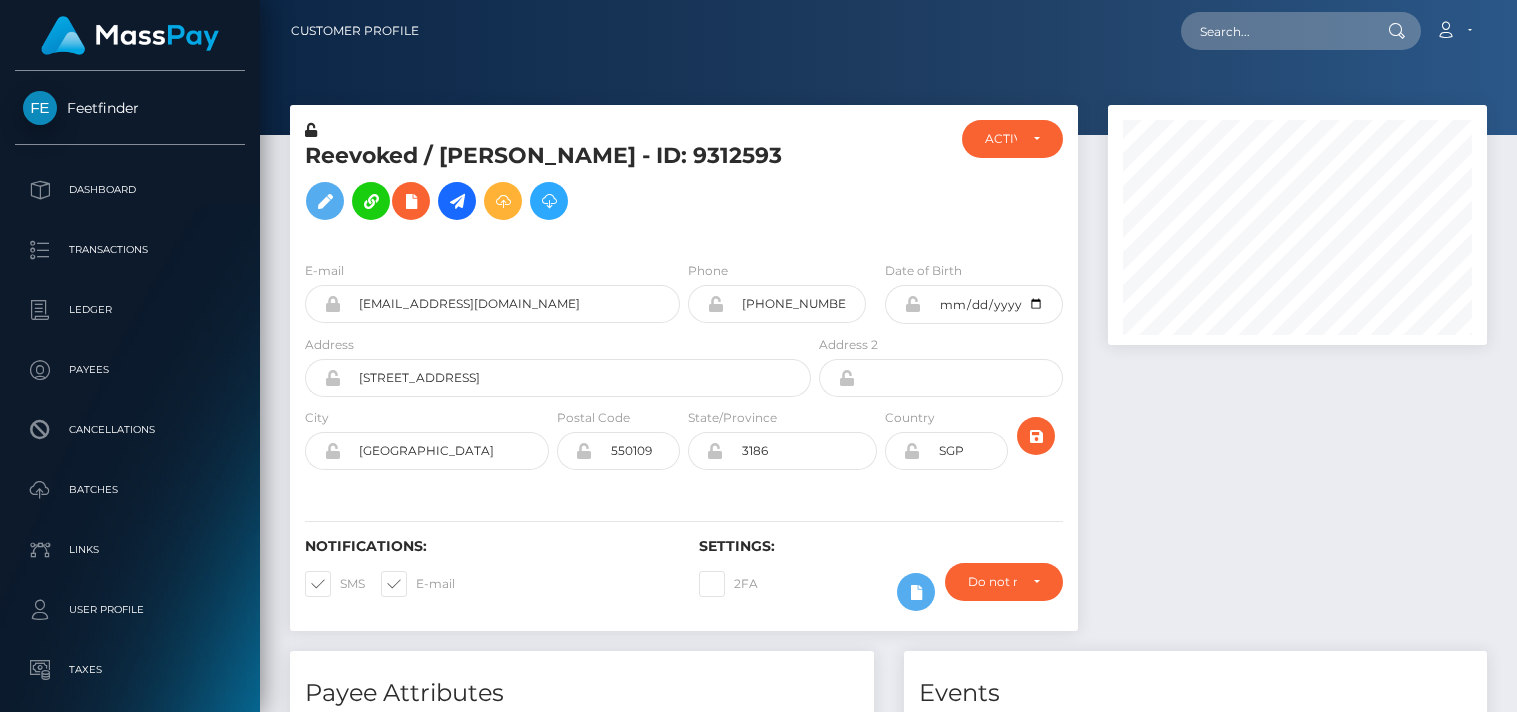 scroll, scrollTop: 0, scrollLeft: 0, axis: both 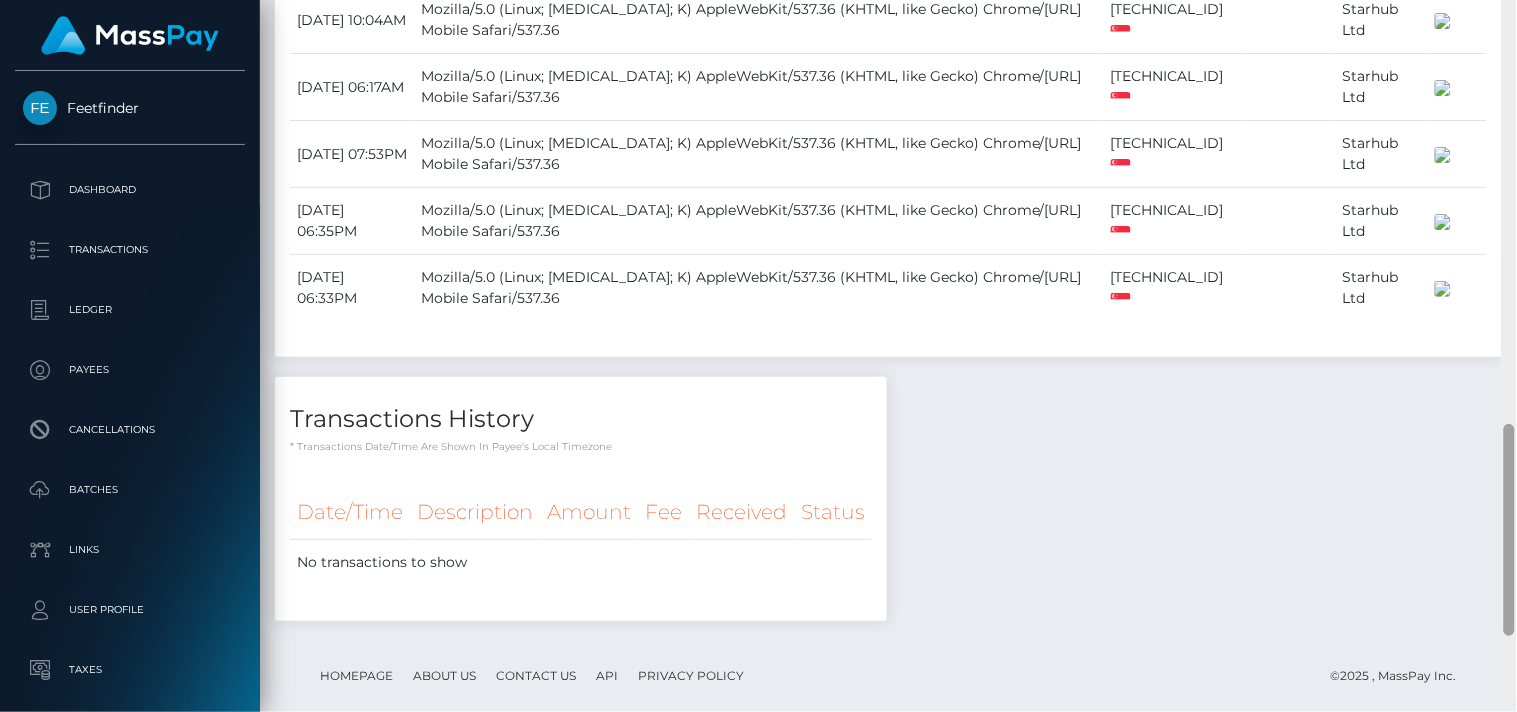 drag, startPoint x: 1511, startPoint y: 133, endPoint x: 1516, endPoint y: 581, distance: 448.0279 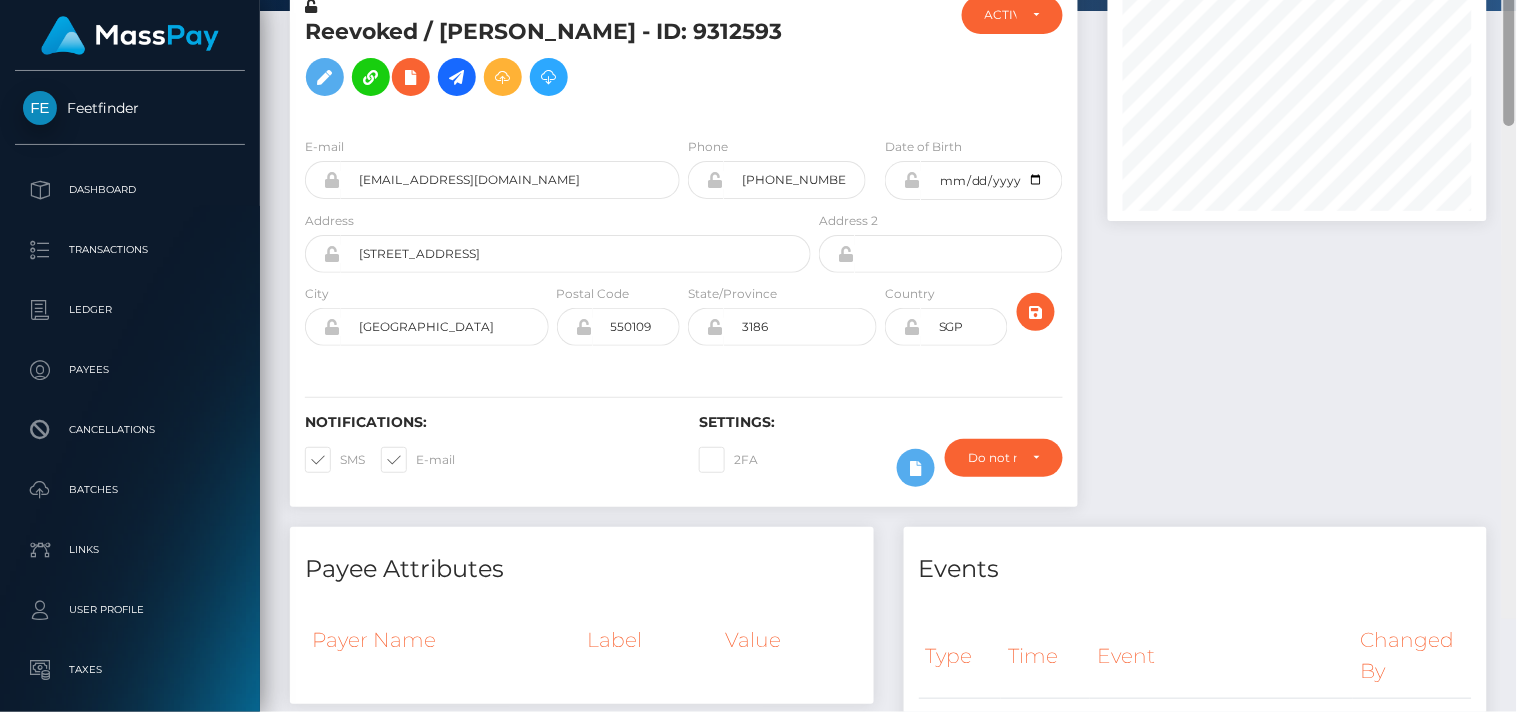 scroll, scrollTop: 0, scrollLeft: 0, axis: both 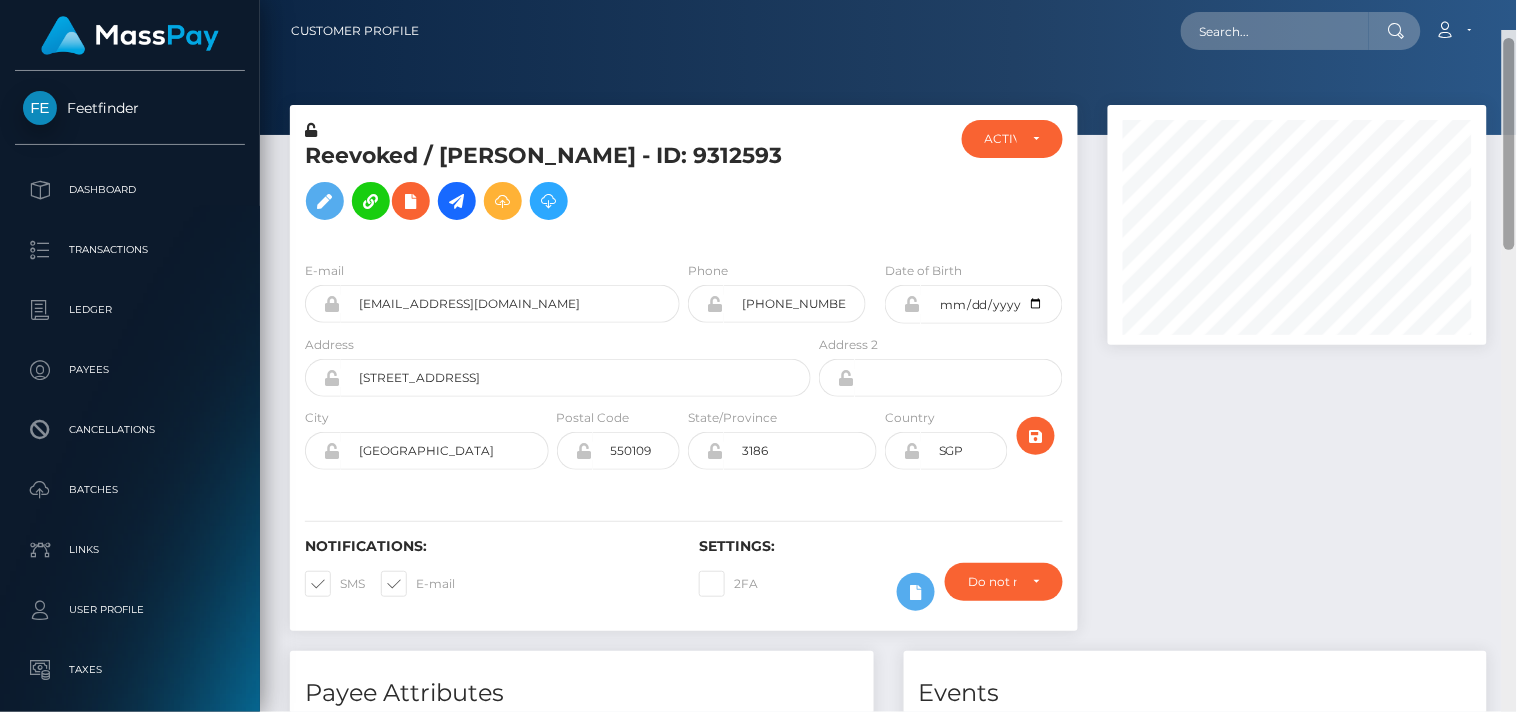 drag, startPoint x: 1508, startPoint y: 464, endPoint x: 1492, endPoint y: 2, distance: 462.27698 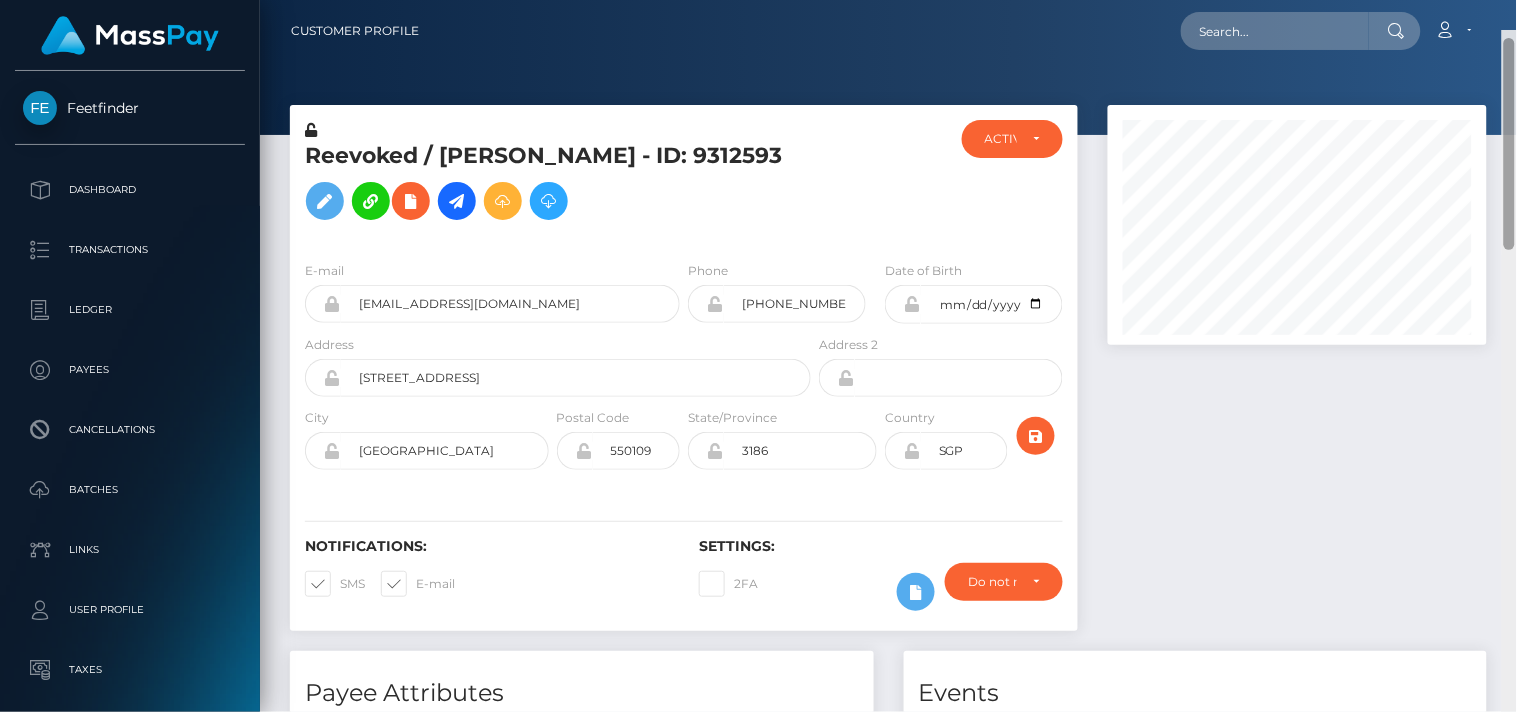 click on "Customer Profile
Loading...
Loading..." at bounding box center [888, 356] 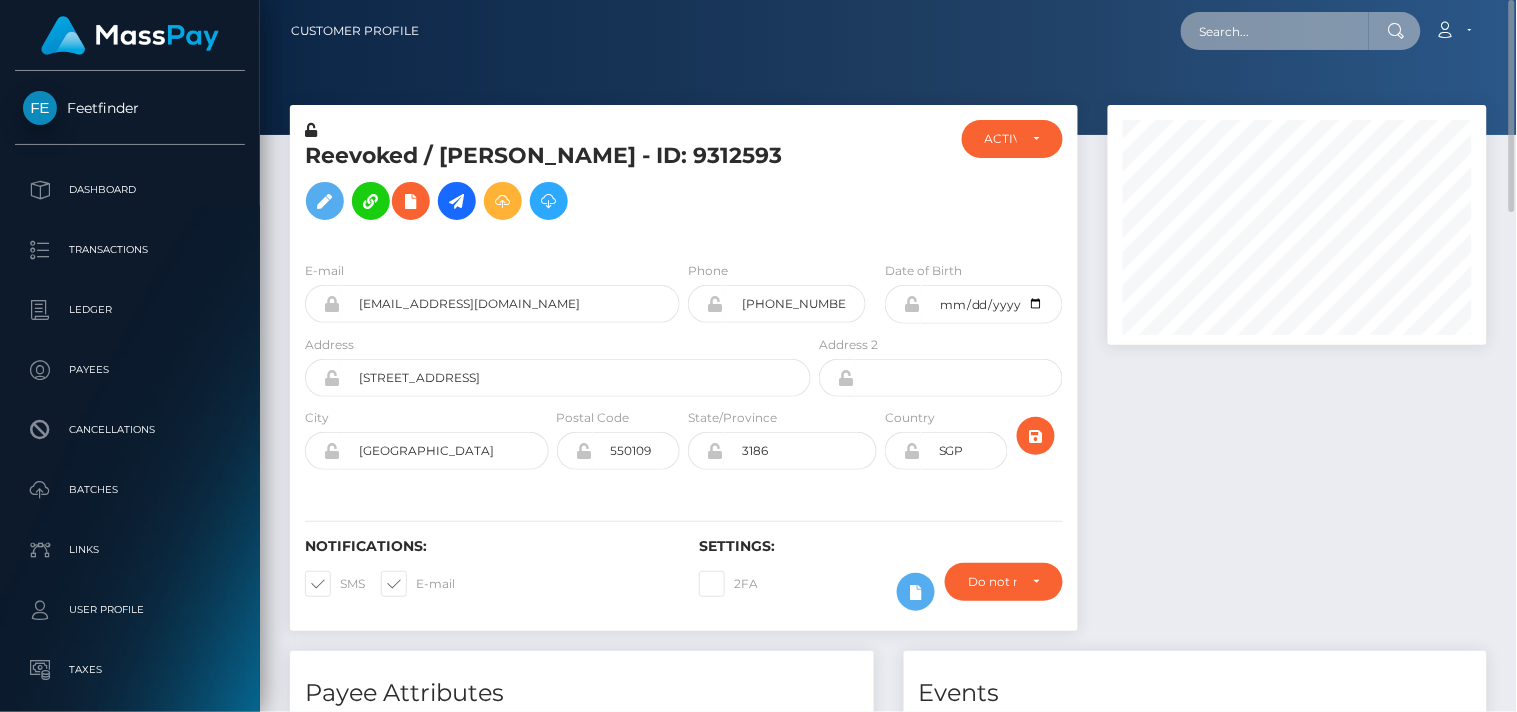 click at bounding box center (1275, 31) 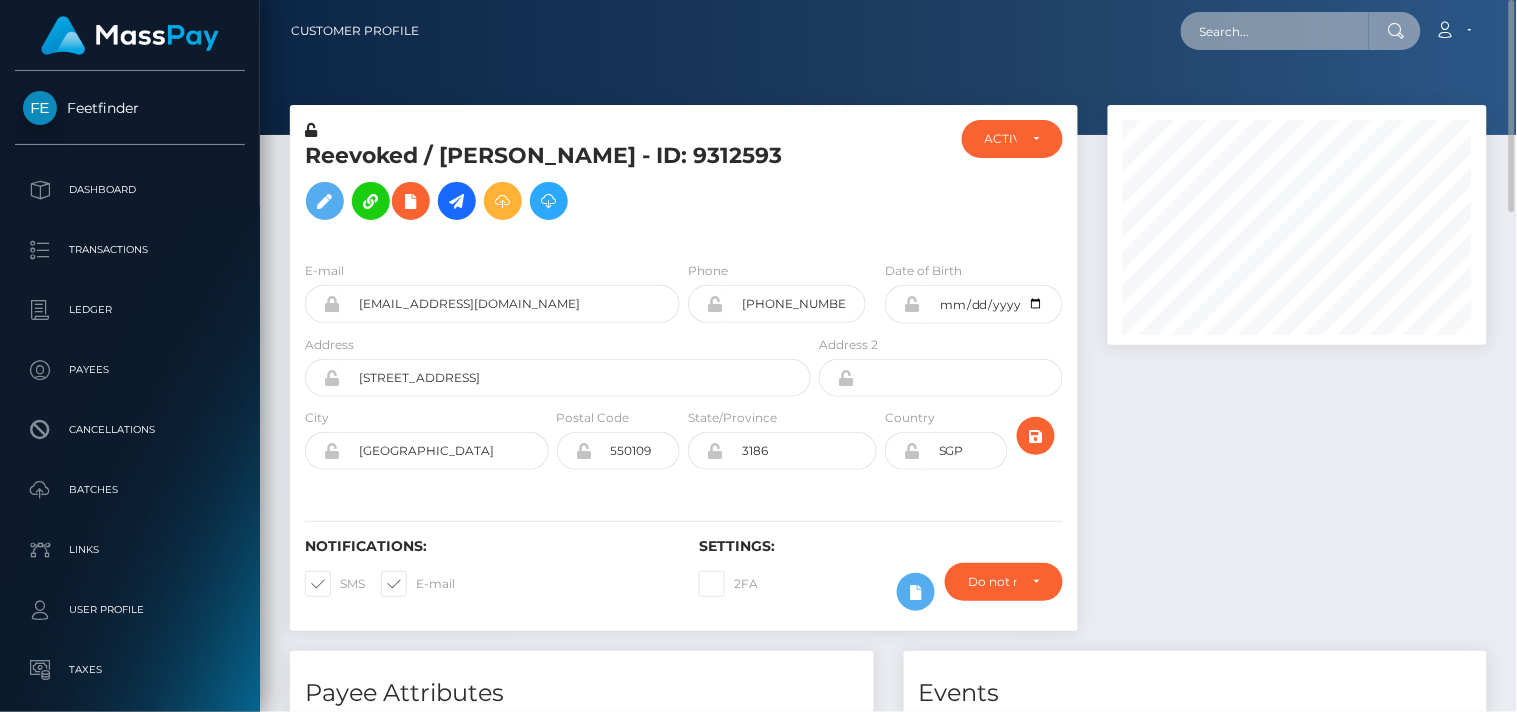 paste on "[EMAIL_ADDRESS][DOMAIN_NAME]" 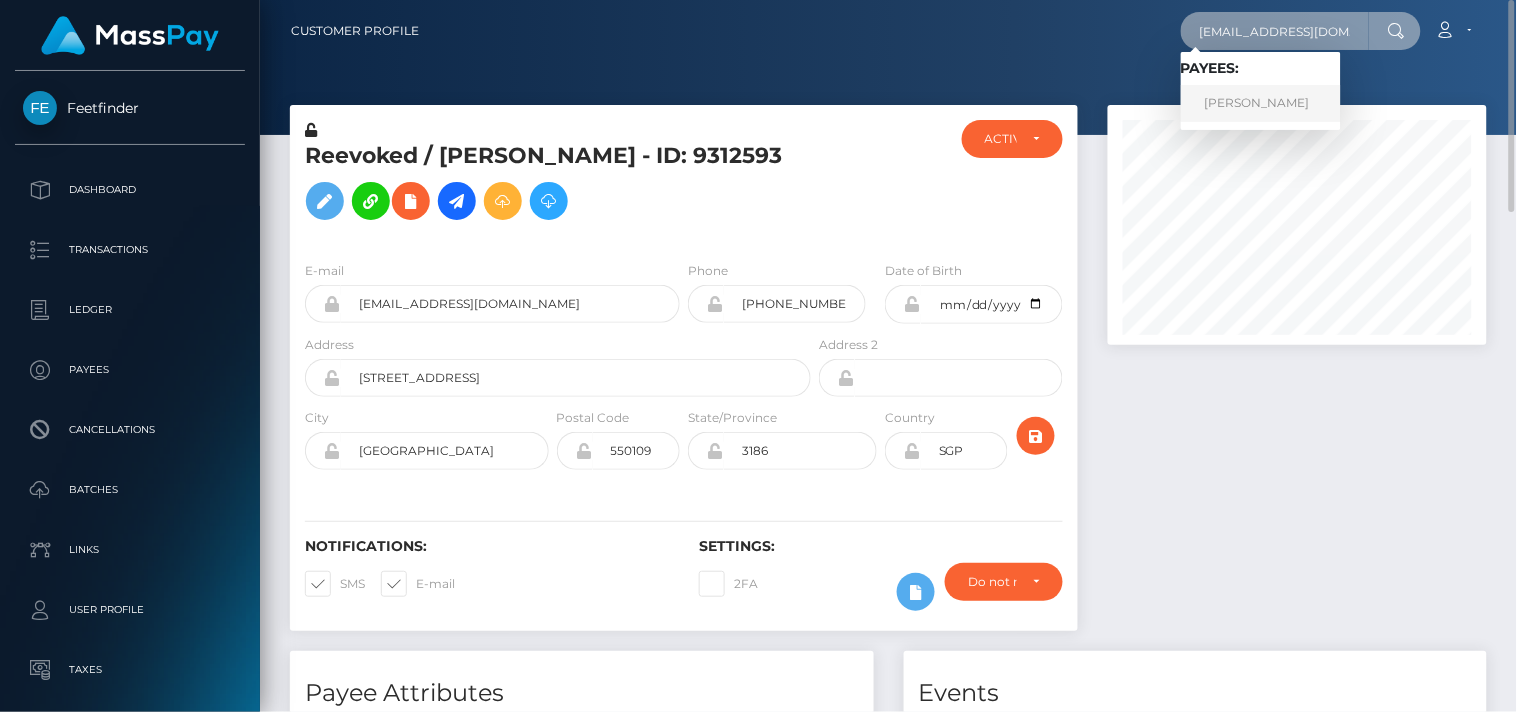 type on "[EMAIL_ADDRESS][DOMAIN_NAME]" 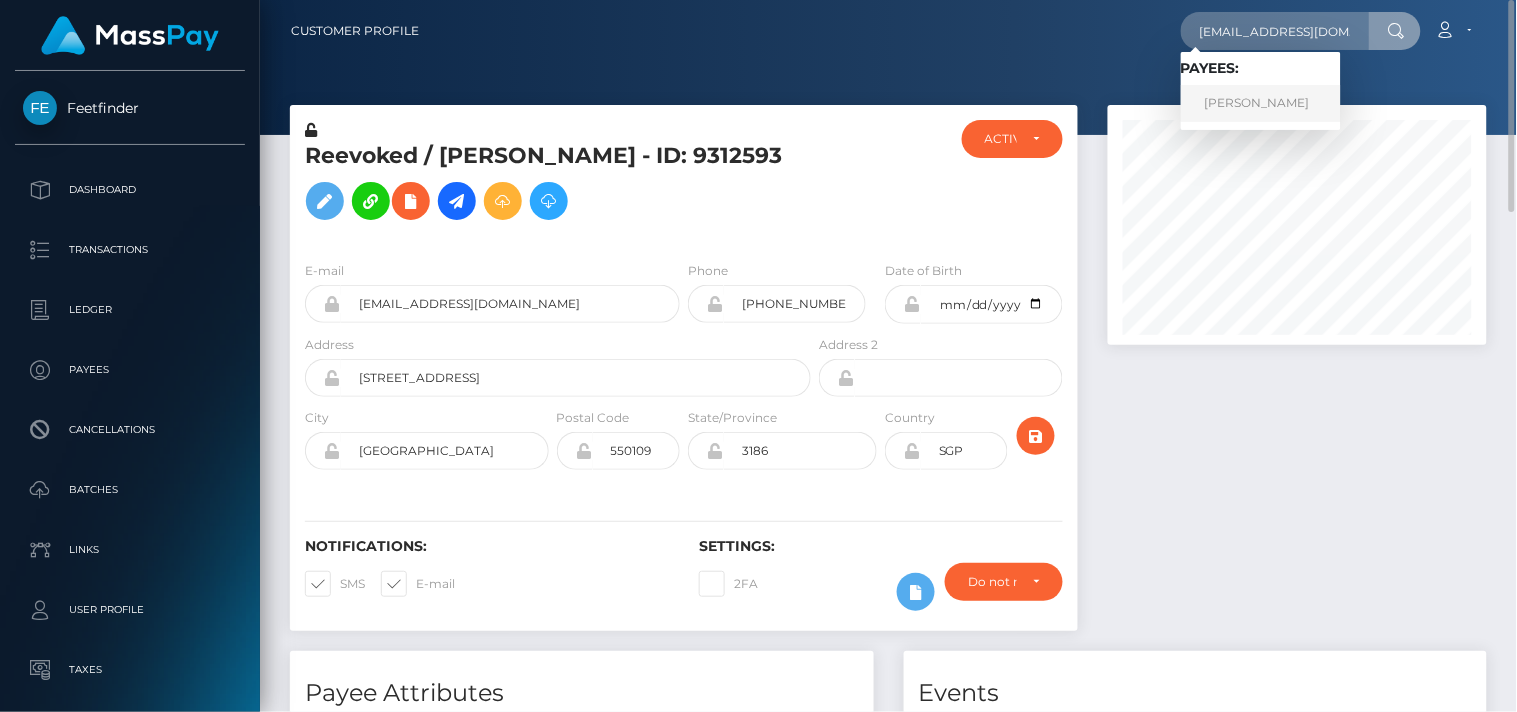 click on "[PERSON_NAME]" at bounding box center [1261, 103] 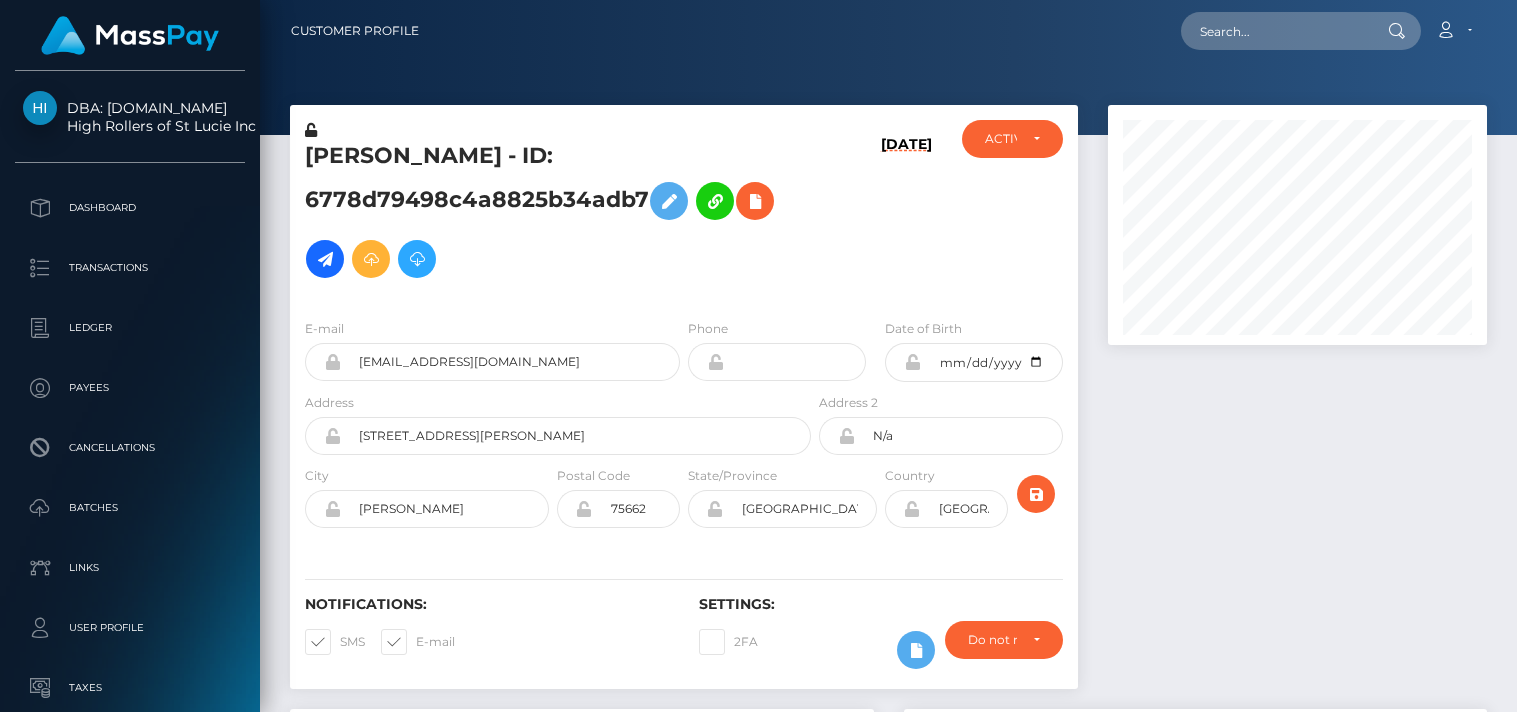 scroll, scrollTop: 0, scrollLeft: 0, axis: both 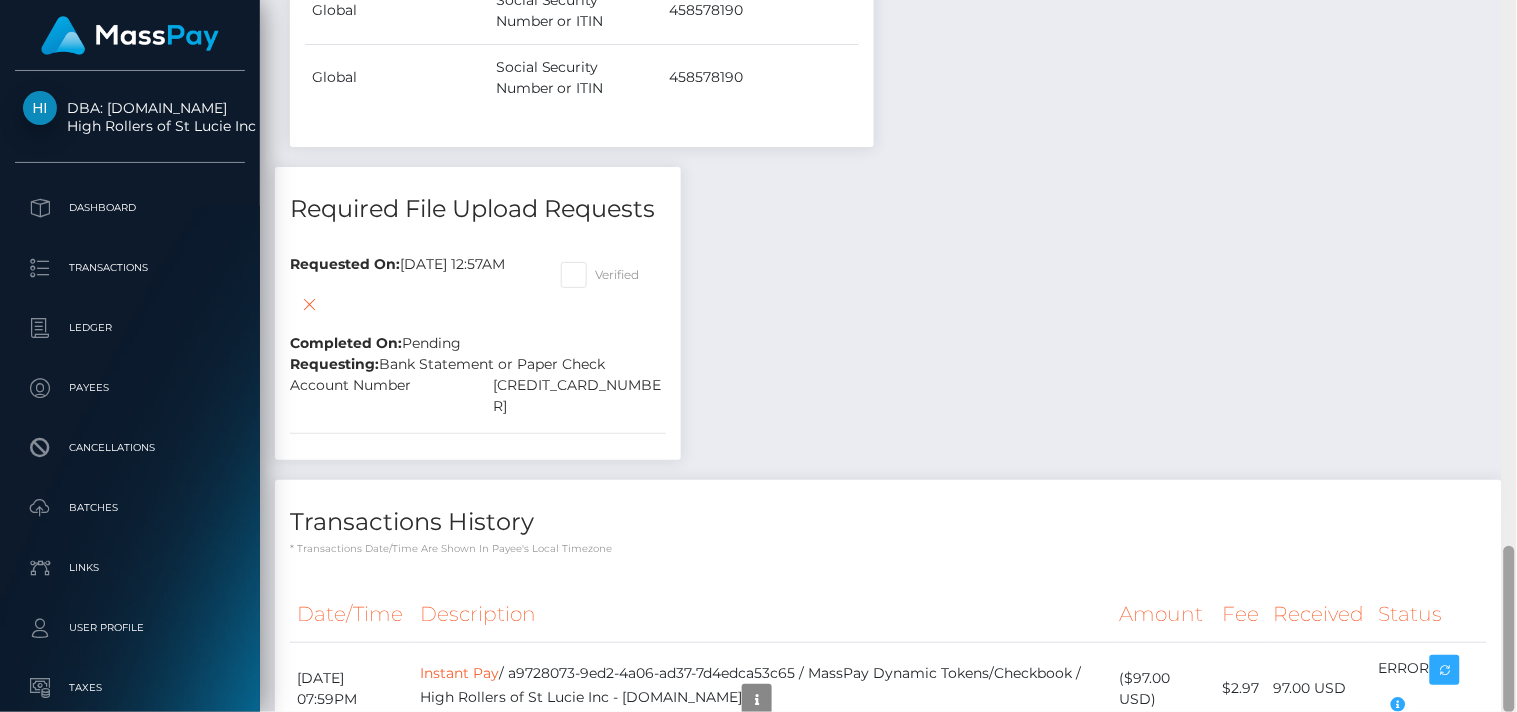 drag, startPoint x: 1510, startPoint y: 515, endPoint x: 1515, endPoint y: 616, distance: 101.12369 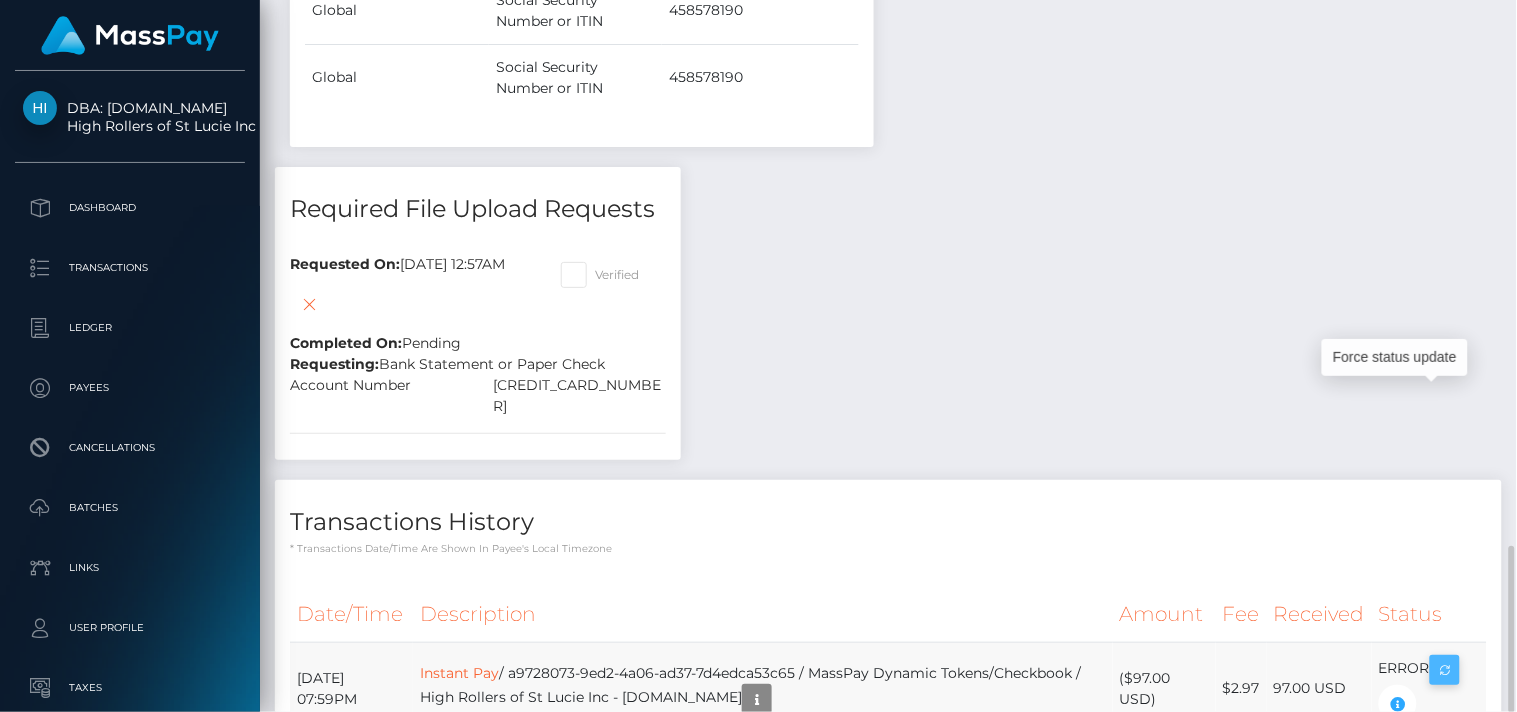 scroll, scrollTop: 240, scrollLeft: 380, axis: both 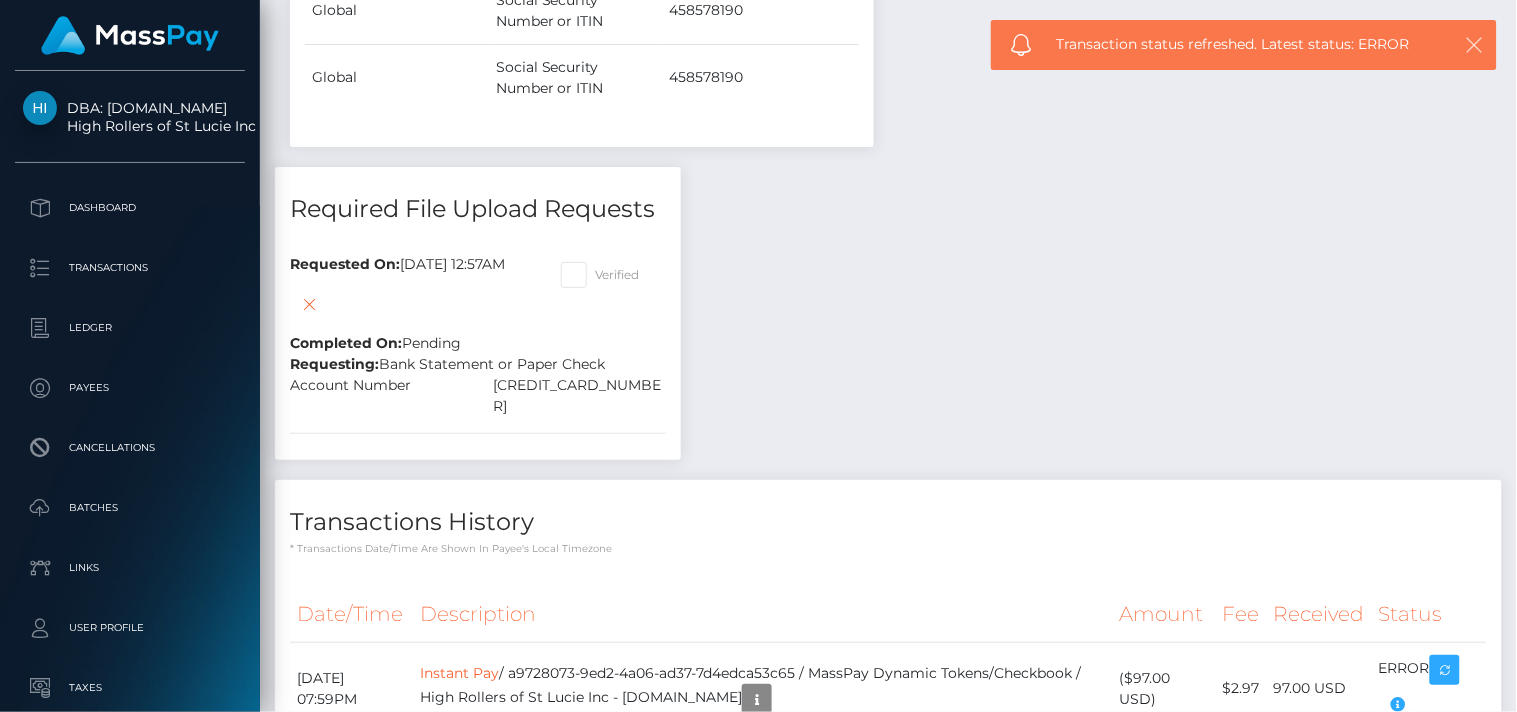 click at bounding box center (1475, 45) 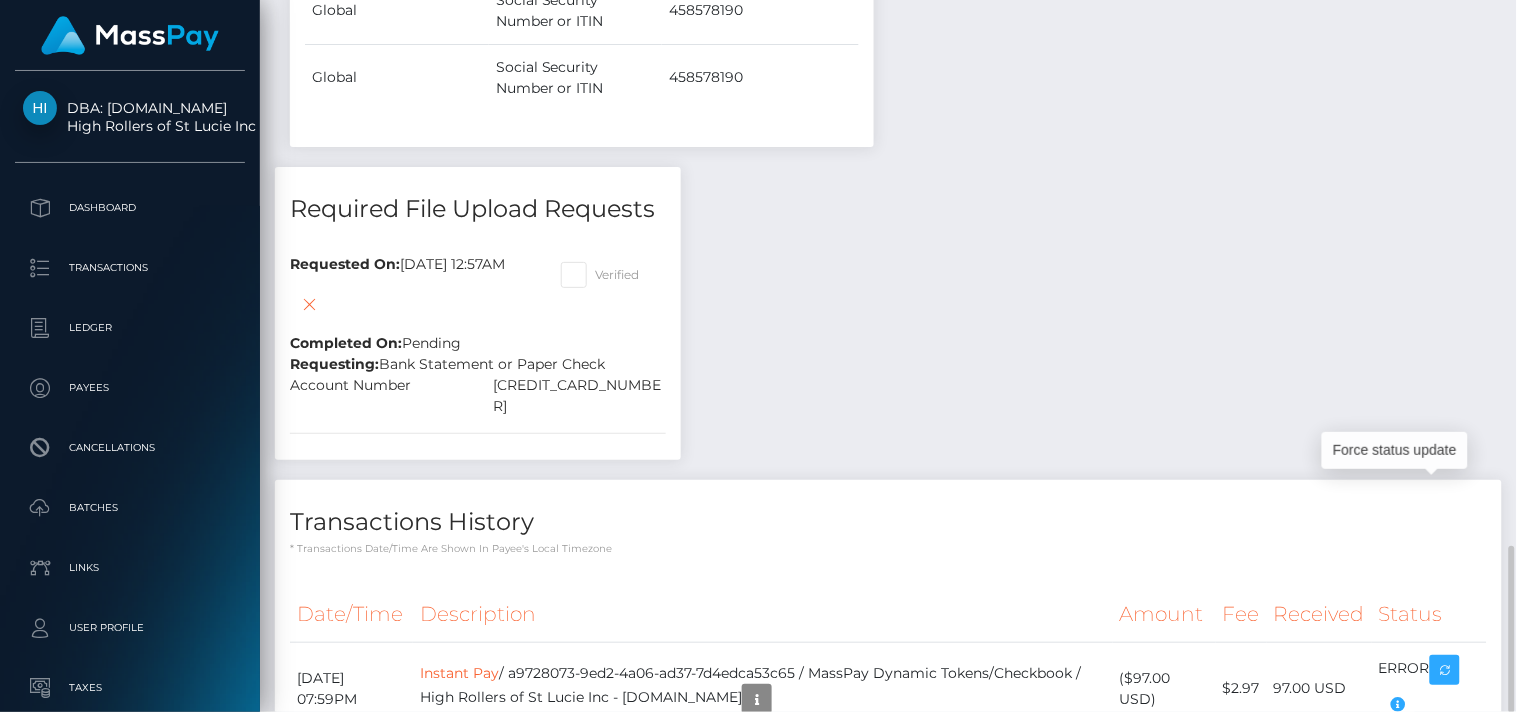 scroll, scrollTop: 240, scrollLeft: 380, axis: both 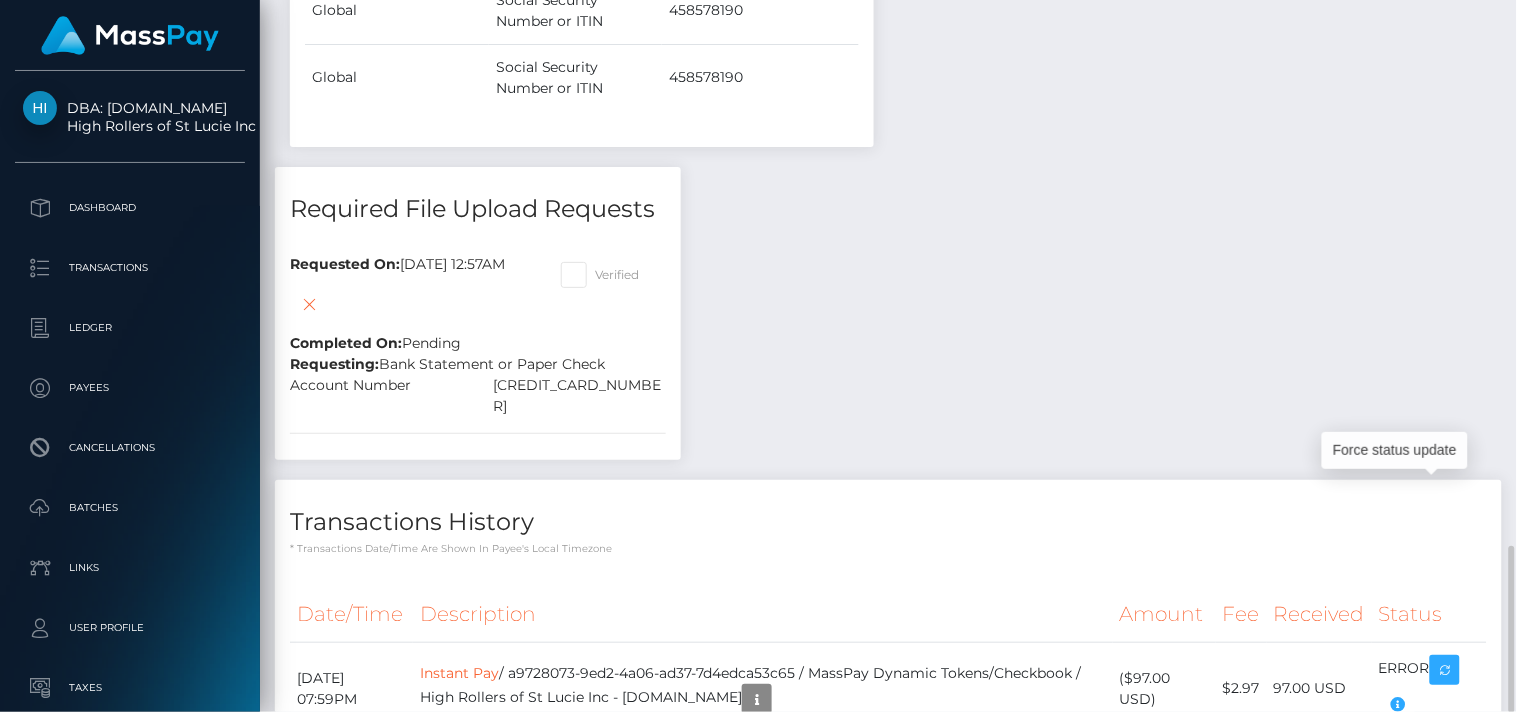 click at bounding box center (1445, 763) 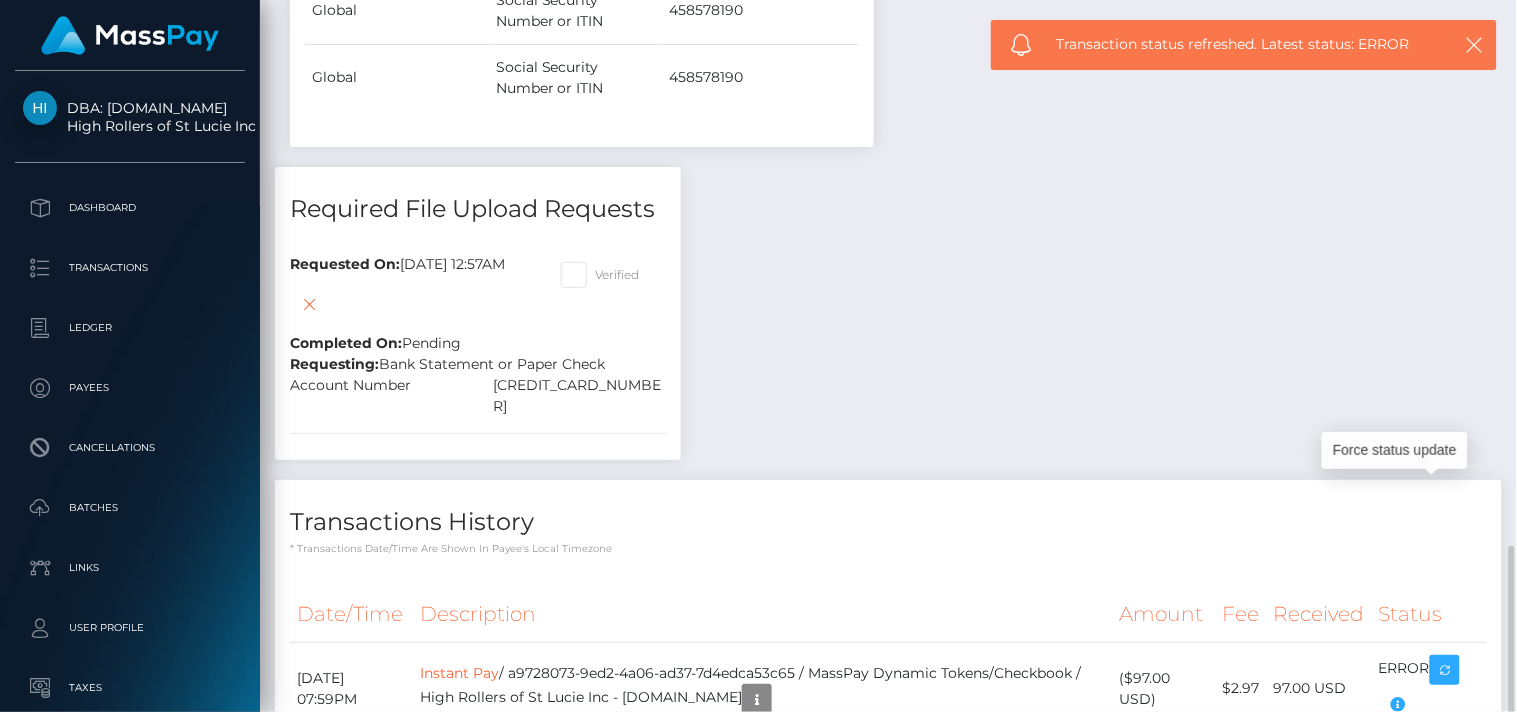 click on "Teresa  Fields
- ID: 6778d79498c4a8825b34adb7
07/13/25
DEACTIVE CLOSED ACTIVE" at bounding box center (888, -614) 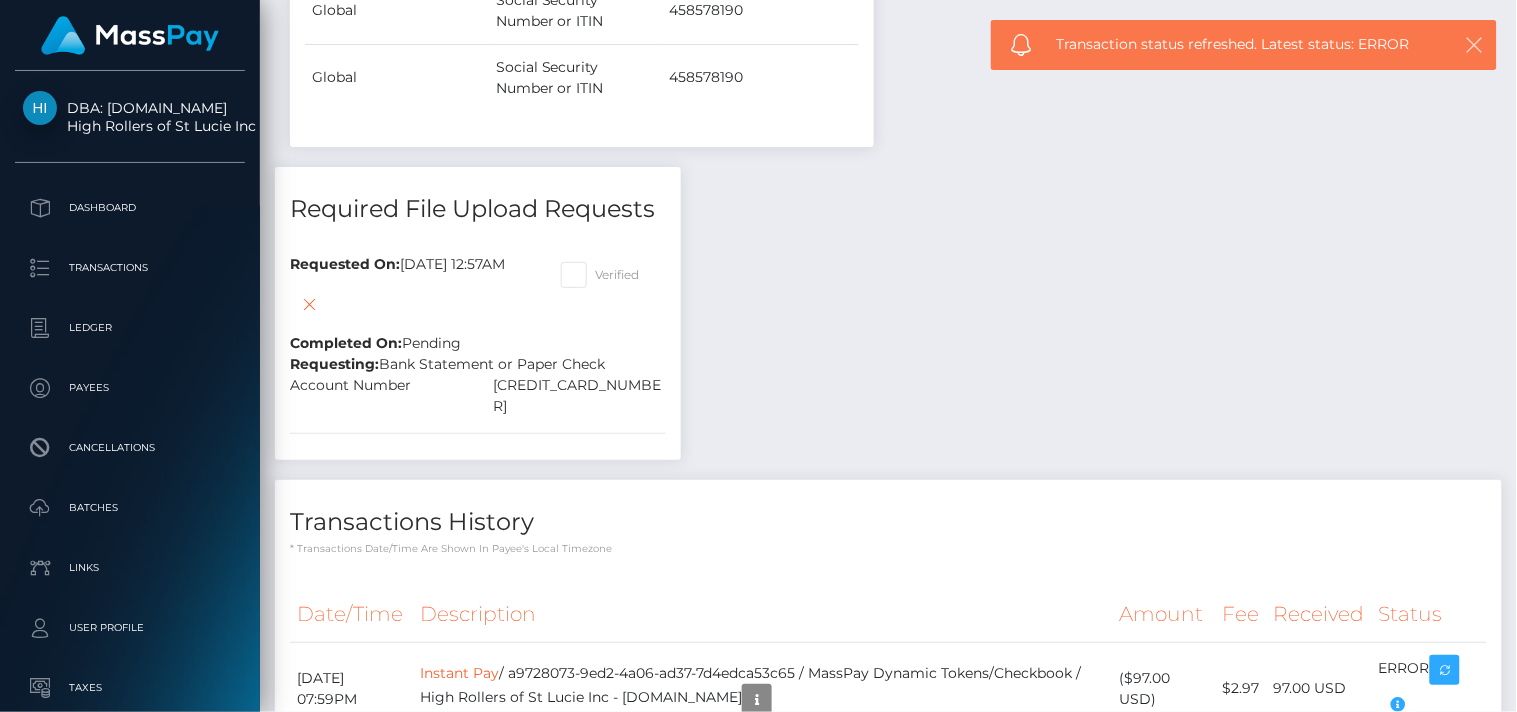 click at bounding box center (1475, 45) 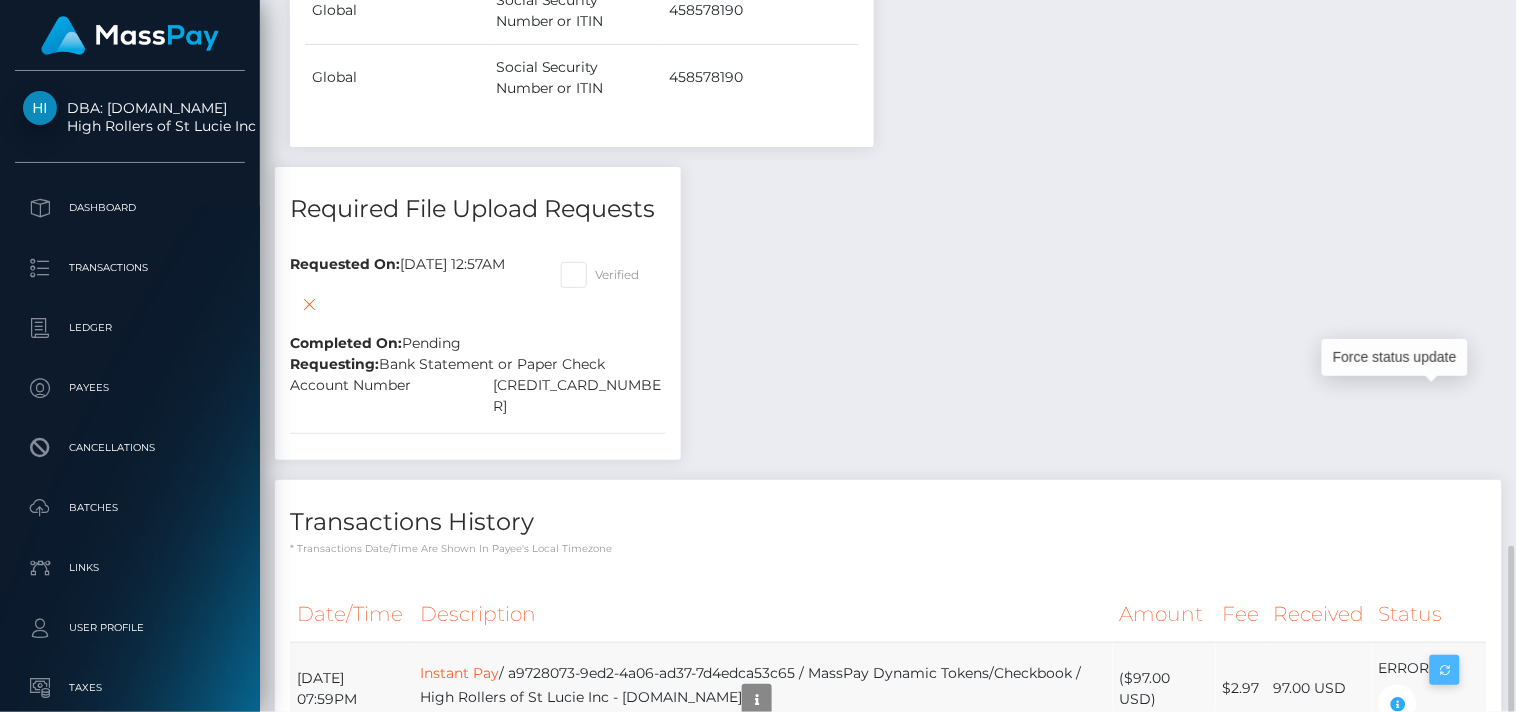 scroll, scrollTop: 240, scrollLeft: 380, axis: both 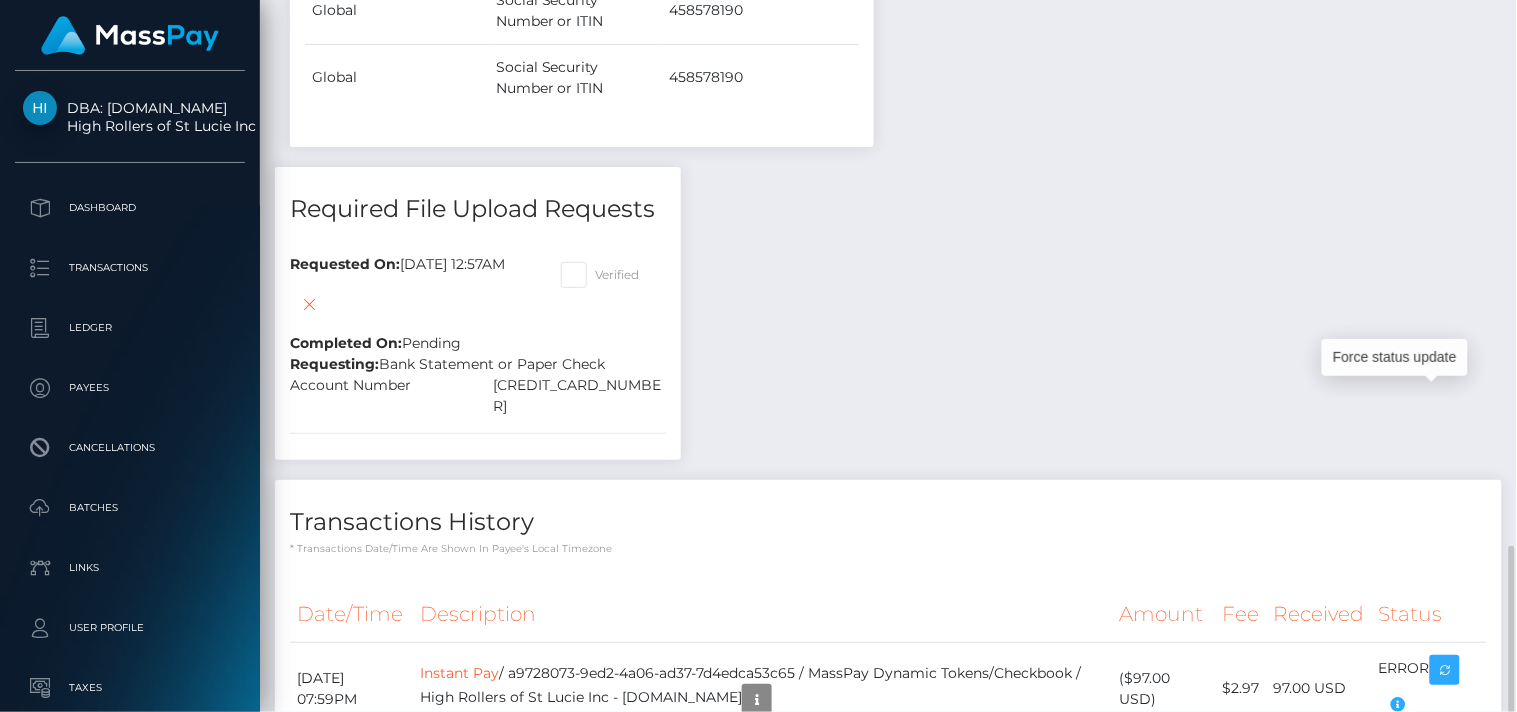 click at bounding box center (1445, 763) 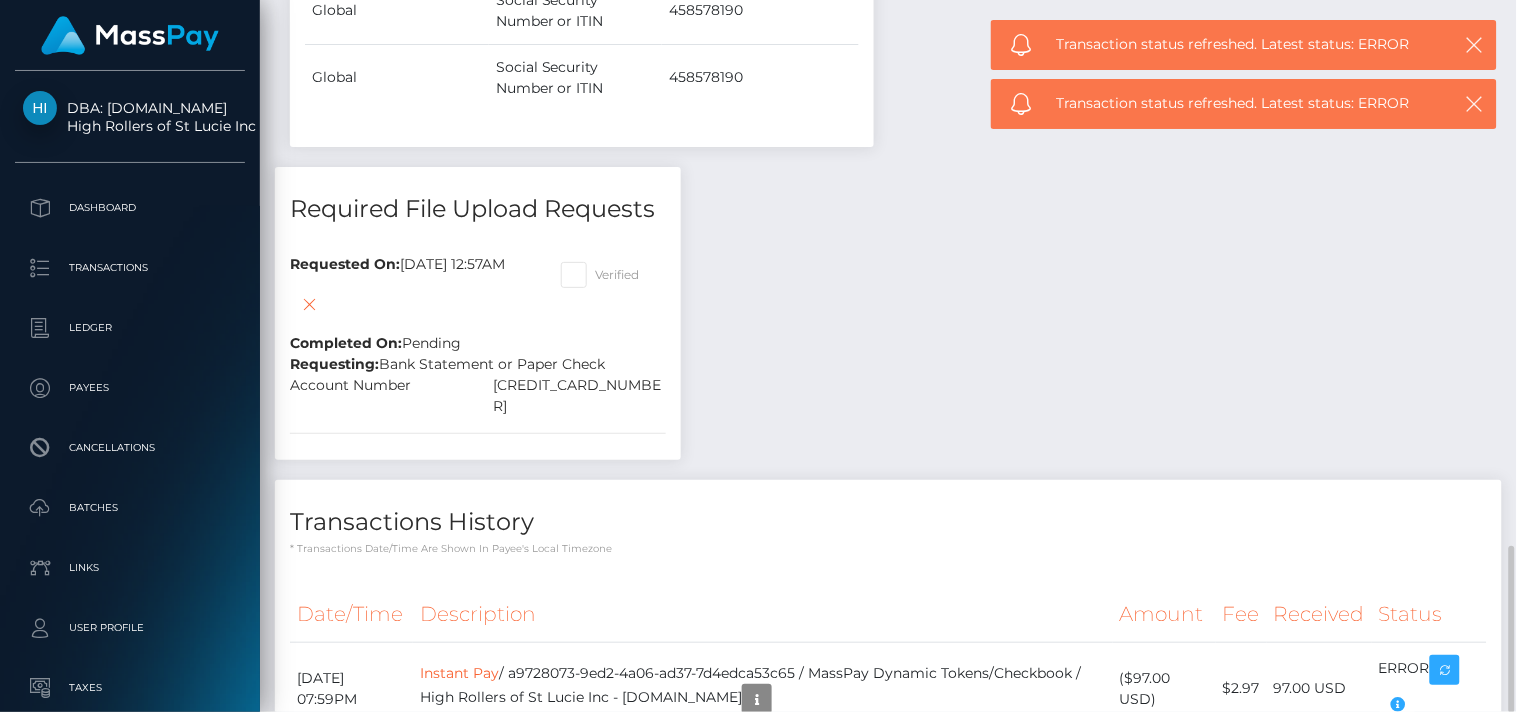 scroll, scrollTop: 240, scrollLeft: 380, axis: both 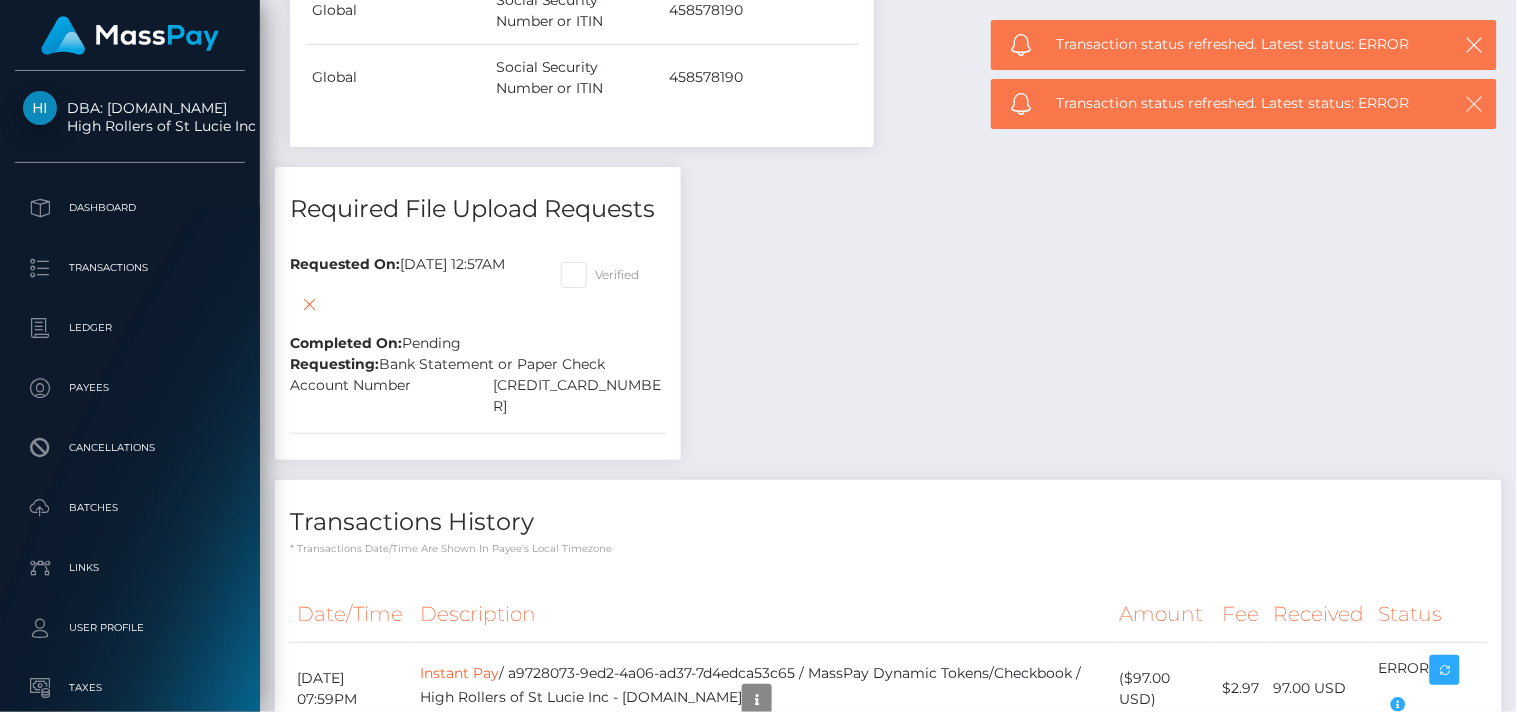 click at bounding box center [1475, 104] 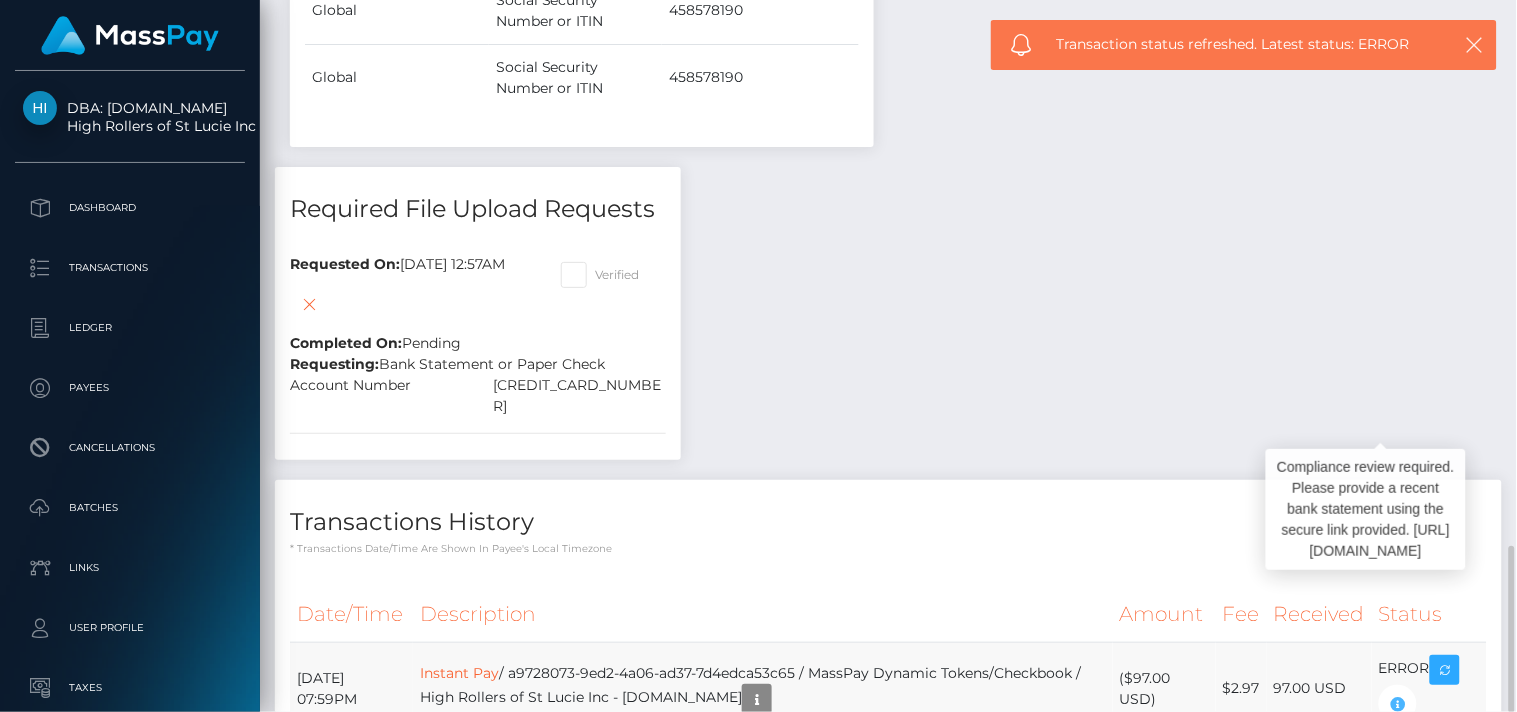 scroll, scrollTop: 240, scrollLeft: 380, axis: both 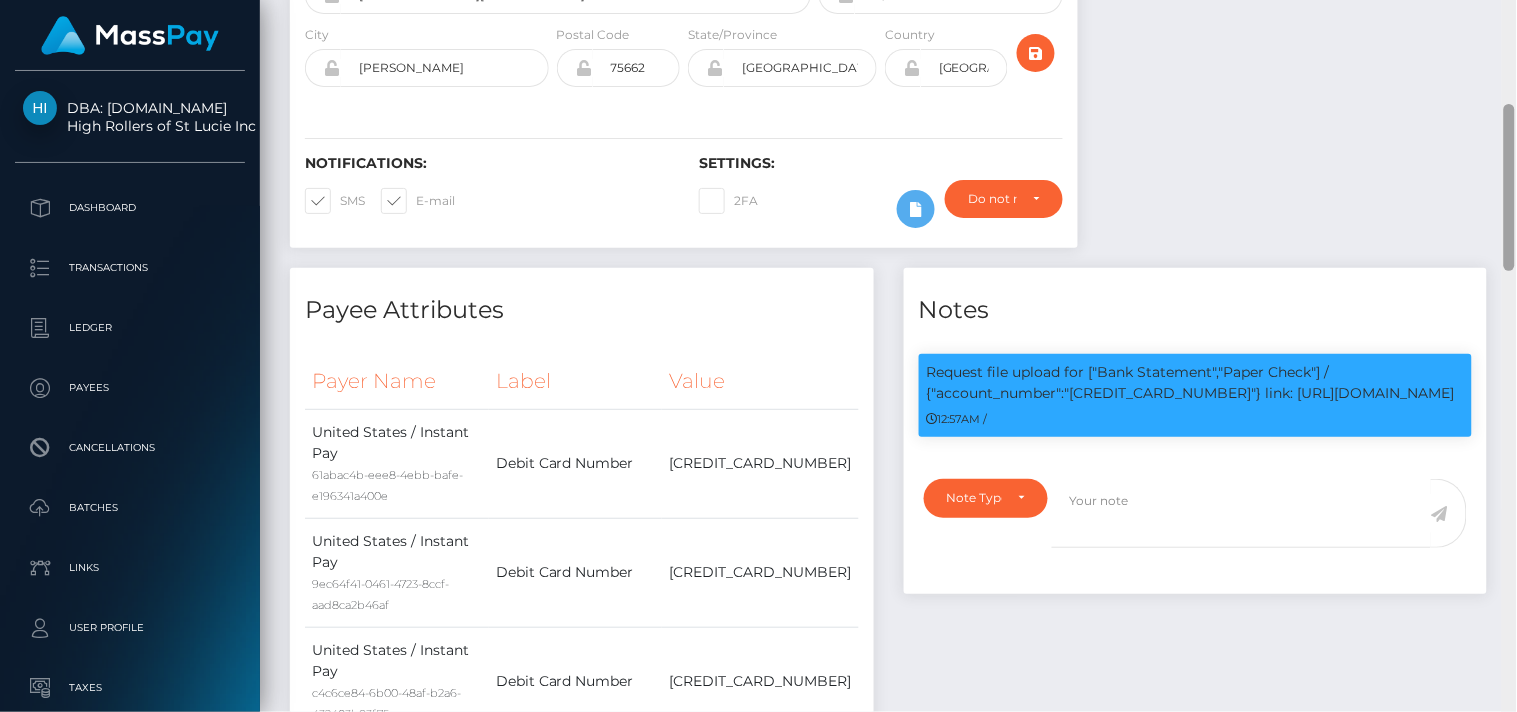 drag, startPoint x: 1512, startPoint y: 567, endPoint x: 1472, endPoint y: 125, distance: 443.80627 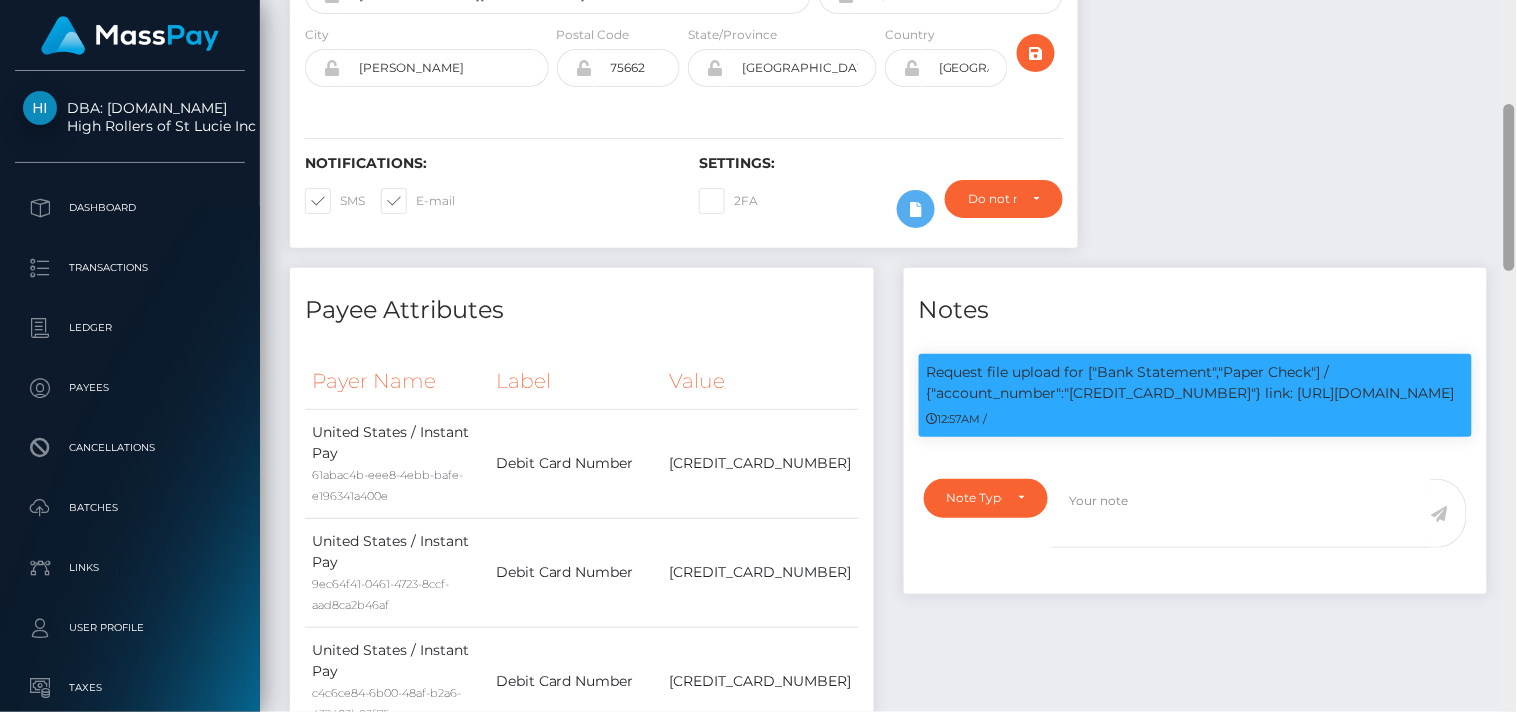 click on "Customer Profile
Loading...
Loading..." at bounding box center [888, 356] 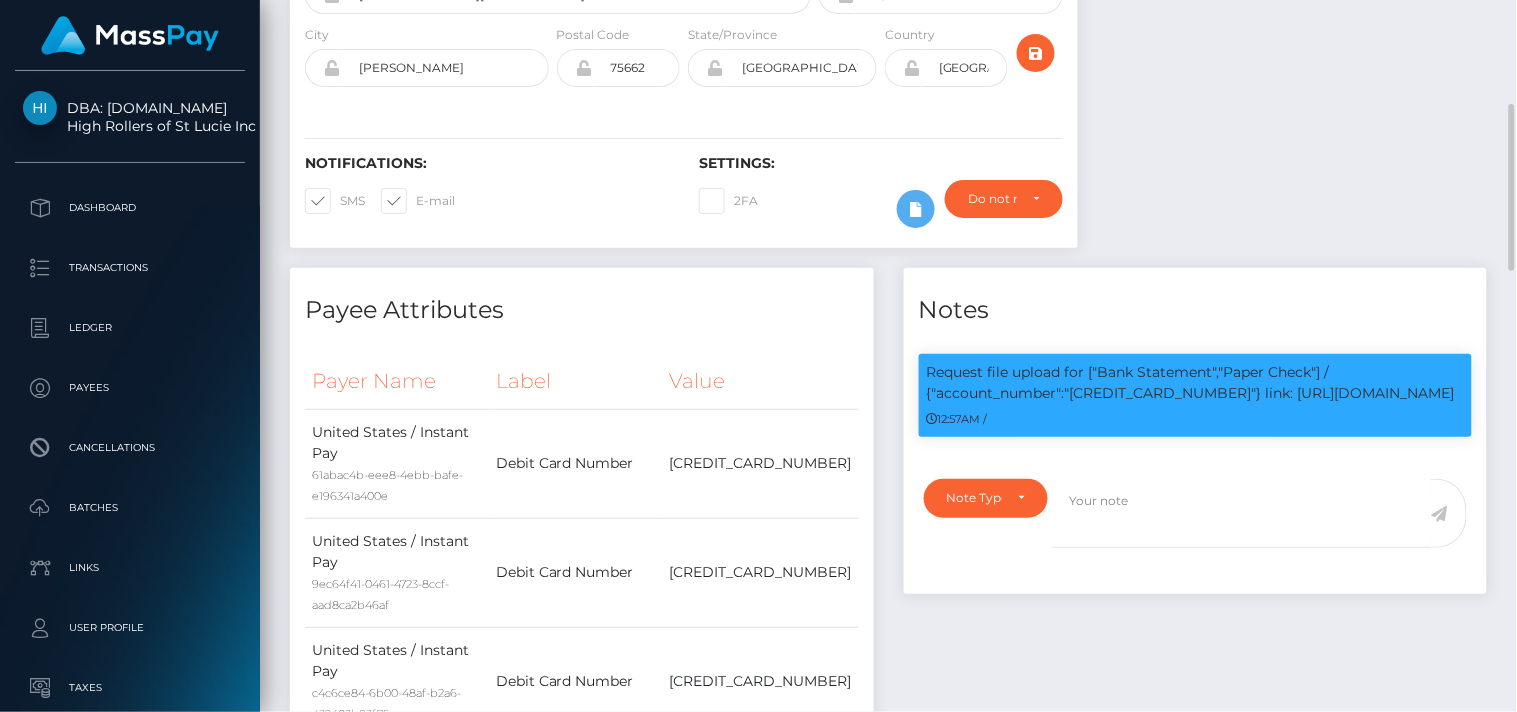 scroll, scrollTop: 240, scrollLeft: 380, axis: both 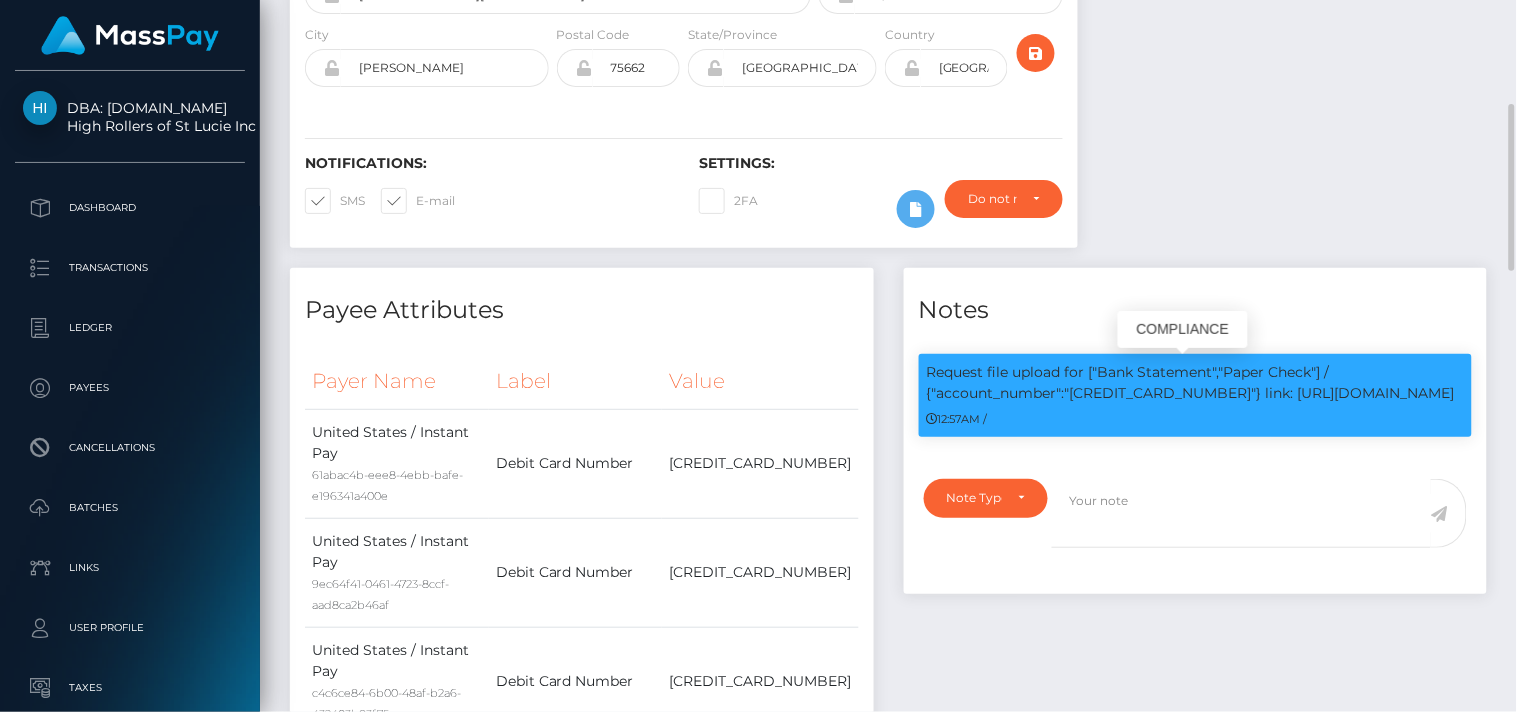 click on "Request file upload for ["Bank Statement","Paper Check"] / {"account_number":"4853400412207468"} link: https://l.maspay.io/Ofi3X" at bounding box center [1196, 383] 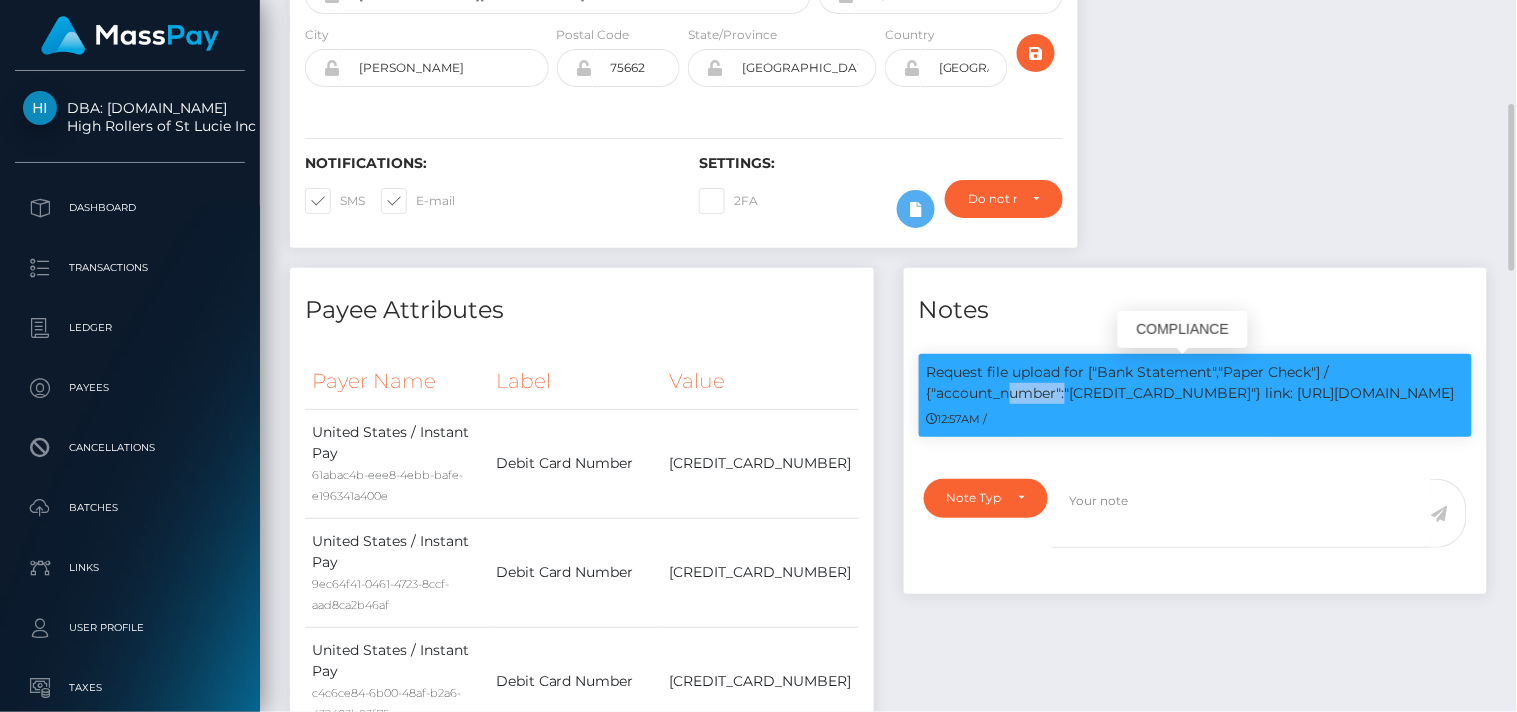 click on "Request file upload for ["Bank Statement","Paper Check"] / {"account_number":"4853400412207468"} link: https://l.maspay.io/Ofi3X" at bounding box center (1196, 383) 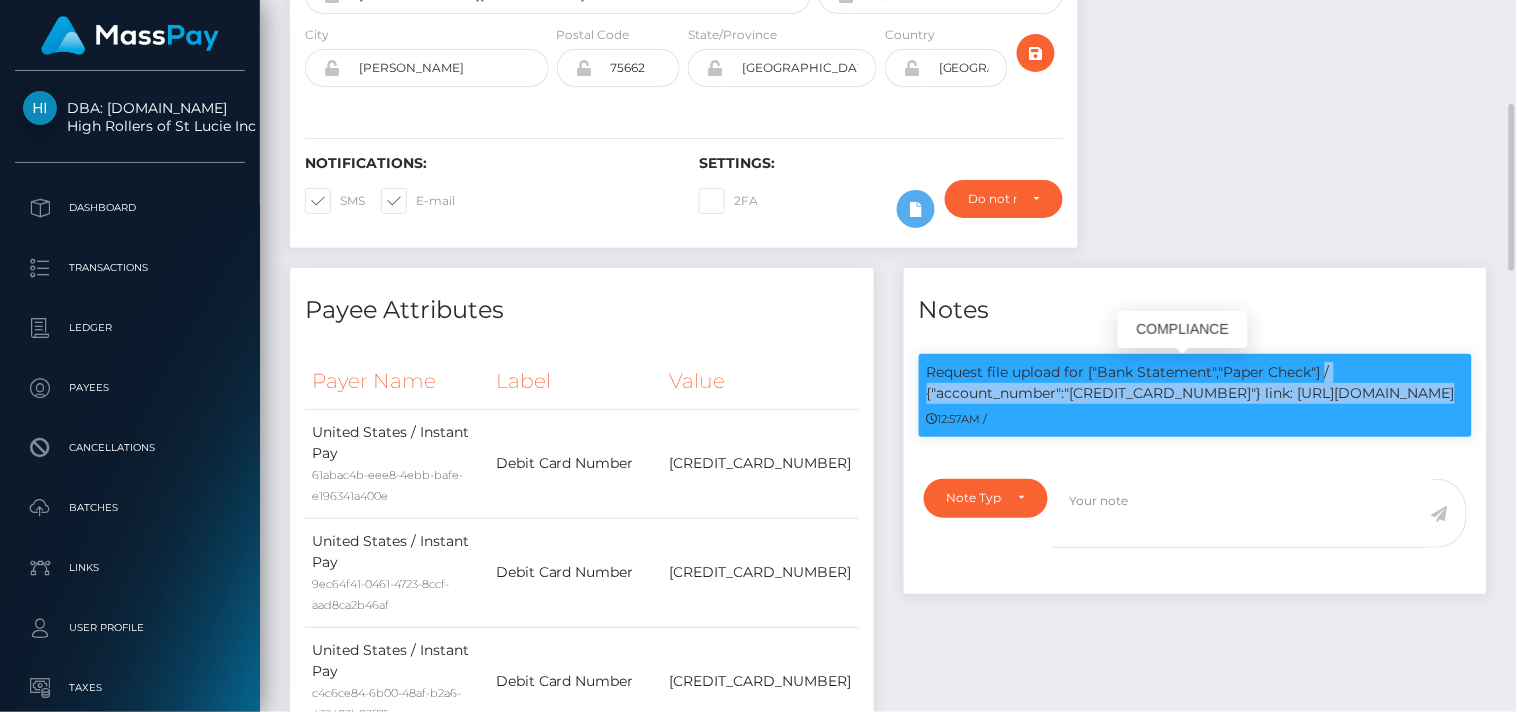 click on "Request file upload for ["Bank Statement","Paper Check"] / {"account_number":"4853400412207468"} link: https://l.maspay.io/Ofi3X" at bounding box center (1196, 383) 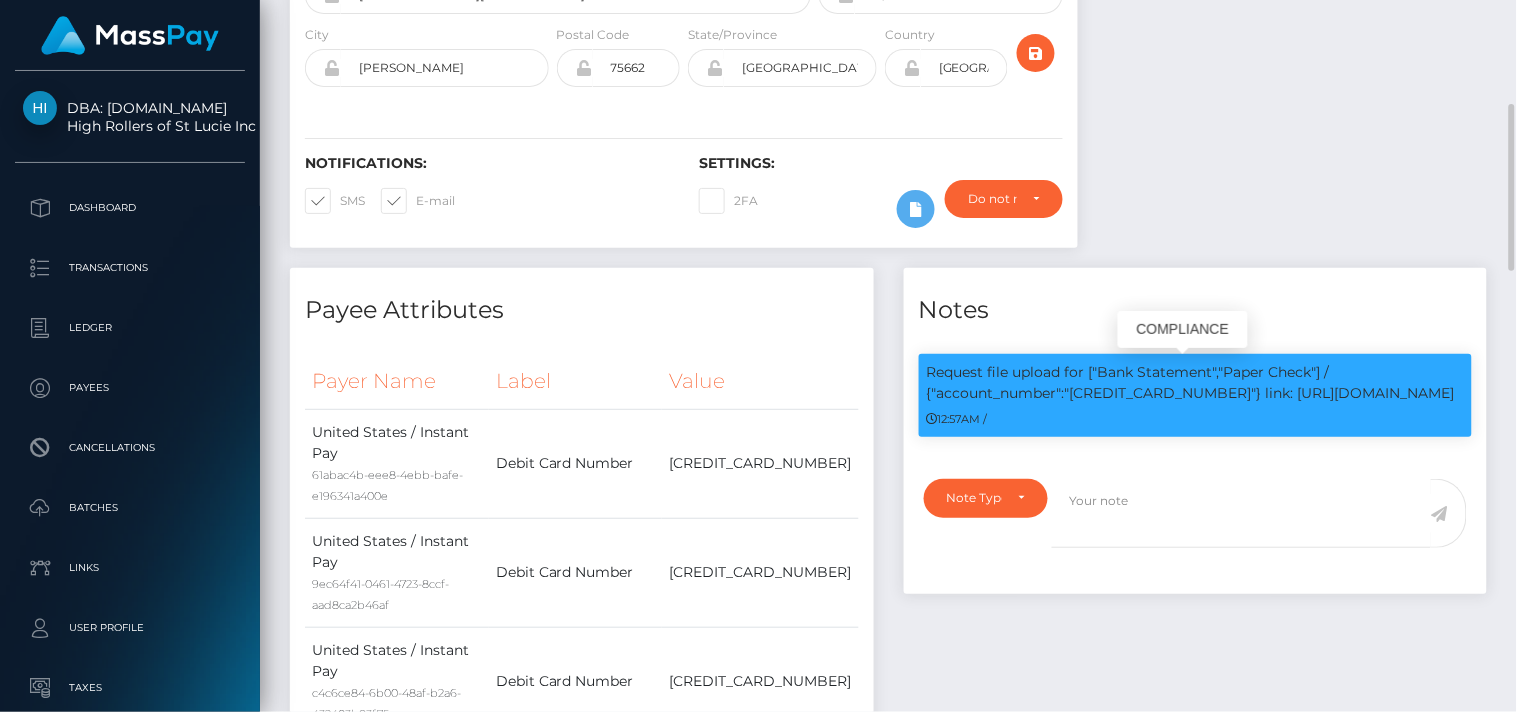 click on "Request file upload for ["Bank Statement","Paper Check"] / {"account_number":"4853400412207468"} link: https://l.maspay.io/Ofi3X
12:57AM
/" at bounding box center (1196, 395) 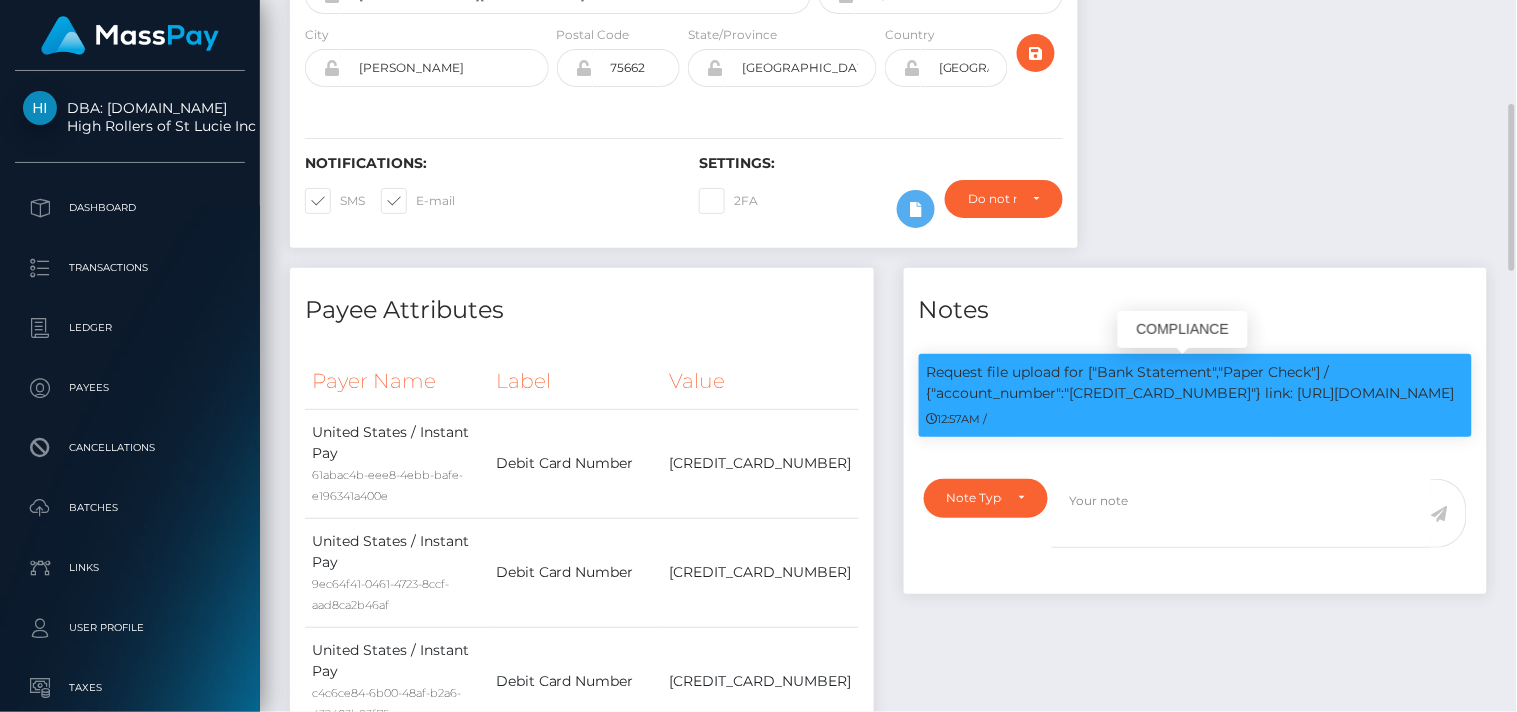 click on "Request file upload for ["Bank Statement","Paper Check"] / {"account_number":"4853400412207468"} link: https://l.maspay.io/Ofi3X" at bounding box center [1196, 383] 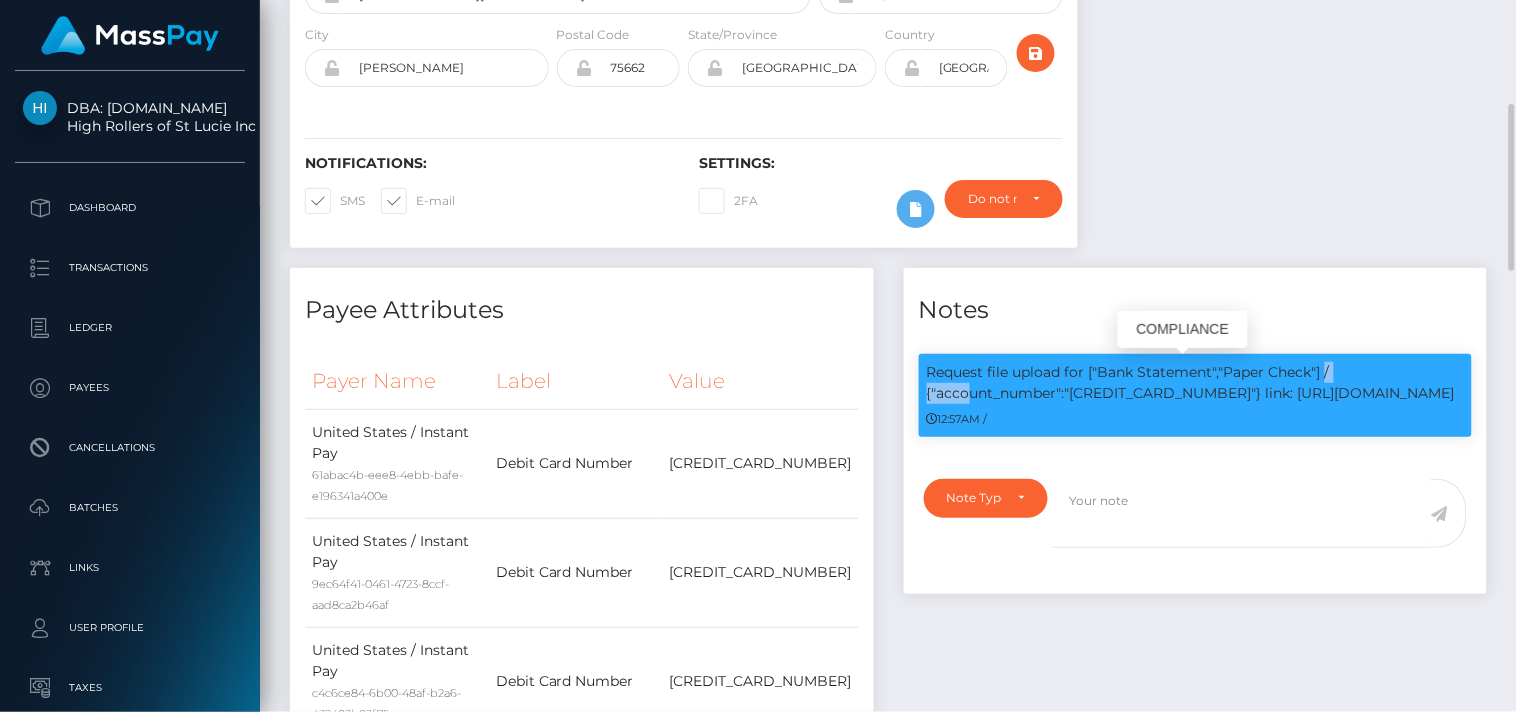 click on "Request file upload for ["Bank Statement","Paper Check"] / {"account_number":"4853400412207468"} link: https://l.maspay.io/Ofi3X" at bounding box center (1196, 383) 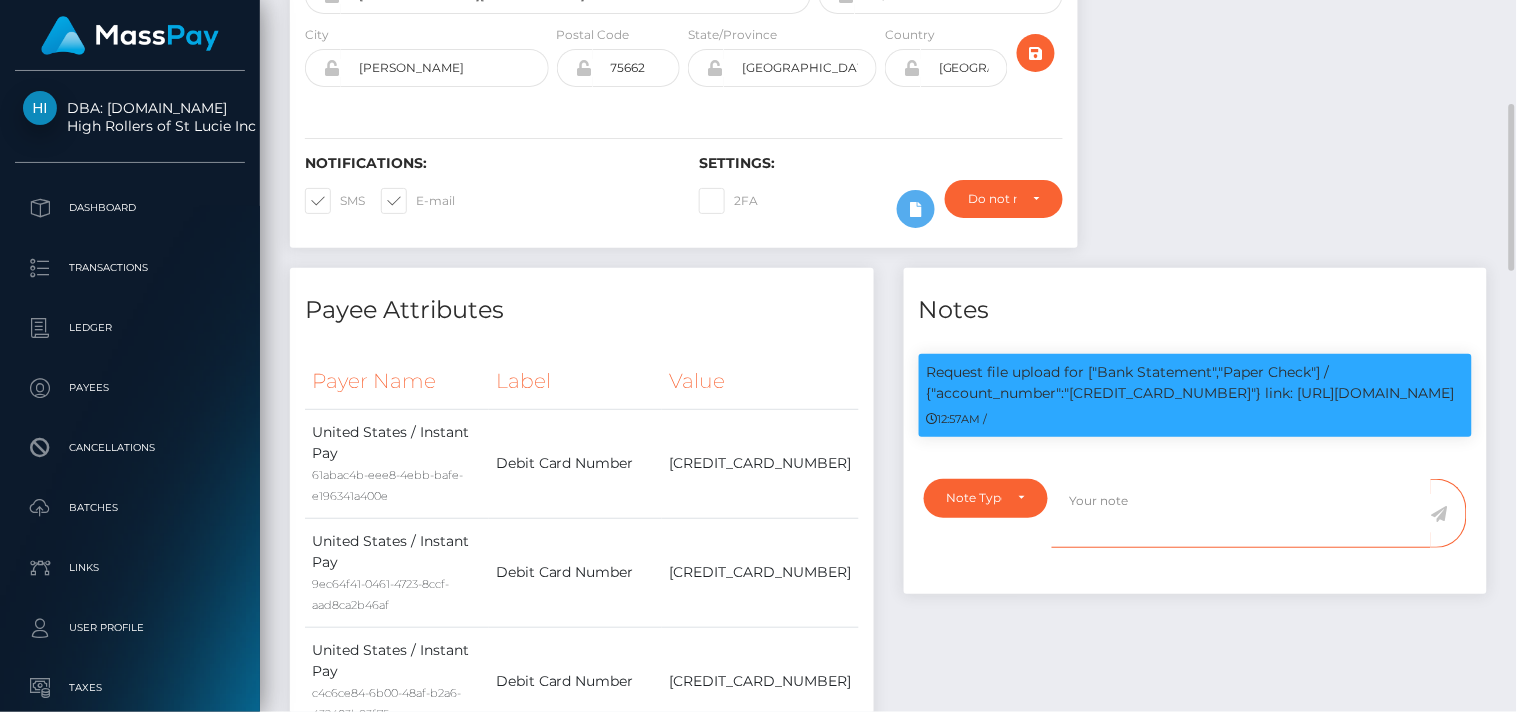 click at bounding box center (1241, 513) 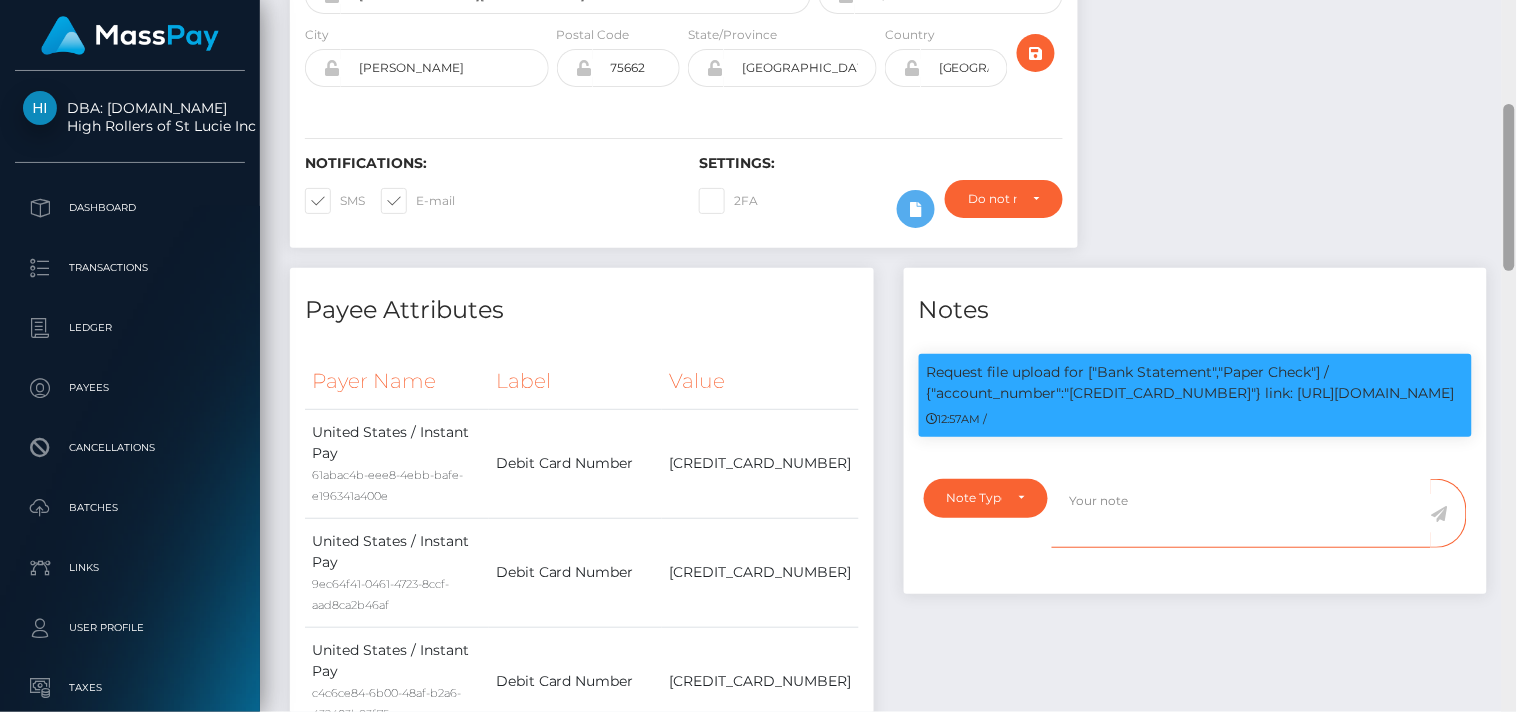 scroll, scrollTop: 240, scrollLeft: 380, axis: both 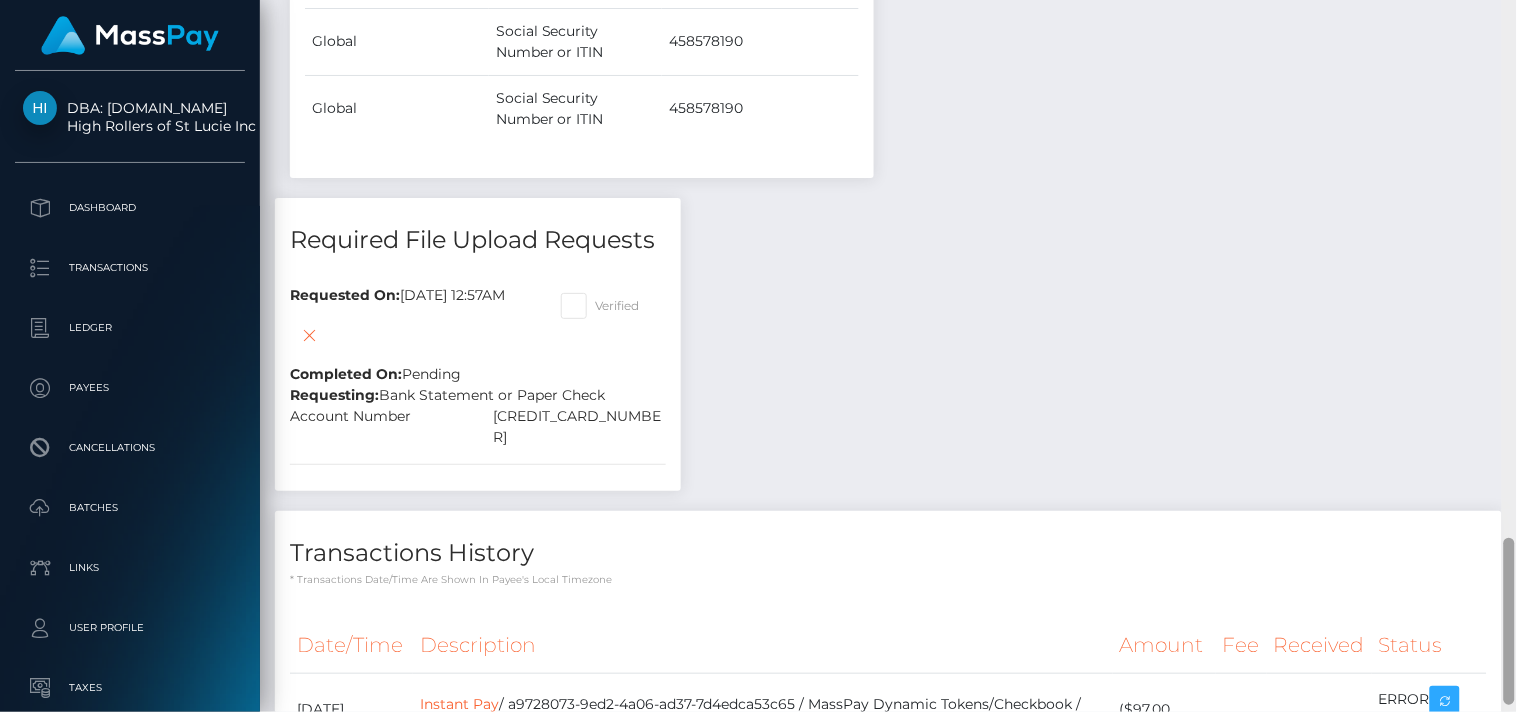 drag, startPoint x: 1515, startPoint y: 241, endPoint x: 1516, endPoint y: 676, distance: 435.00116 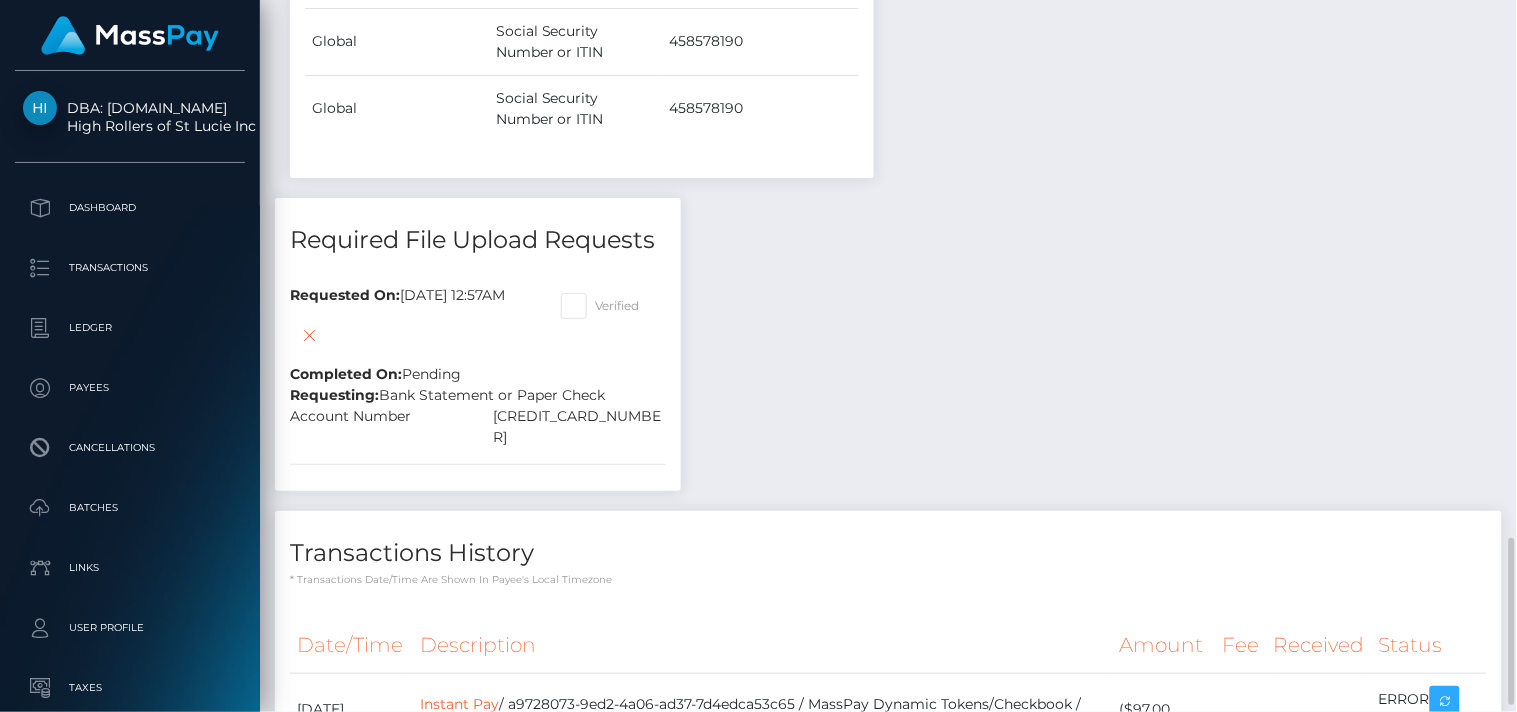 scroll, scrollTop: 240, scrollLeft: 380, axis: both 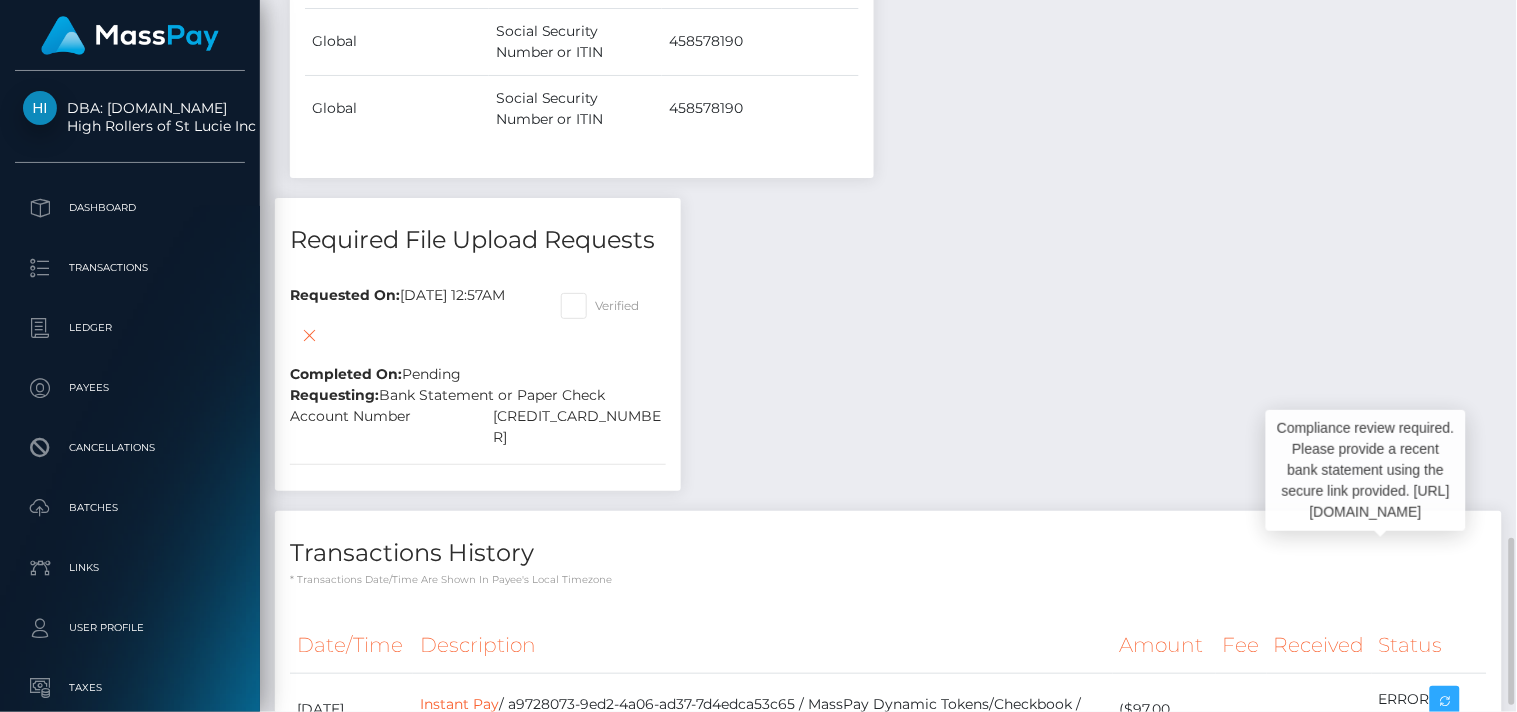 click at bounding box center [1398, 828] 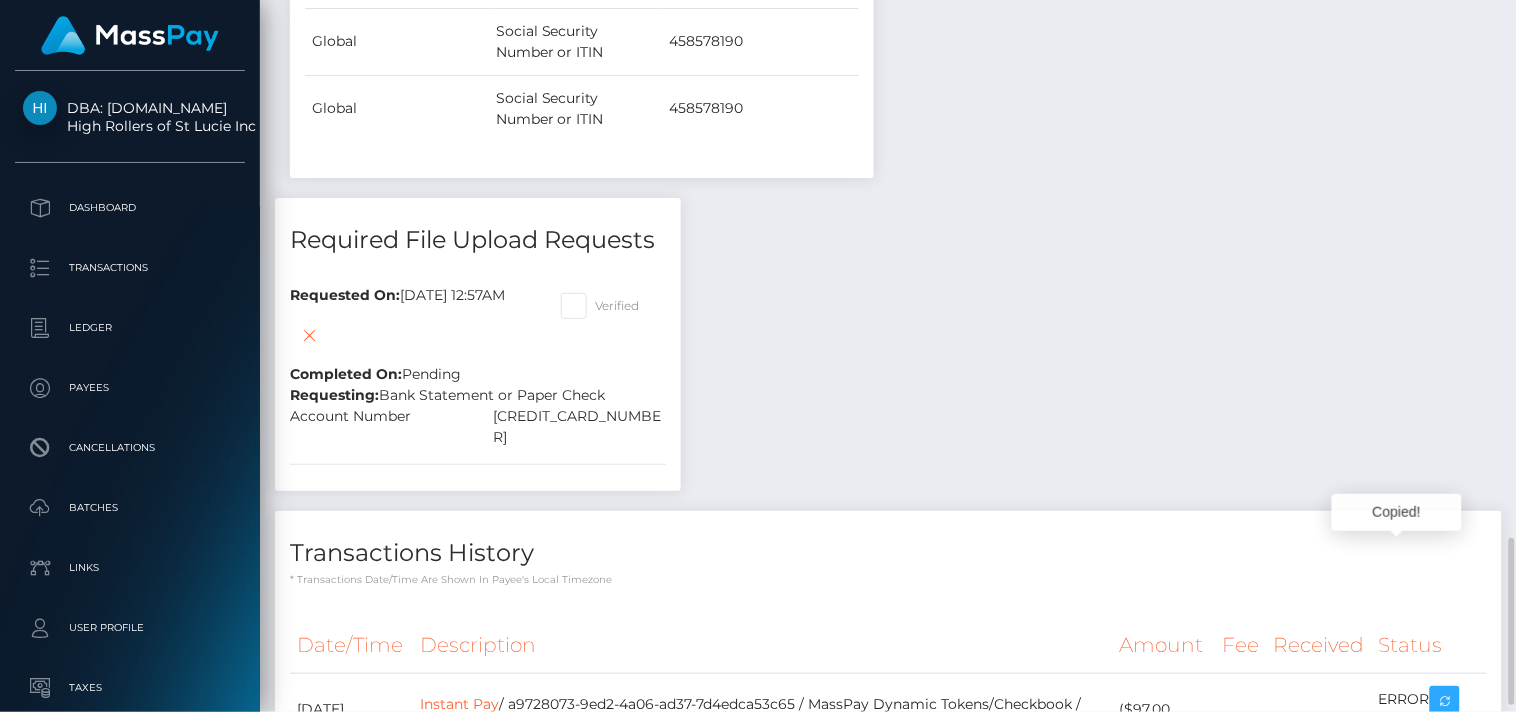 scroll, scrollTop: 240, scrollLeft: 380, axis: both 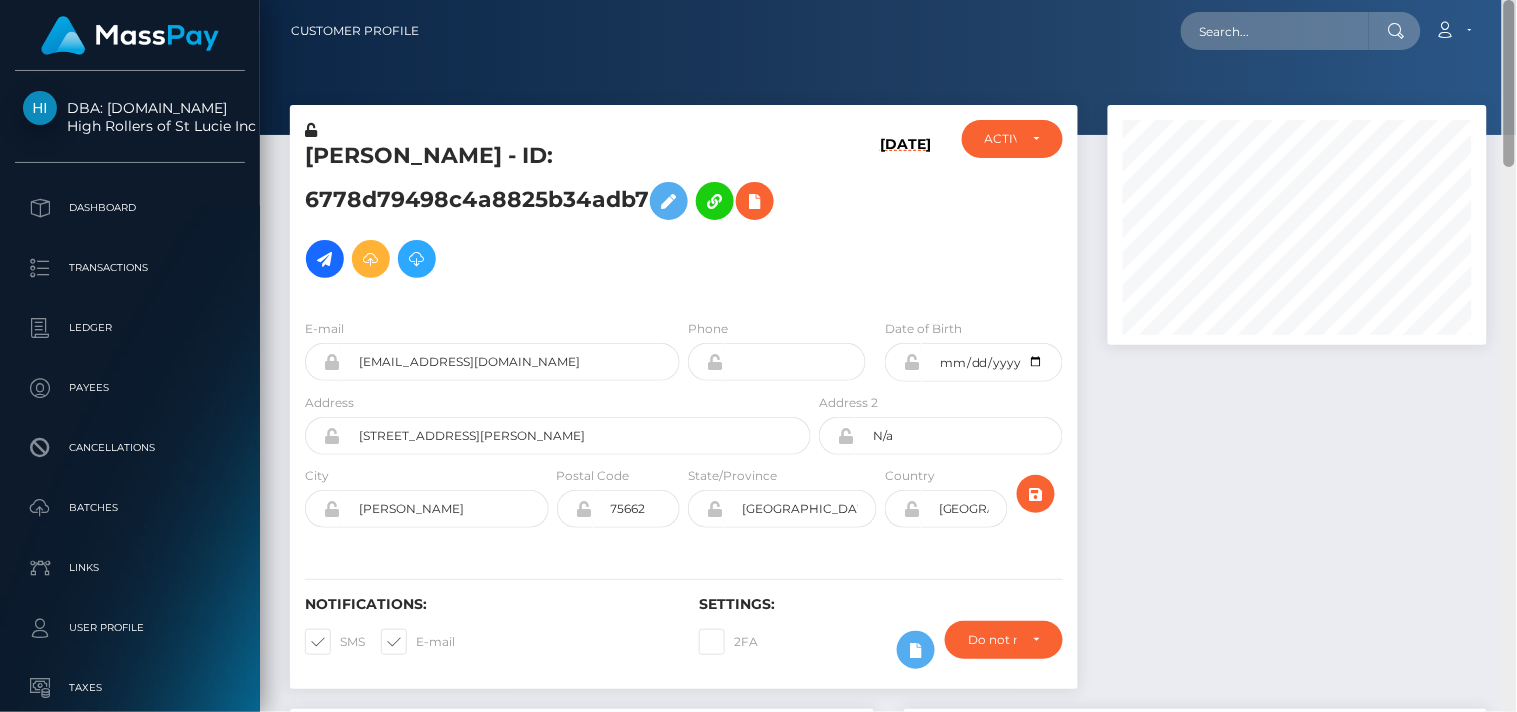 drag, startPoint x: 1508, startPoint y: 545, endPoint x: 1413, endPoint y: -8, distance: 561.1007 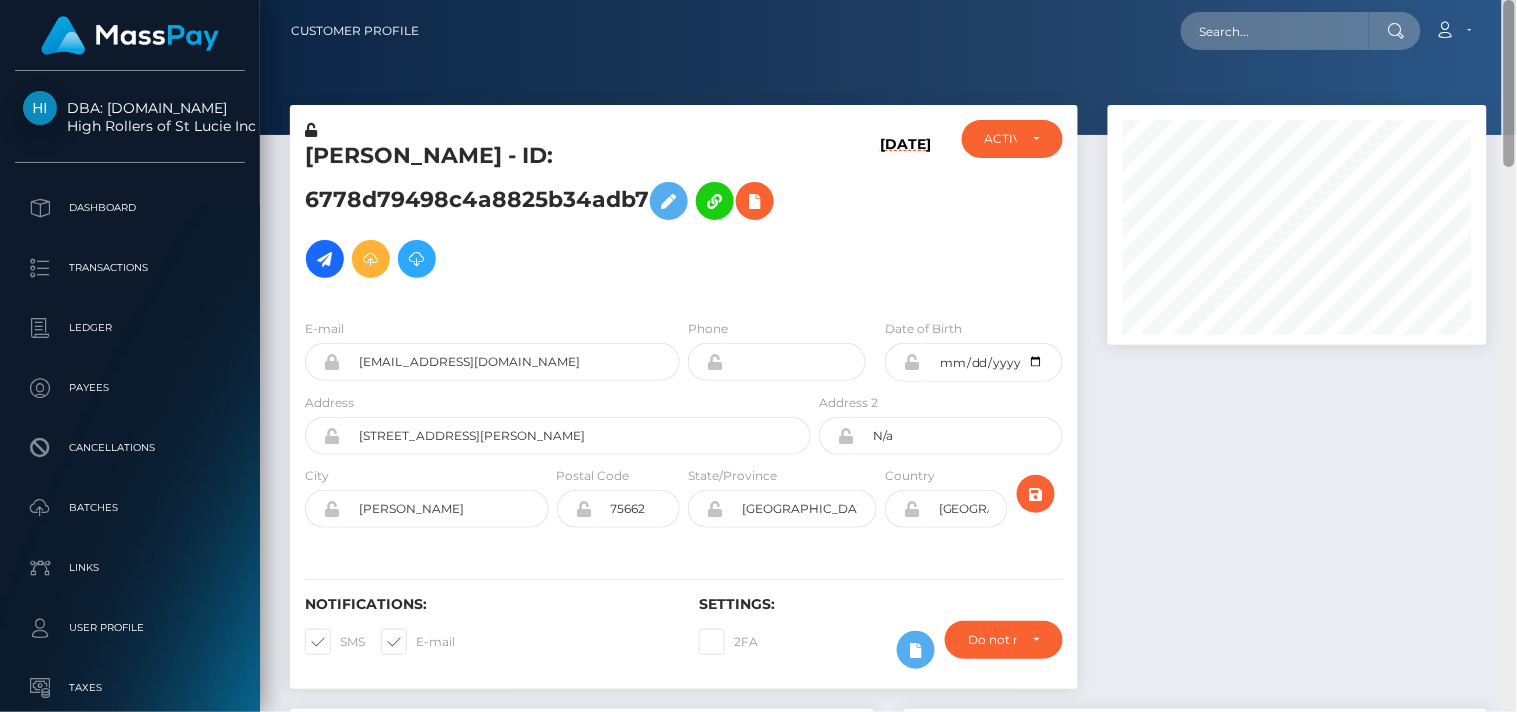 click on "DBA: Luckyrush.io
High Rollers of St Lucie Inc
Dashboard
Transactions
Ledger
Payees Batches" at bounding box center [758, 356] 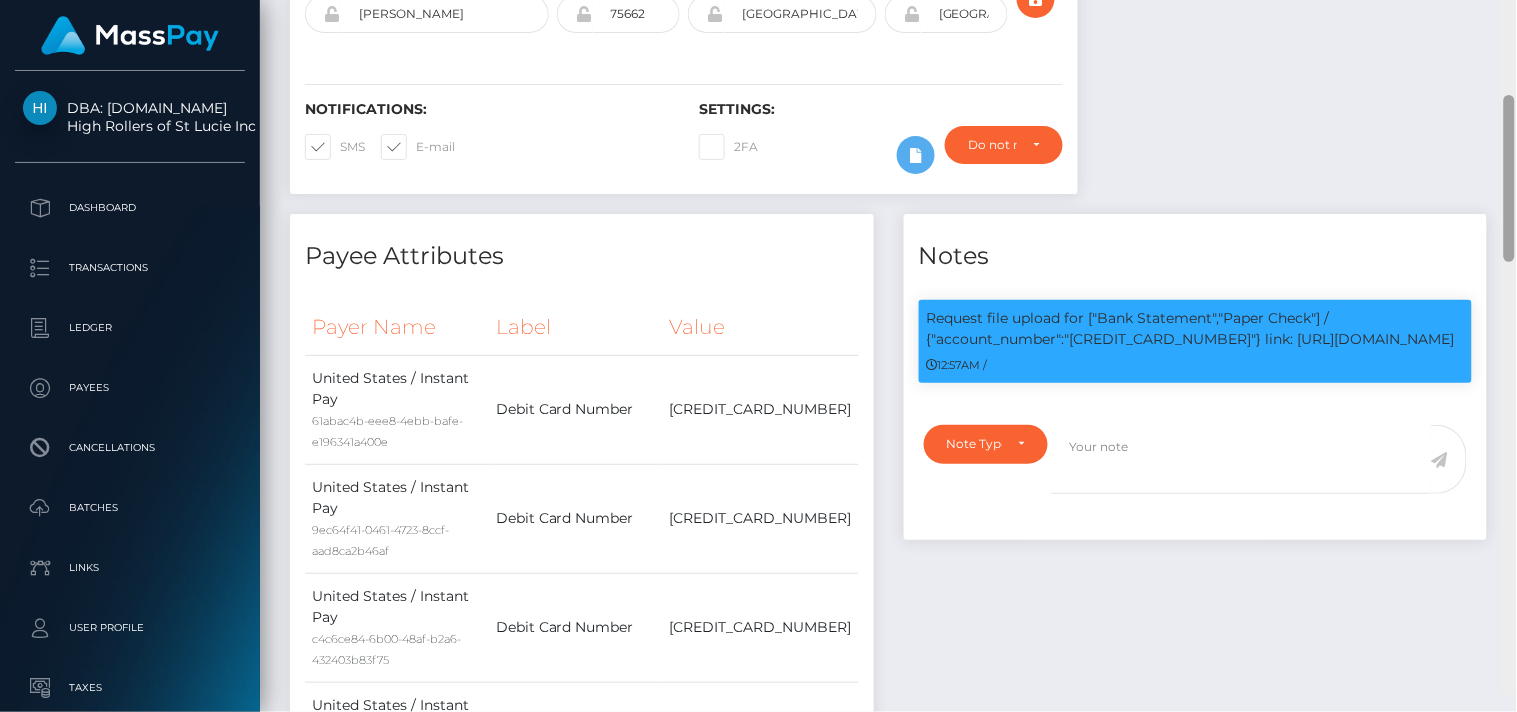drag, startPoint x: 1513, startPoint y: 125, endPoint x: 1513, endPoint y: 243, distance: 118 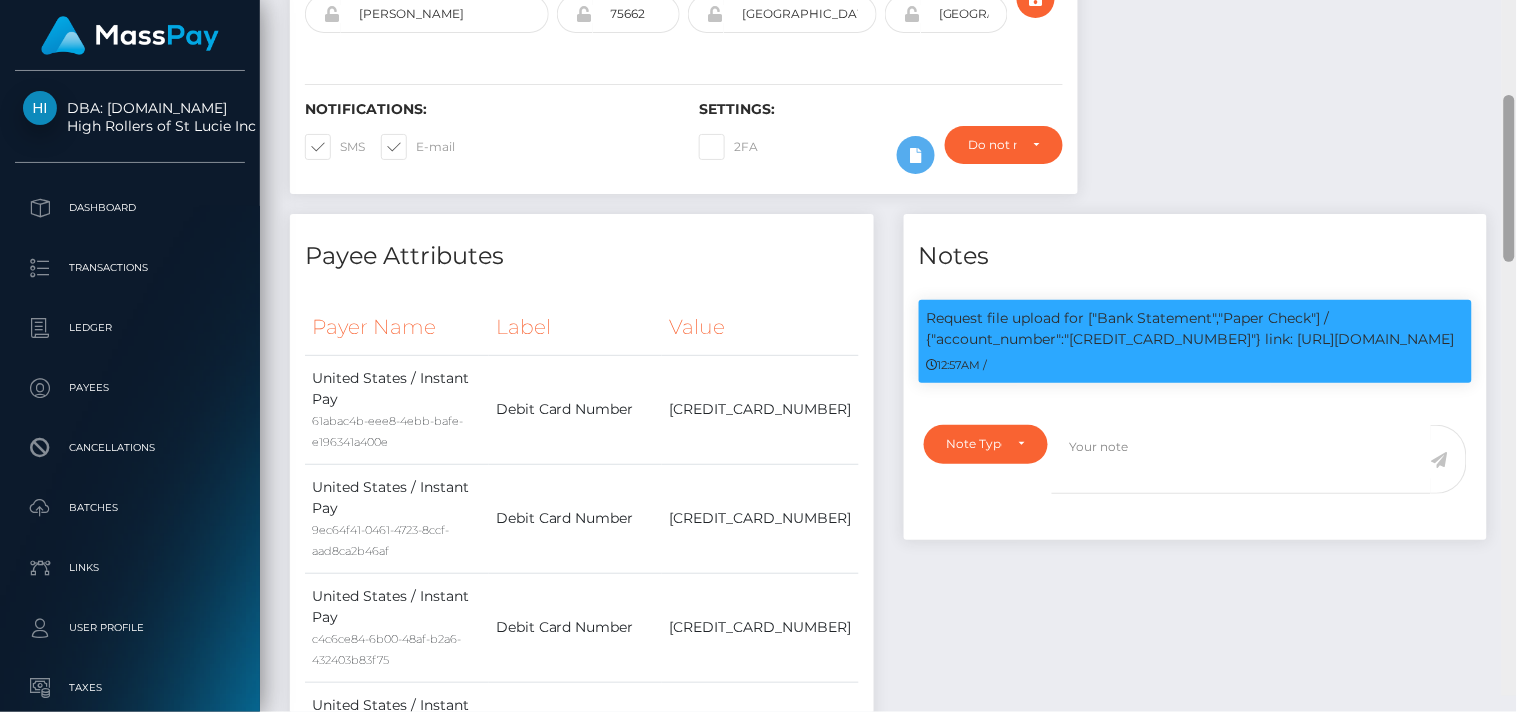 click at bounding box center (1509, 178) 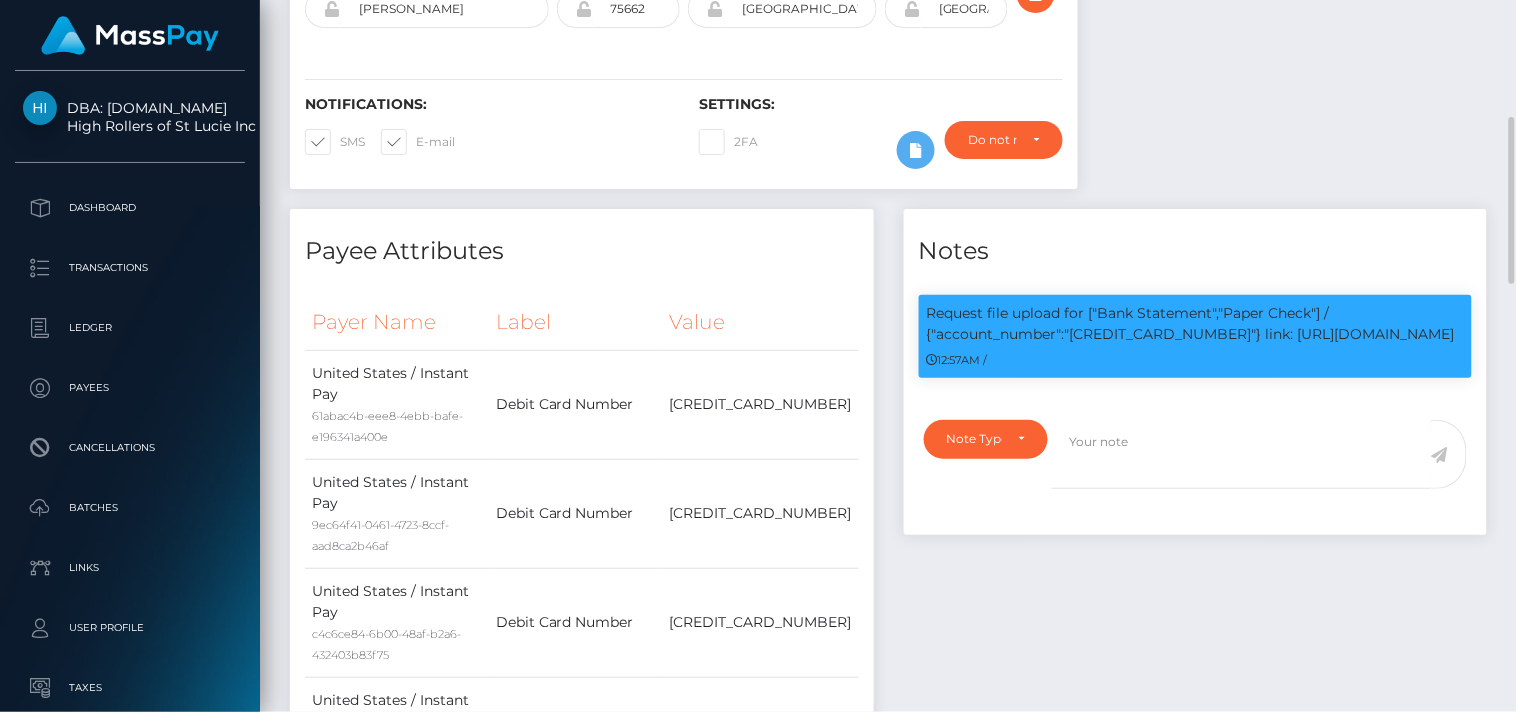 scroll, scrollTop: 240, scrollLeft: 380, axis: both 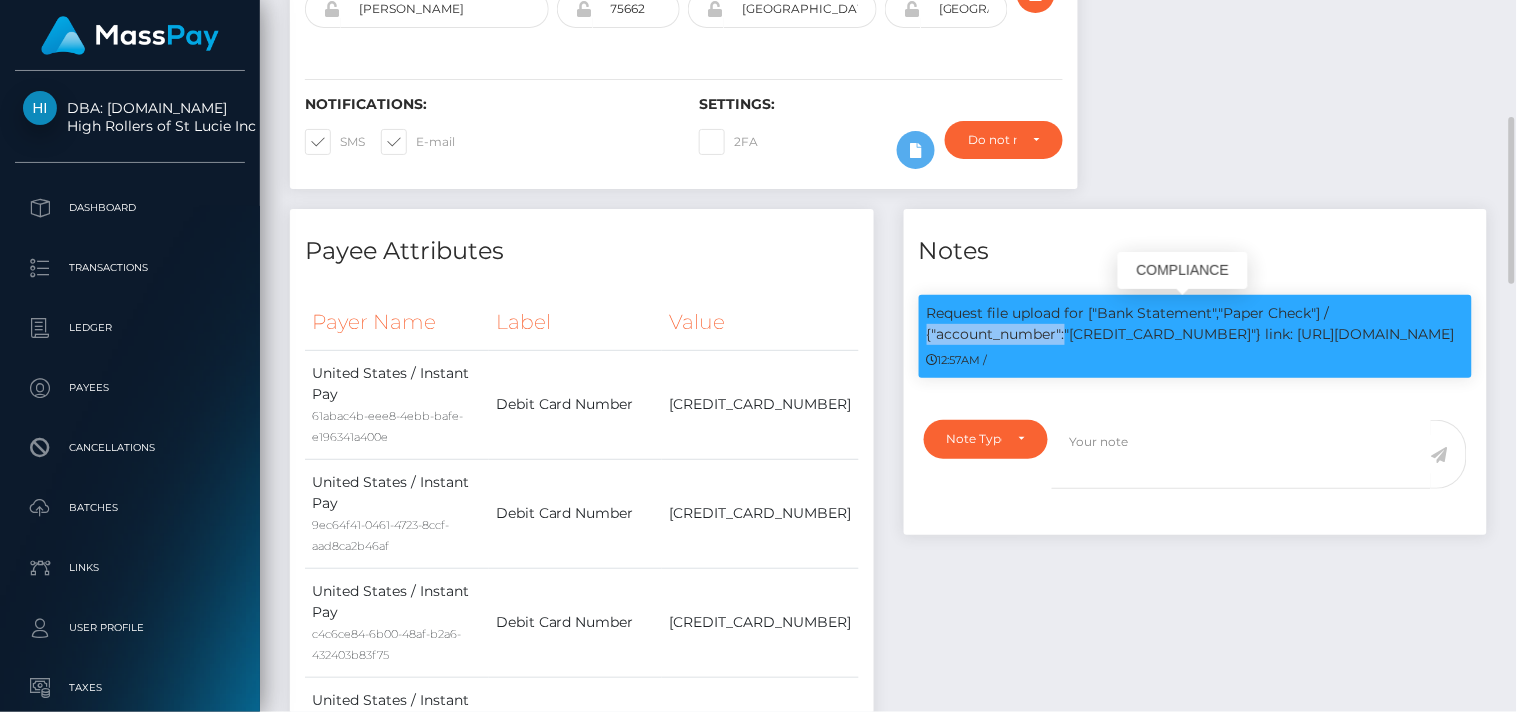 drag, startPoint x: 932, startPoint y: 310, endPoint x: 1067, endPoint y: 324, distance: 135.72398 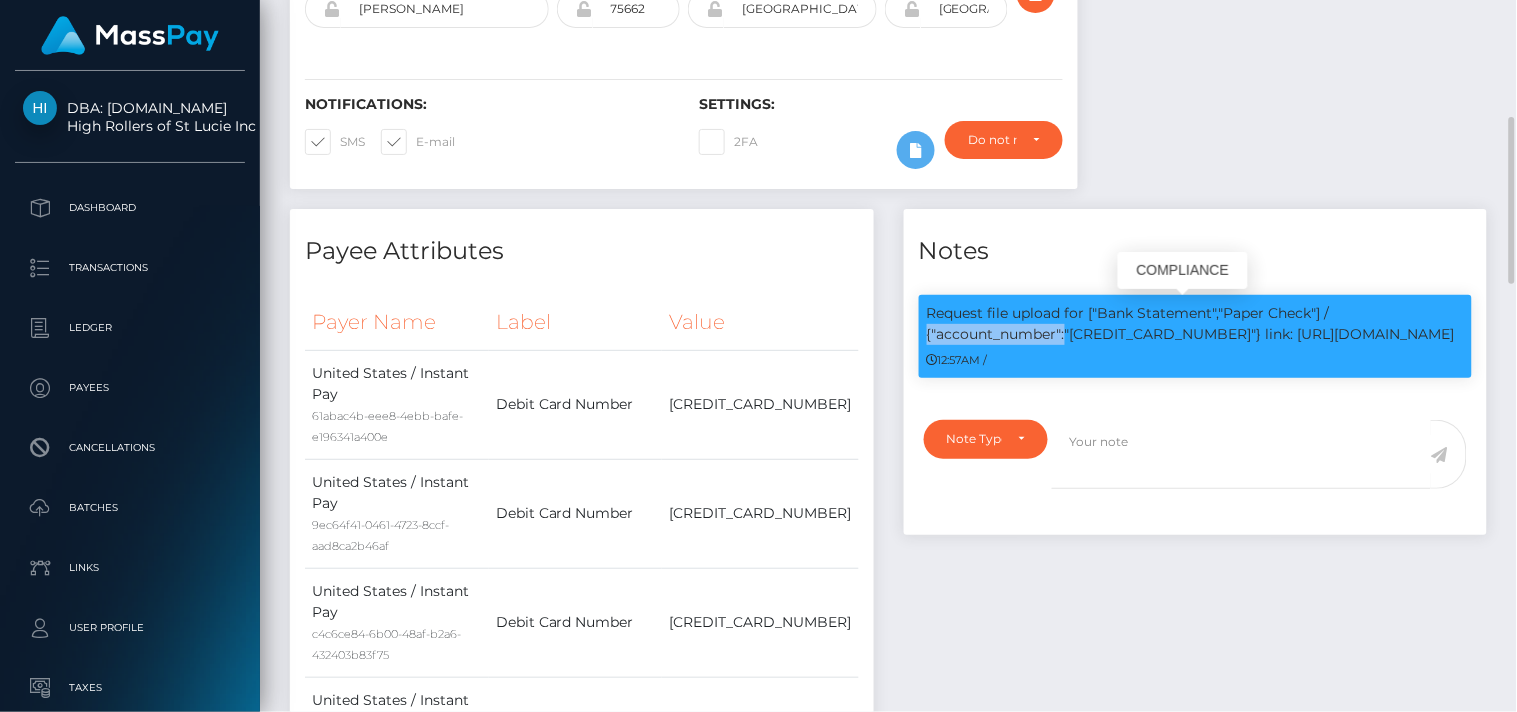 click on "Request file upload for ["Bank Statement","Paper Check"] / {"account_number":"4853400412207468"} link: https://l.maspay.io/Ofi3X" at bounding box center [1196, 324] 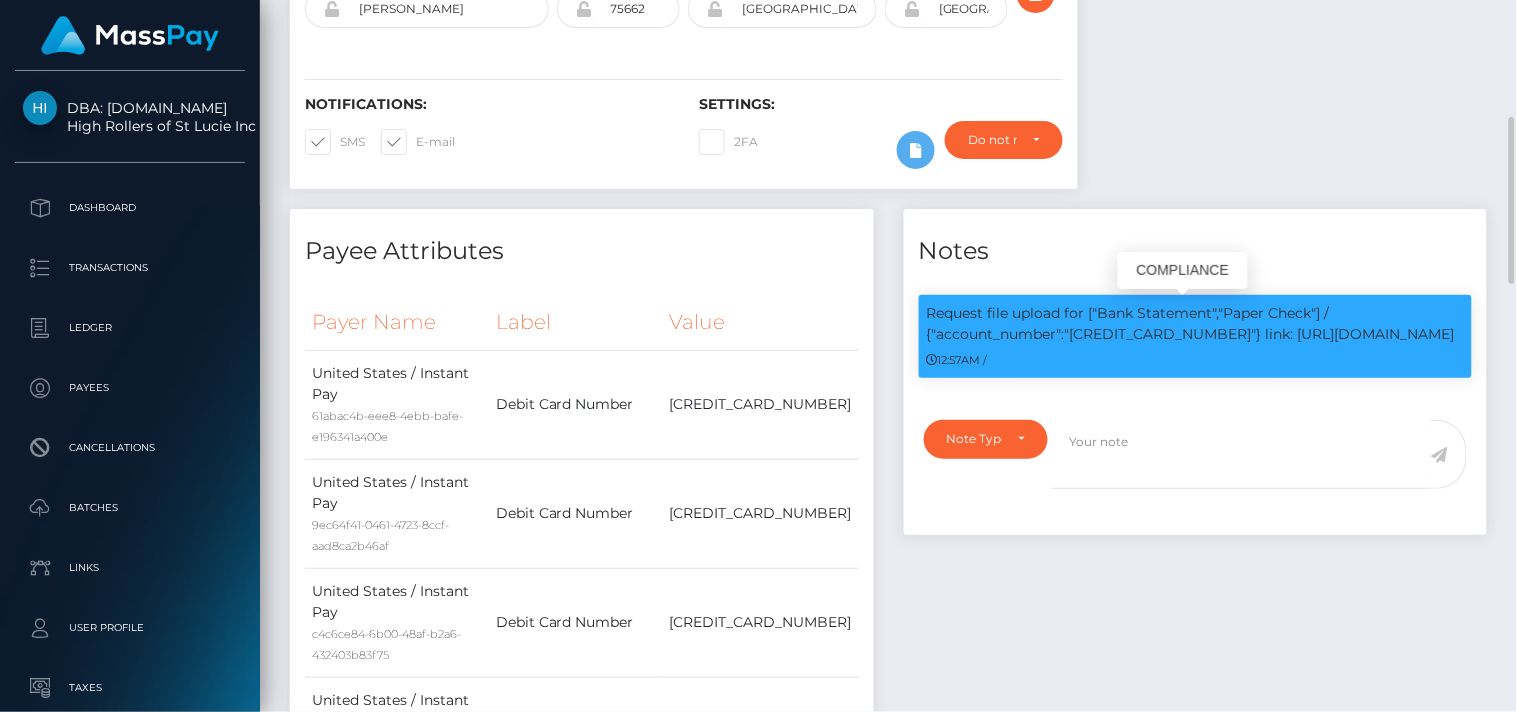 click on "Request file upload for ["Bank Statement","Paper Check"] / {"account_number":"4853400412207468"} link: https://l.maspay.io/Ofi3X" at bounding box center (1196, 324) 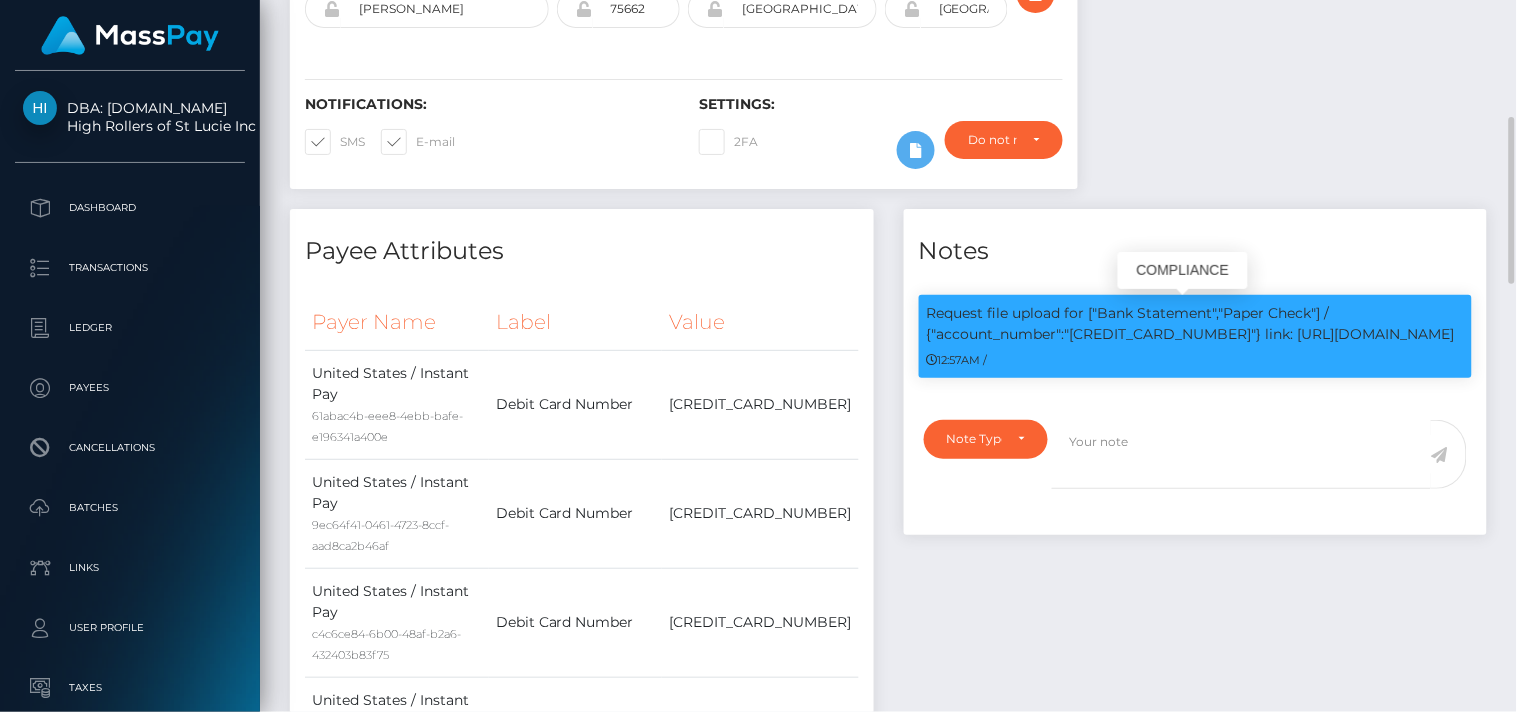 drag, startPoint x: 922, startPoint y: 304, endPoint x: 1436, endPoint y: 365, distance: 517.607 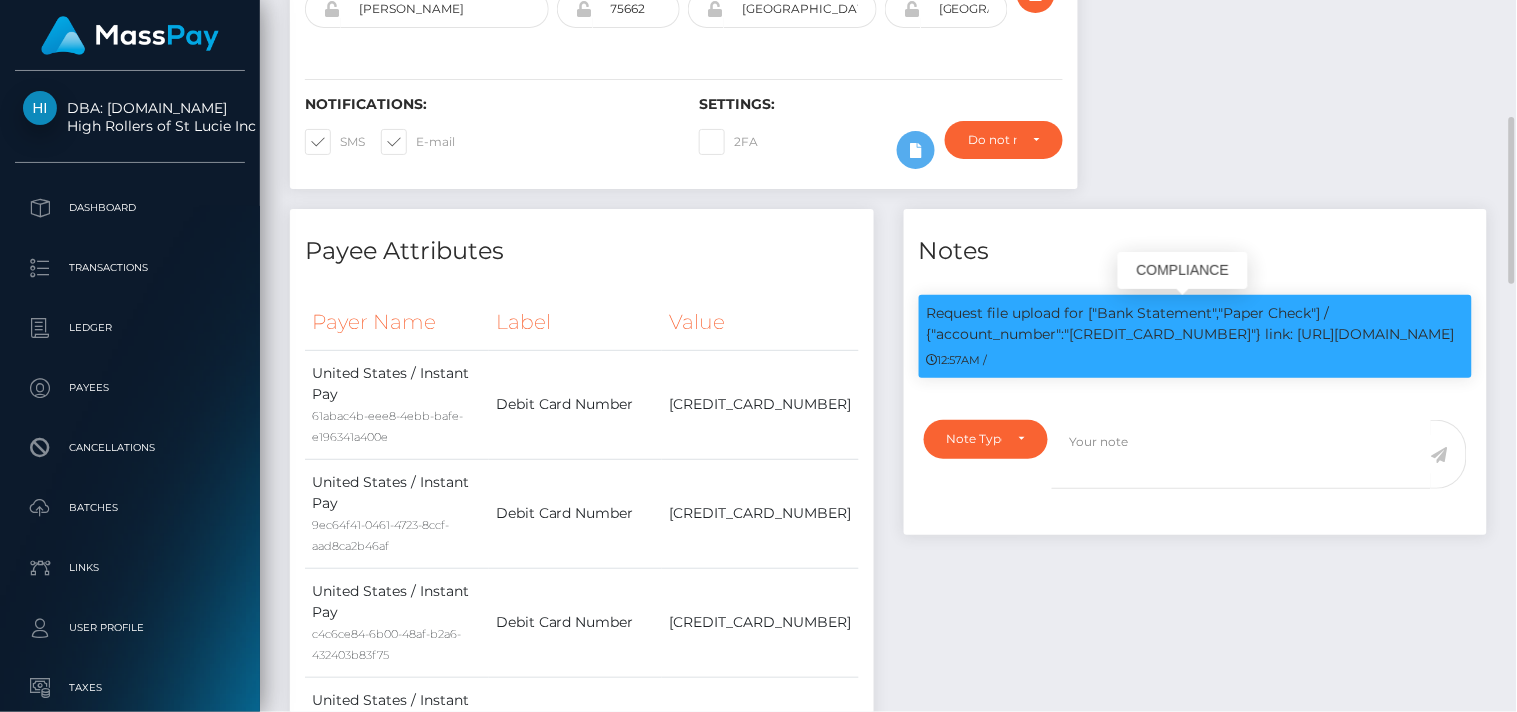 click on "Request file upload for ["Bank Statement","Paper Check"] / {"account_number":"4853400412207468"} link: https://l.maspay.io/Ofi3X
12:57AM
/" at bounding box center (1196, 336) 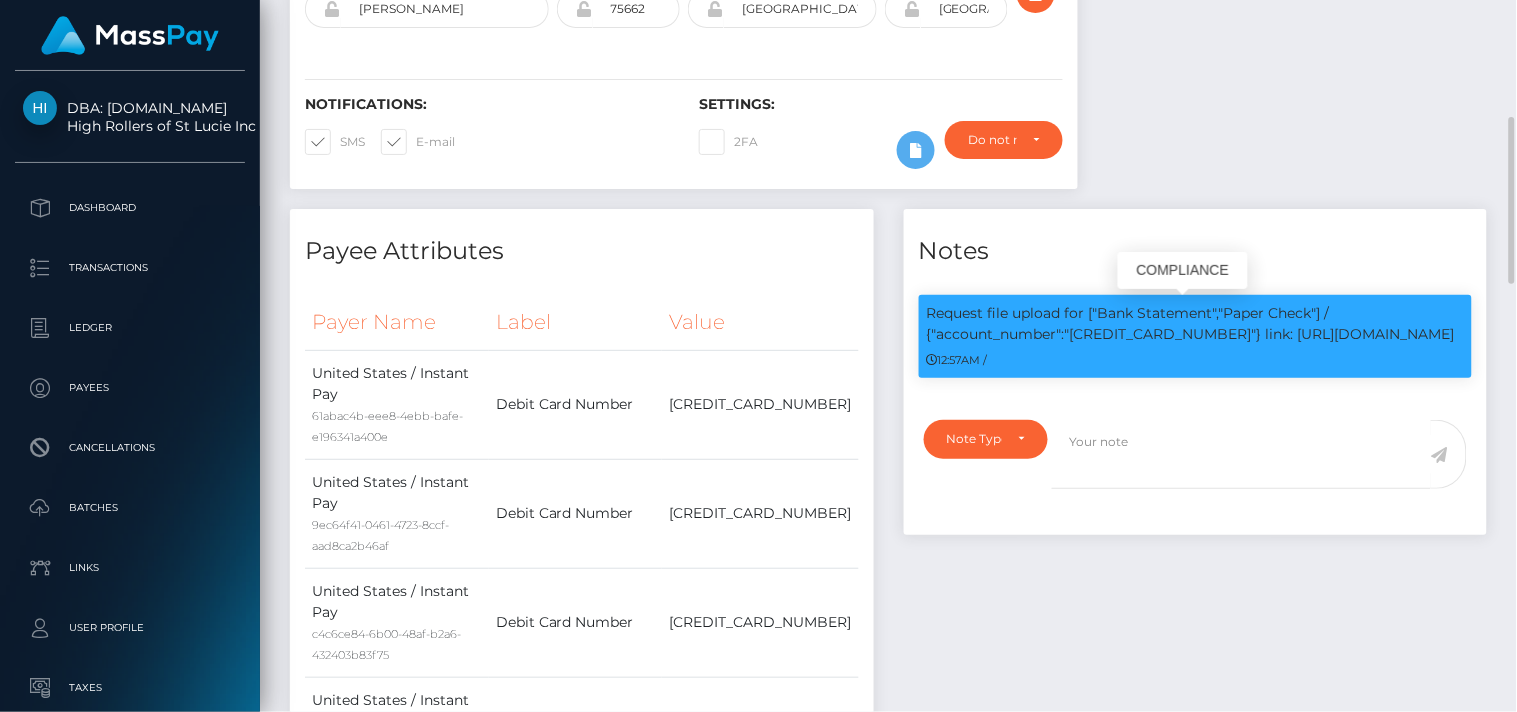 copy on "Request file upload for ["Bank Statement","Paper Check"] / {"account_number":"4853400412207468"} link: https://l.maspay.io/Ofi3X
12:57AM
/" 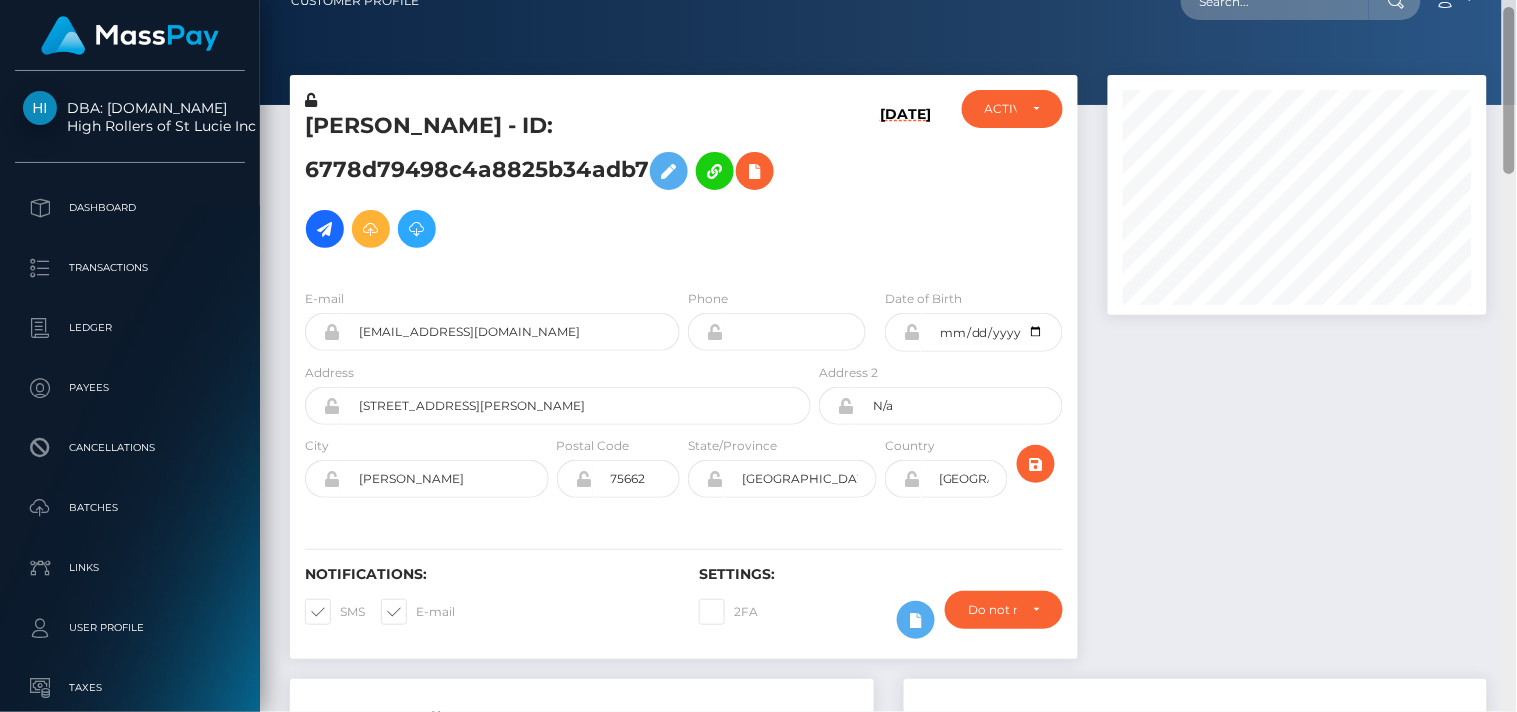 scroll, scrollTop: 4, scrollLeft: 0, axis: vertical 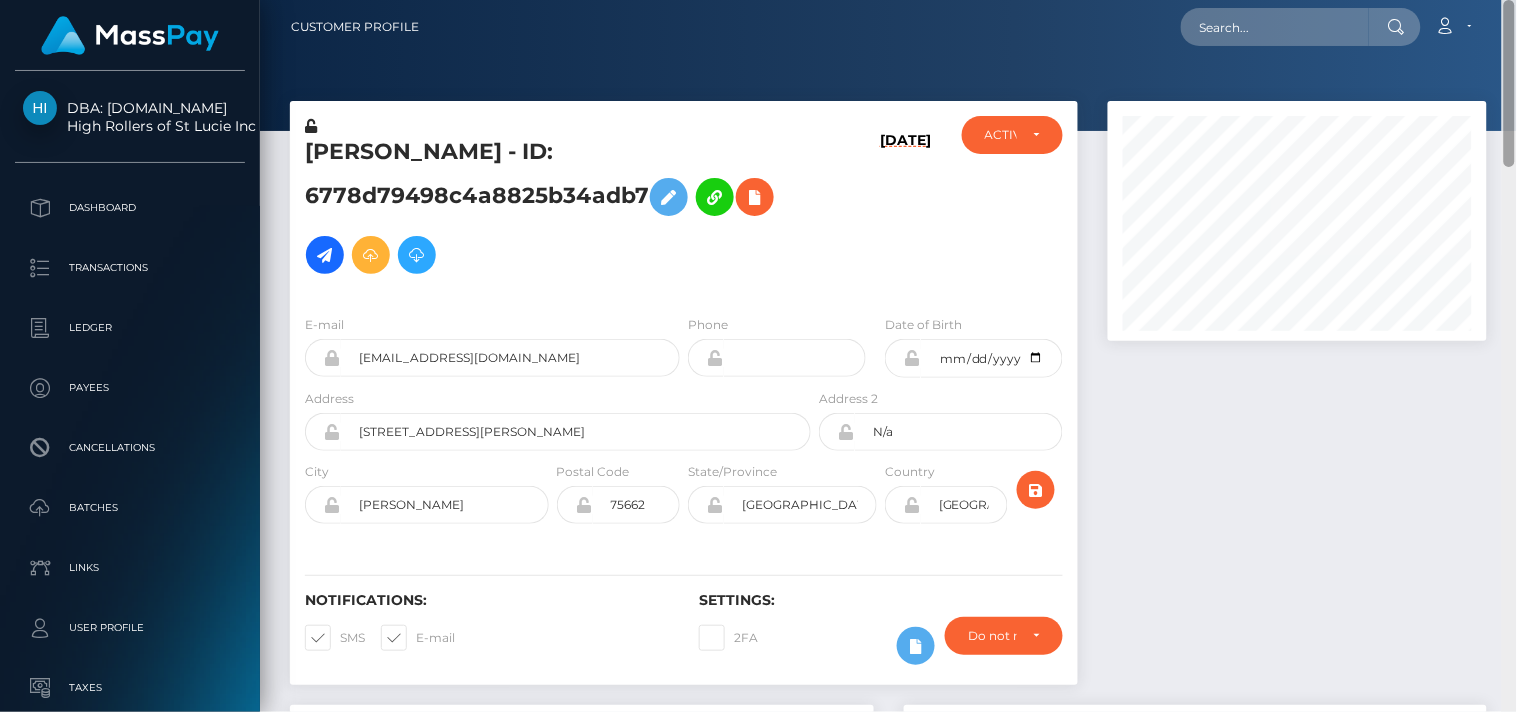 drag, startPoint x: 1514, startPoint y: 194, endPoint x: 1492, endPoint y: 77, distance: 119.05041 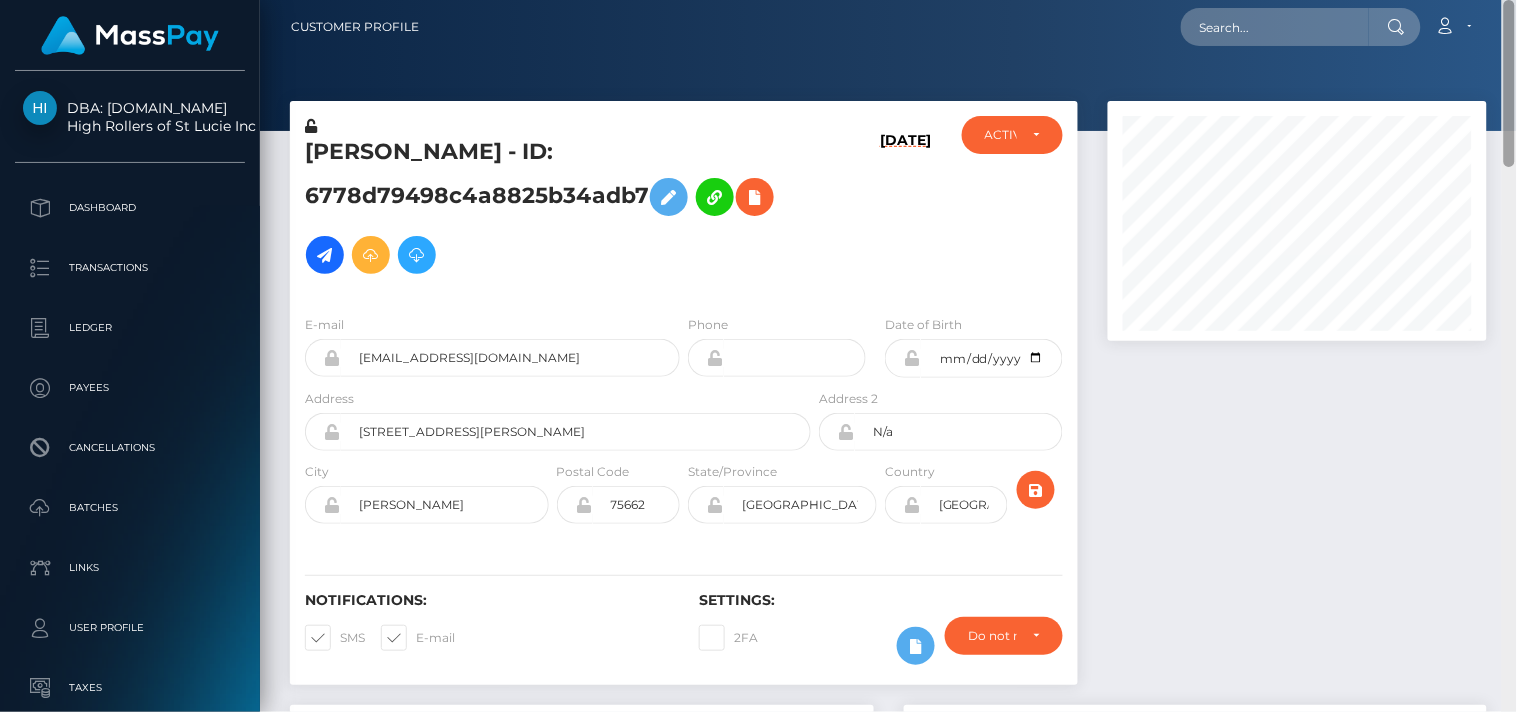 click on "Customer Profile
Loading...
Loading..." at bounding box center [888, 356] 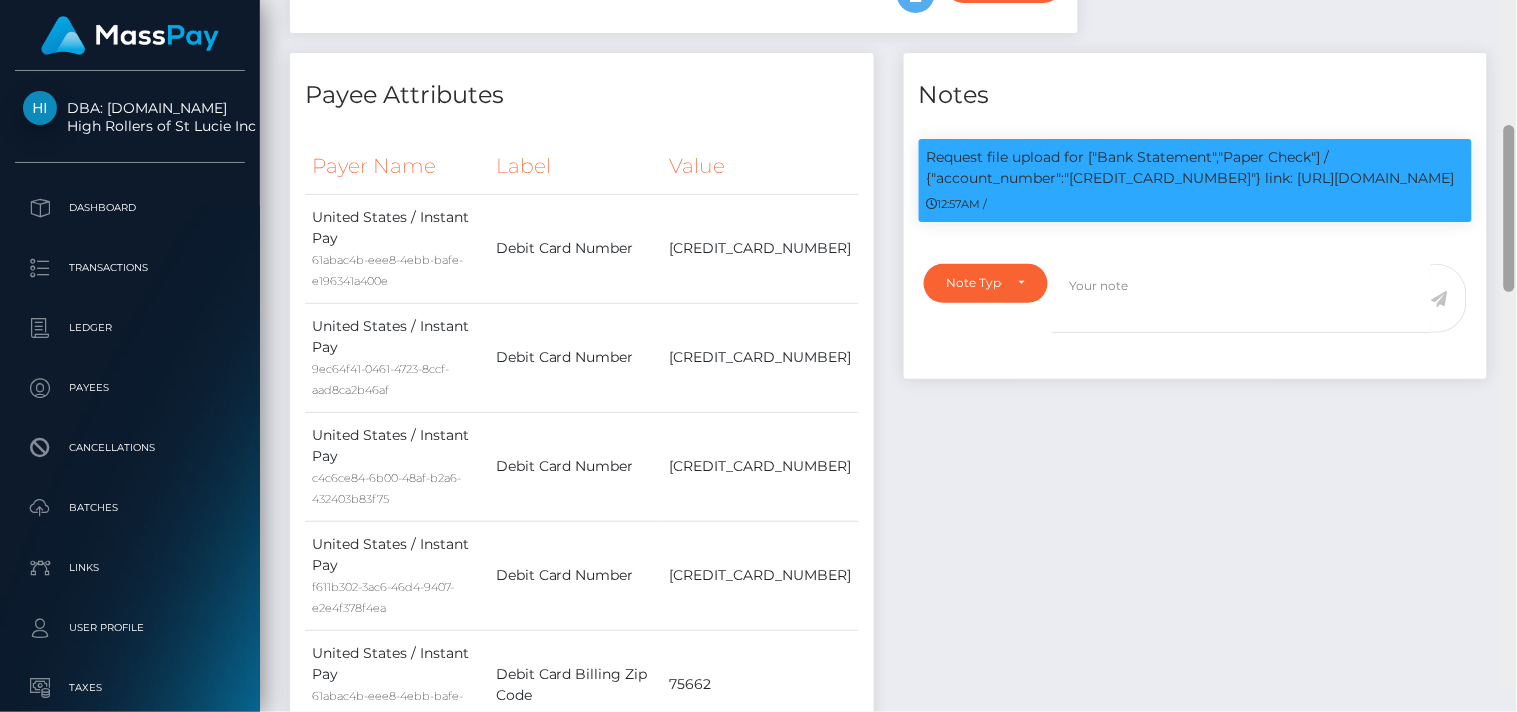 scroll, scrollTop: 623, scrollLeft: 0, axis: vertical 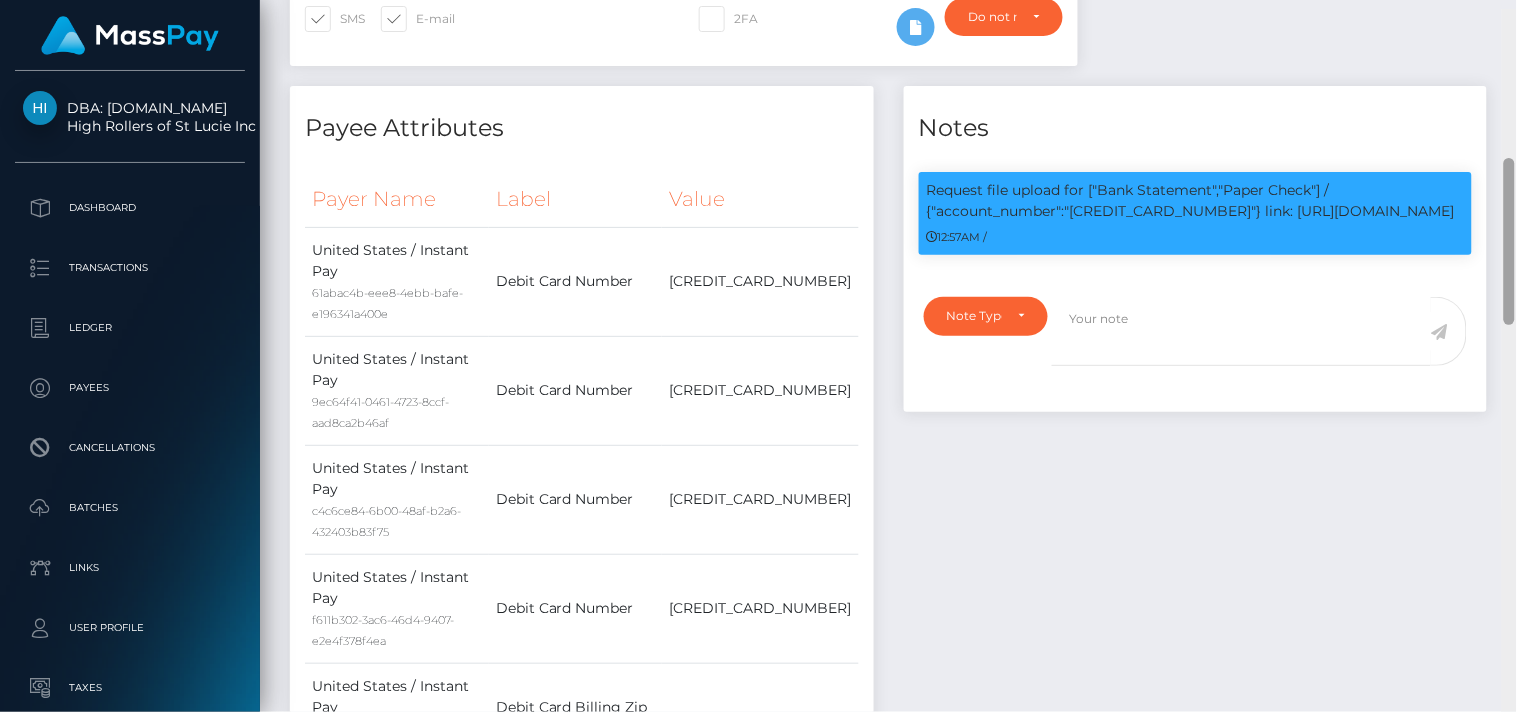 drag, startPoint x: 1510, startPoint y: 67, endPoint x: 1494, endPoint y: 213, distance: 146.8741 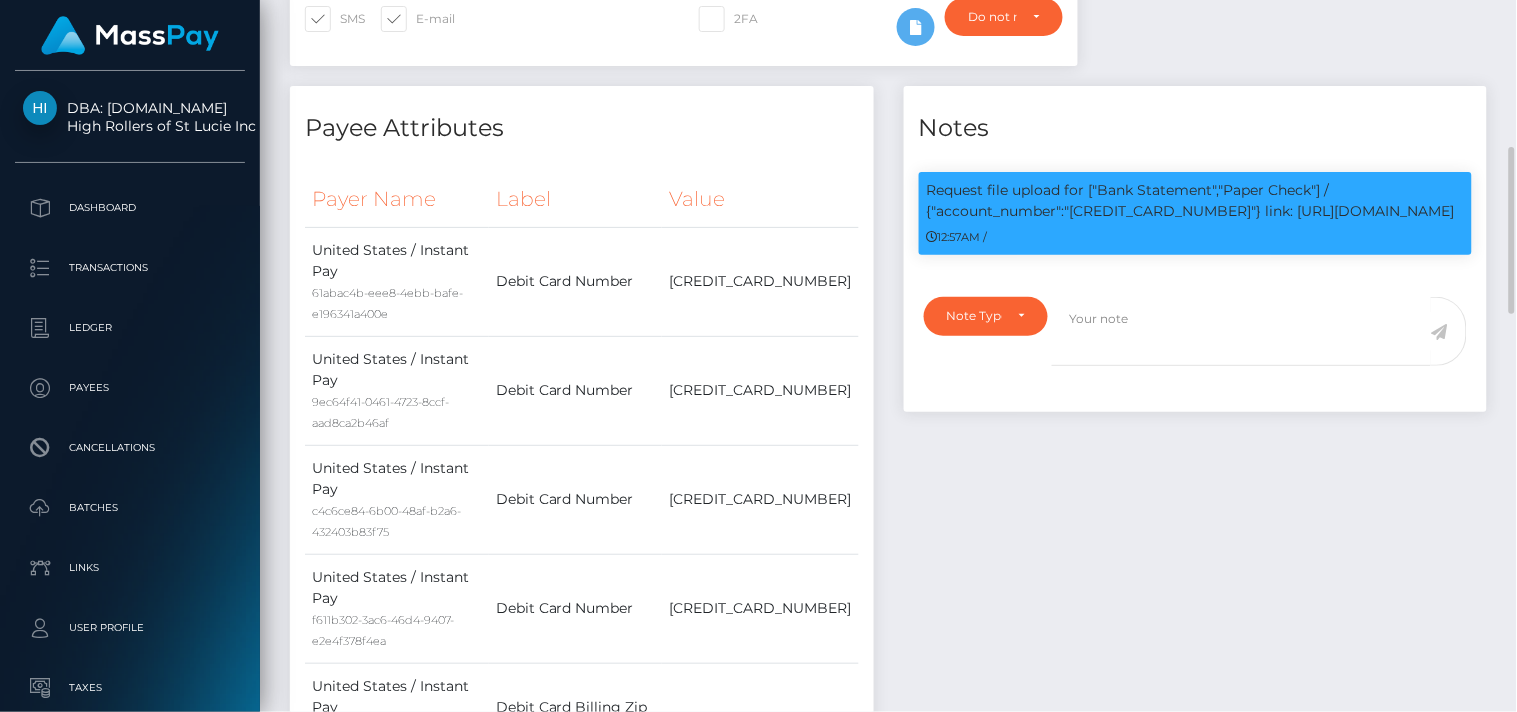scroll, scrollTop: 240, scrollLeft: 380, axis: both 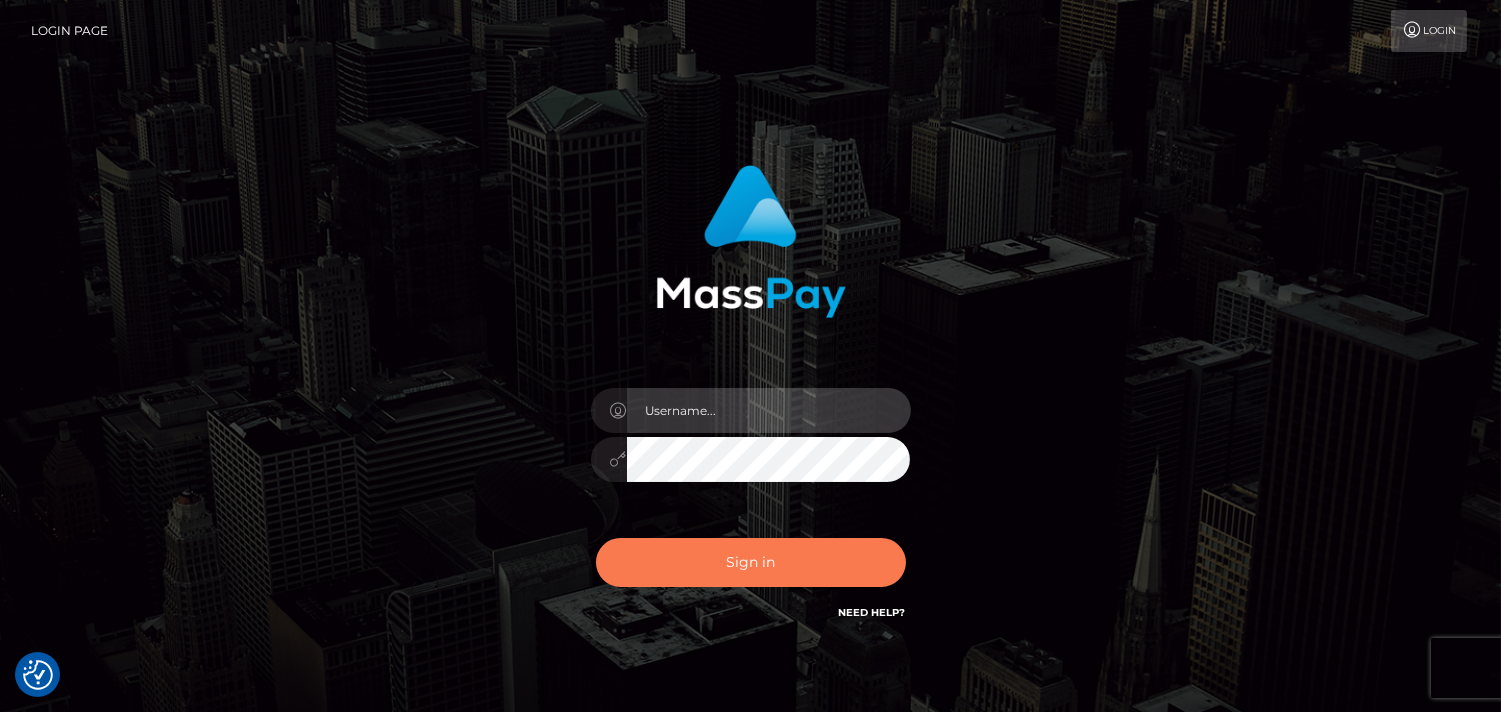type on "Pk.es" 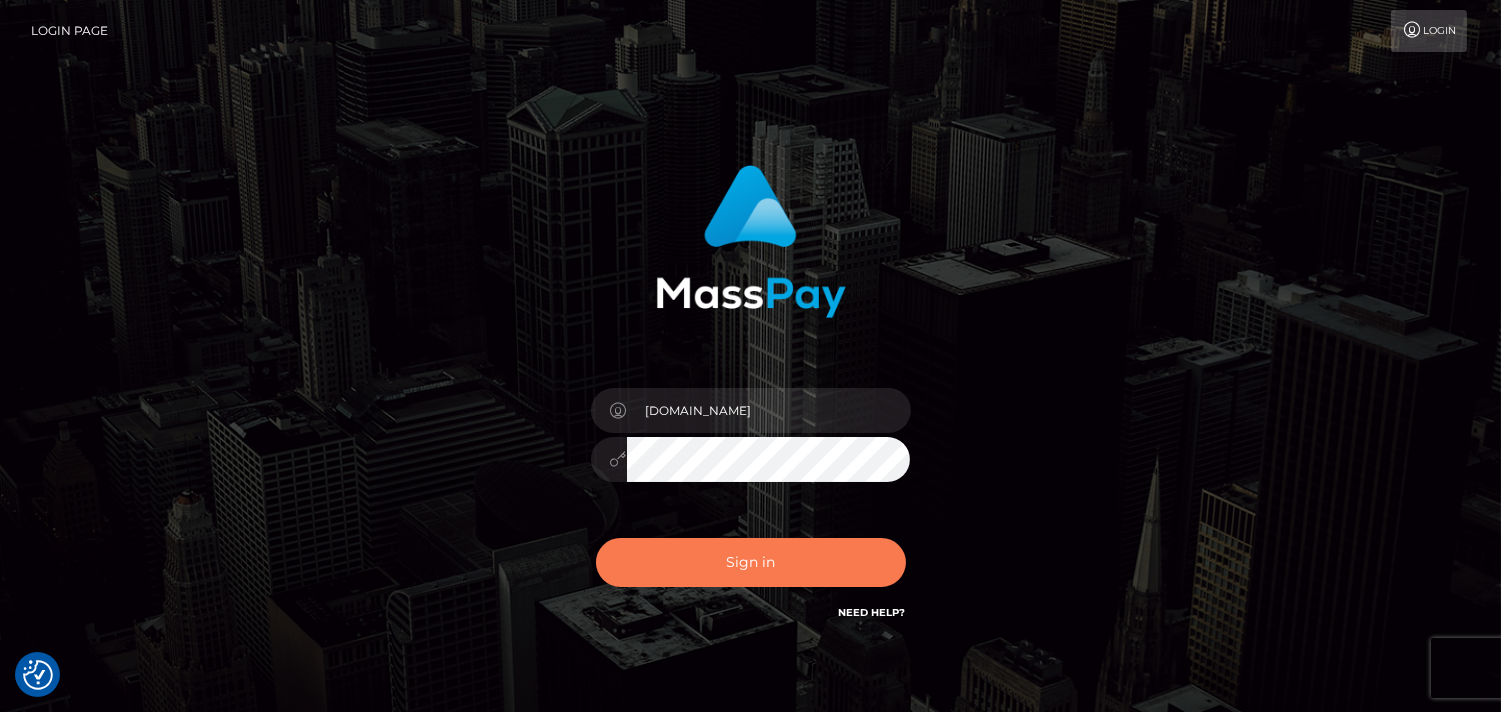 click on "Sign in" at bounding box center [751, 562] 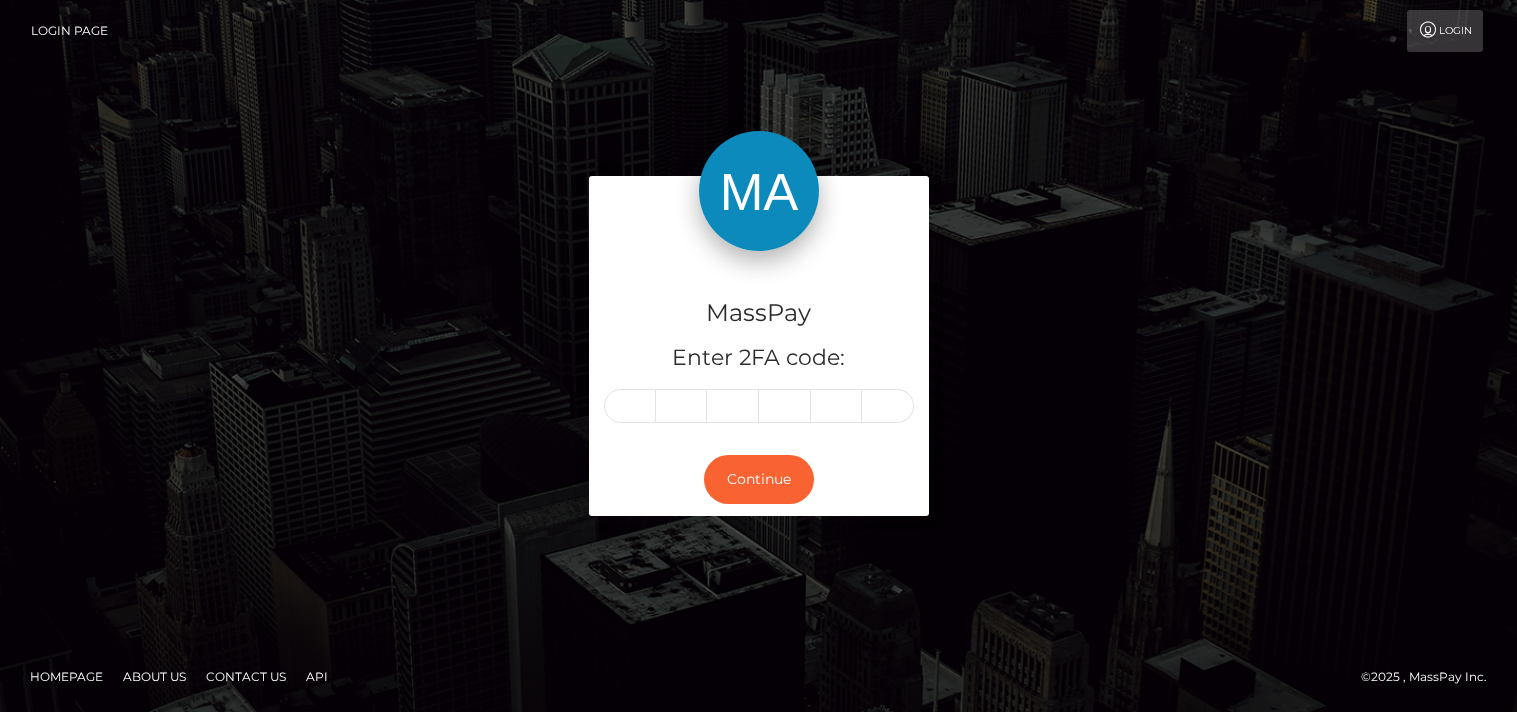scroll, scrollTop: 0, scrollLeft: 0, axis: both 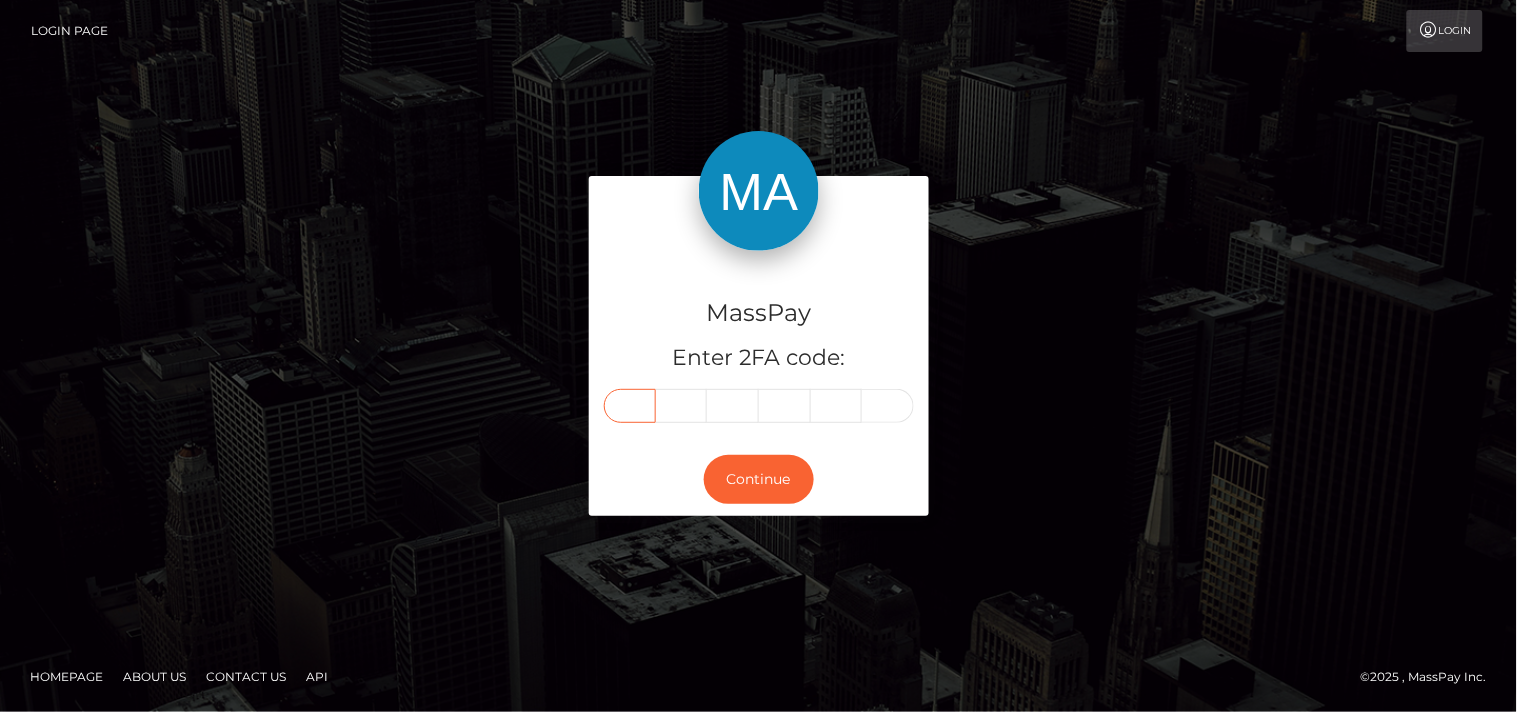 click at bounding box center [630, 406] 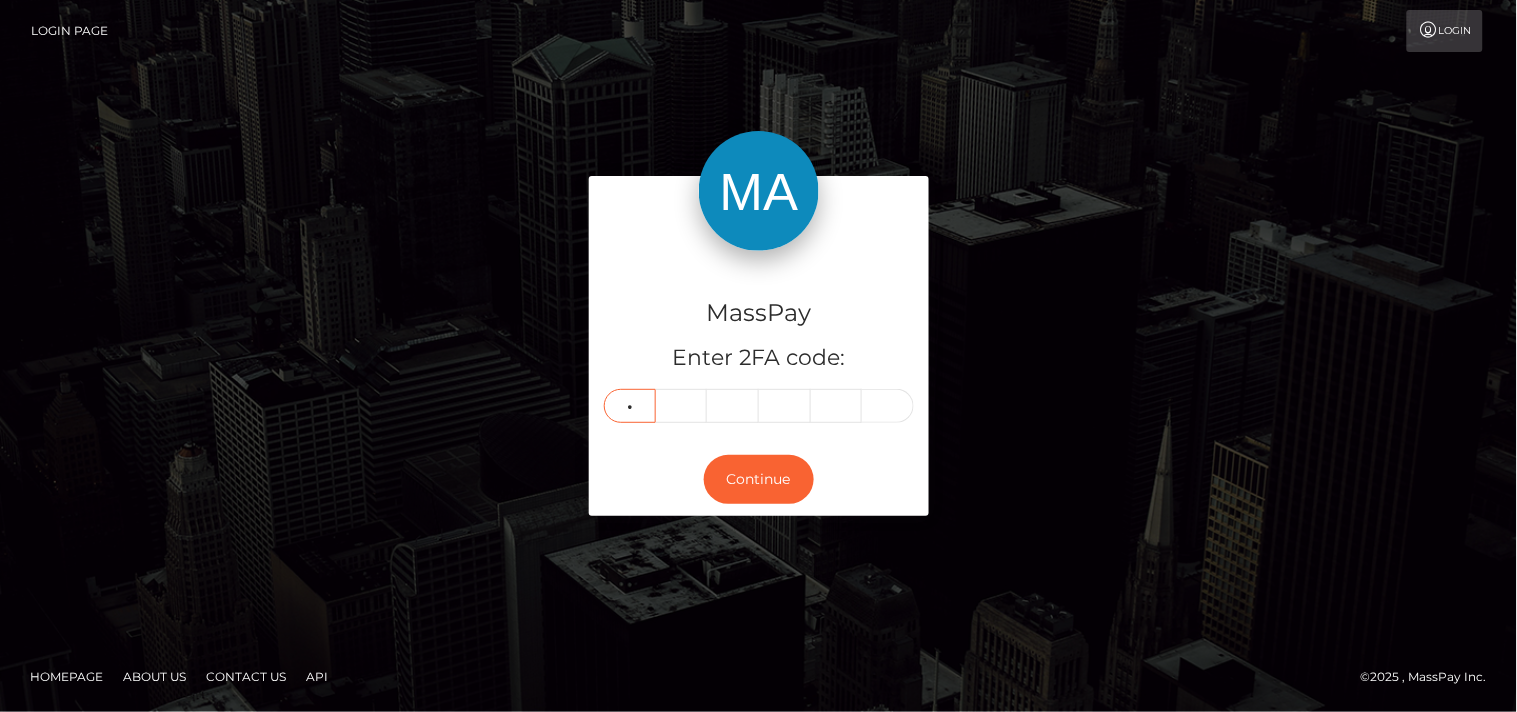 type on "0" 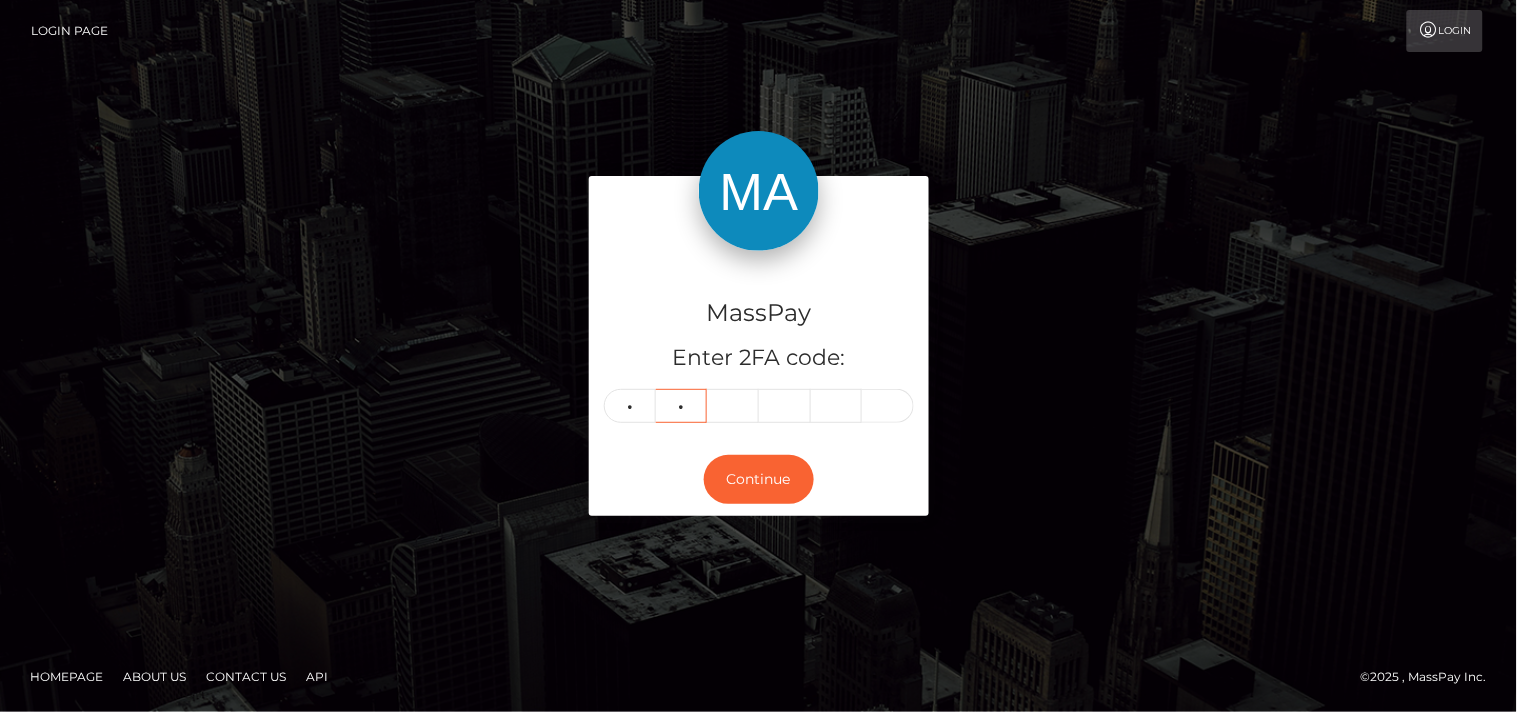 type on "6" 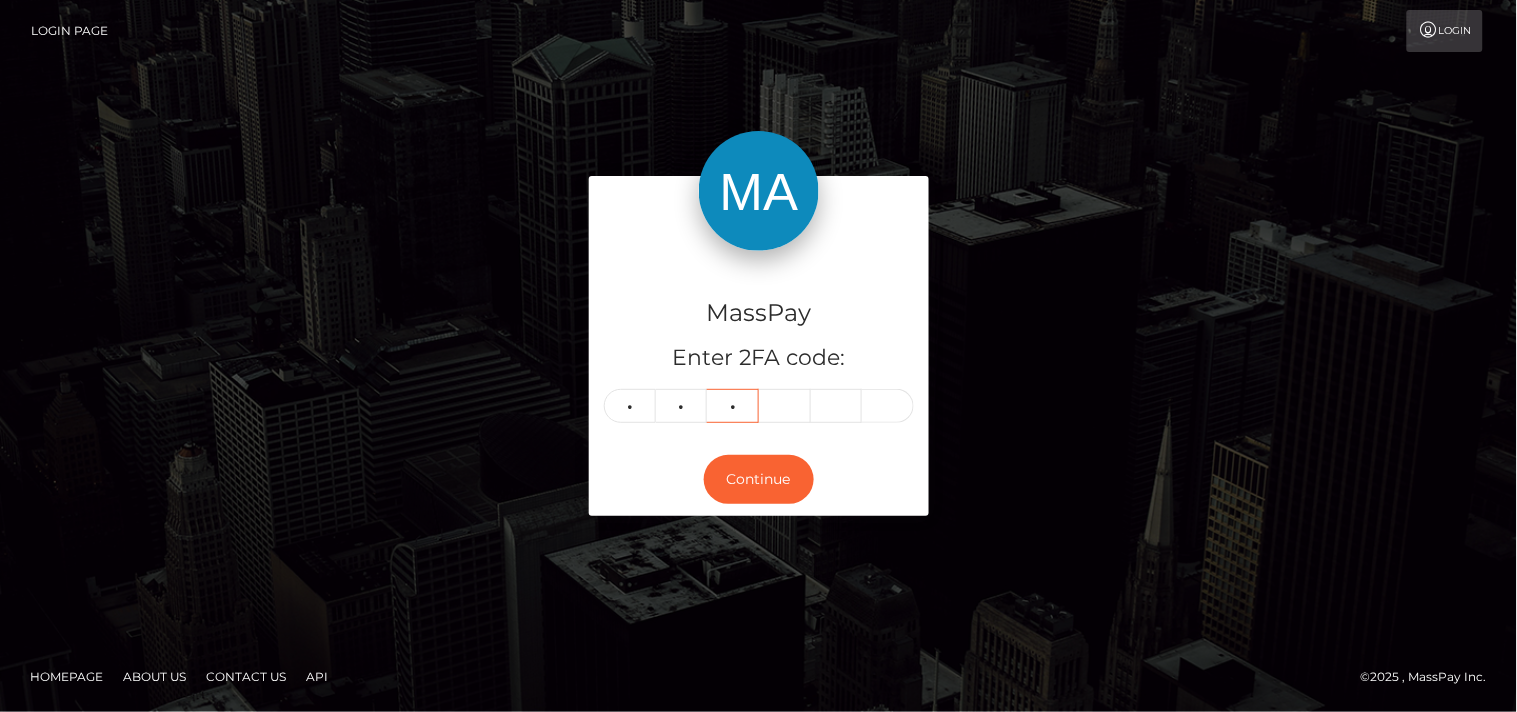 type on "6" 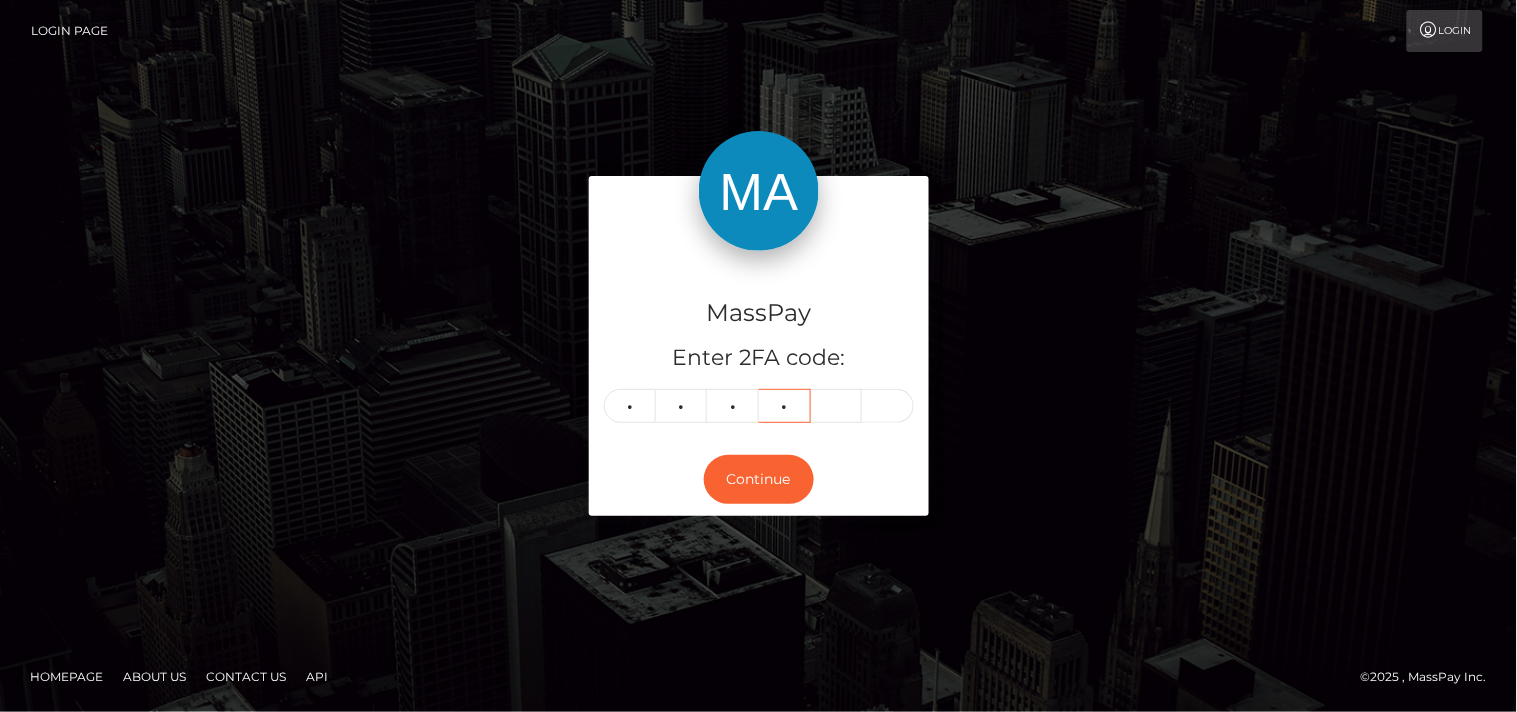 type on "1" 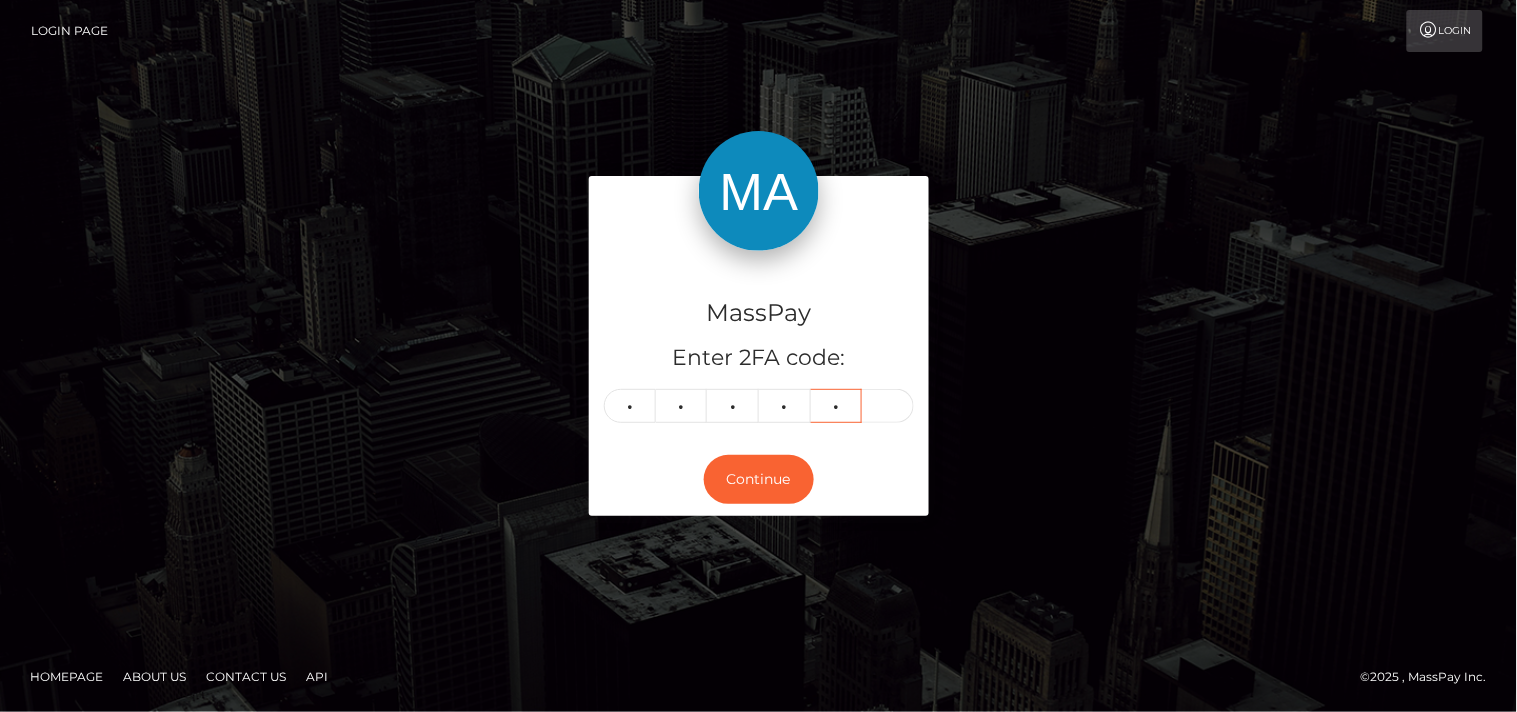 type on "1" 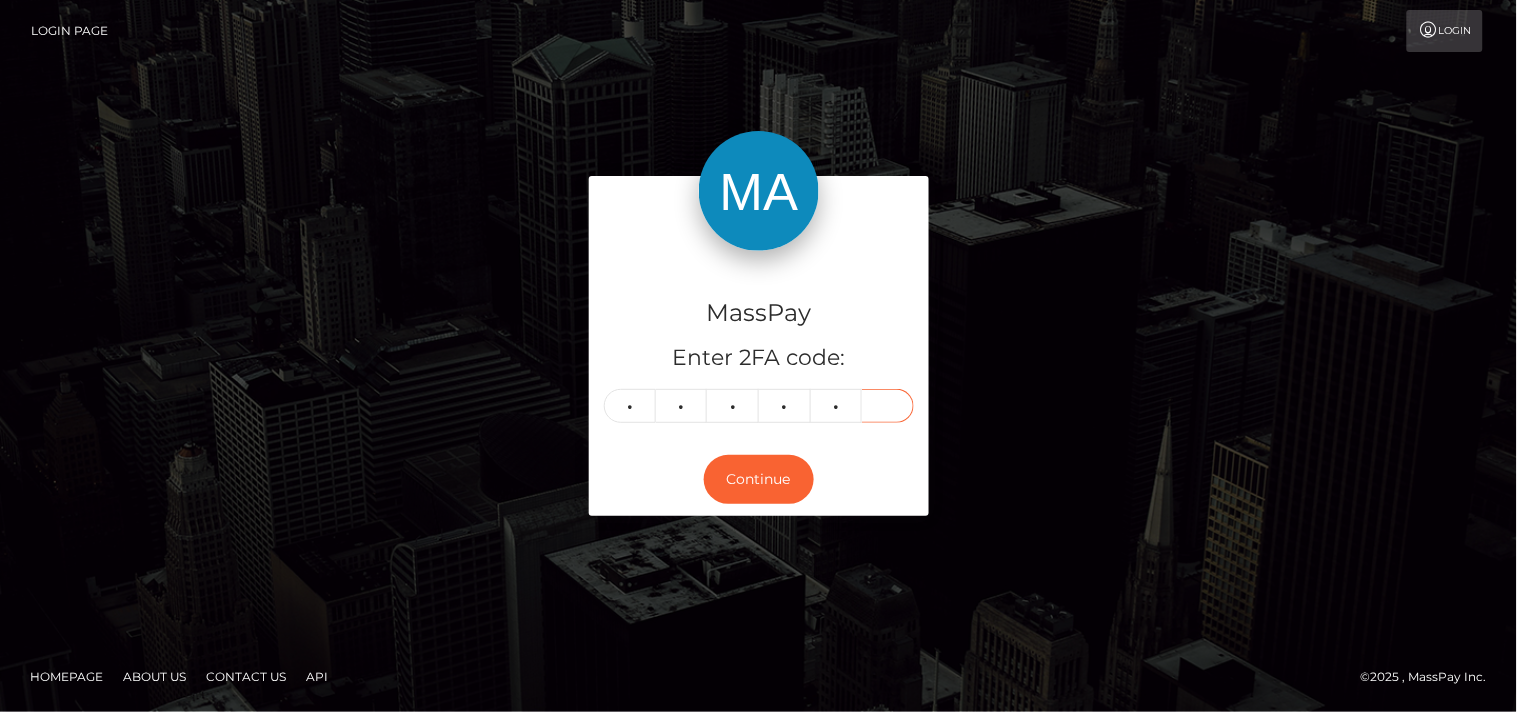 type on "1" 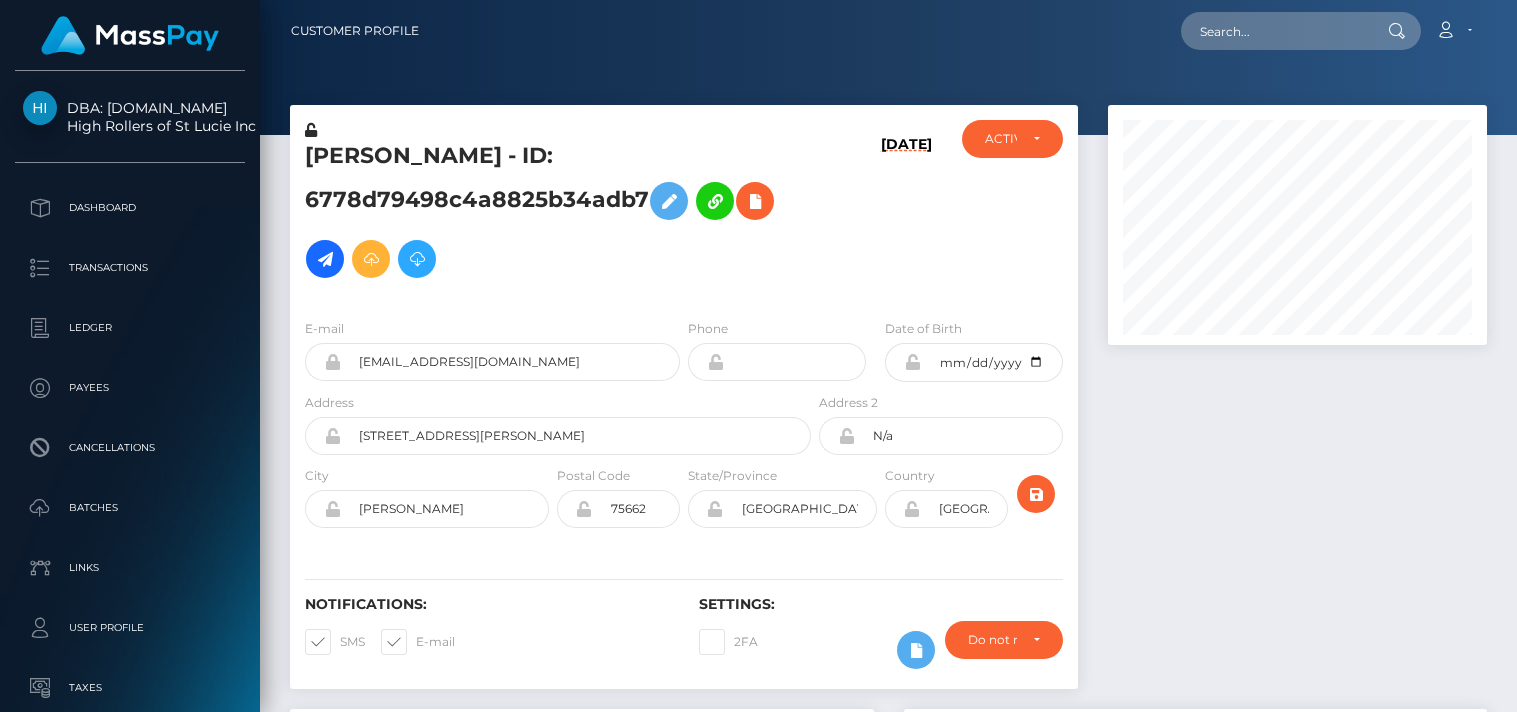 scroll, scrollTop: 0, scrollLeft: 0, axis: both 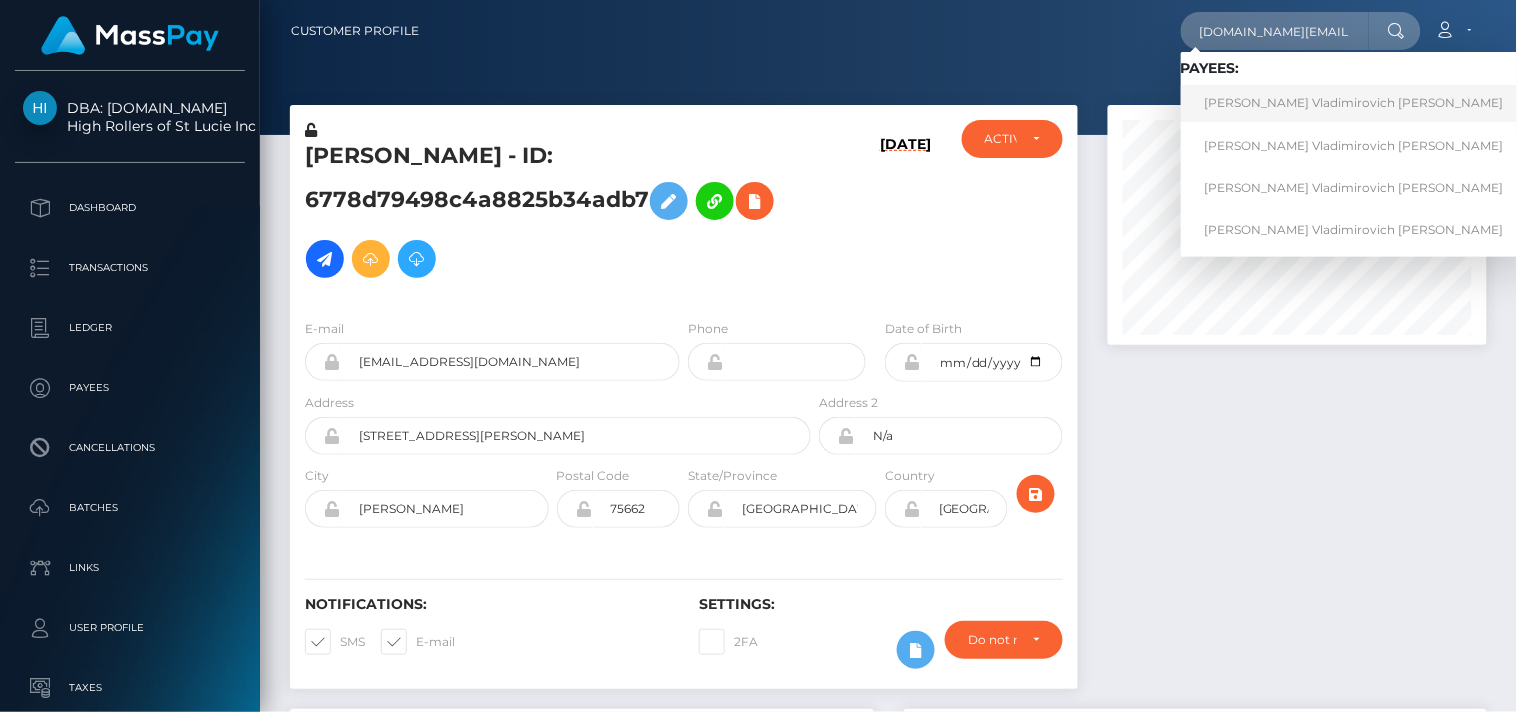 type on "[DOMAIN_NAME][EMAIL_ADDRESS][DOMAIN_NAME]" 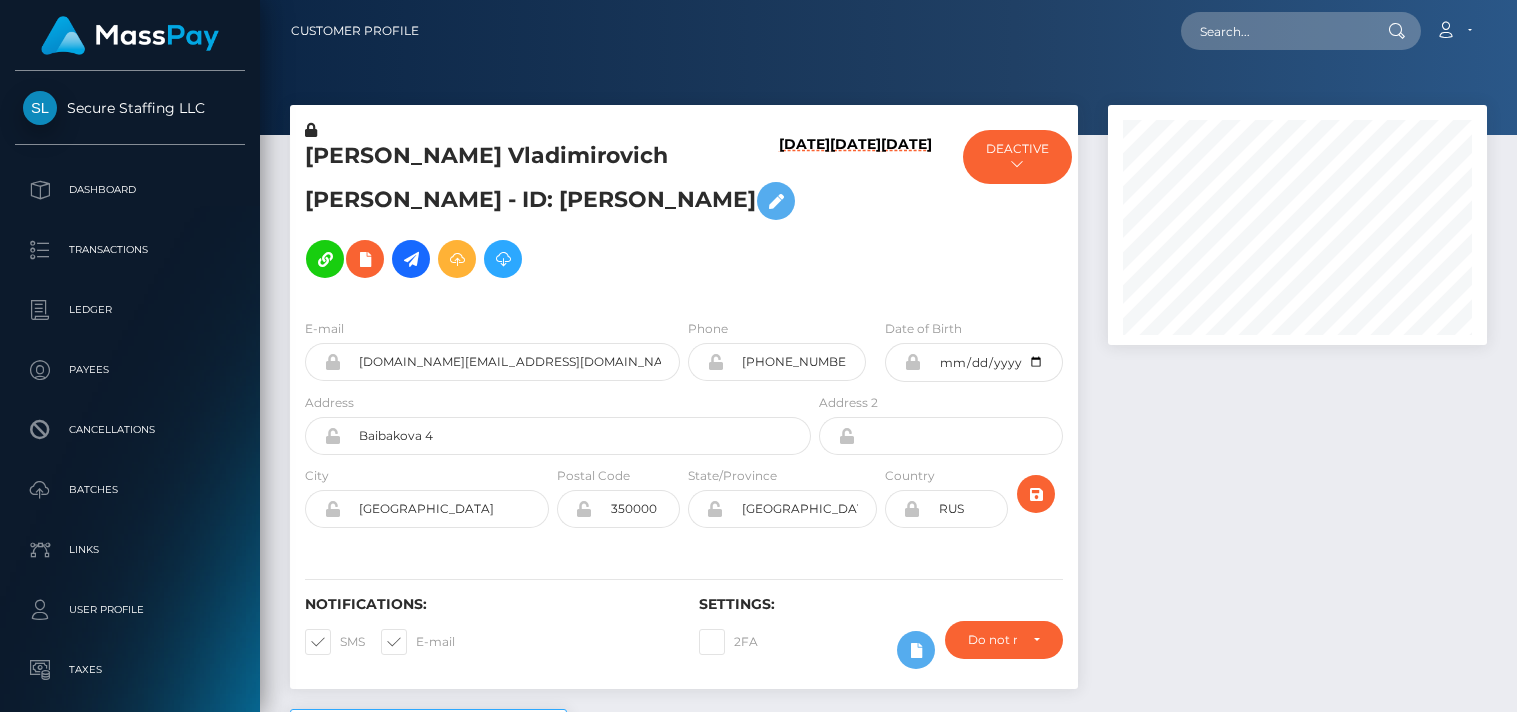 scroll, scrollTop: 0, scrollLeft: 0, axis: both 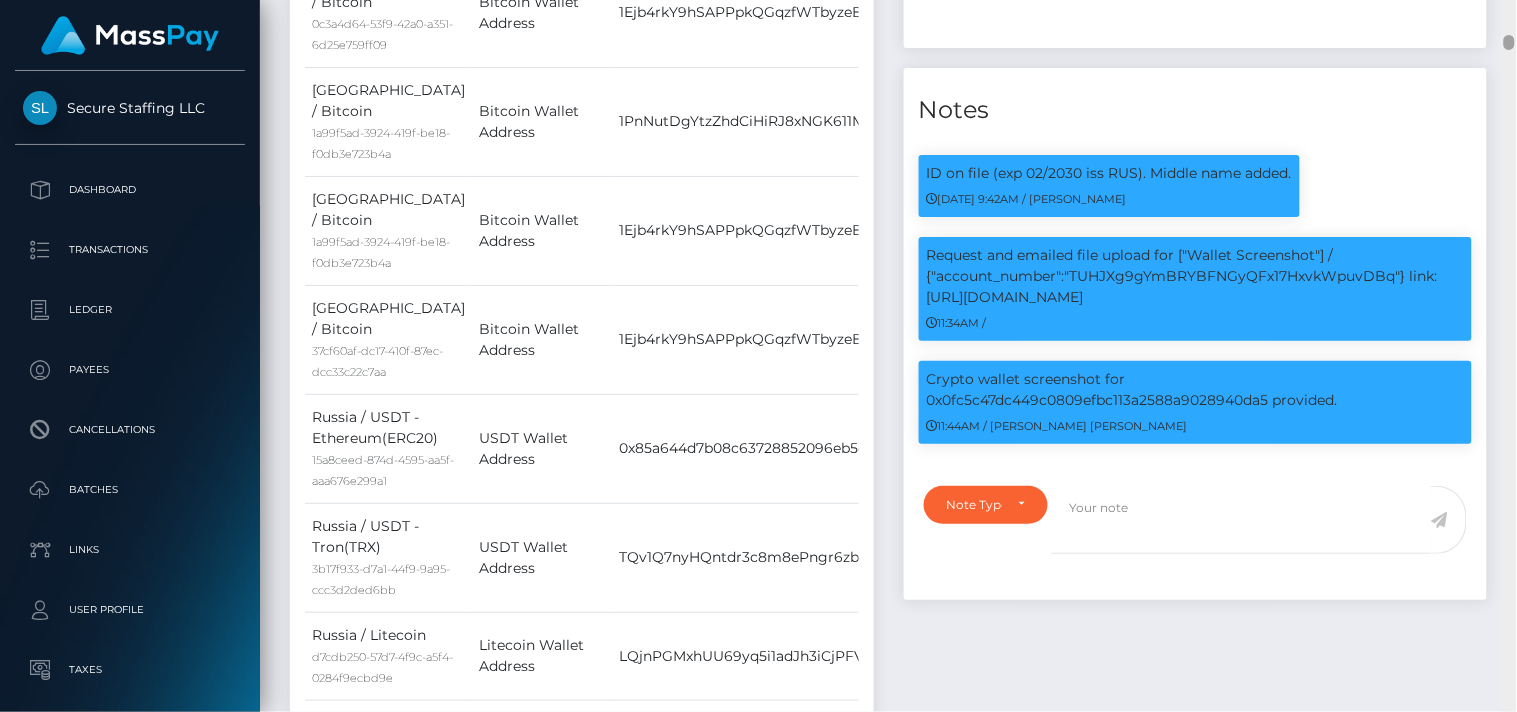 drag, startPoint x: 1510, startPoint y: 10, endPoint x: 1496, endPoint y: 40, distance: 33.105892 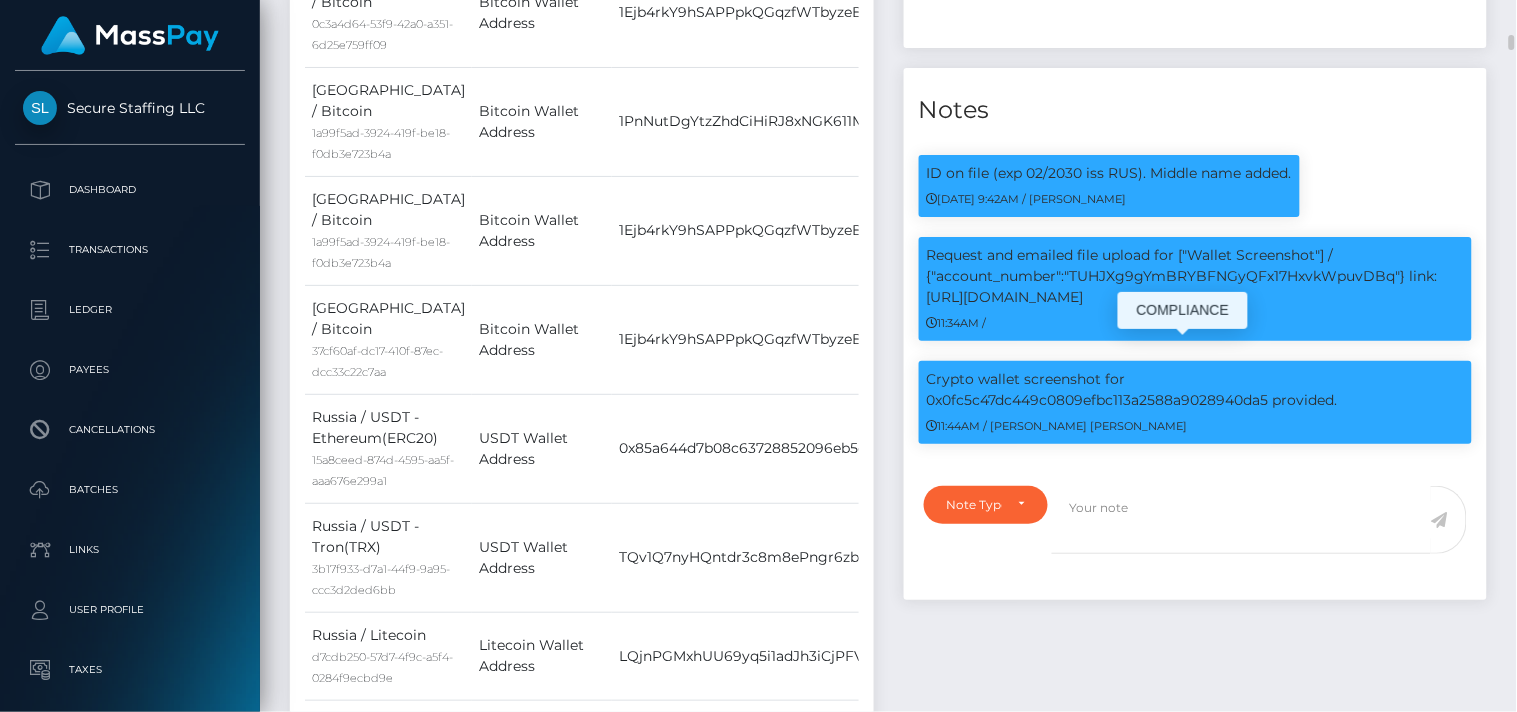 scroll, scrollTop: 240, scrollLeft: 380, axis: both 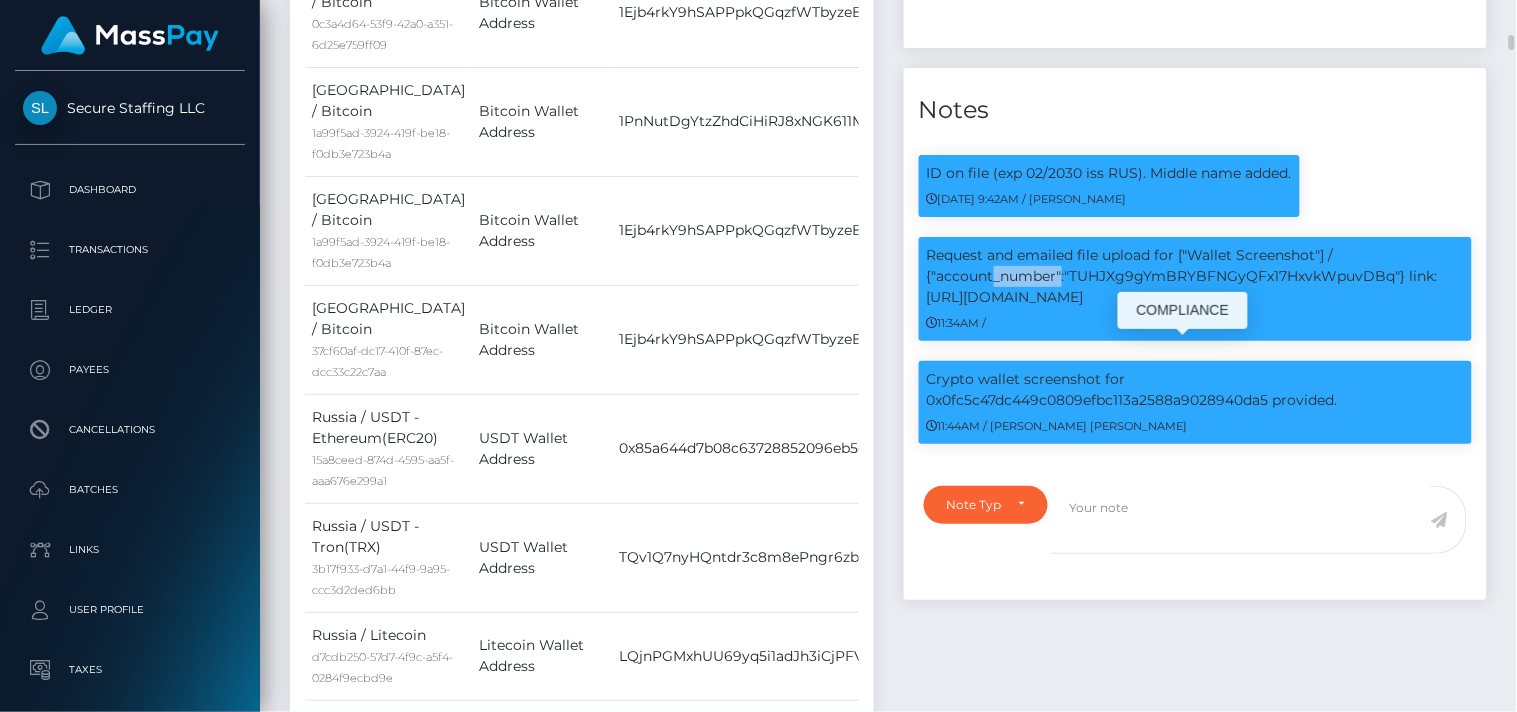 click on "Request and emailed file upload for ["Wallet Screenshot"] / {"account_number":"TUHJXg9gYmBRYBFNGyQFx17HxvkWpuvDBq"} link: https://l.maspay.io/jfoH5" at bounding box center [1196, 276] 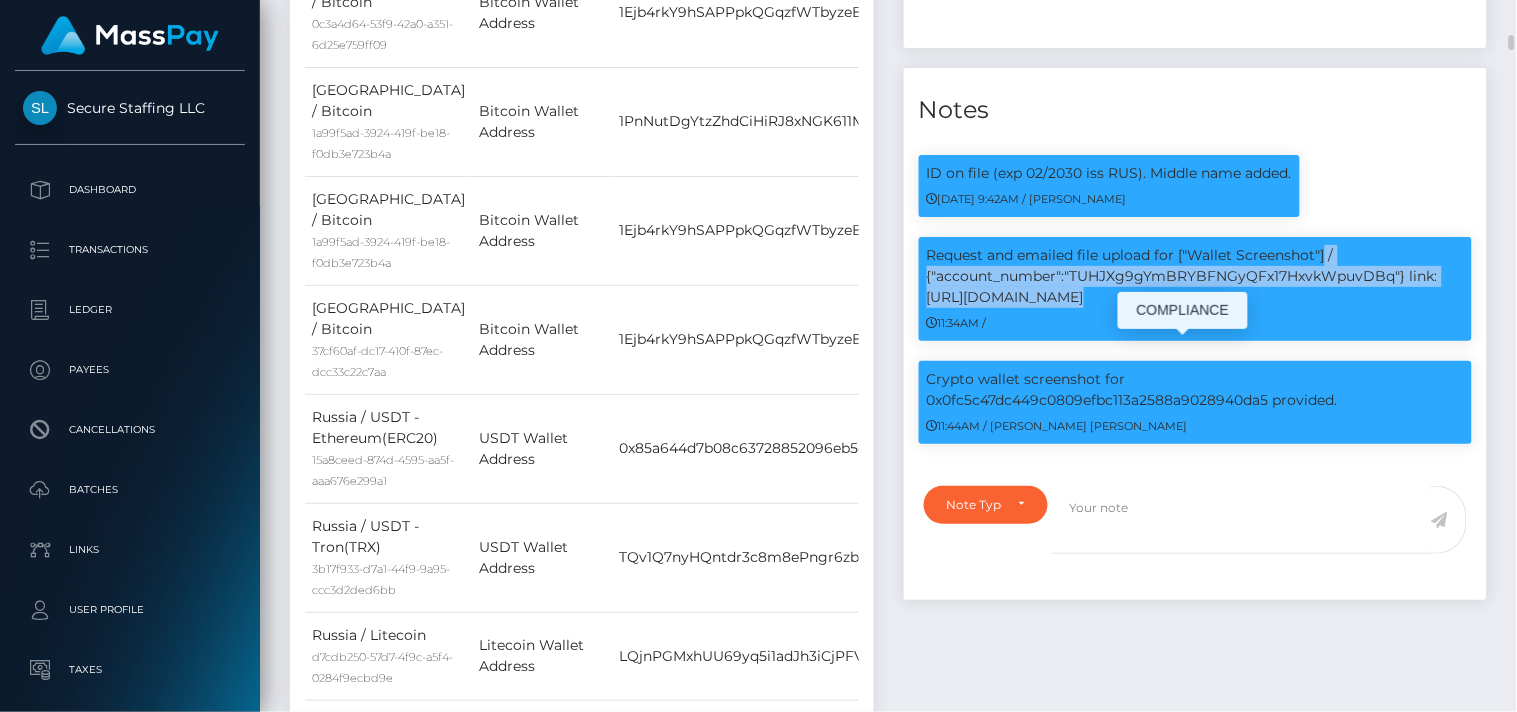 click on "Request and emailed file upload for ["Wallet Screenshot"] / {"account_number":"TUHJXg9gYmBRYBFNGyQFx17HxvkWpuvDBq"} link: https://l.maspay.io/jfoH5" at bounding box center (1196, 276) 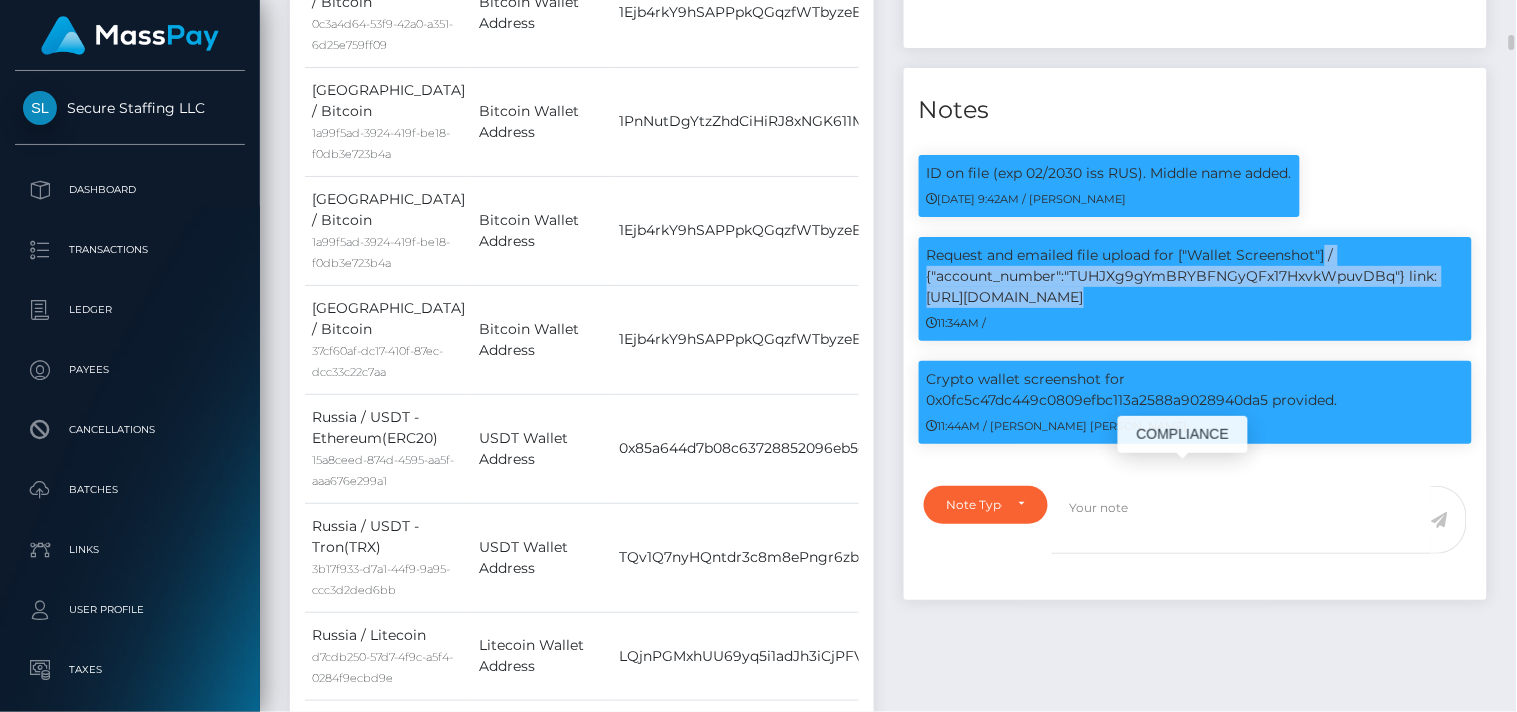scroll, scrollTop: 240, scrollLeft: 380, axis: both 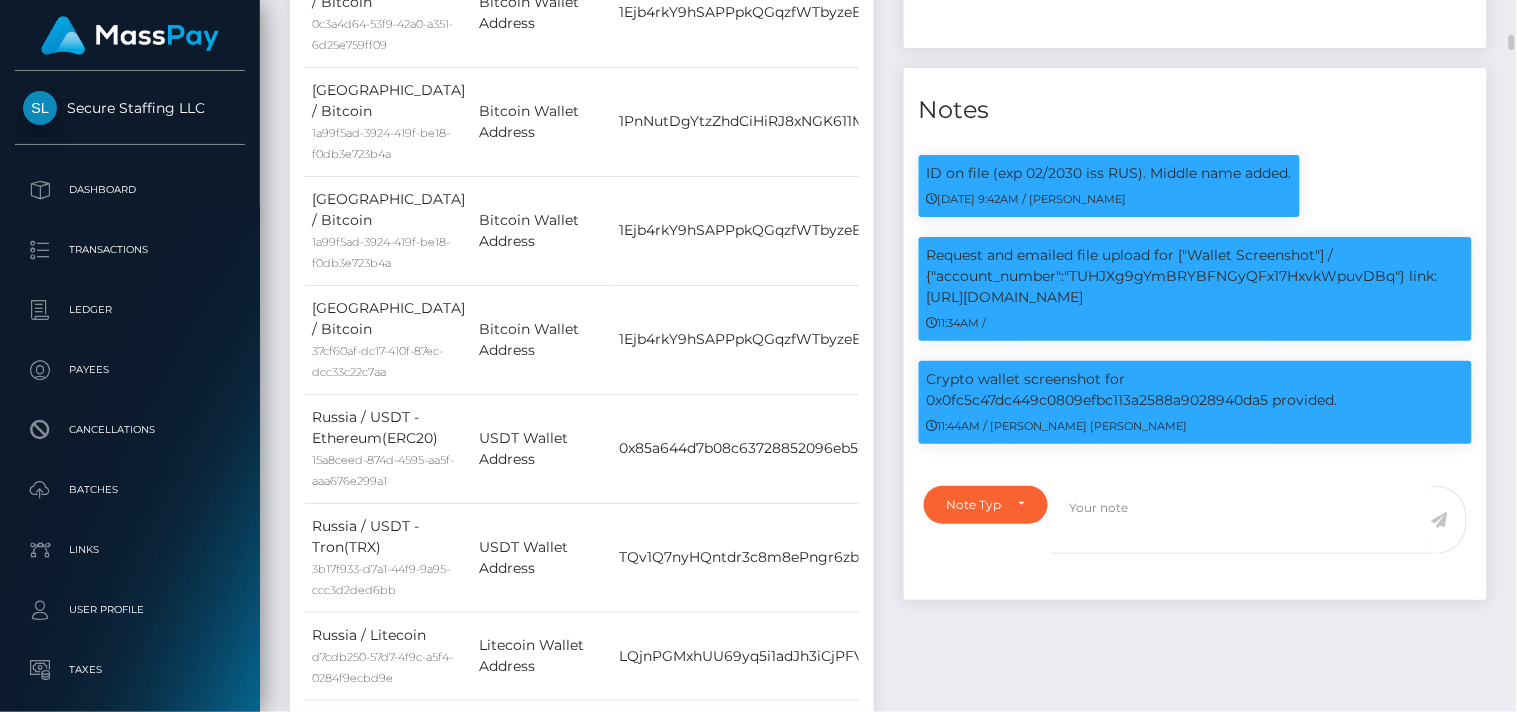 click on "Note Type
Compliance
Clear Compliance
General
Note Type" at bounding box center (1196, 537) 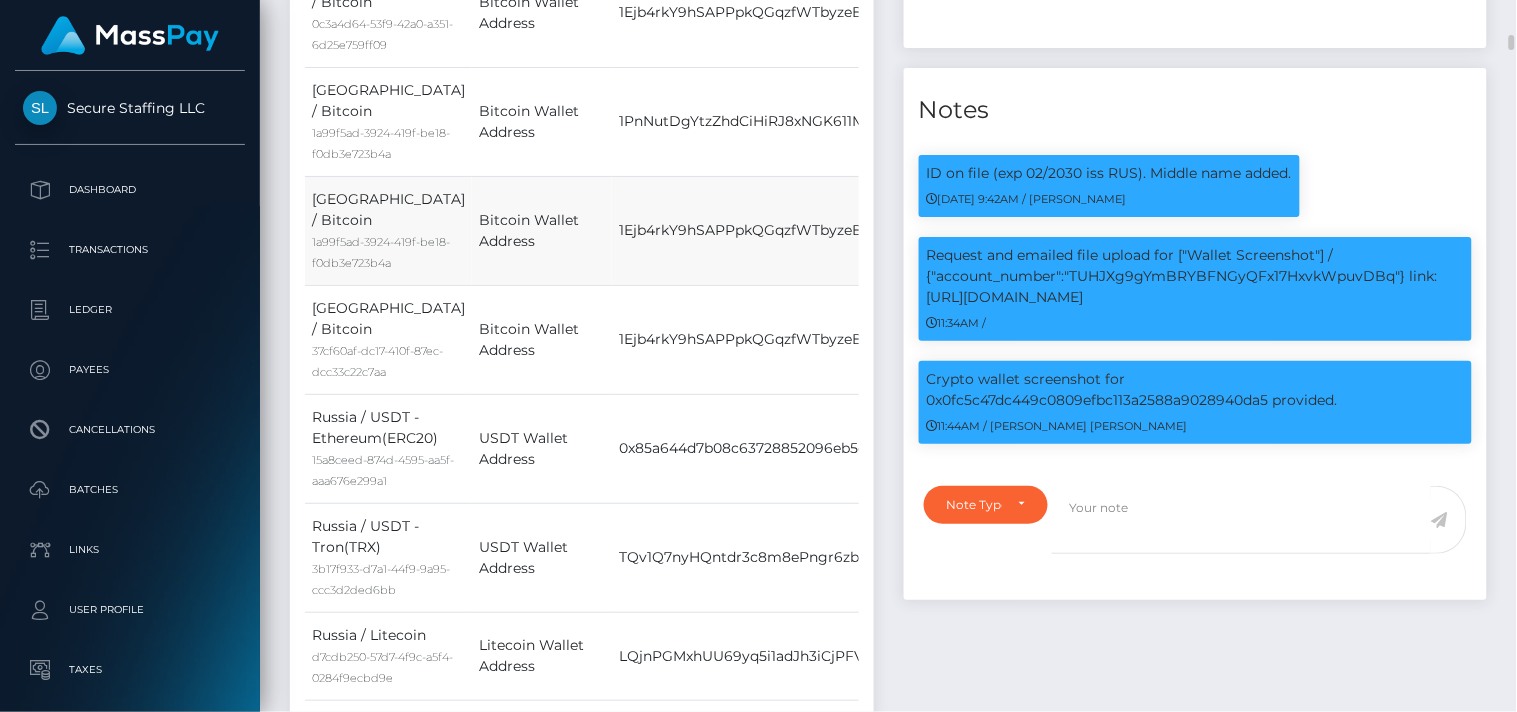 scroll, scrollTop: 240, scrollLeft: 380, axis: both 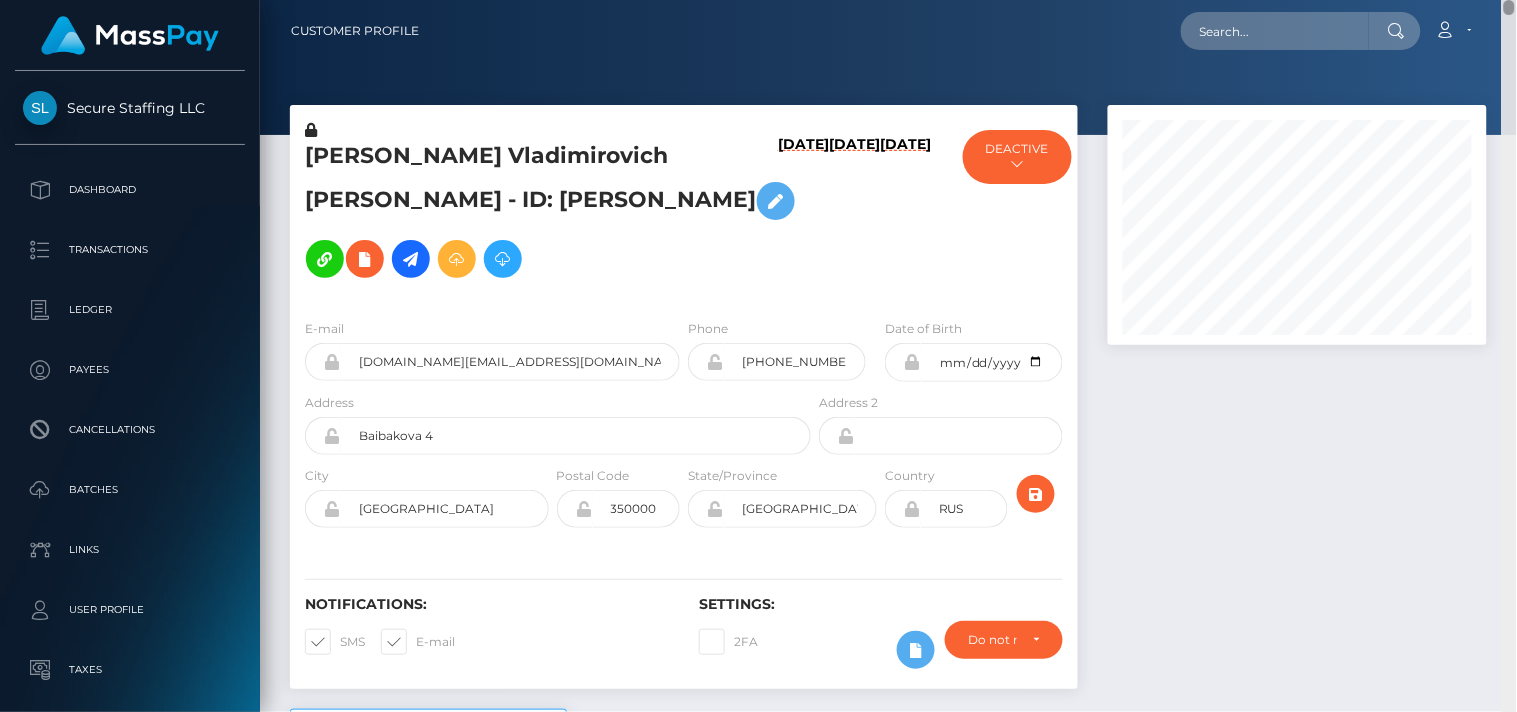 drag, startPoint x: 1510, startPoint y: 40, endPoint x: 1504, endPoint y: -24, distance: 64.28063 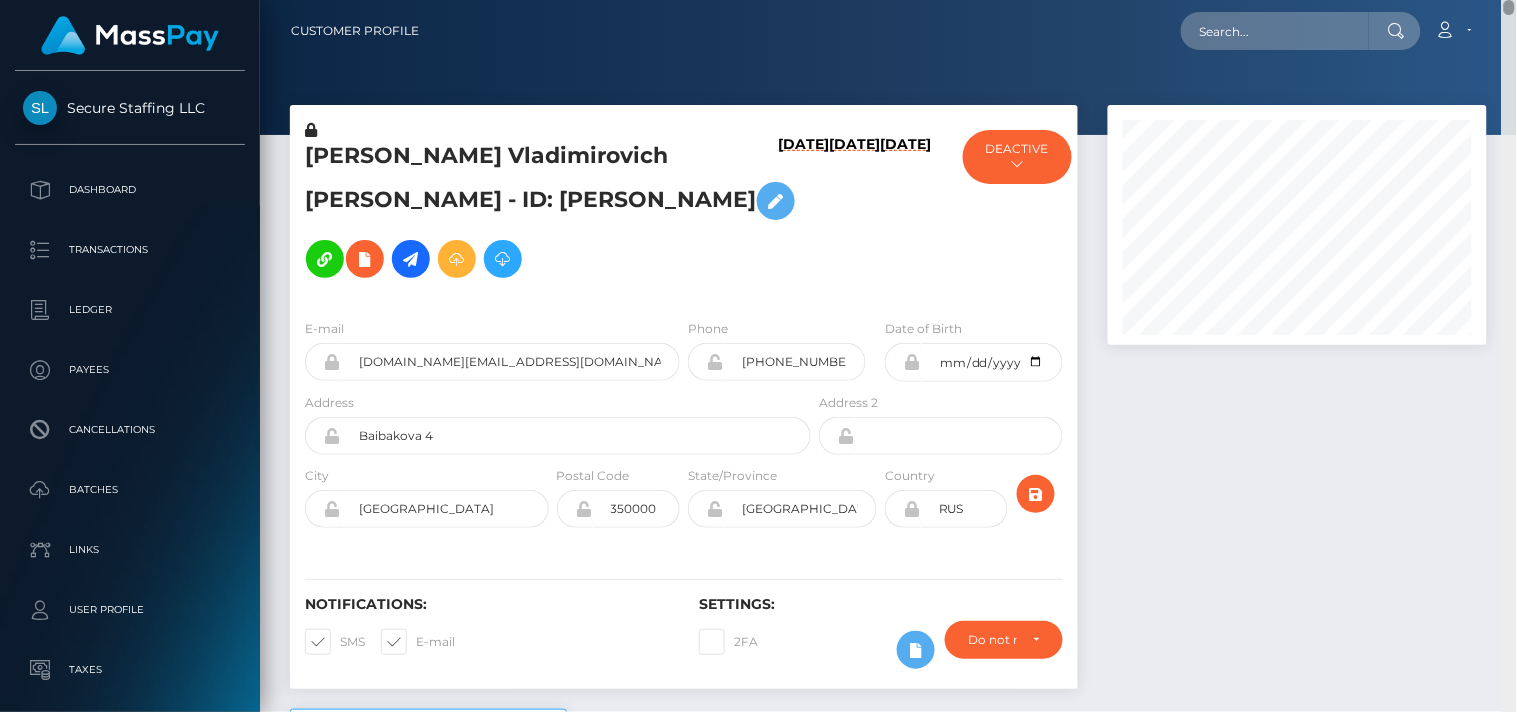 click on "Secure Staffing LLC
Dashboard
Transactions
Ledger
Payees
Batches" at bounding box center (758, 356) 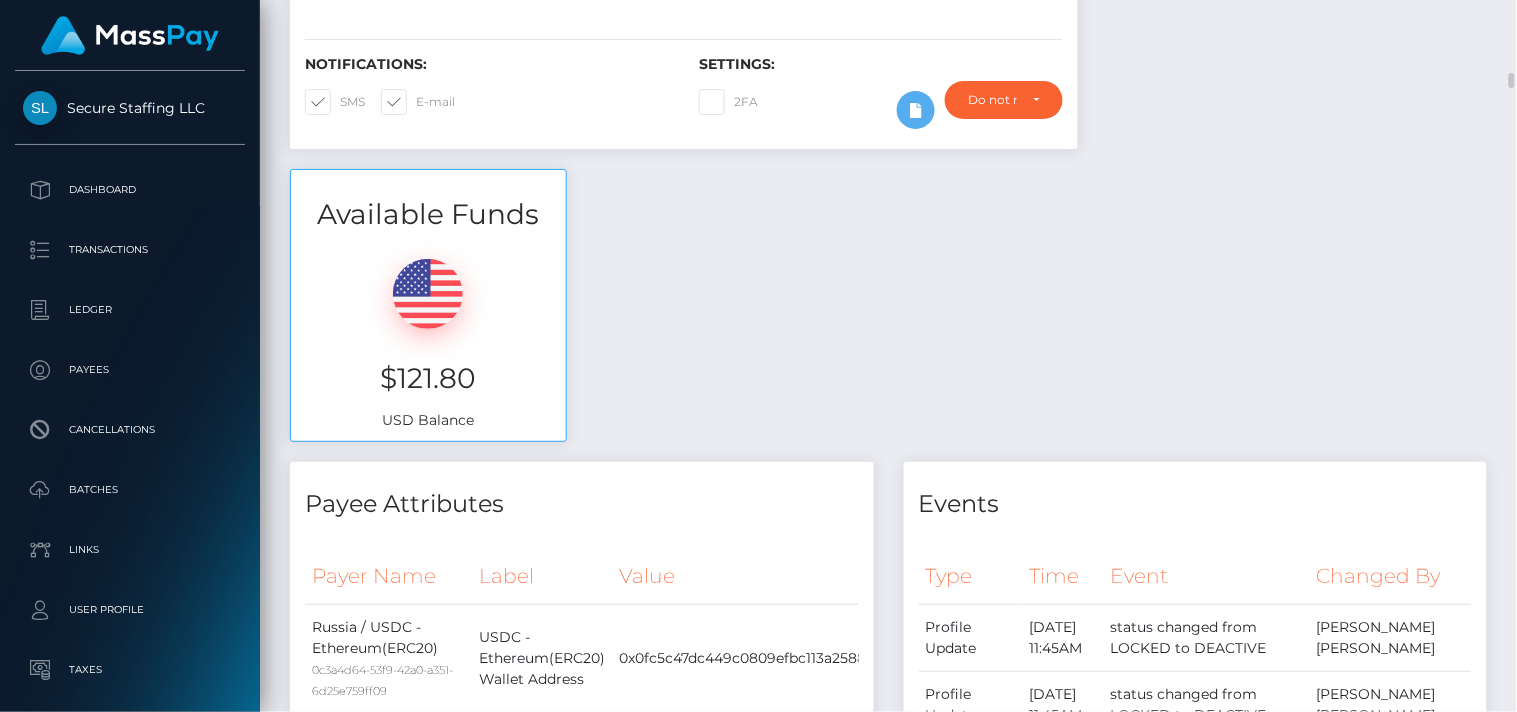 scroll, scrollTop: 720, scrollLeft: 0, axis: vertical 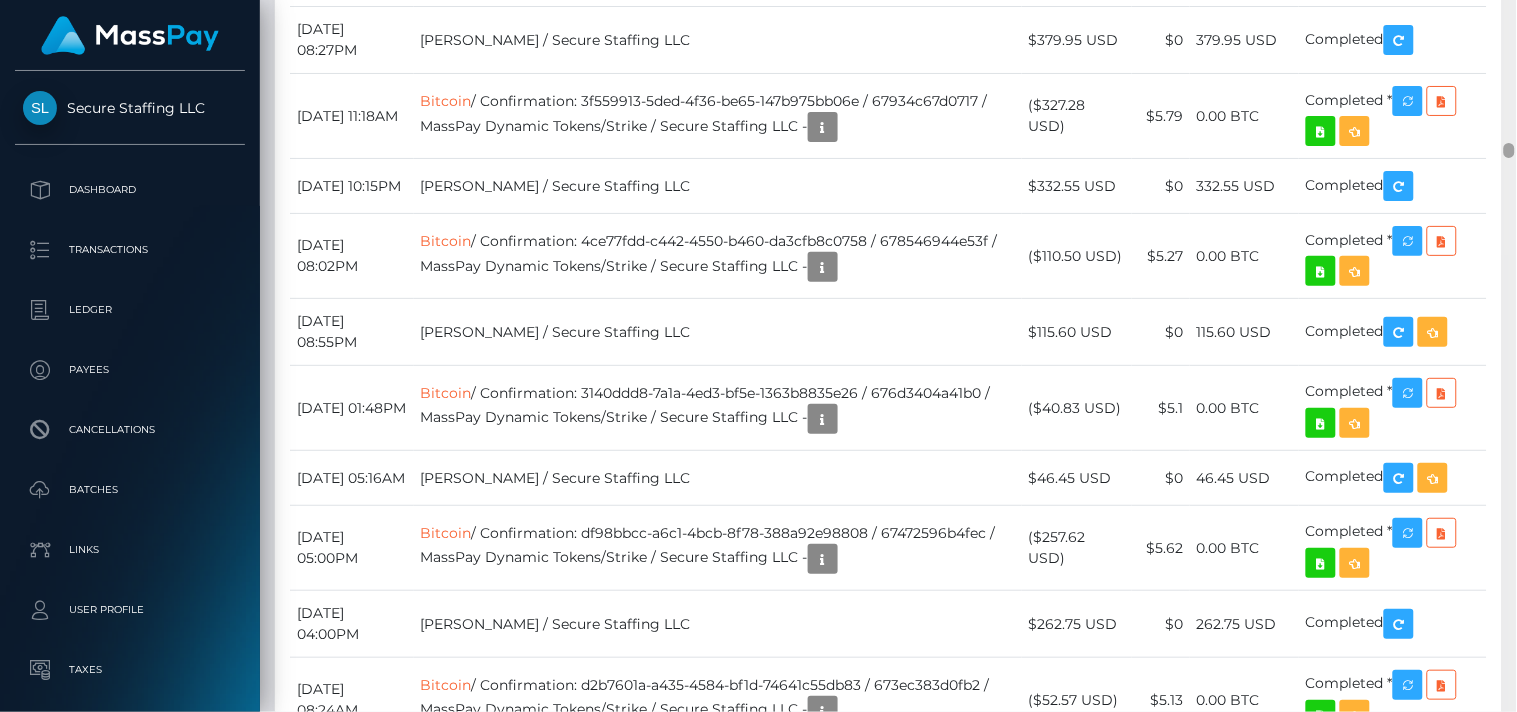 drag, startPoint x: 1511, startPoint y: 17, endPoint x: 1513, endPoint y: 145, distance: 128.01562 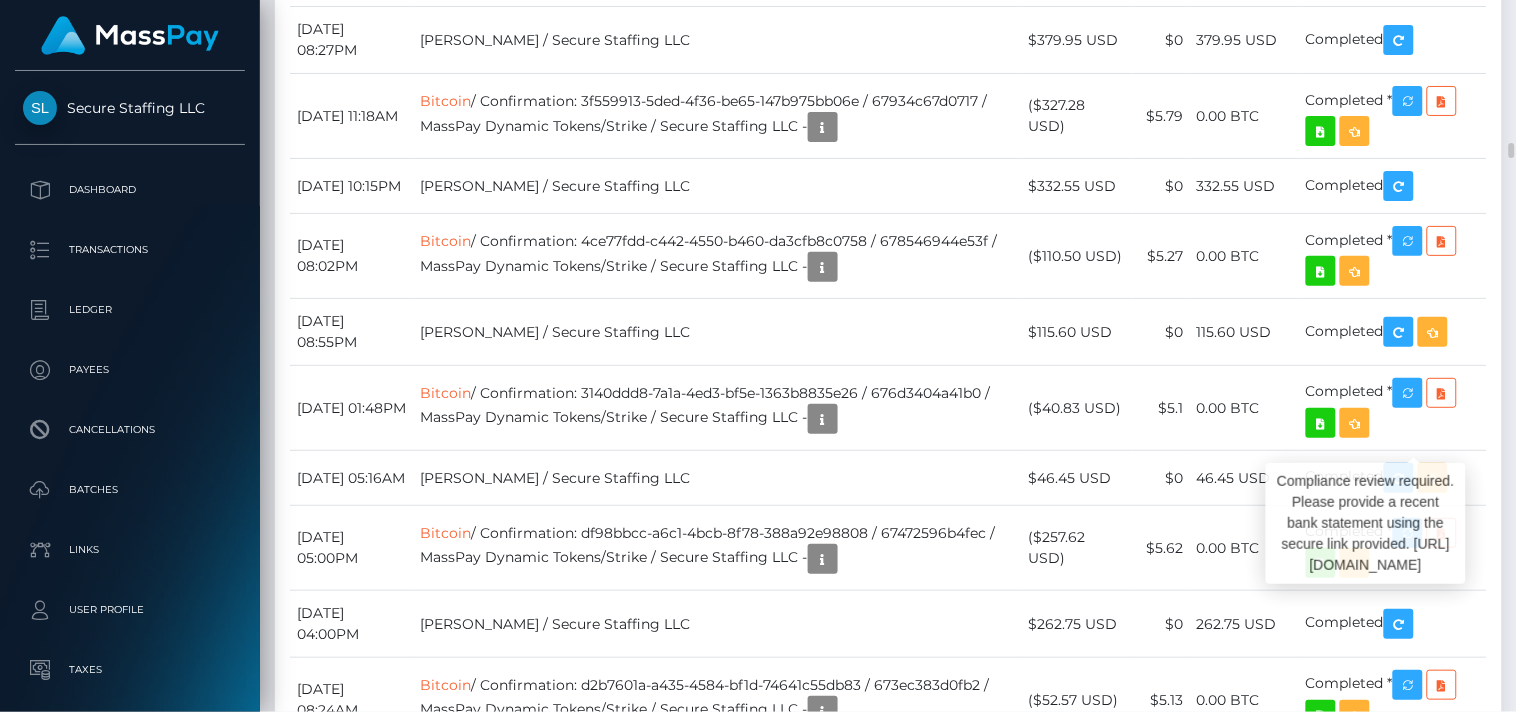 scroll, scrollTop: 240, scrollLeft: 380, axis: both 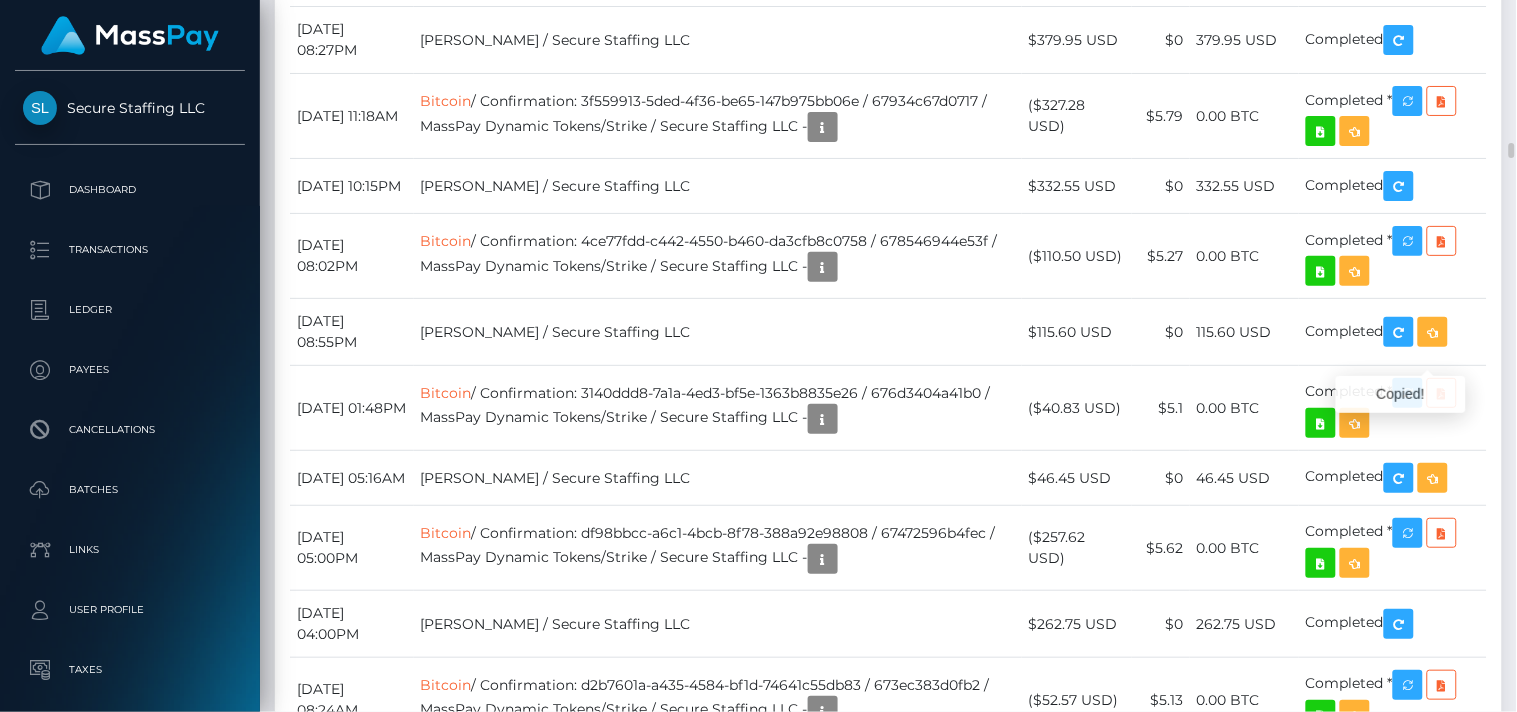 click at bounding box center [1419, -1543] 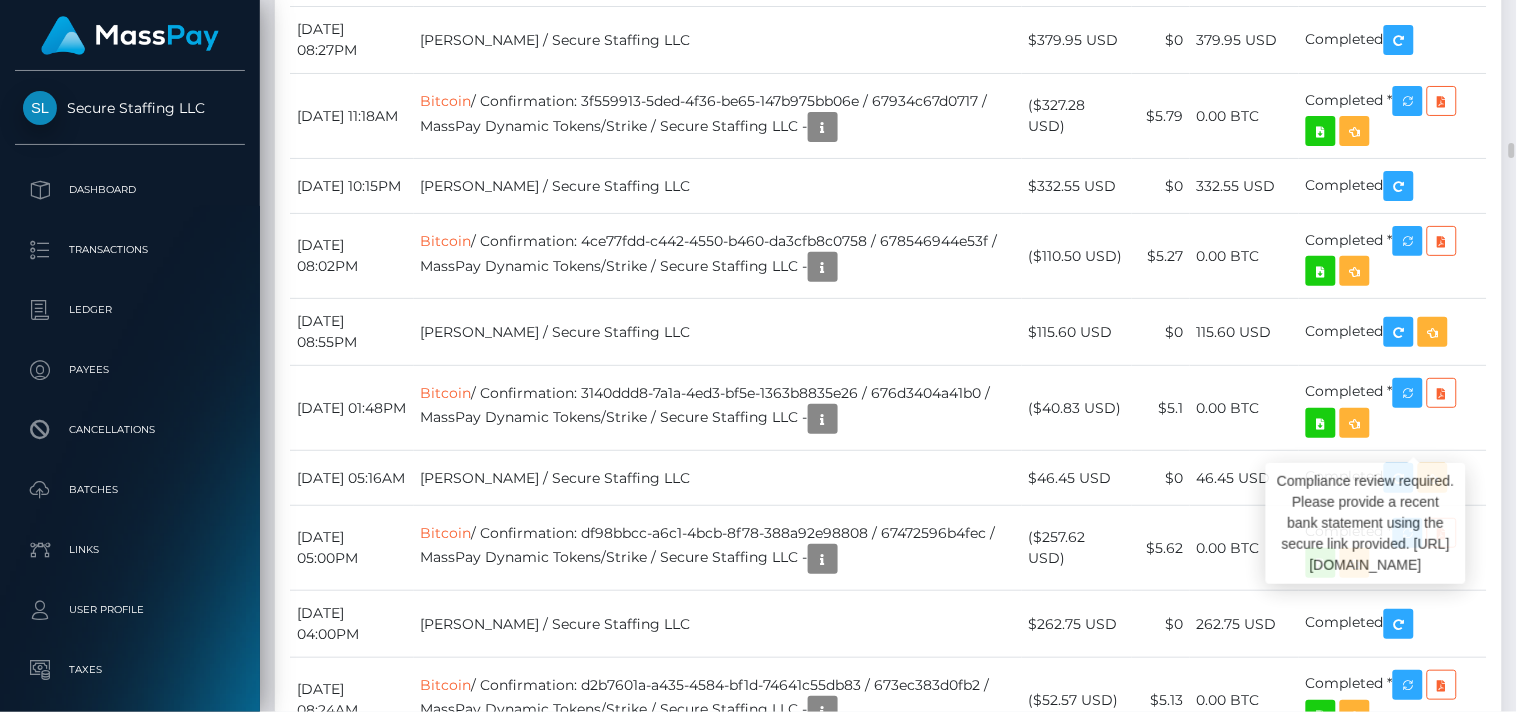 scroll, scrollTop: 240, scrollLeft: 380, axis: both 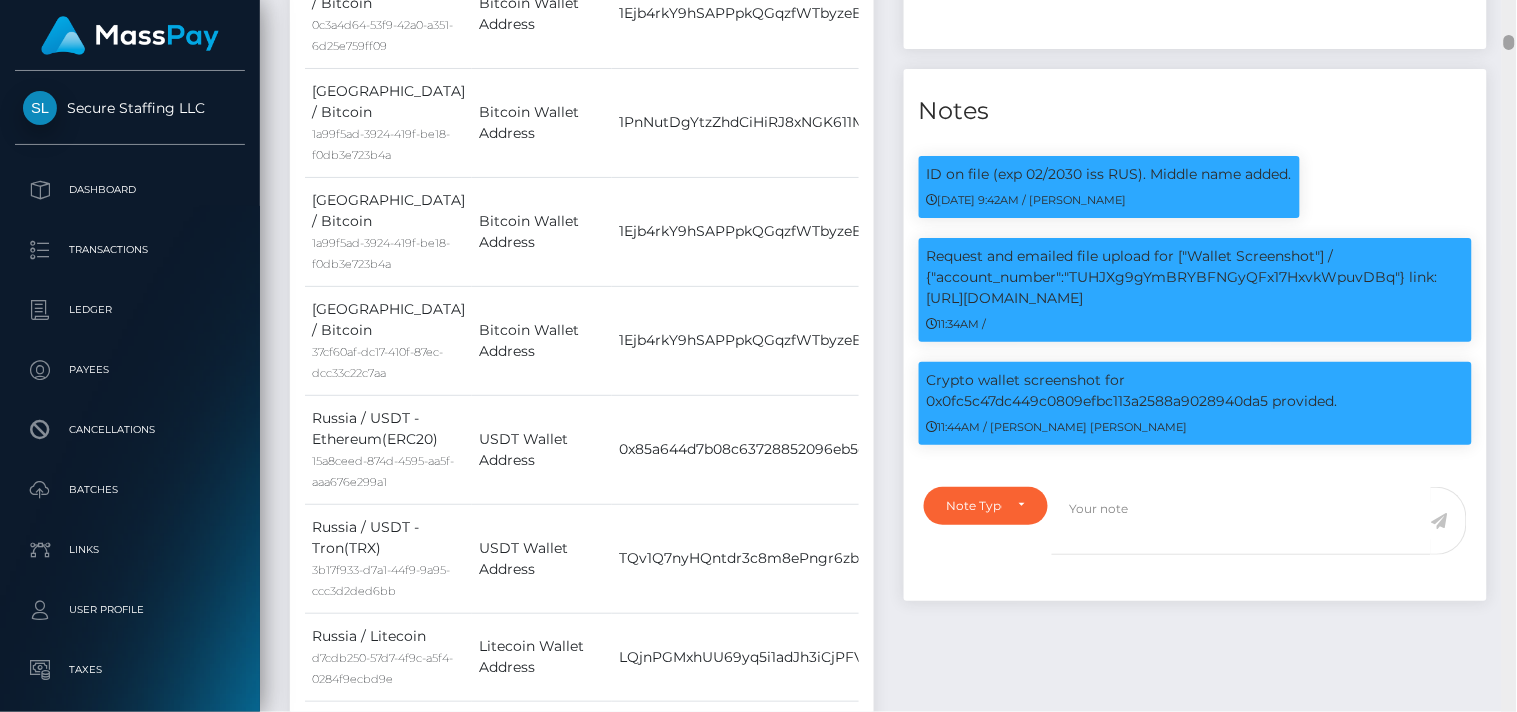drag, startPoint x: 1513, startPoint y: 150, endPoint x: 1485, endPoint y: 42, distance: 111.5706 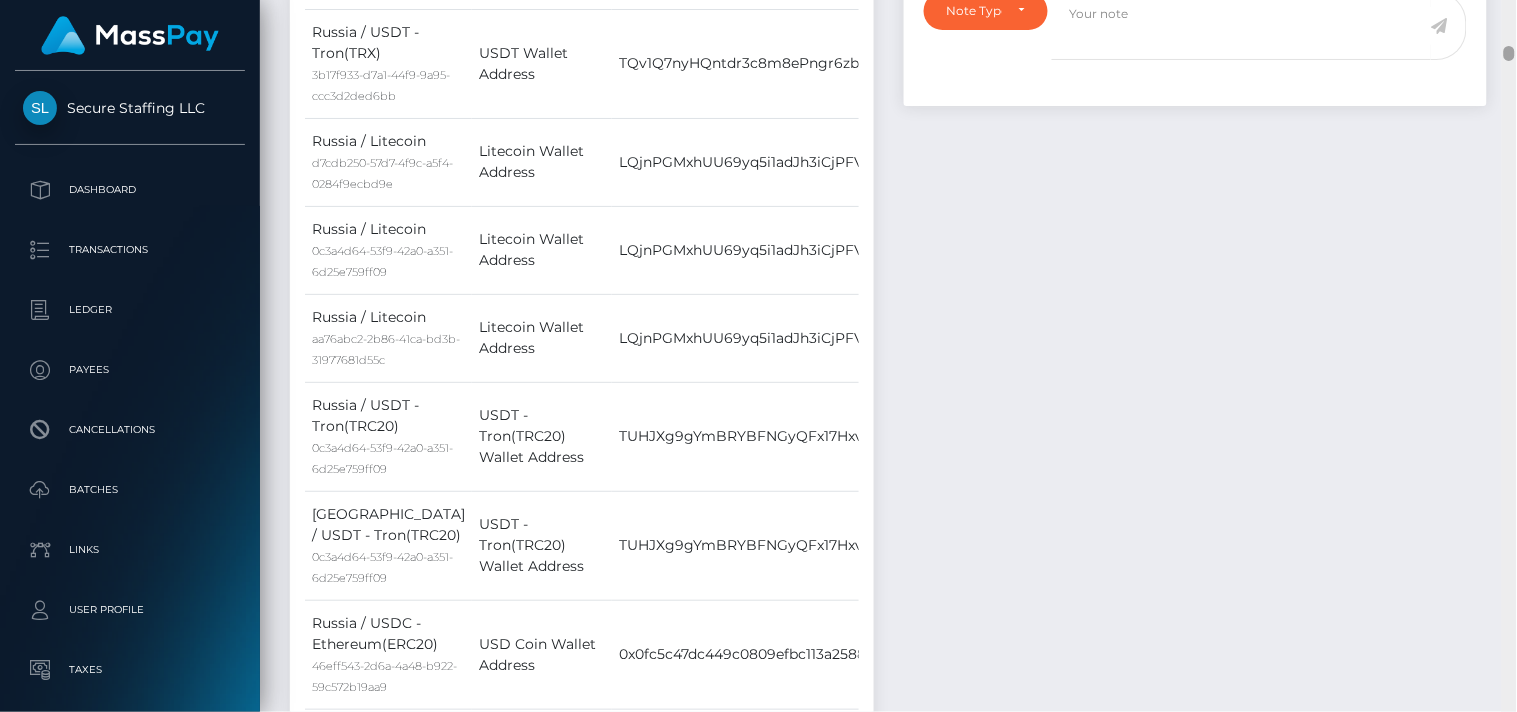 scroll, scrollTop: 2387, scrollLeft: 0, axis: vertical 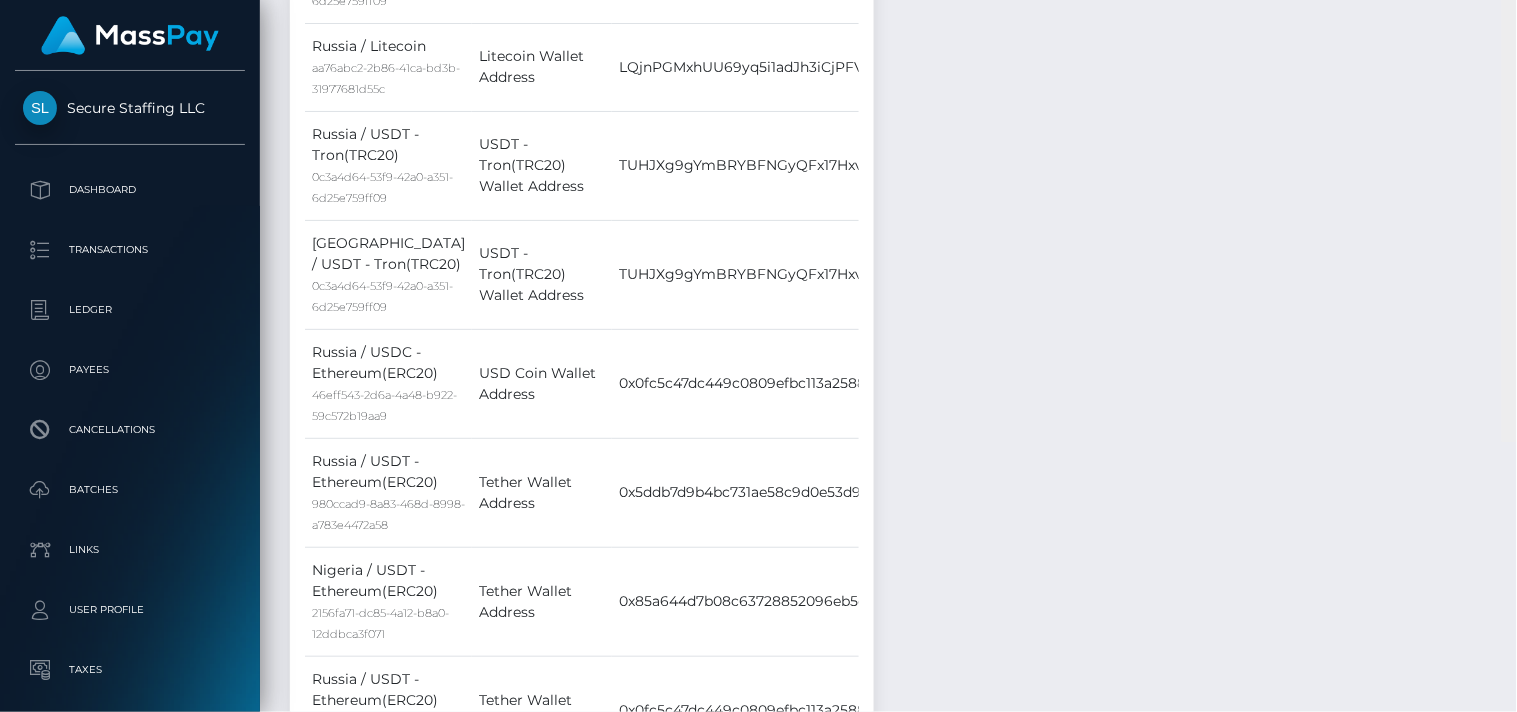 drag, startPoint x: 1510, startPoint y: 43, endPoint x: 1515, endPoint y: 60, distance: 17.720045 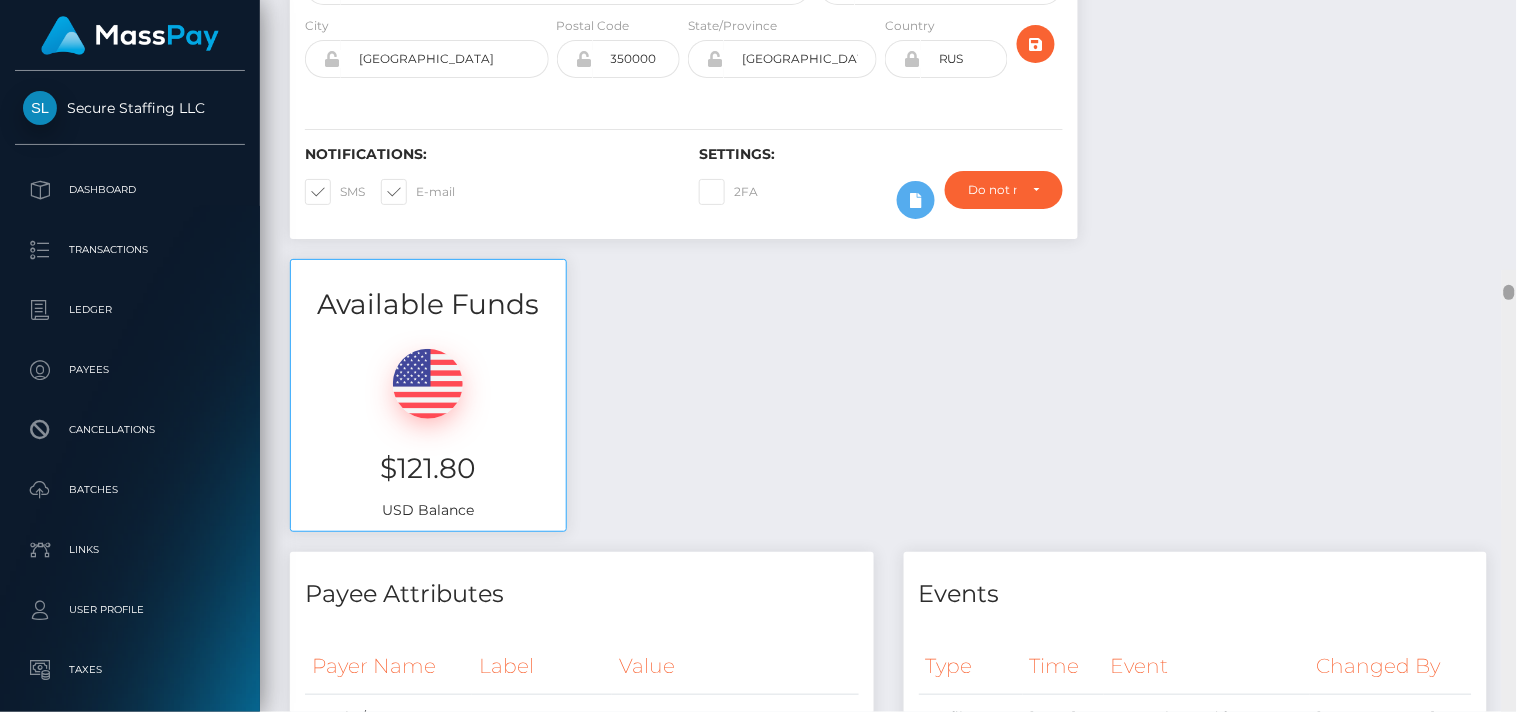 drag, startPoint x: 1510, startPoint y: 53, endPoint x: 1507, endPoint y: 8, distance: 45.099888 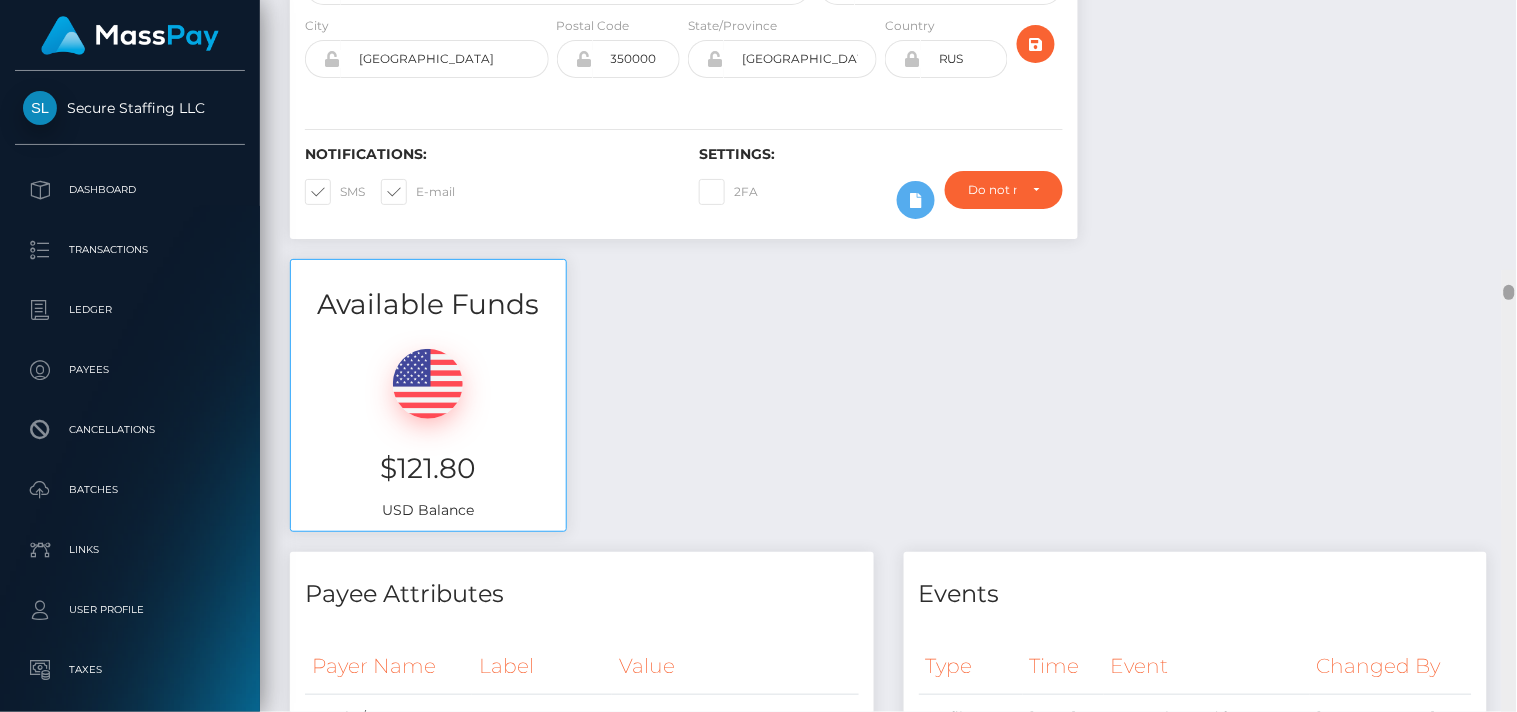 click at bounding box center [1509, 292] 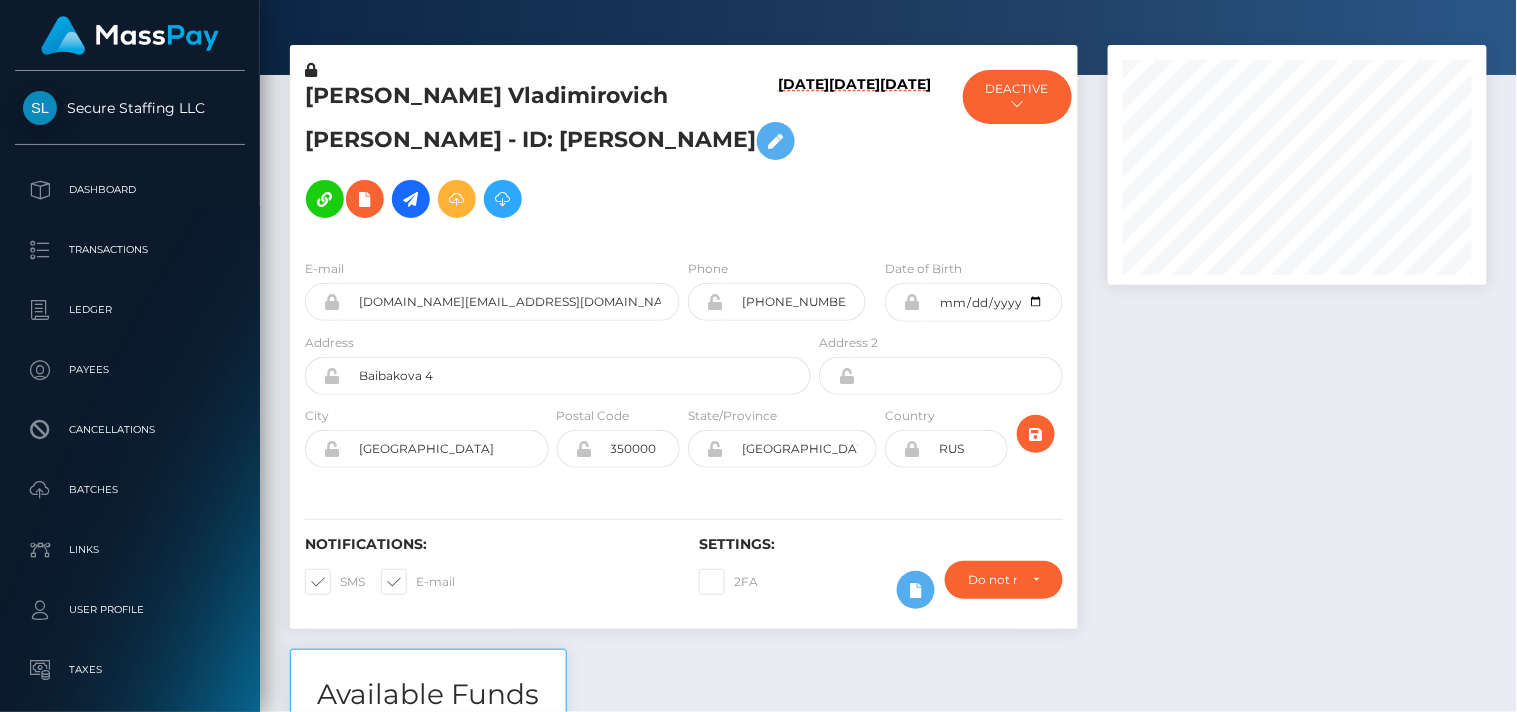 scroll, scrollTop: 0, scrollLeft: 0, axis: both 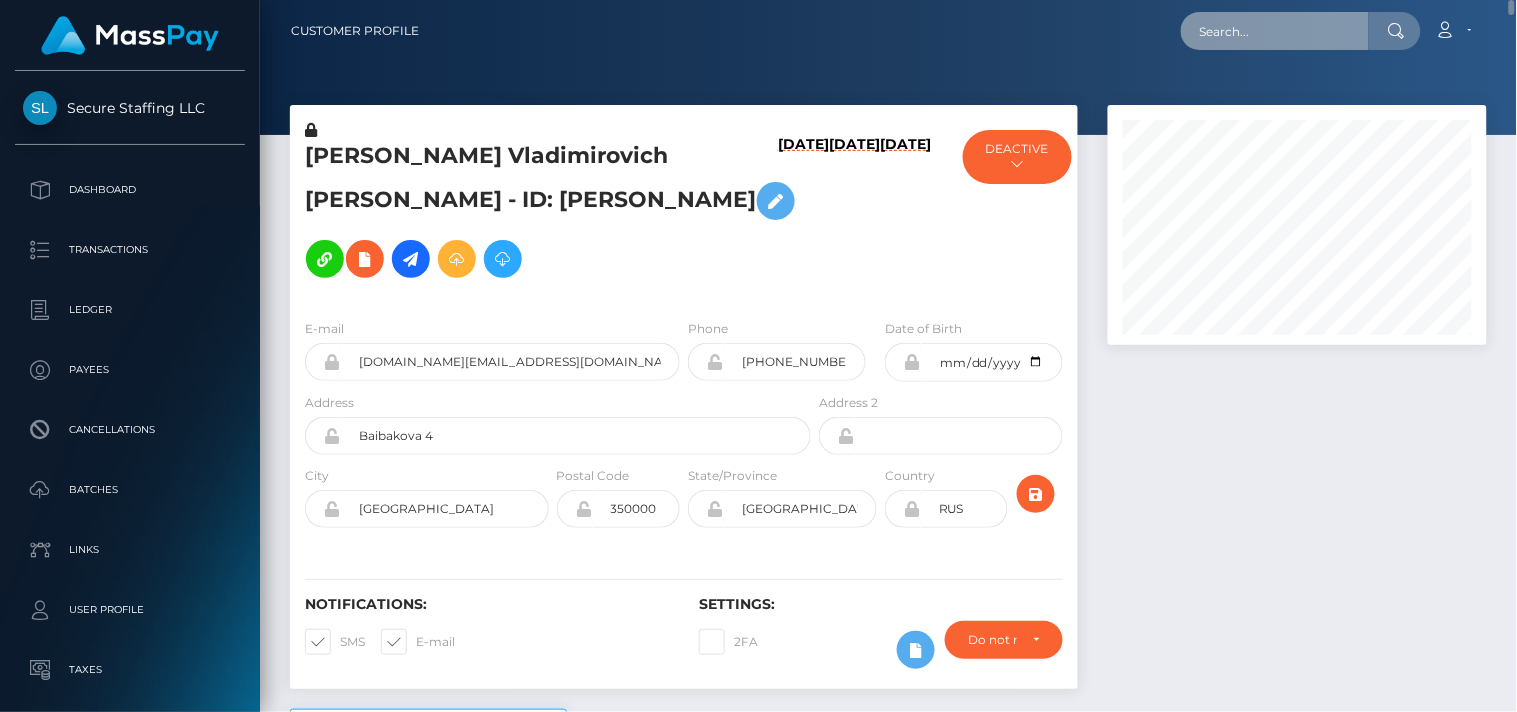 click at bounding box center (1275, 31) 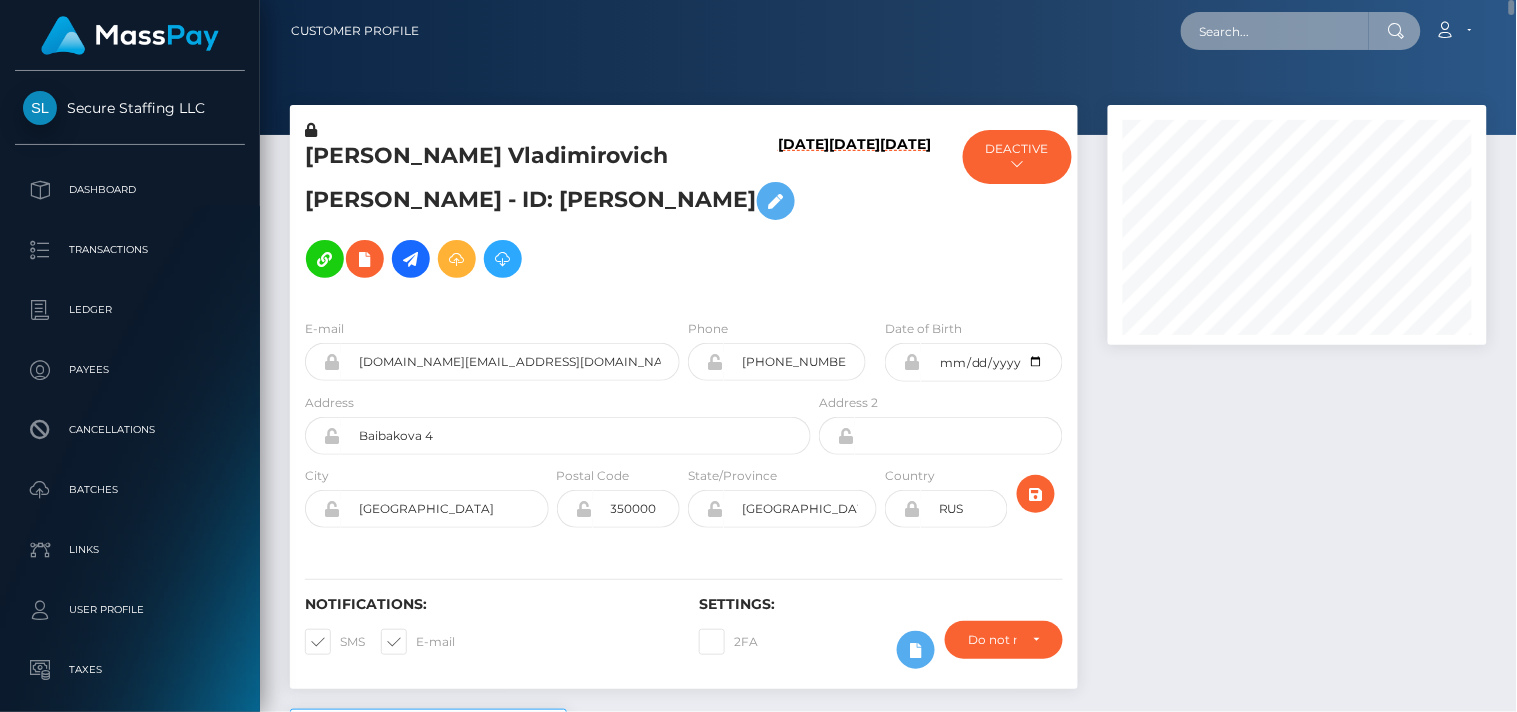 paste on "https://l.maspay.io/jfoH5" 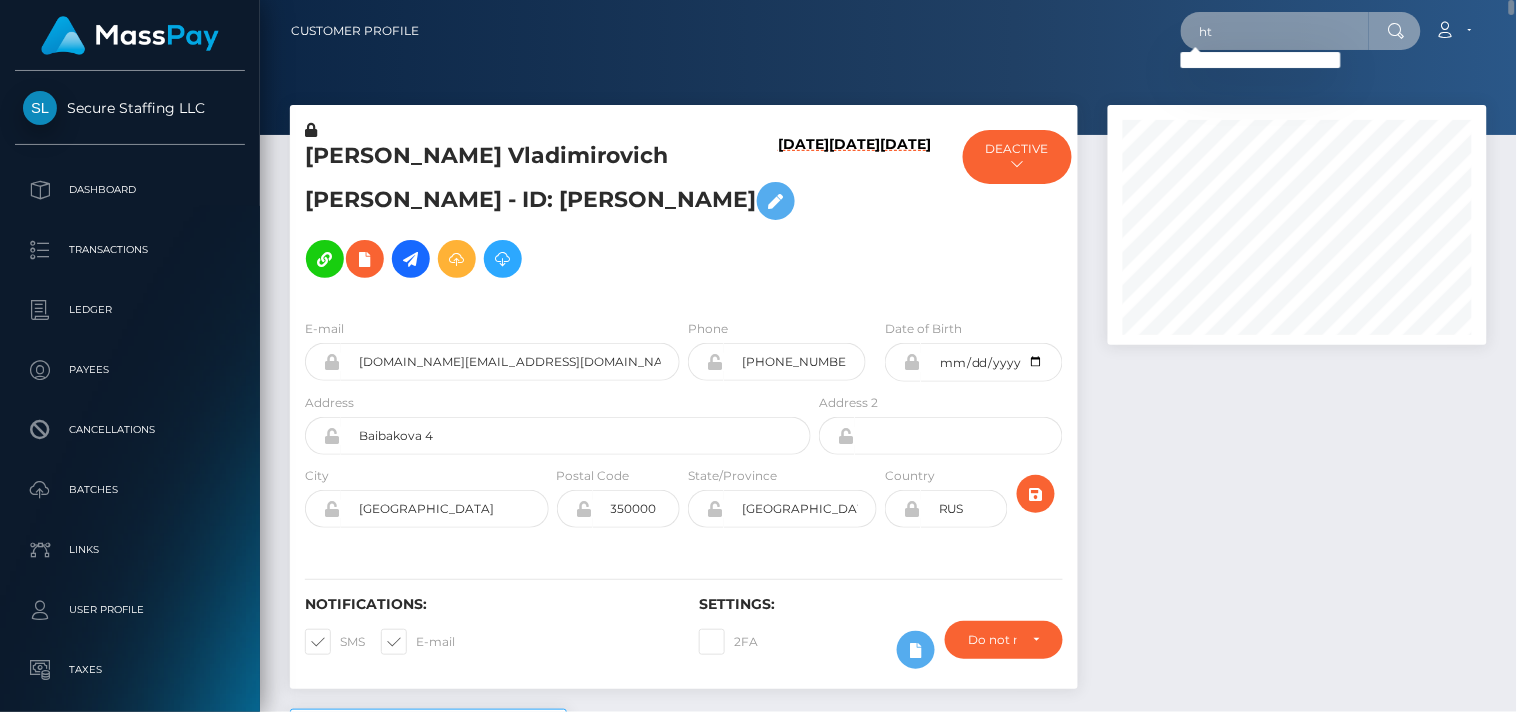 type on "h" 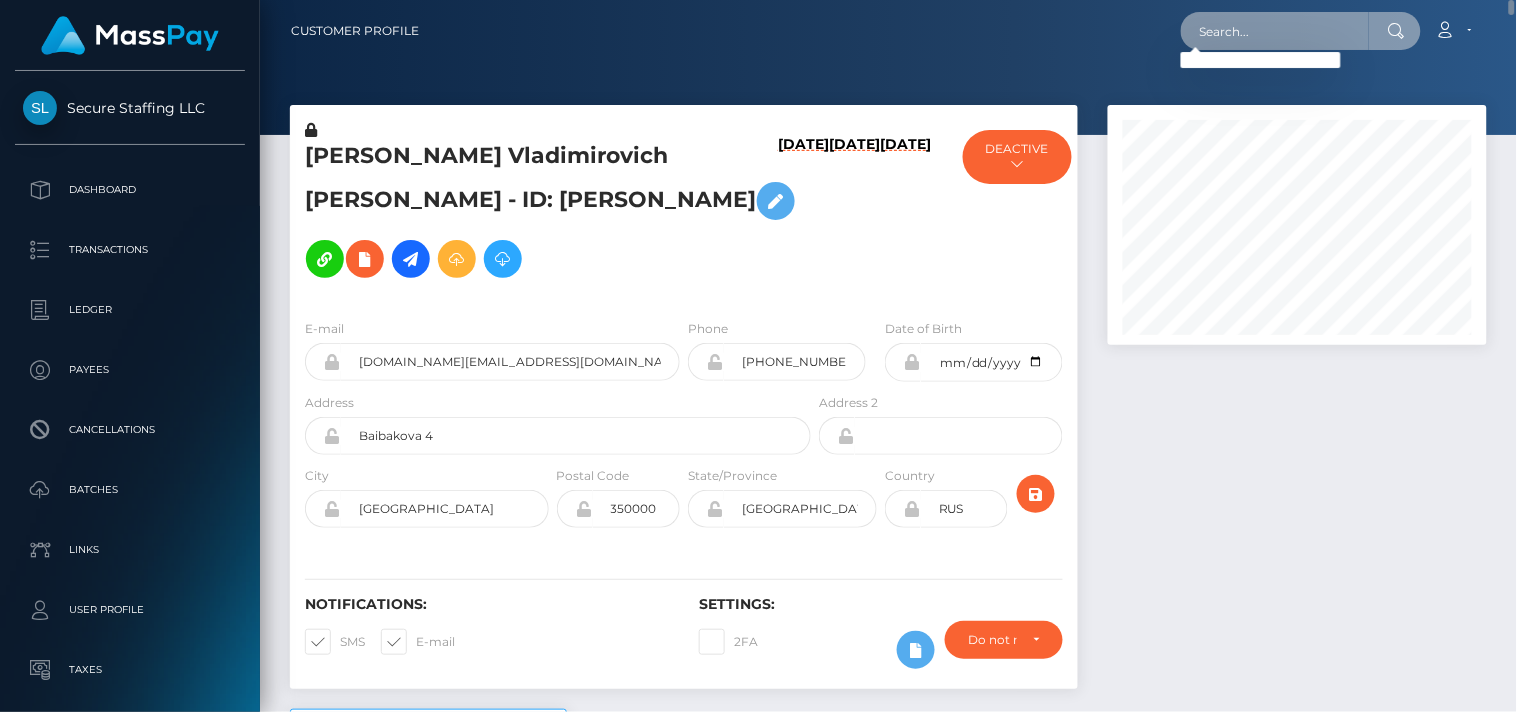 paste on "kirillova.krd@gmail.com" 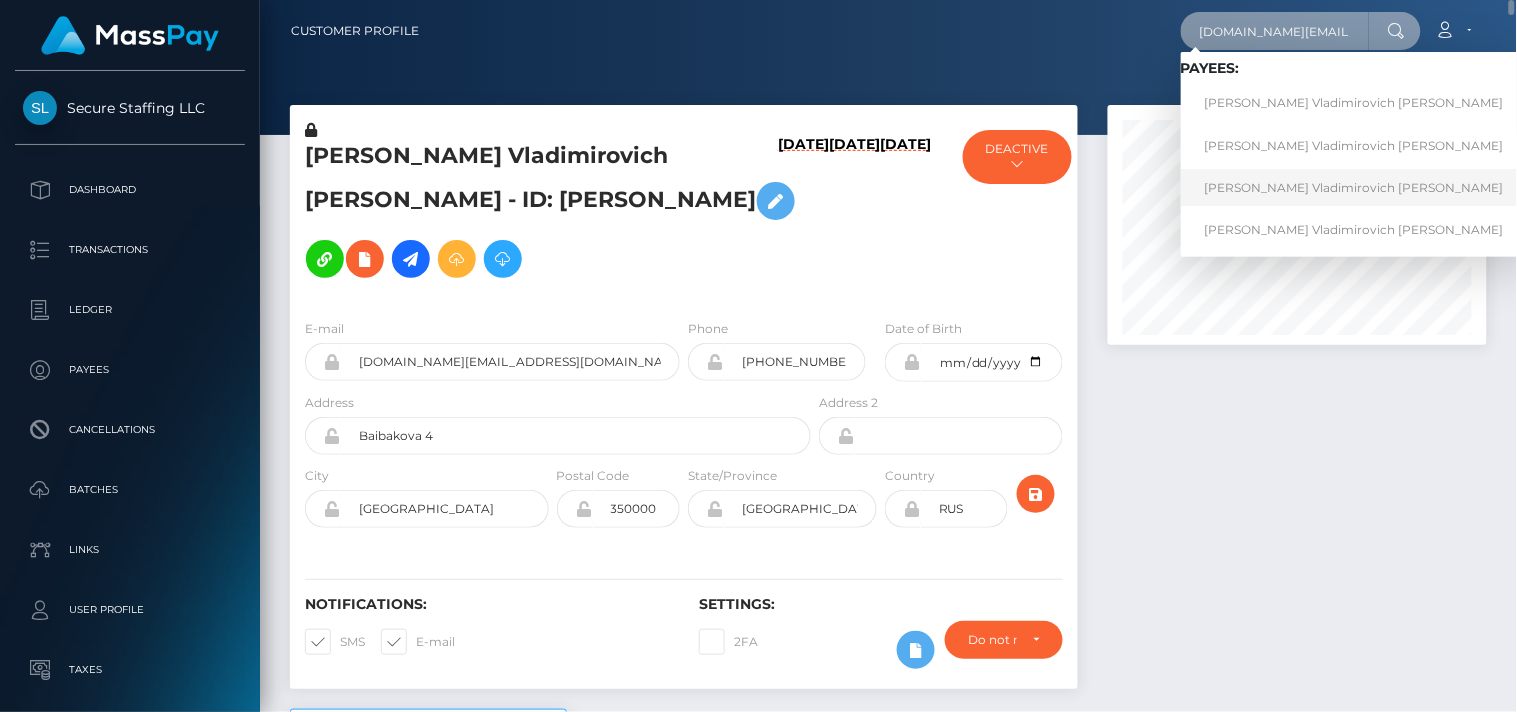 type on "kirillova.krd@gmail.com" 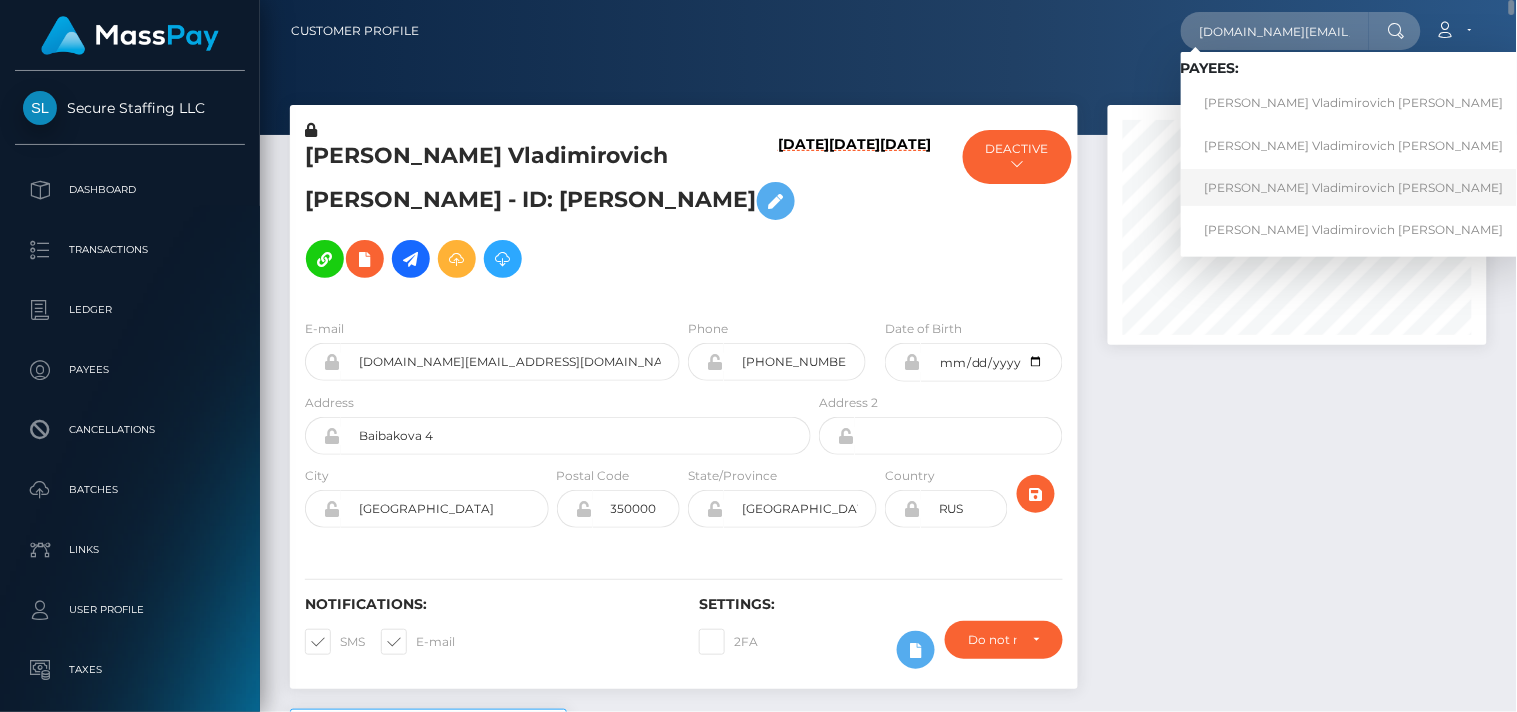click on "Anton Vladimirovich Pavlenkov" at bounding box center (1354, 187) 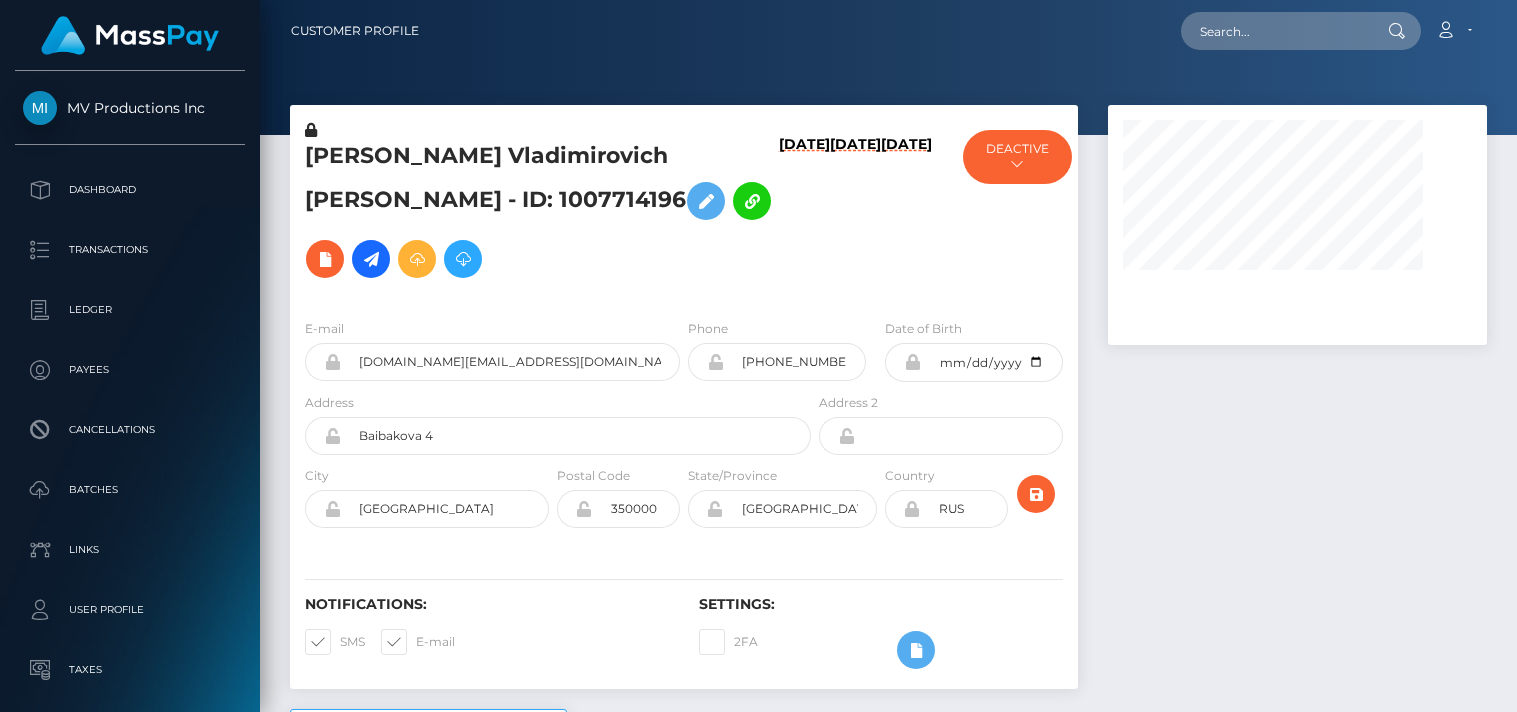 scroll, scrollTop: 0, scrollLeft: 0, axis: both 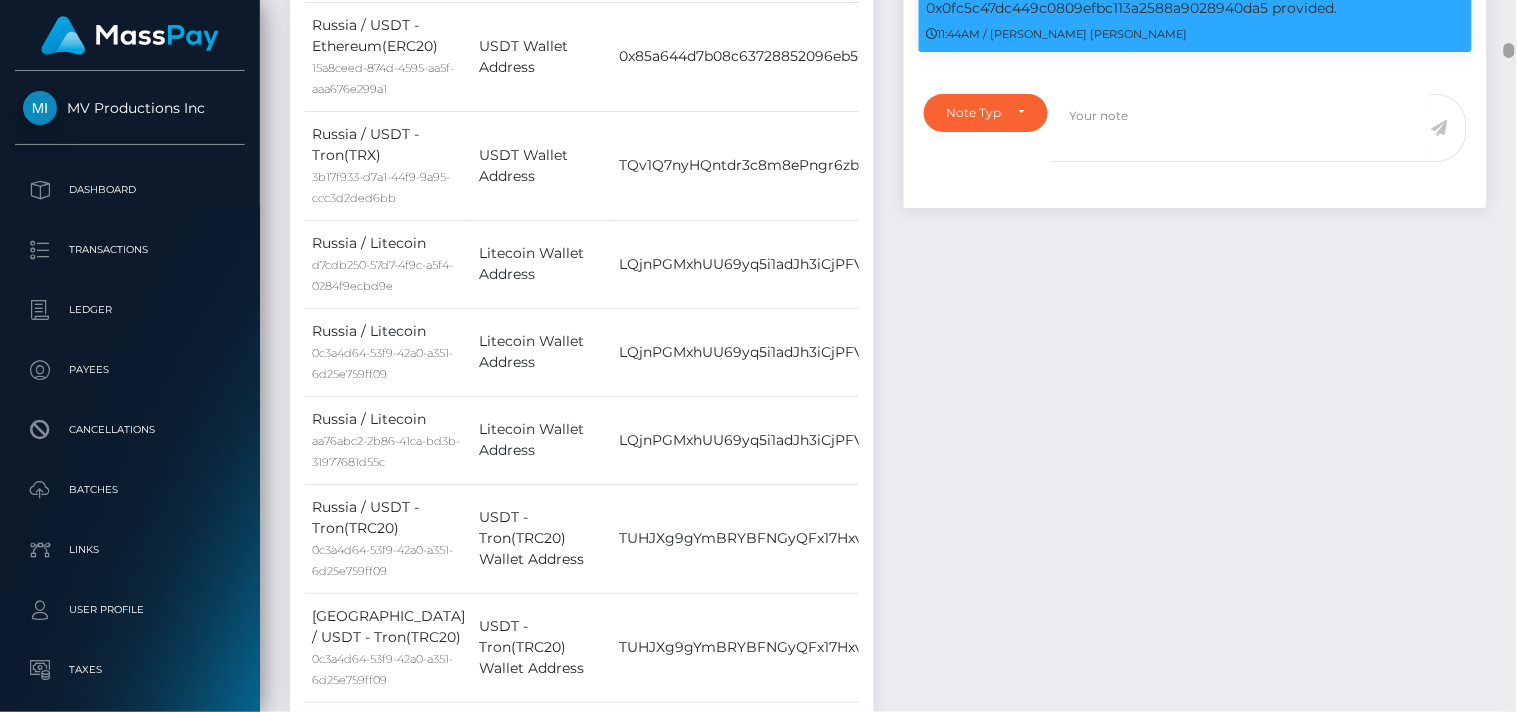 drag, startPoint x: 1511, startPoint y: 31, endPoint x: 1510, endPoint y: 48, distance: 17.029387 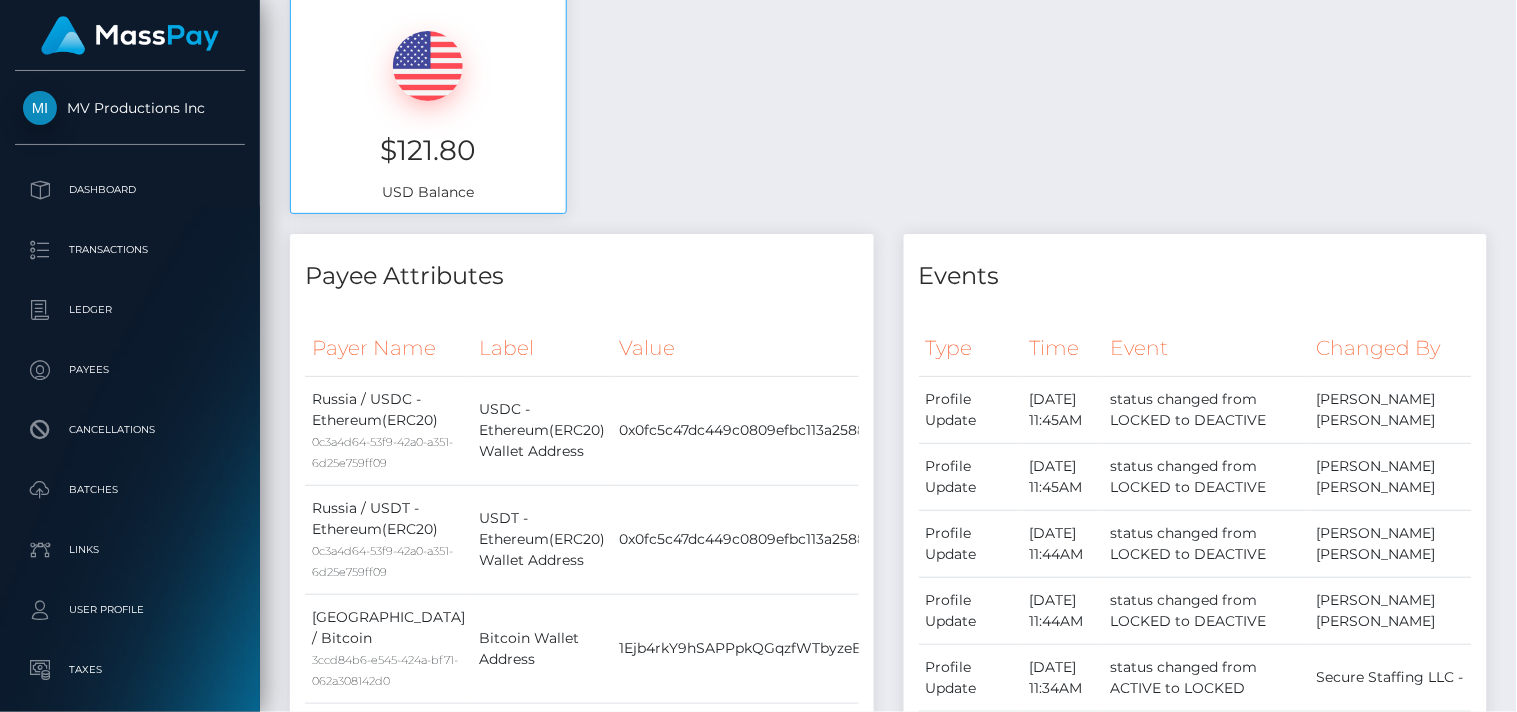 drag, startPoint x: 1506, startPoint y: 45, endPoint x: 1505, endPoint y: -5, distance: 50.01 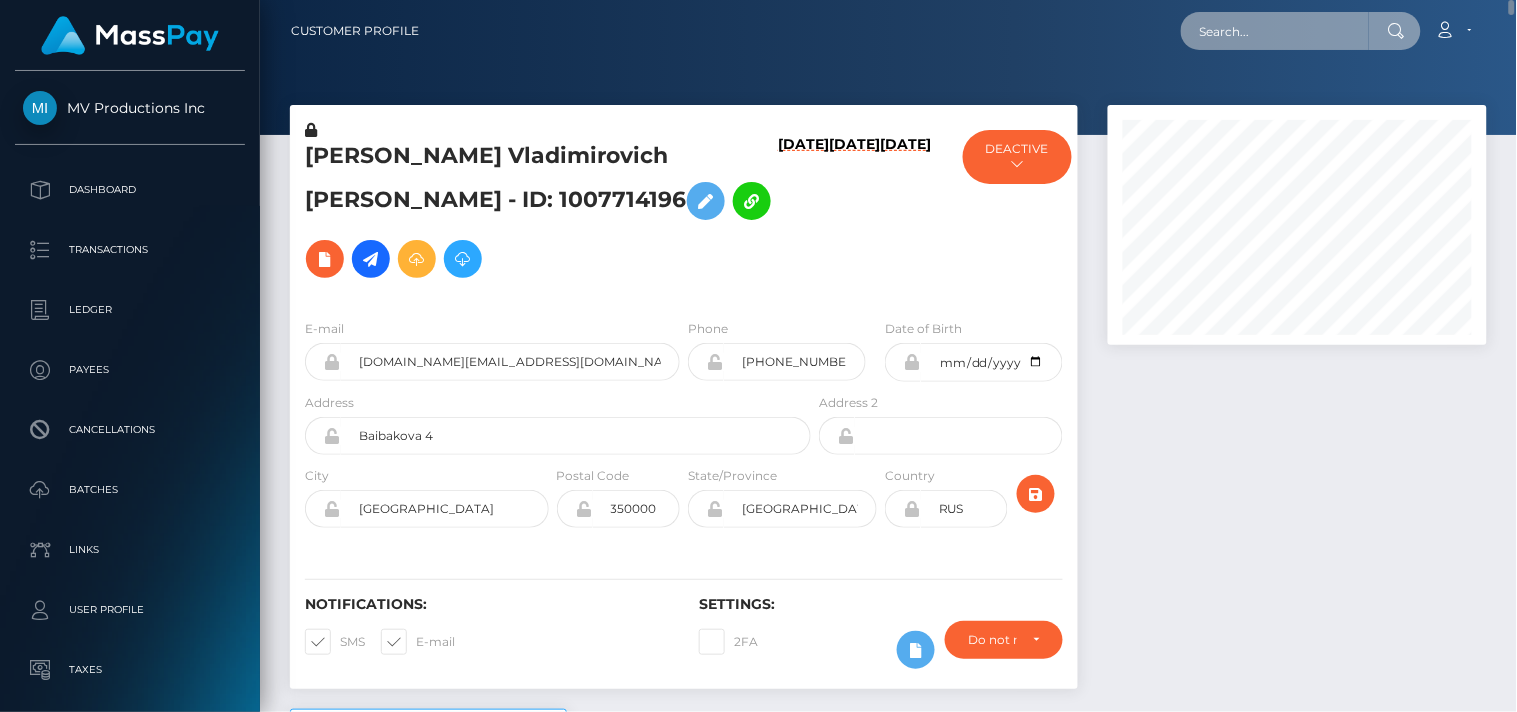 click at bounding box center (1275, 31) 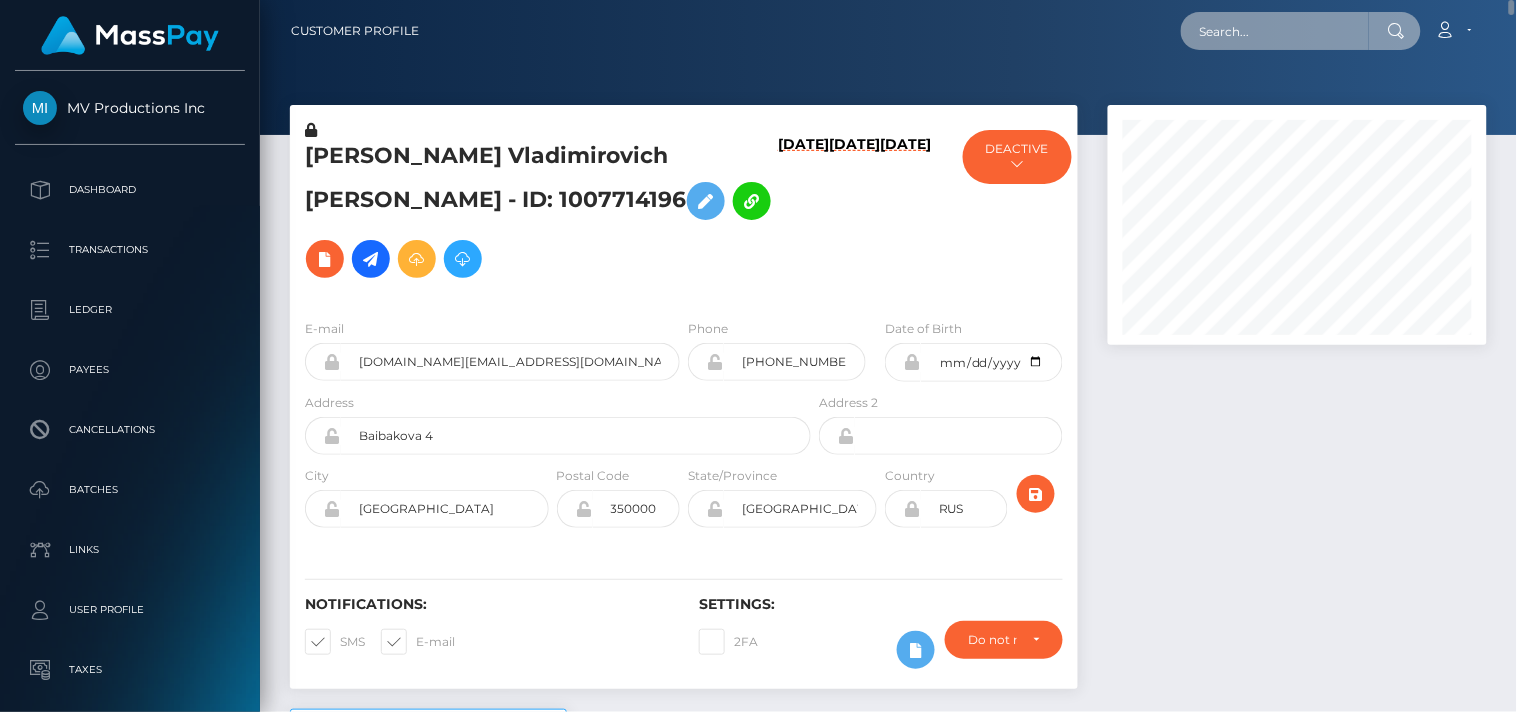 paste on "reevokedmedia@gmail.com" 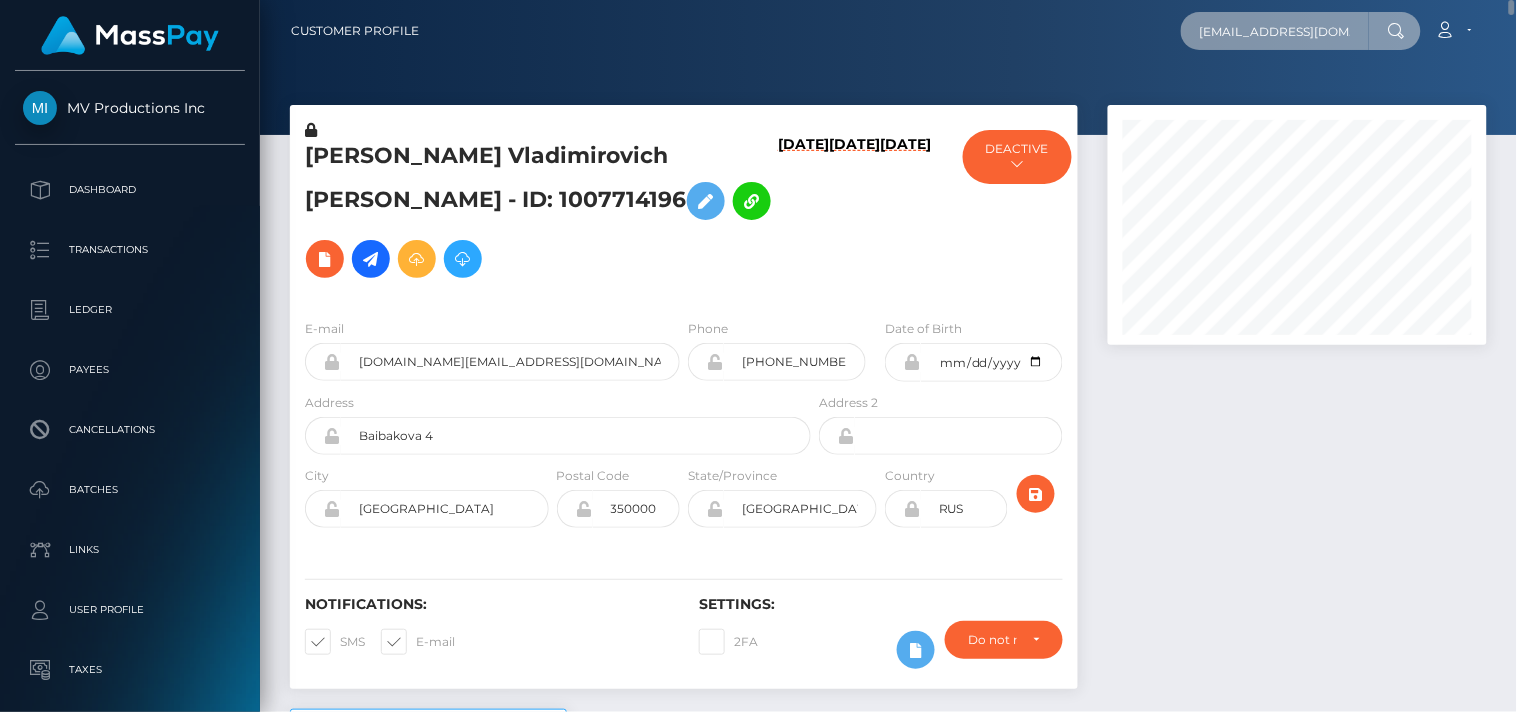 scroll, scrollTop: 0, scrollLeft: 17, axis: horizontal 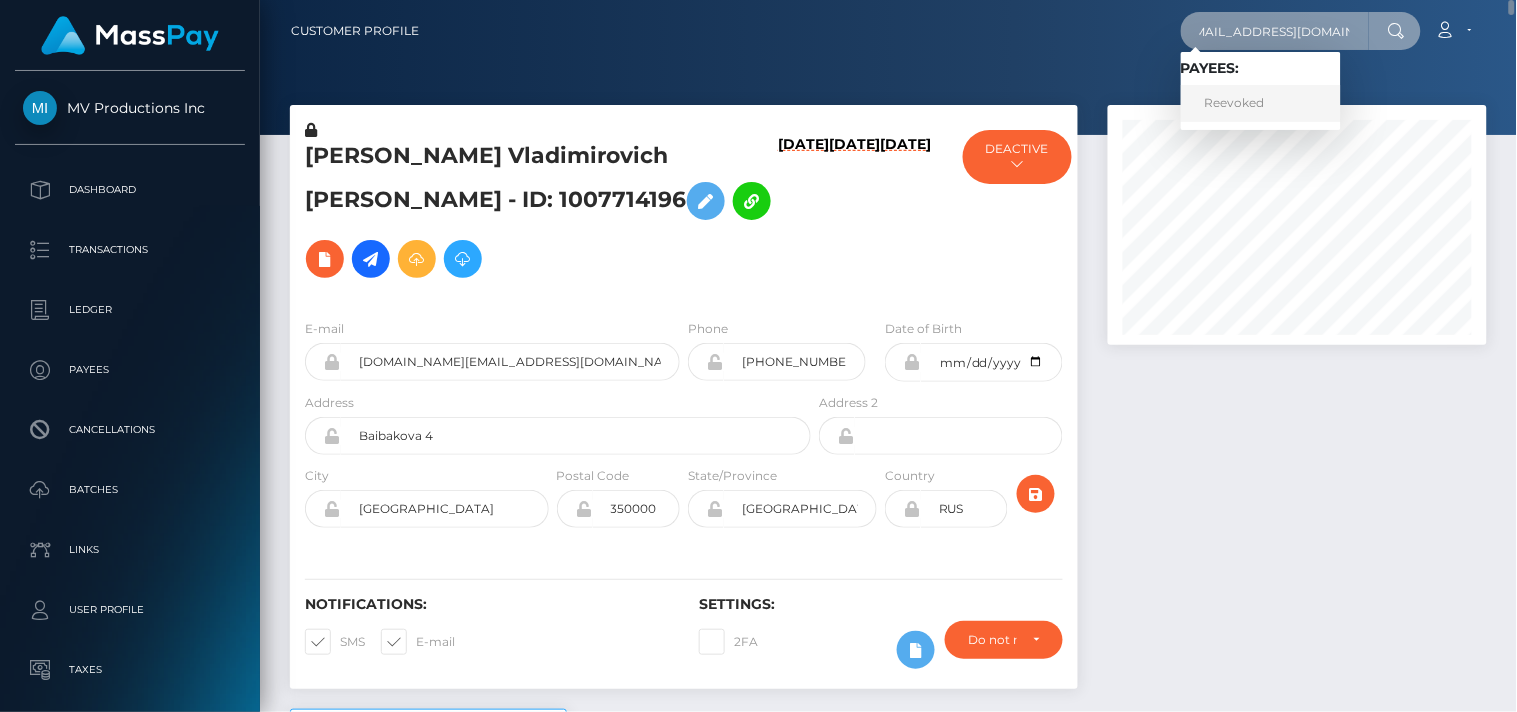 type on "reevokedmedia@gmail.com" 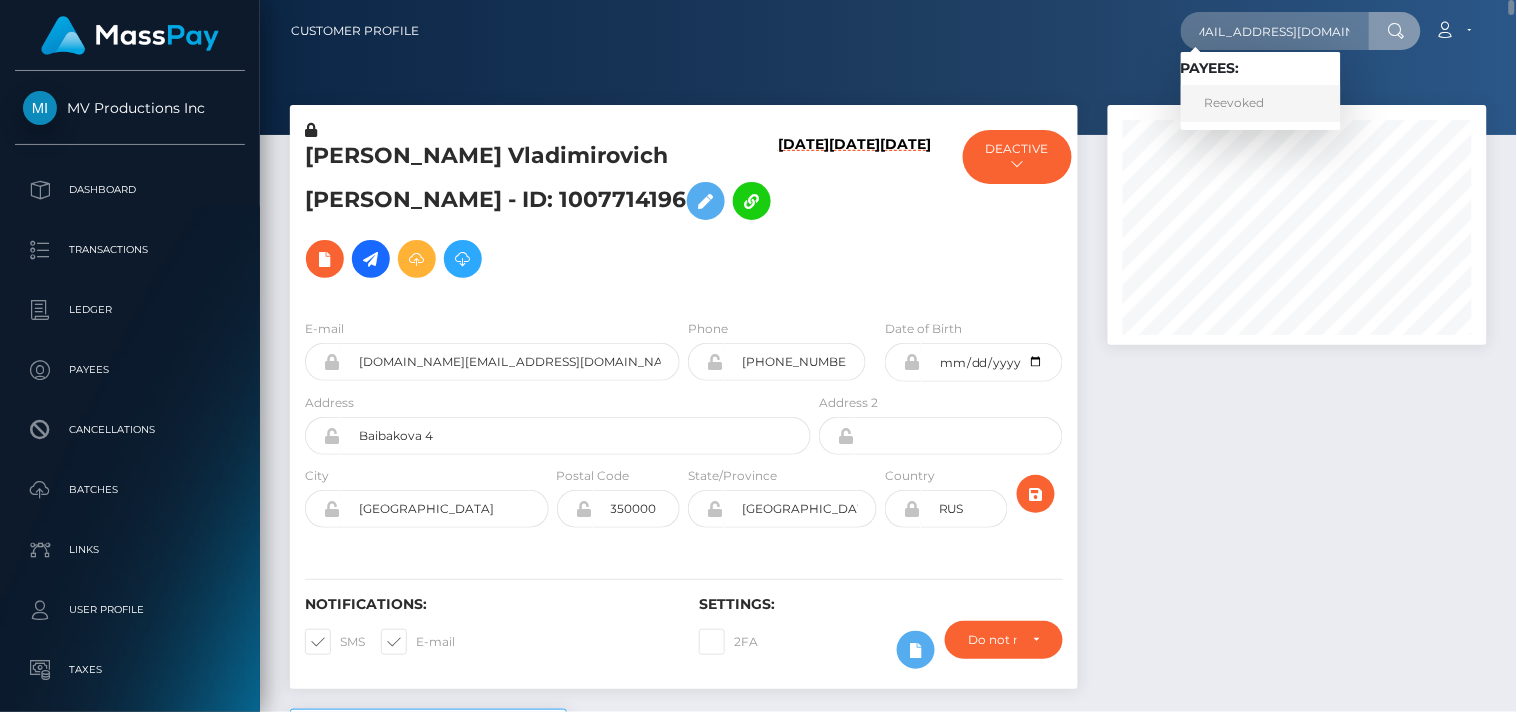 scroll, scrollTop: 0, scrollLeft: 0, axis: both 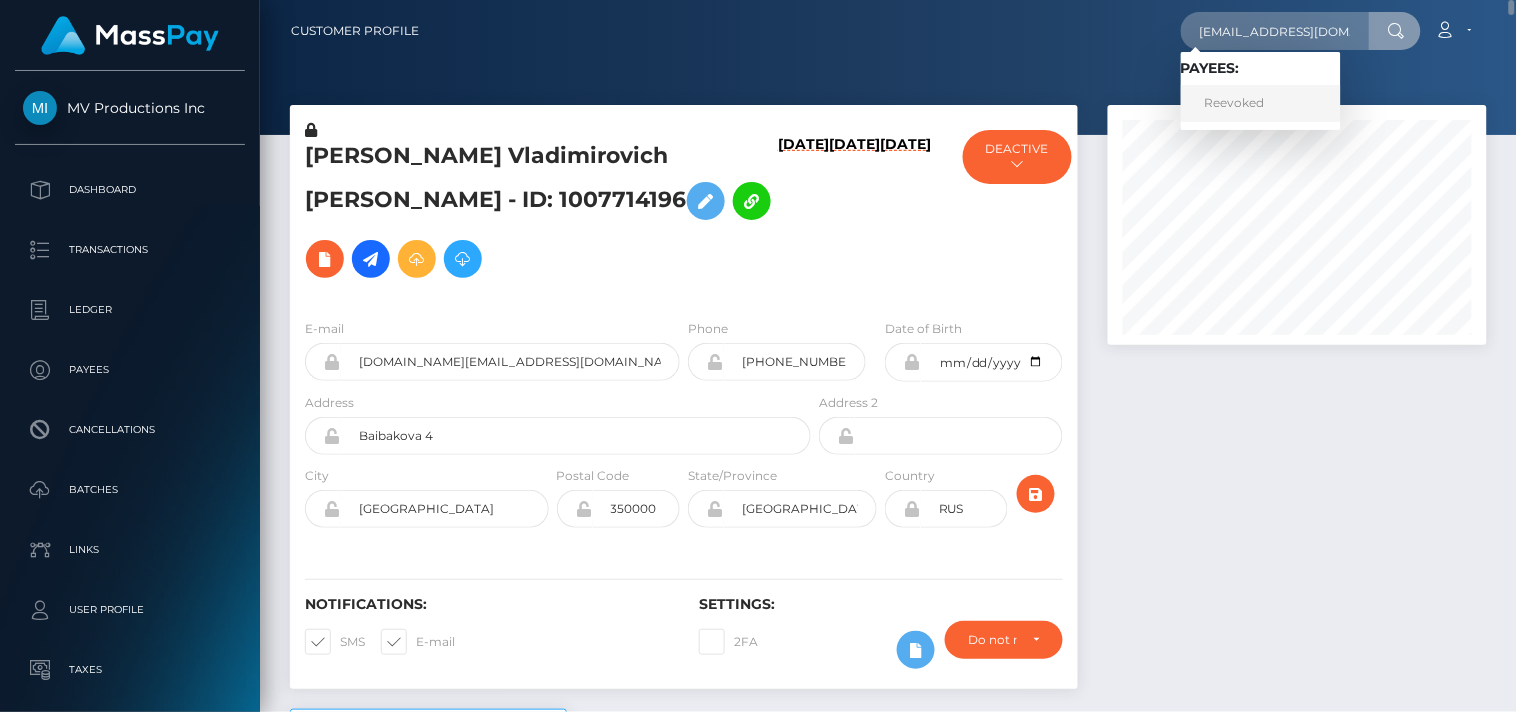 click on "Reevoked" at bounding box center [1261, 103] 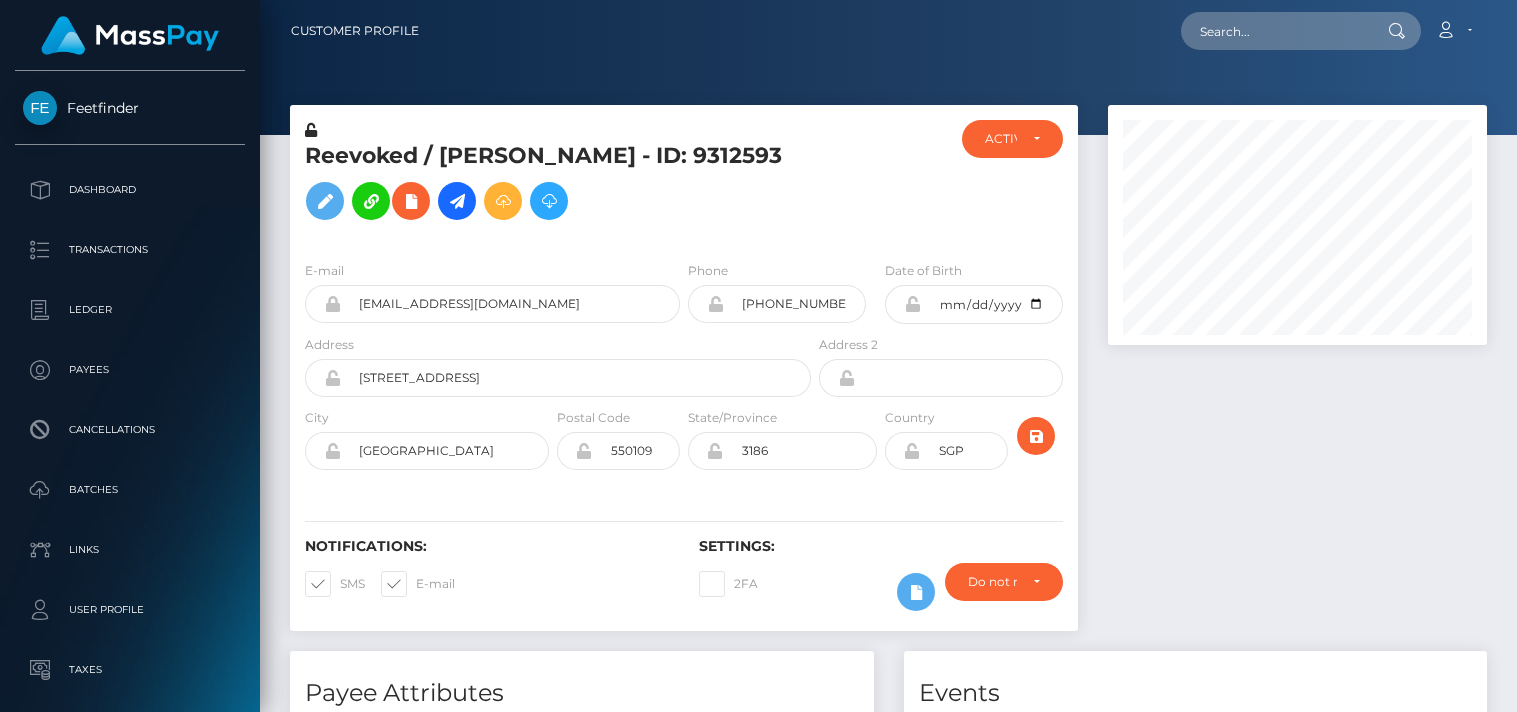 scroll, scrollTop: 0, scrollLeft: 0, axis: both 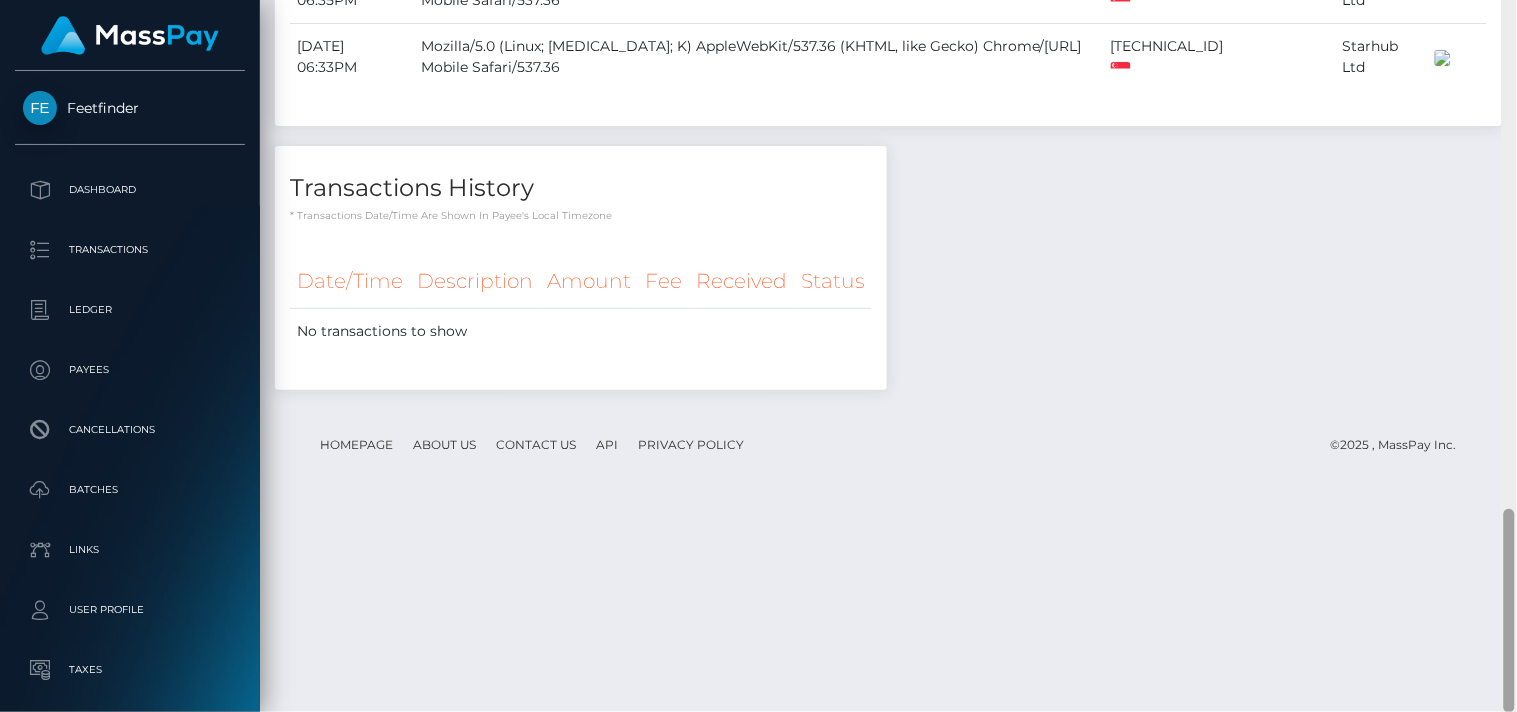 drag, startPoint x: 1510, startPoint y: 397, endPoint x: 1516, endPoint y: 592, distance: 195.09229 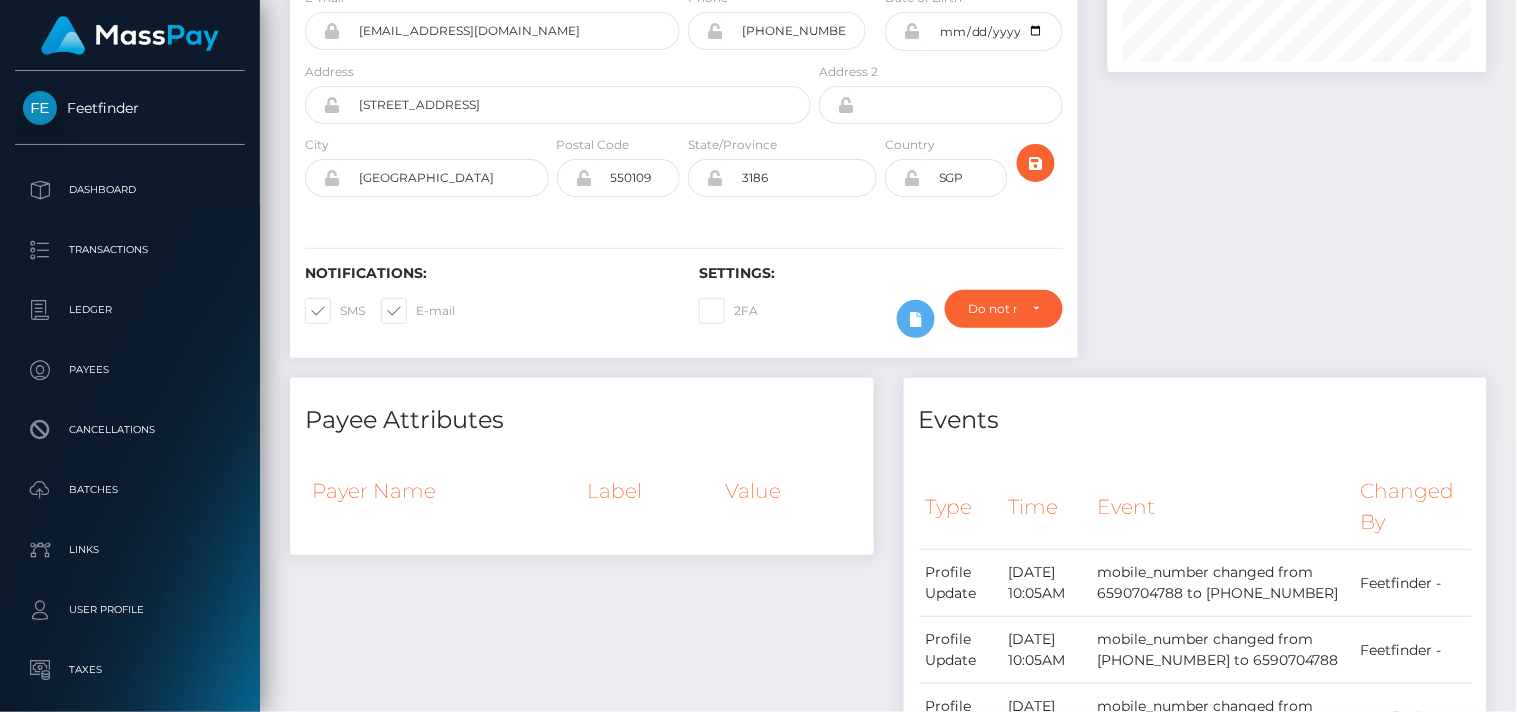scroll, scrollTop: 0, scrollLeft: 0, axis: both 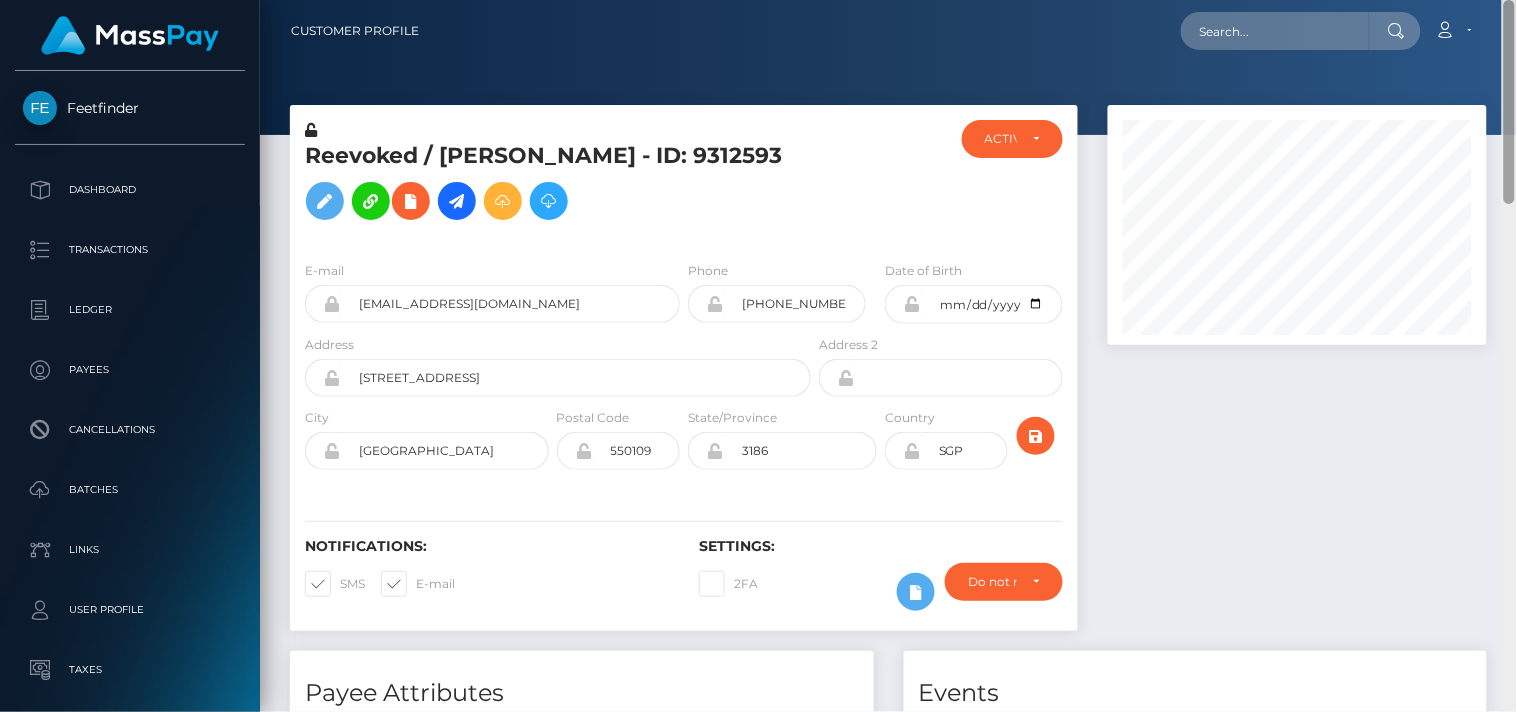 drag, startPoint x: 1506, startPoint y: 582, endPoint x: 1396, endPoint y: -33, distance: 624.75995 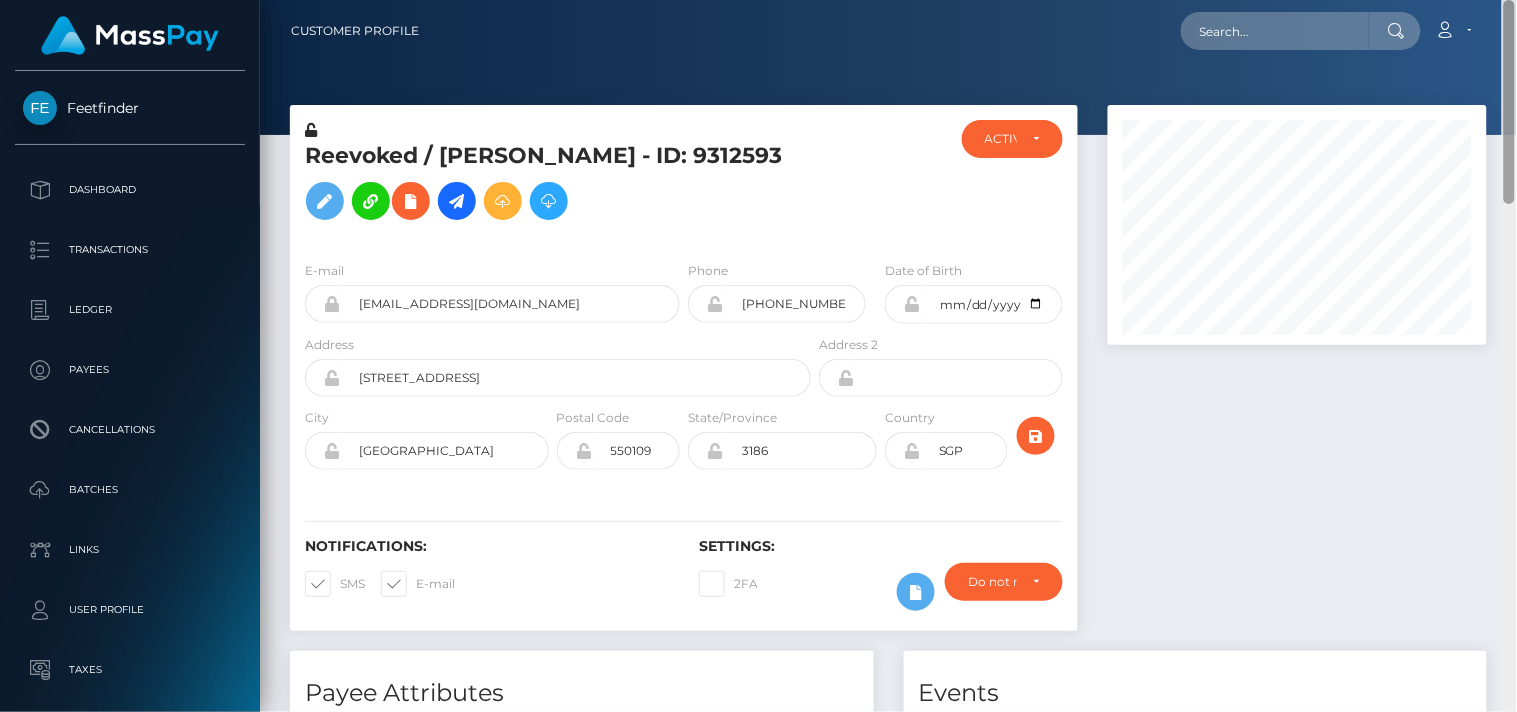 click on "Feetfinder
Dashboard
Transactions
Ledger
Payees
Cancellations" at bounding box center (758, 356) 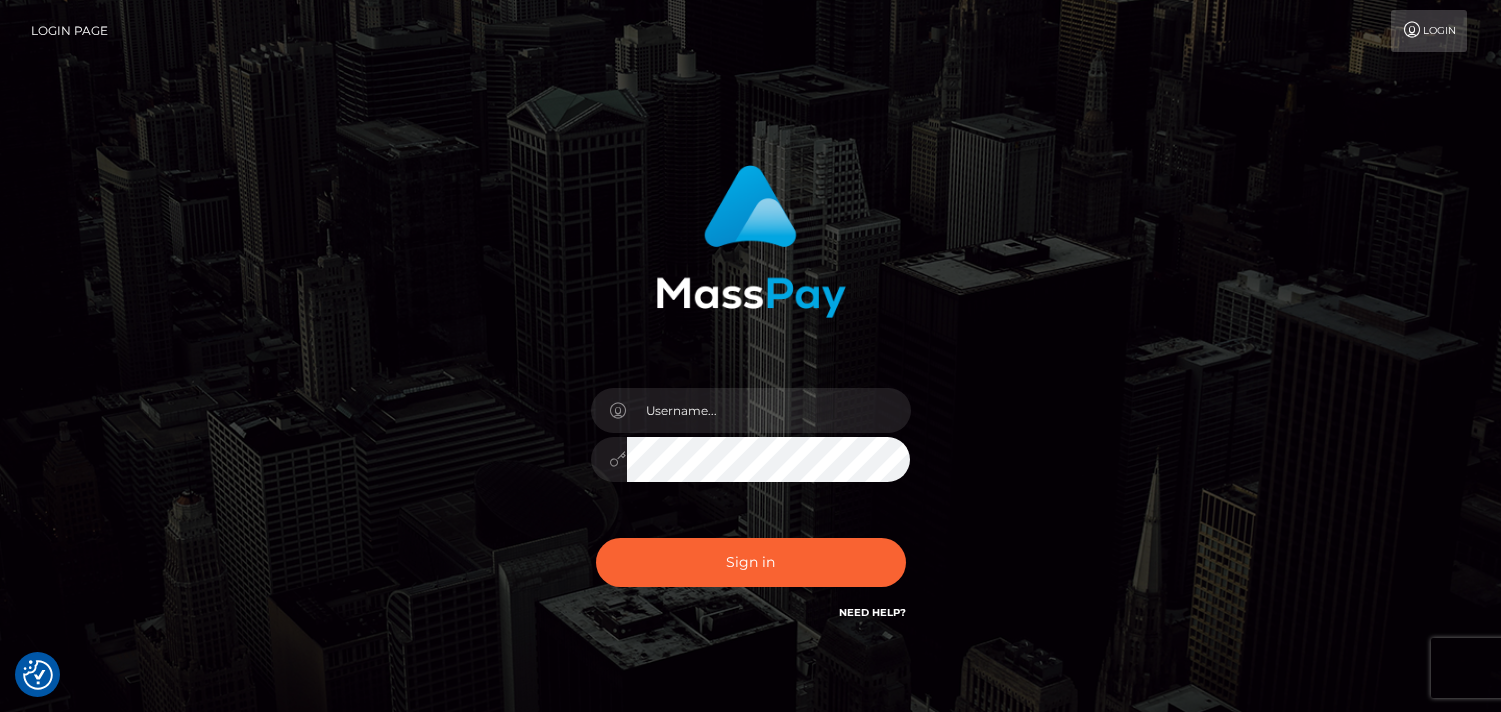 scroll, scrollTop: 0, scrollLeft: 0, axis: both 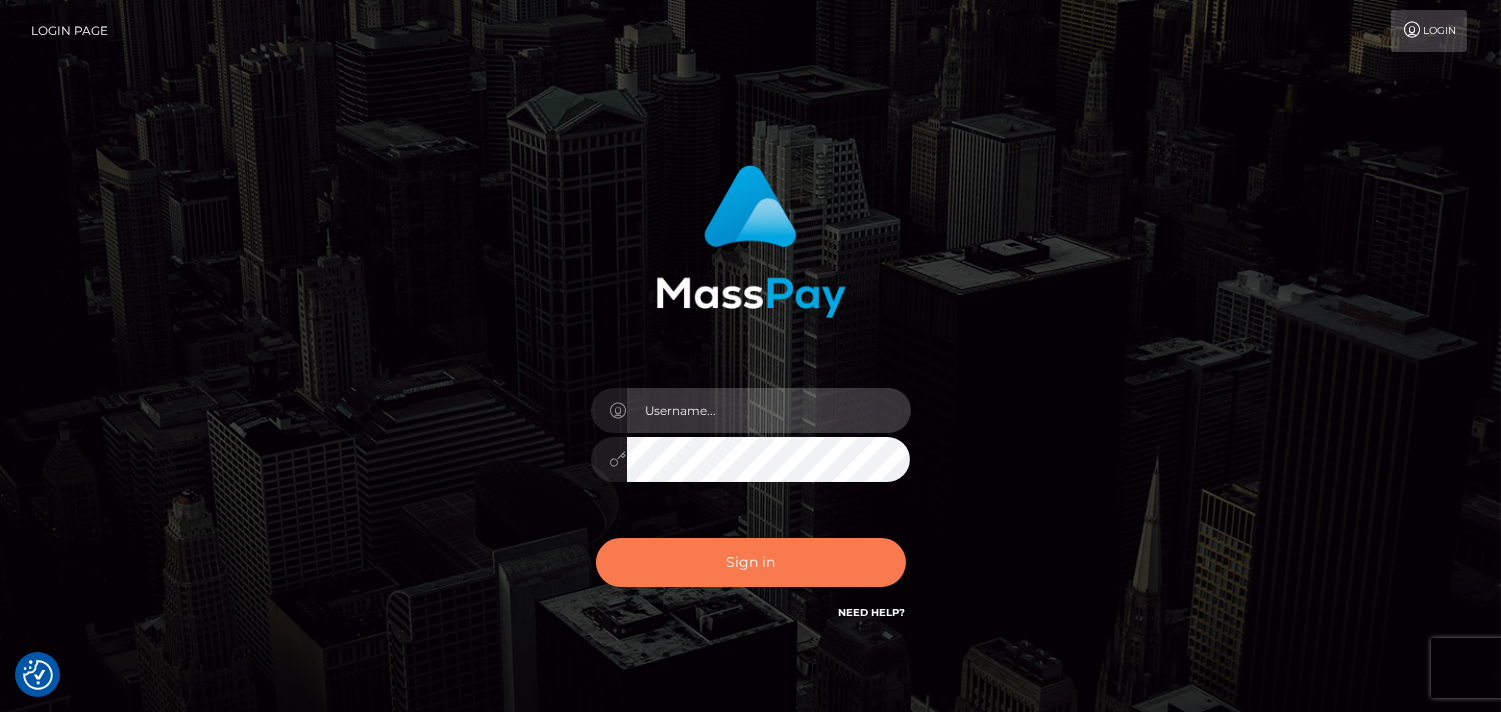 type on "[DOMAIN_NAME]" 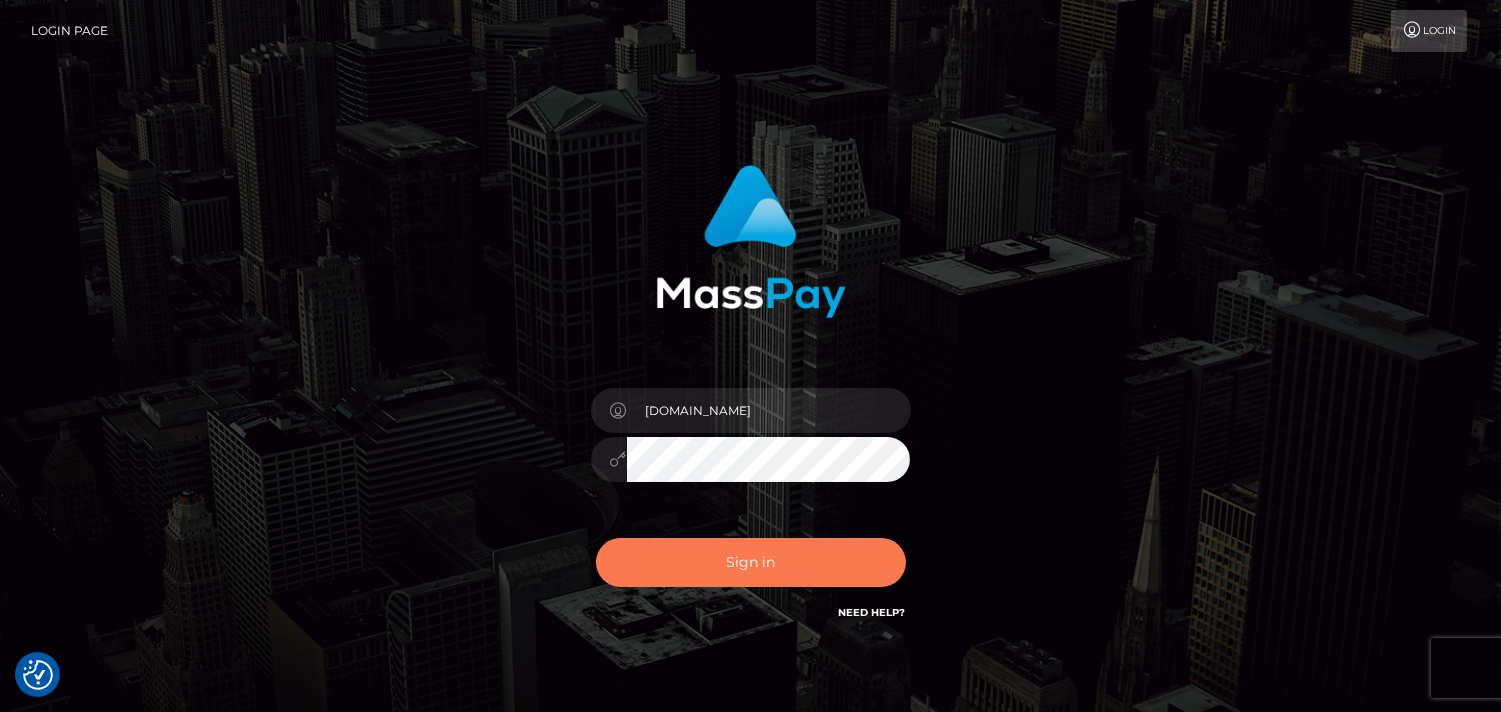 click on "Sign in" at bounding box center (751, 562) 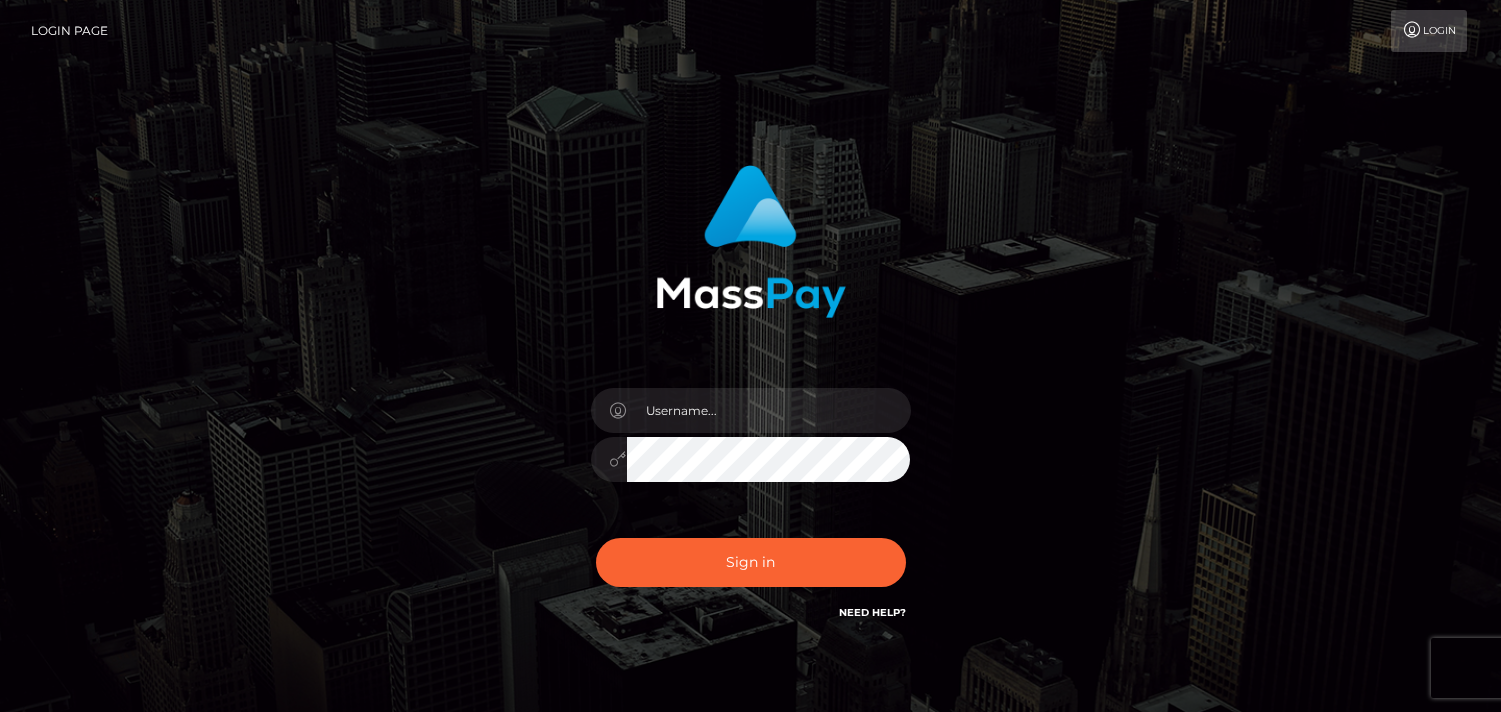 scroll, scrollTop: 0, scrollLeft: 0, axis: both 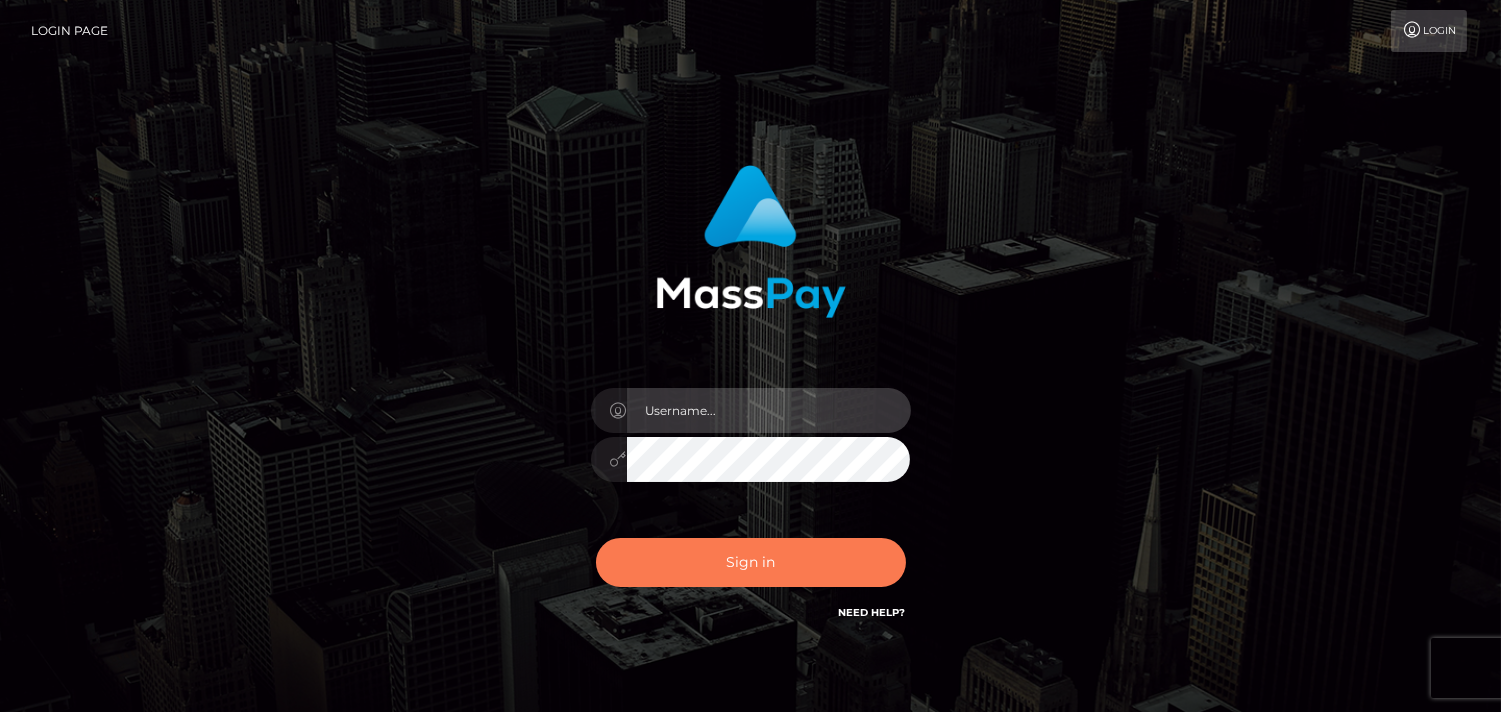type on "[DOMAIN_NAME]" 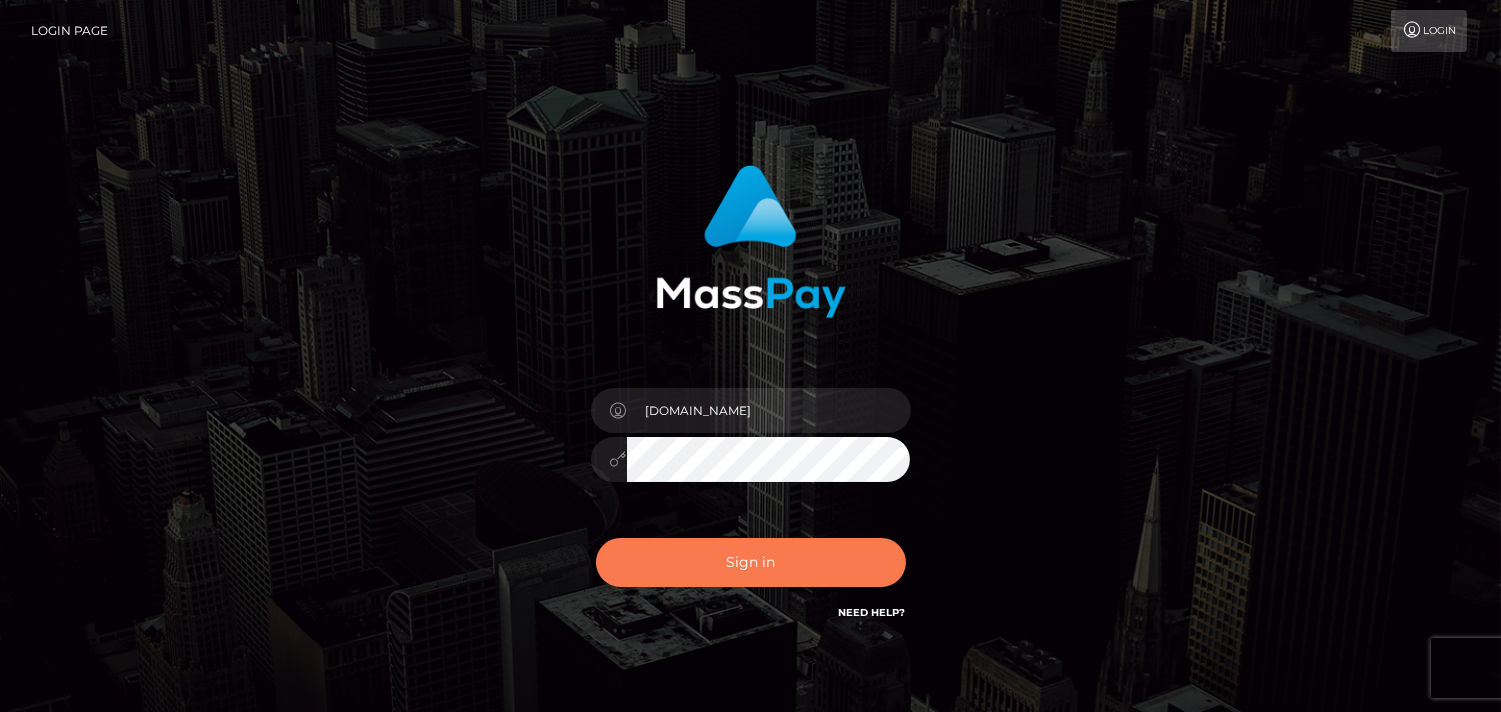 click on "Sign in" at bounding box center (751, 562) 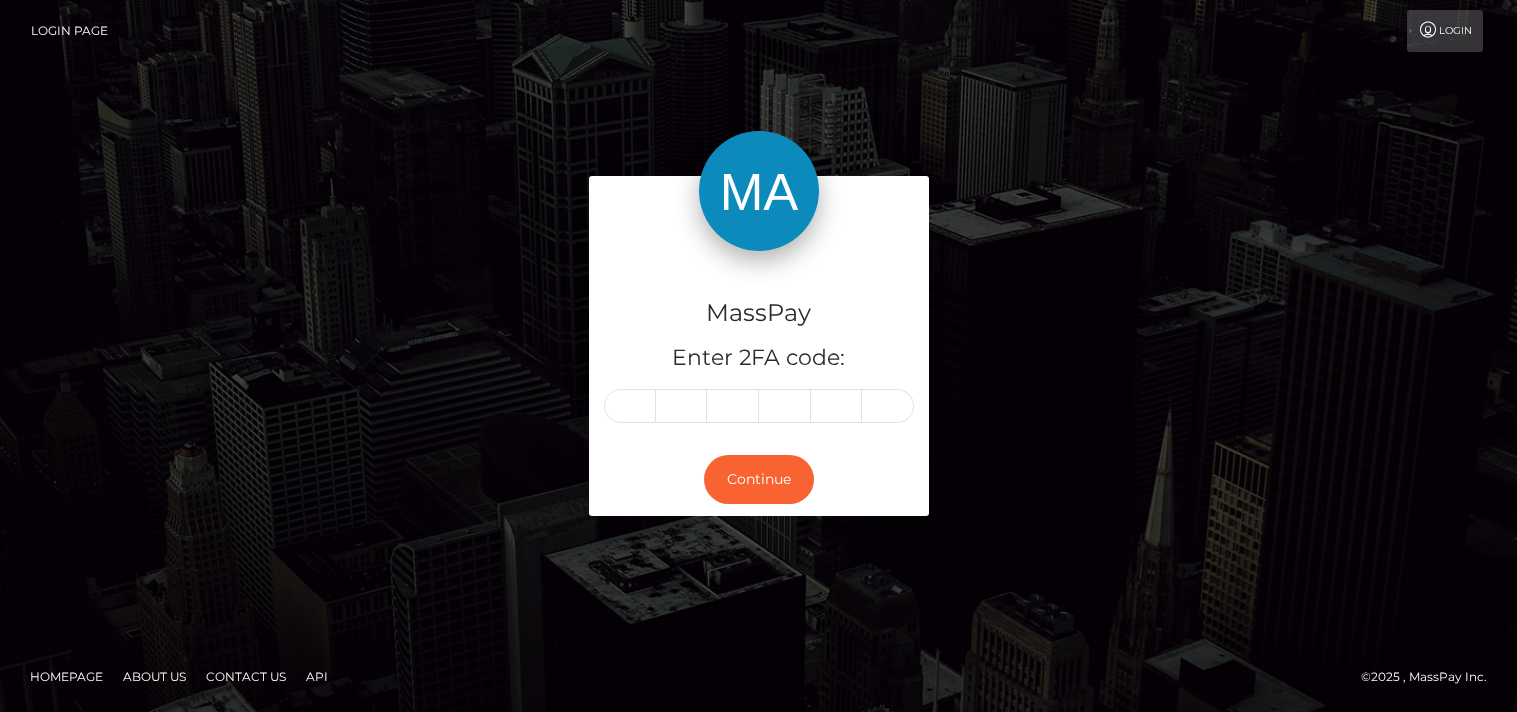 scroll, scrollTop: 0, scrollLeft: 0, axis: both 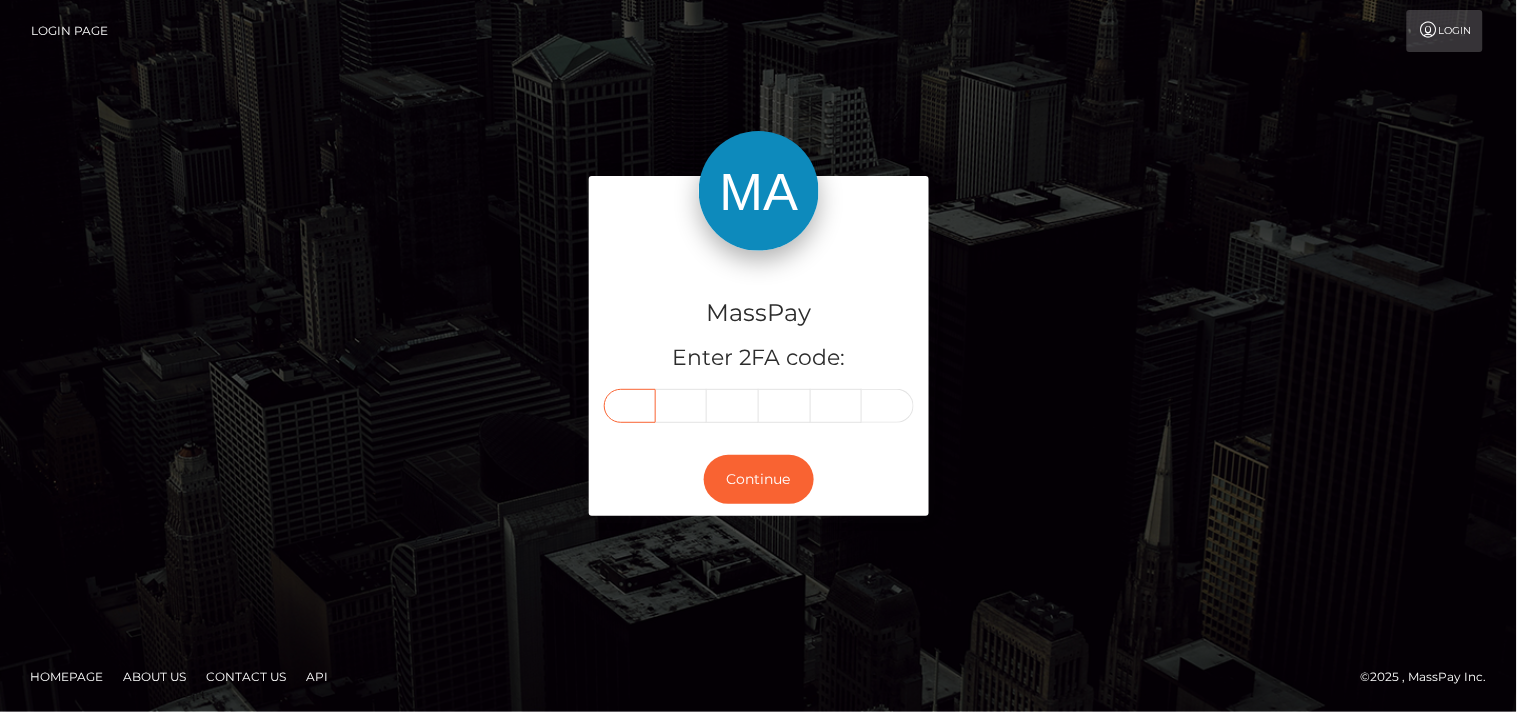click at bounding box center (630, 406) 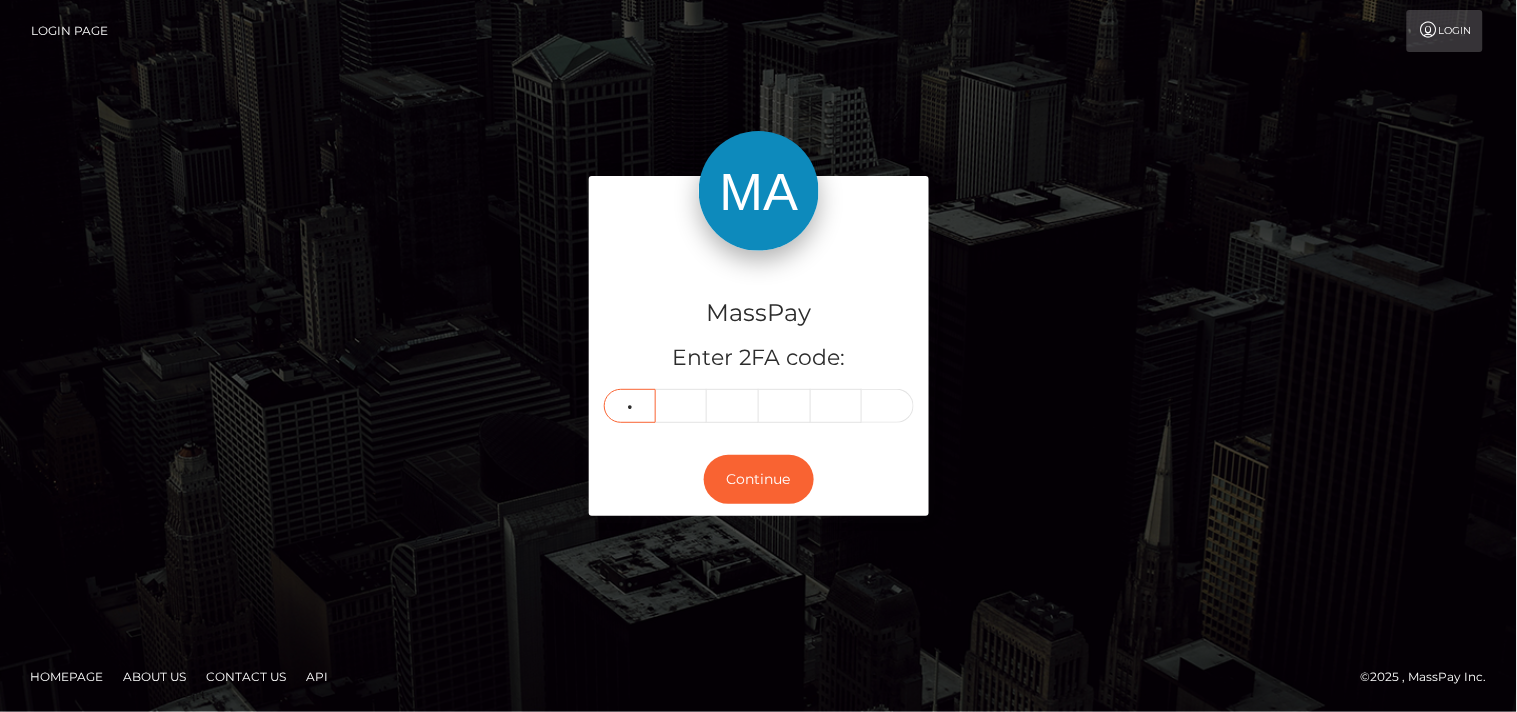 type on "3" 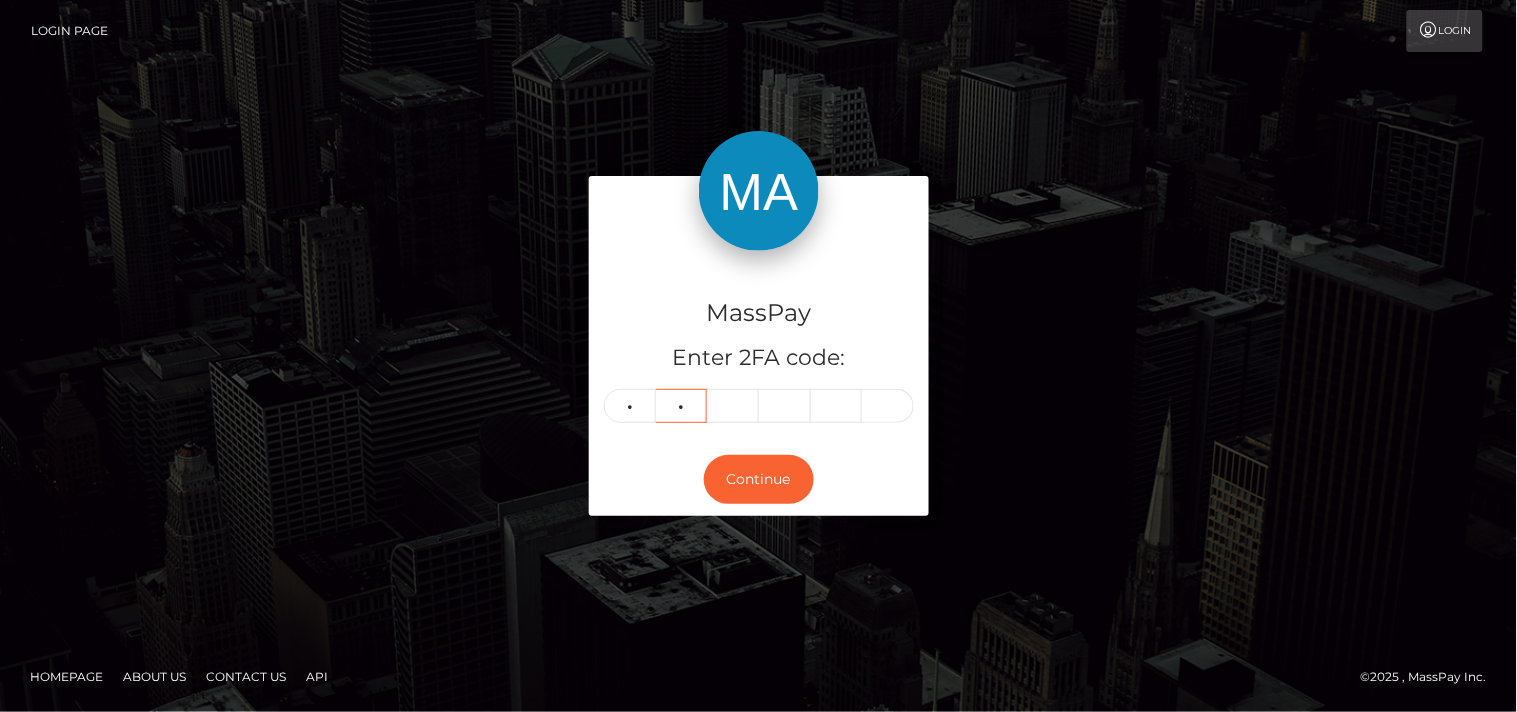 type on "4" 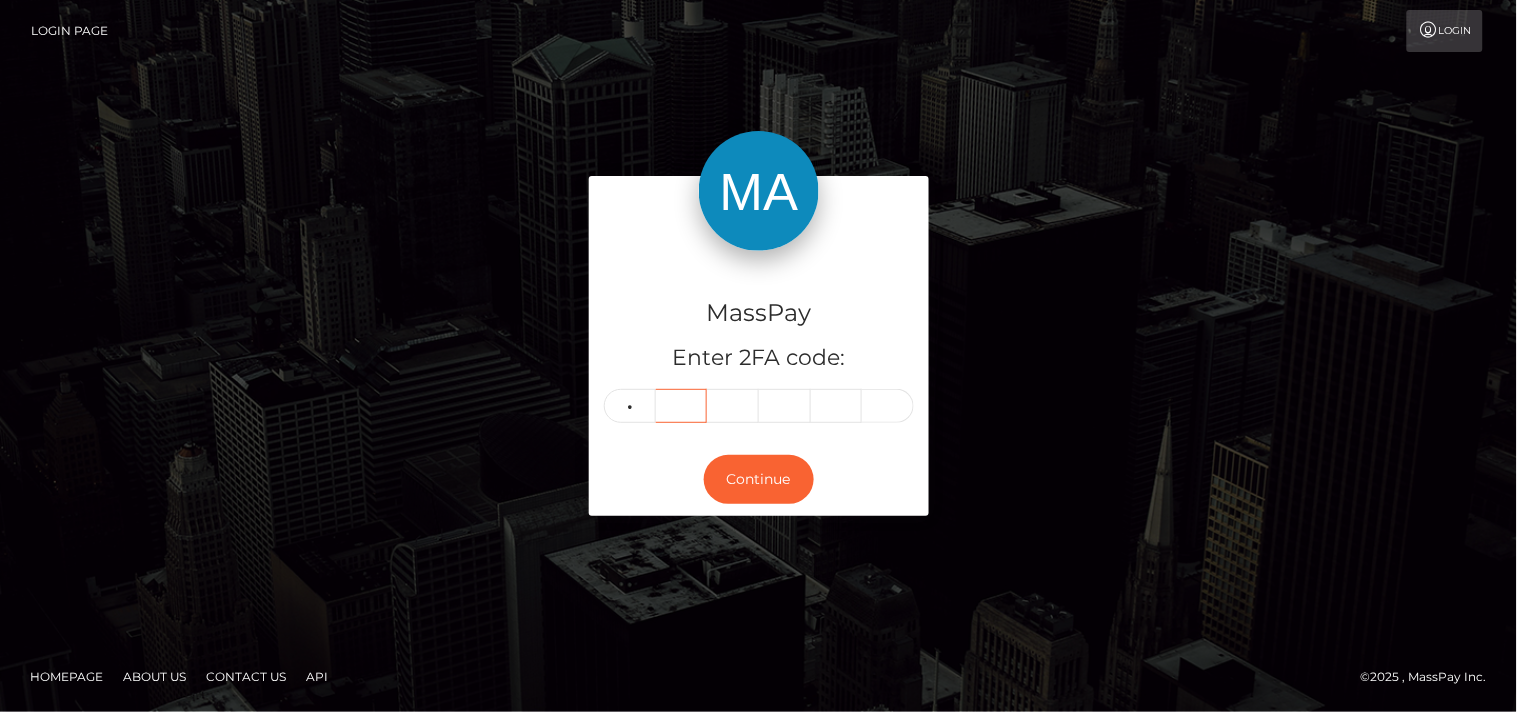 type 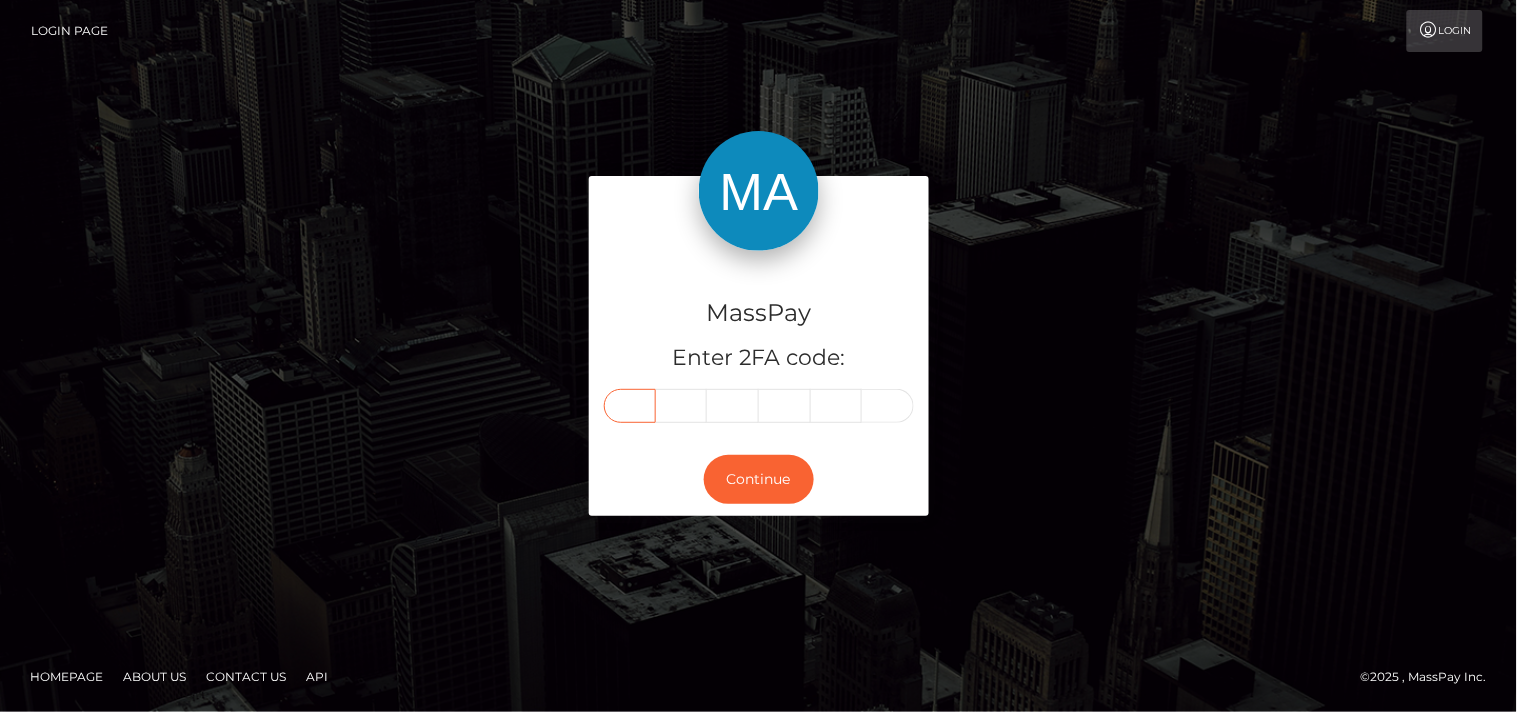 type on "3" 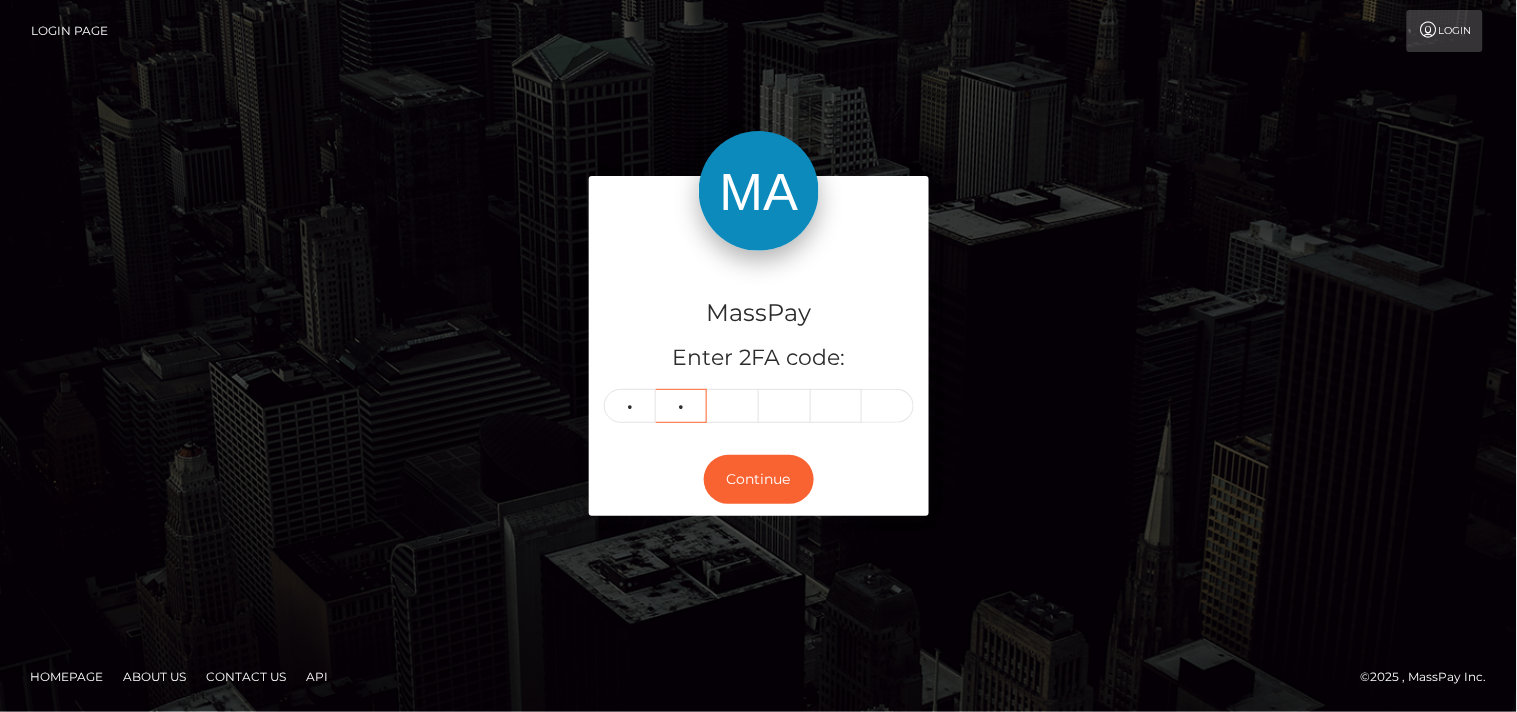 type on "4" 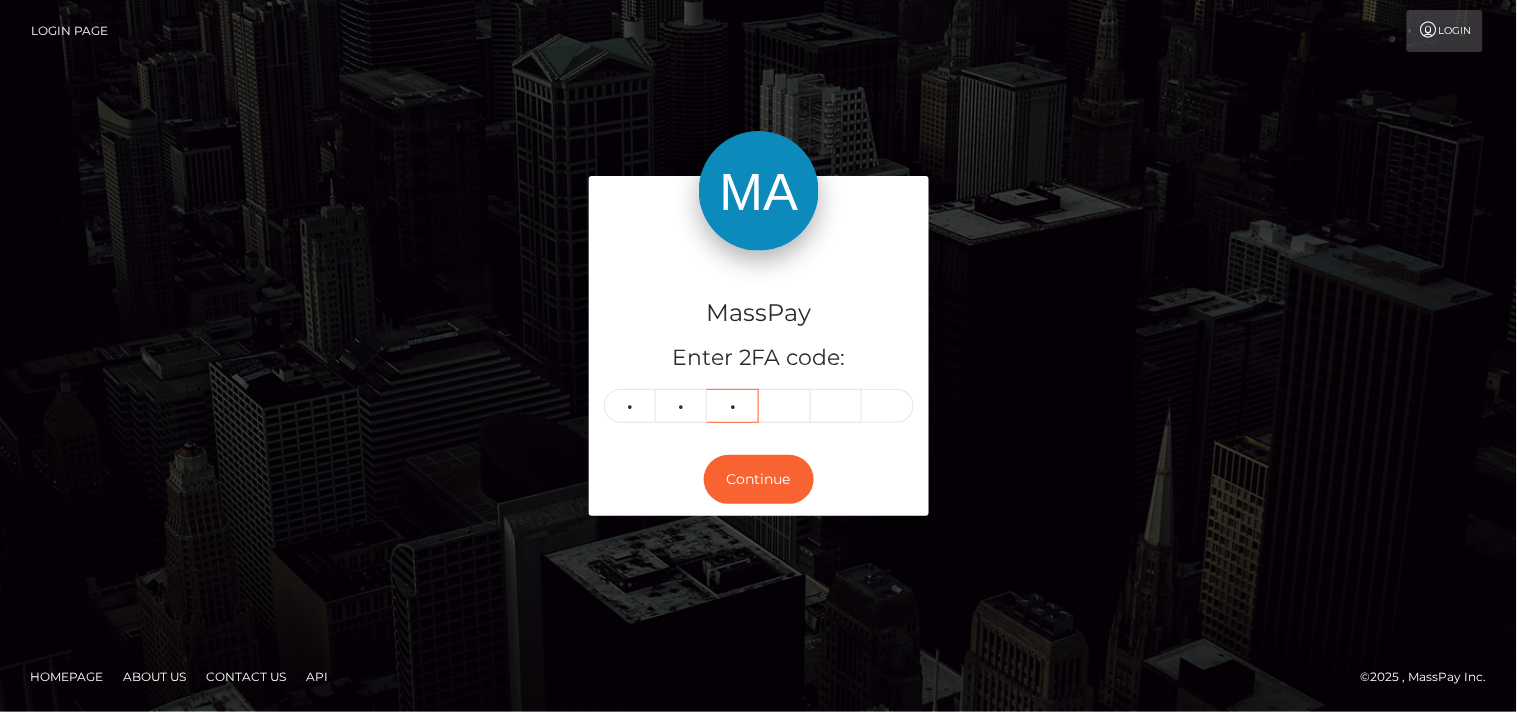 type on "6" 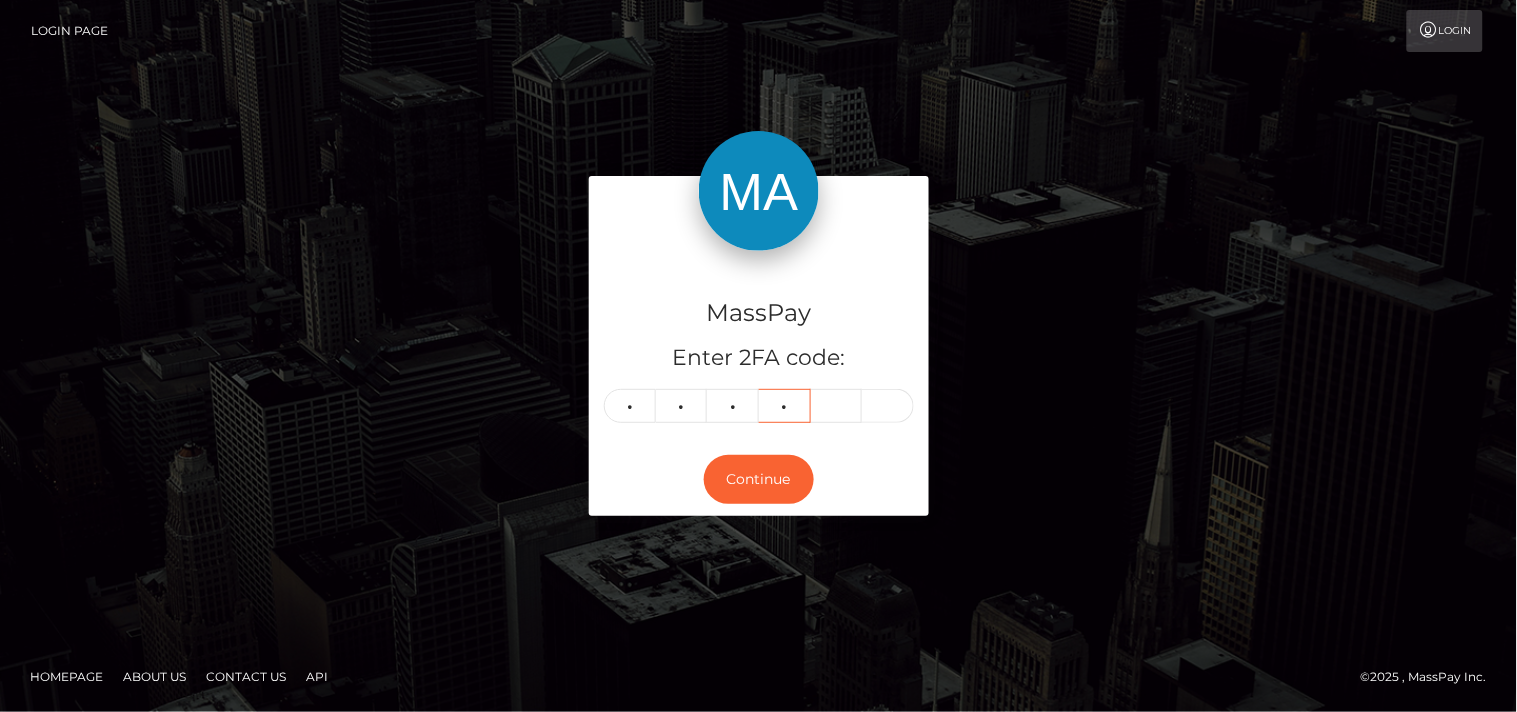 type on "4" 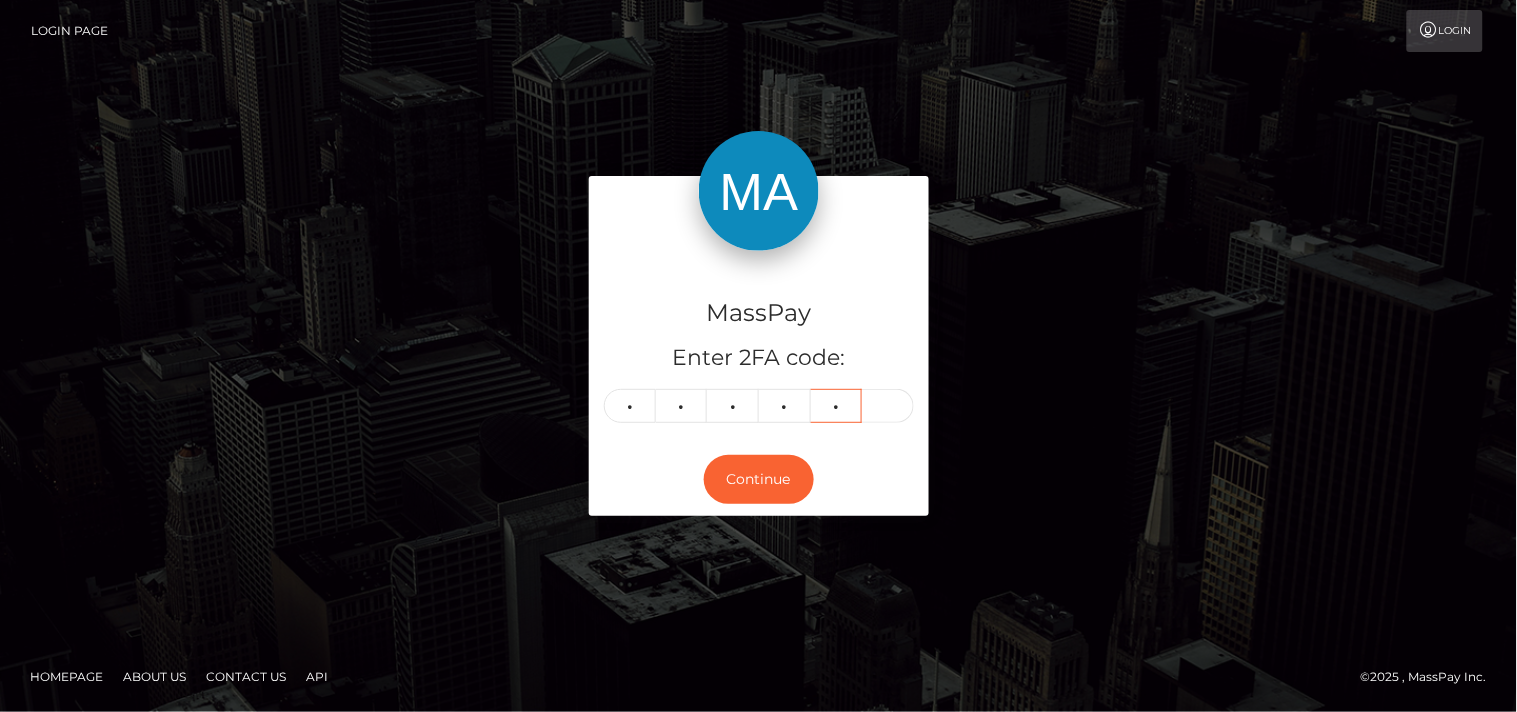type on "1" 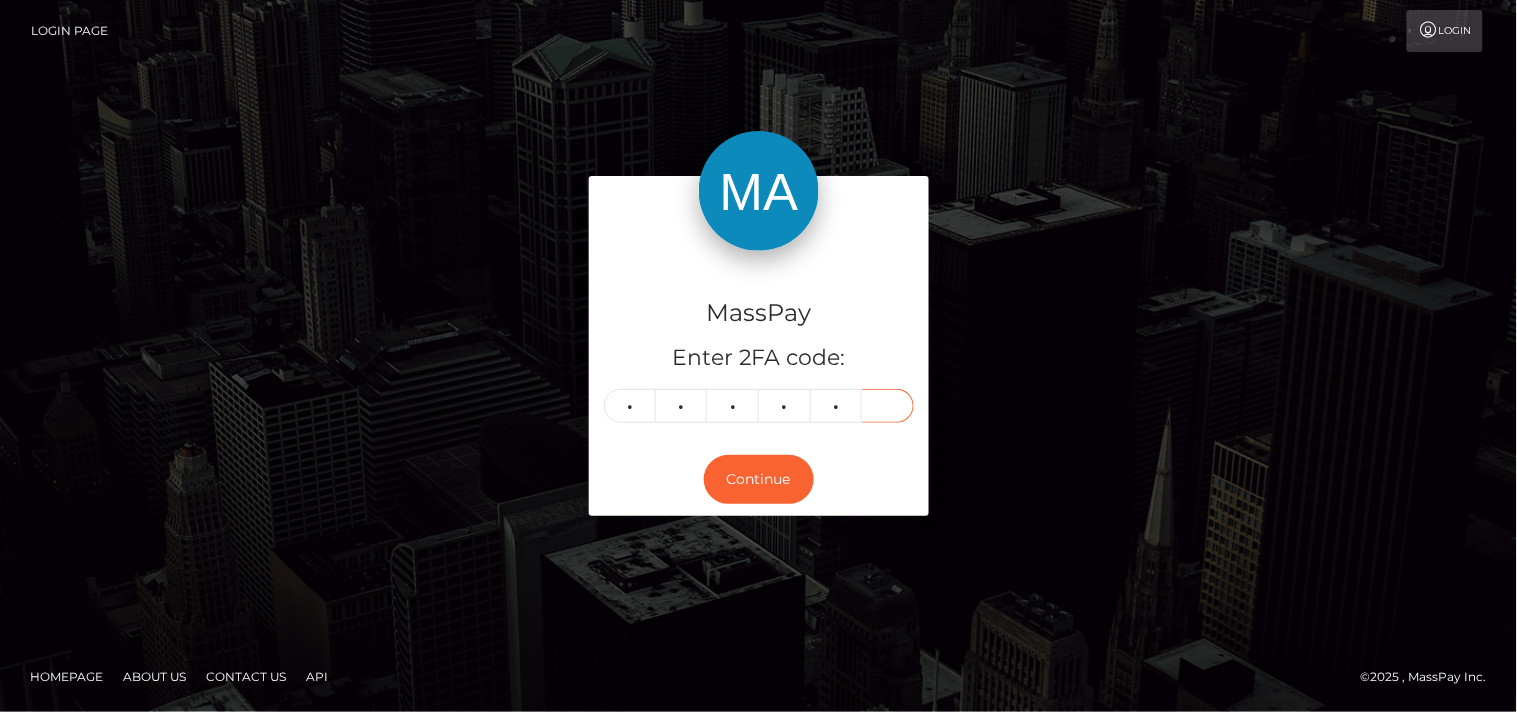 type on "0" 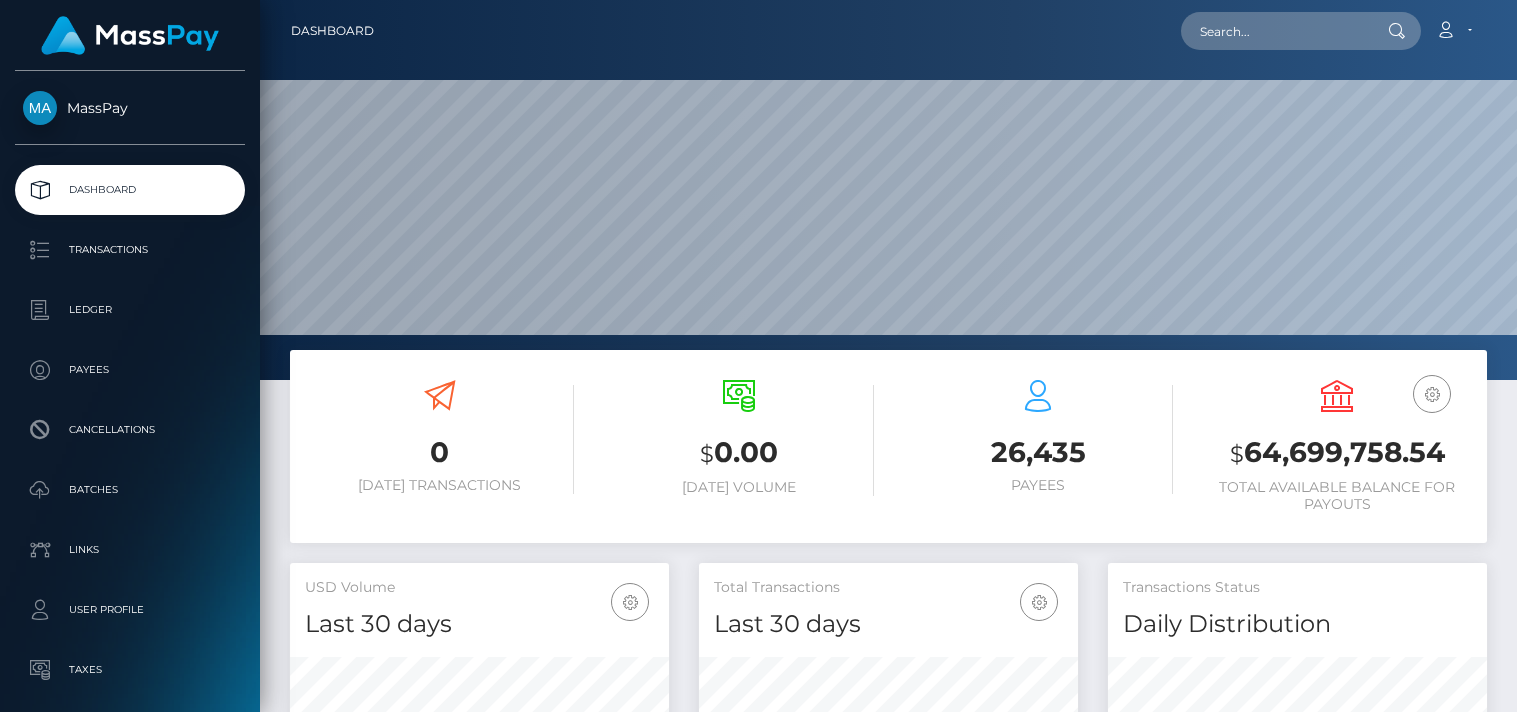 scroll, scrollTop: 0, scrollLeft: 0, axis: both 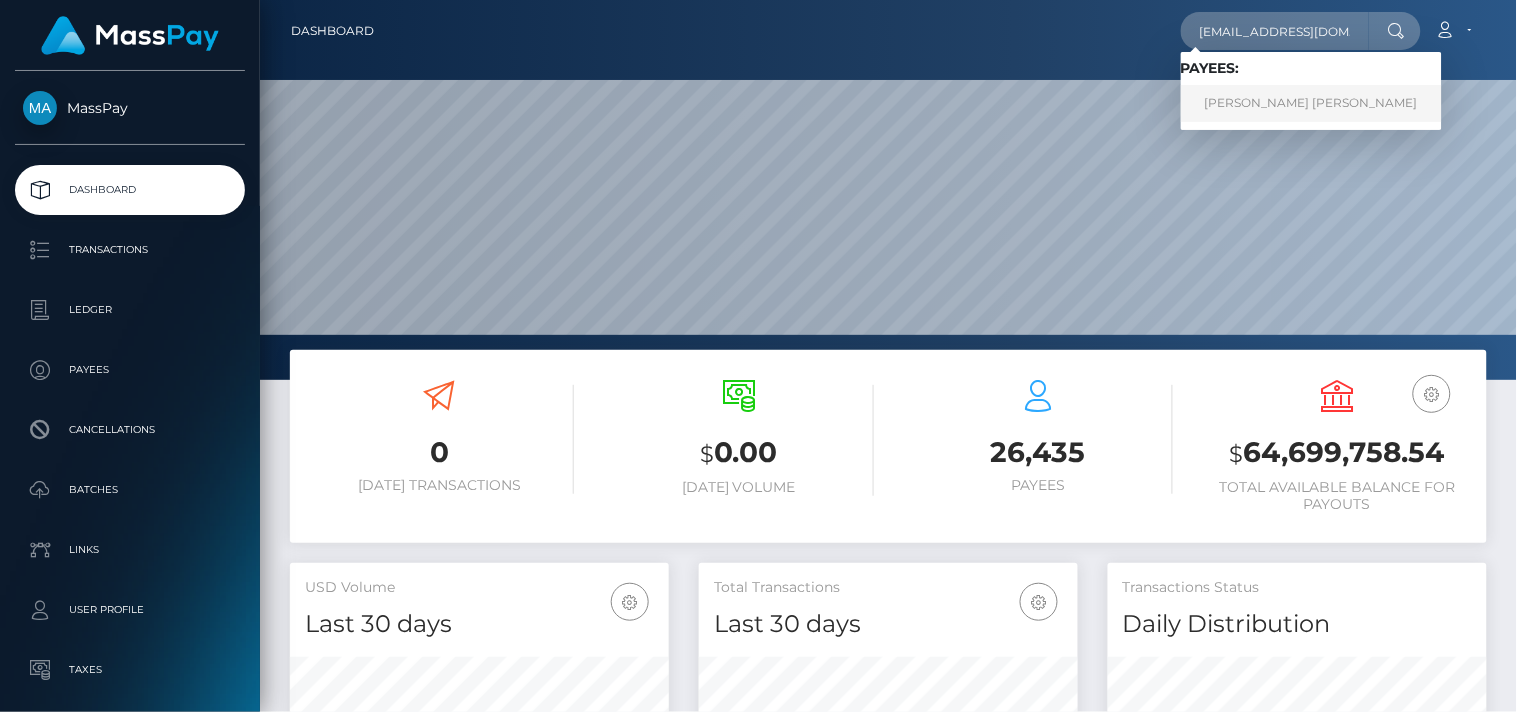 type on "[EMAIL_ADDRESS][DOMAIN_NAME]" 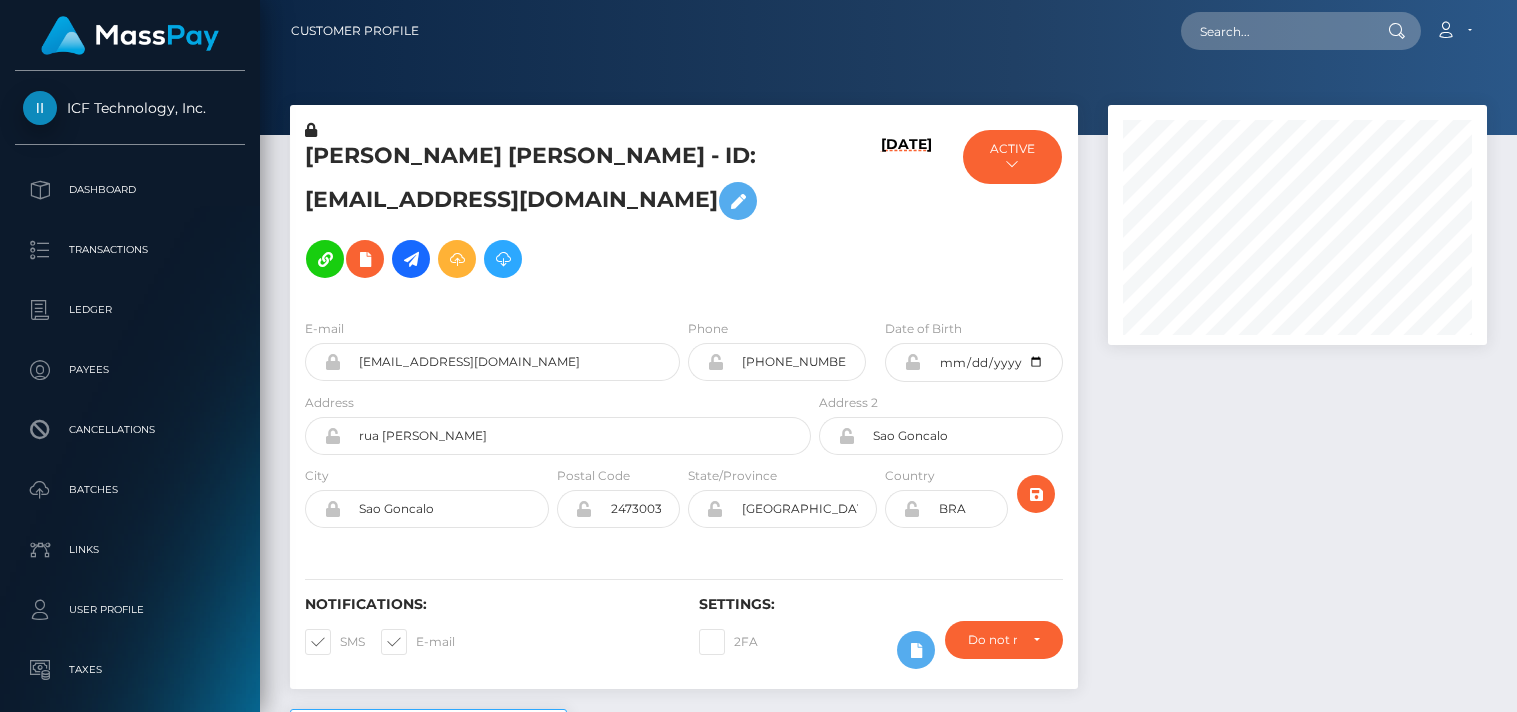 scroll, scrollTop: 0, scrollLeft: 0, axis: both 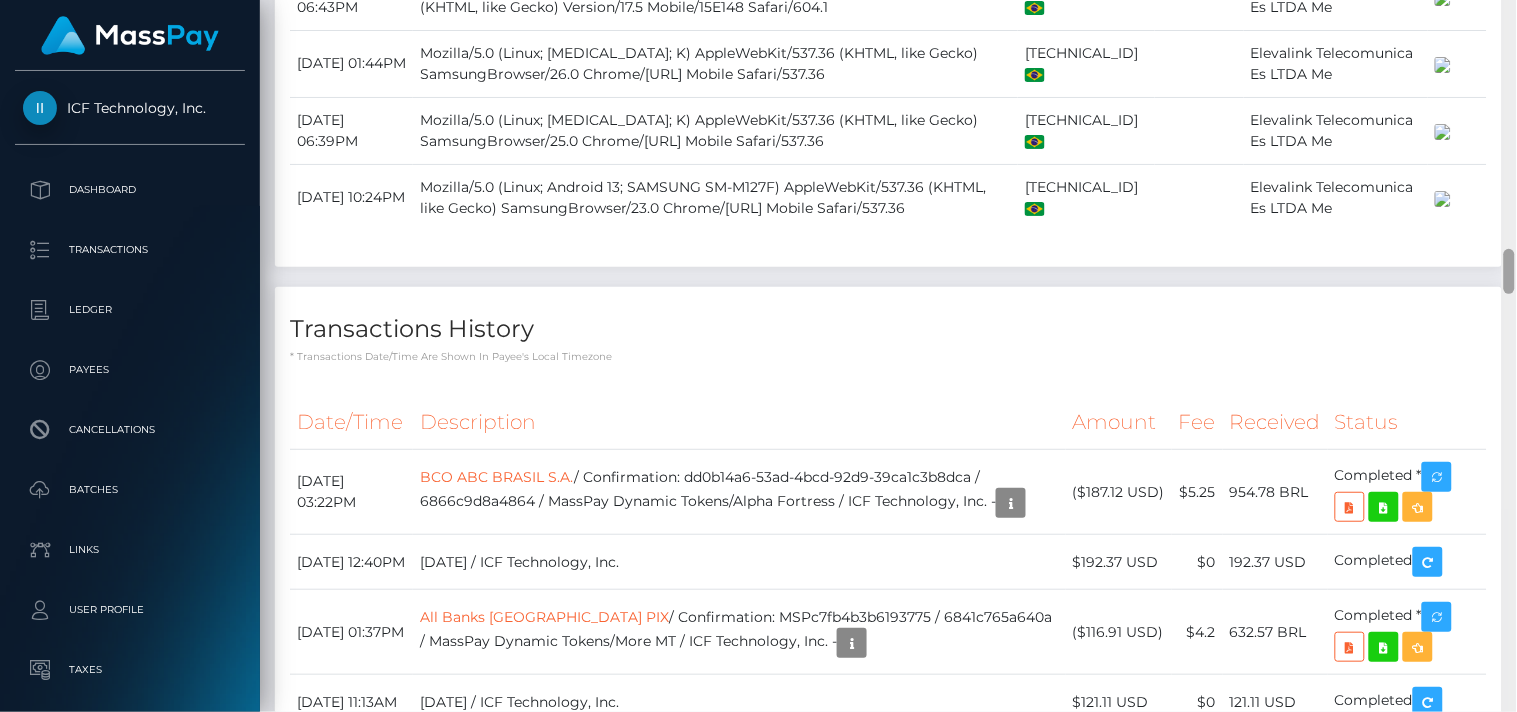 drag, startPoint x: 1513, startPoint y: 97, endPoint x: 1512, endPoint y: 263, distance: 166.003 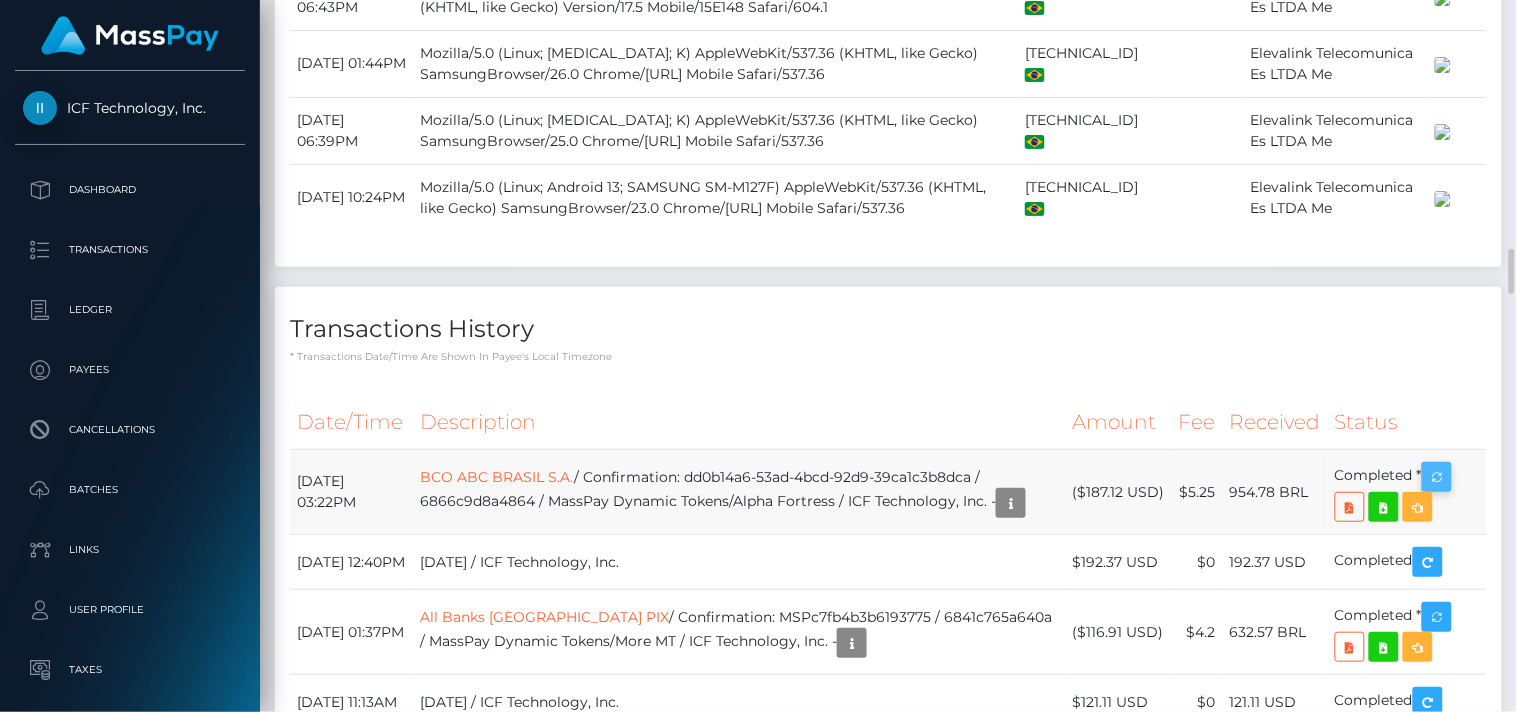 scroll, scrollTop: 240, scrollLeft: 380, axis: both 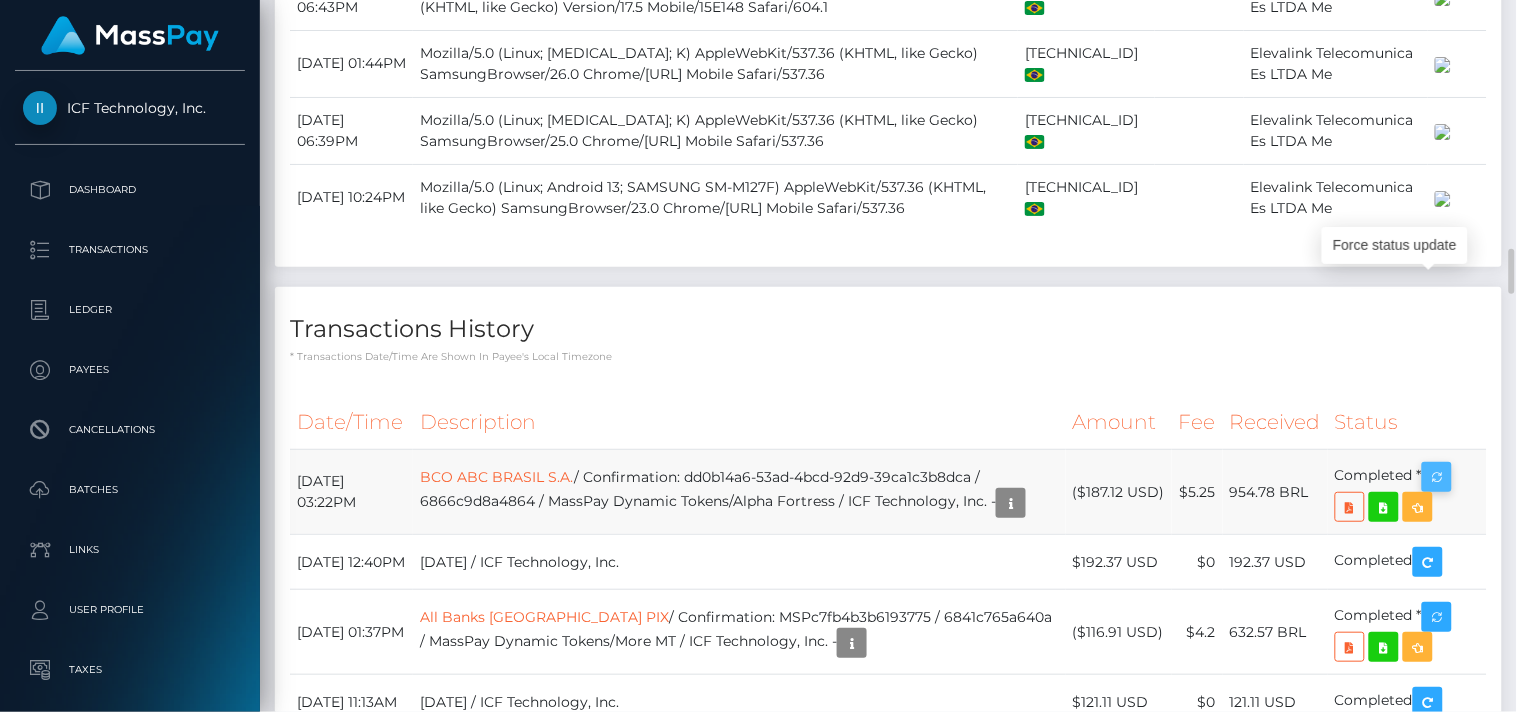 click at bounding box center (1437, 477) 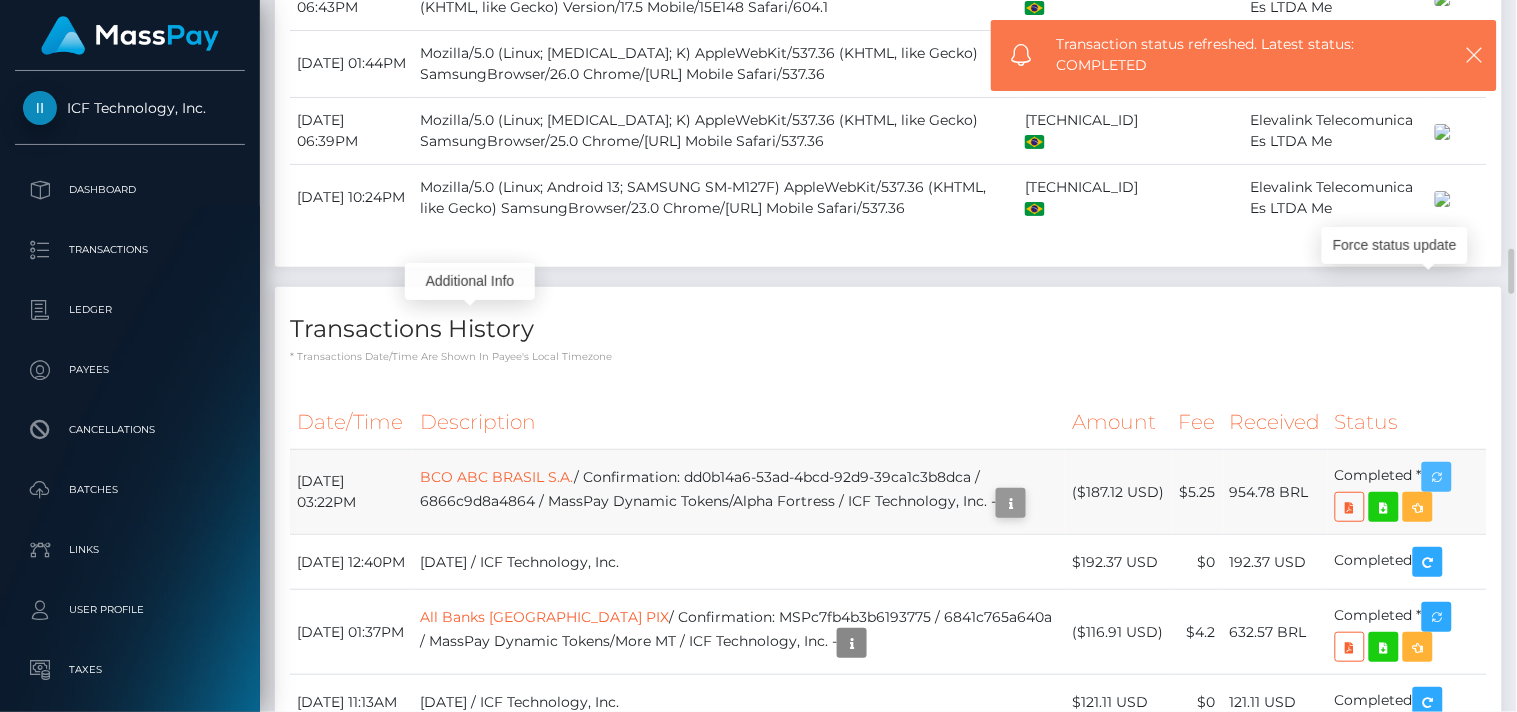 scroll, scrollTop: 240, scrollLeft: 380, axis: both 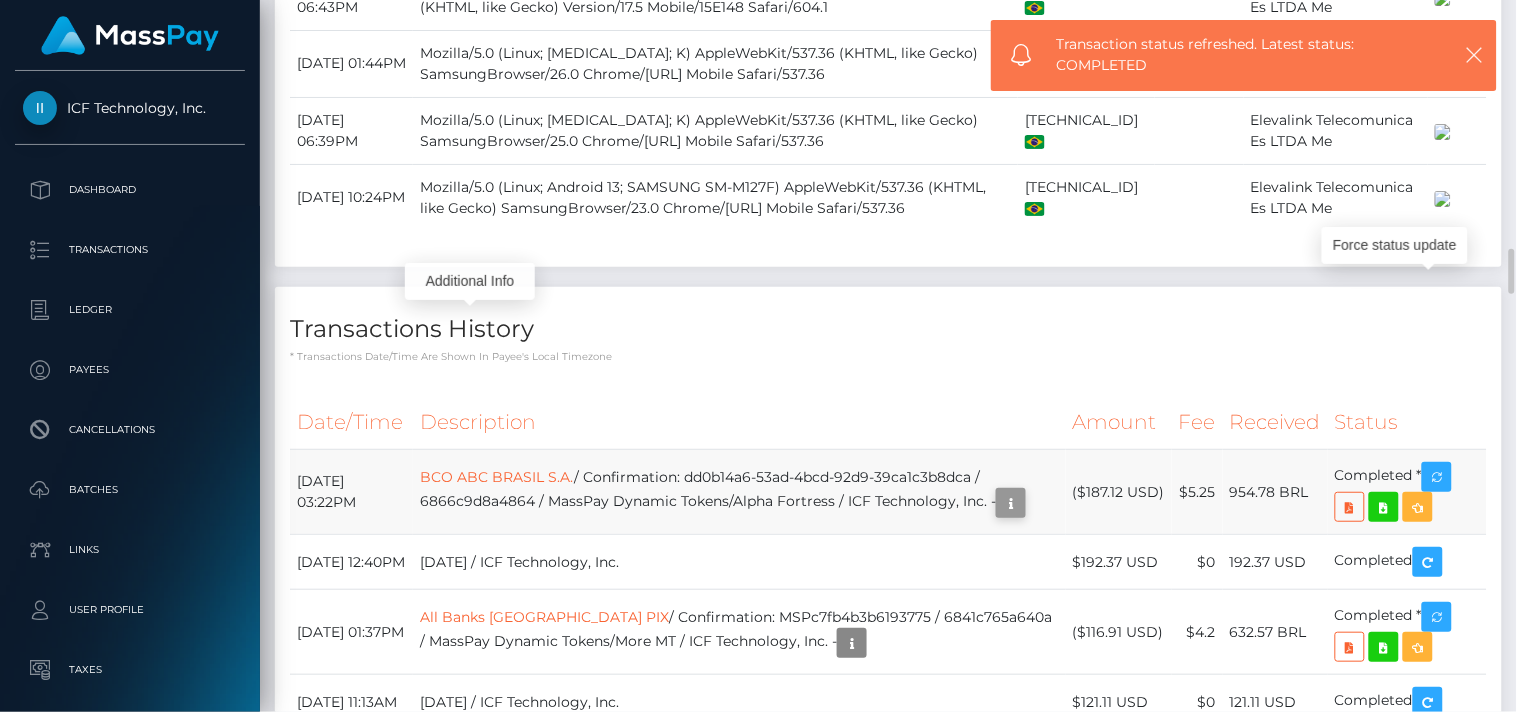 click at bounding box center (1011, 503) 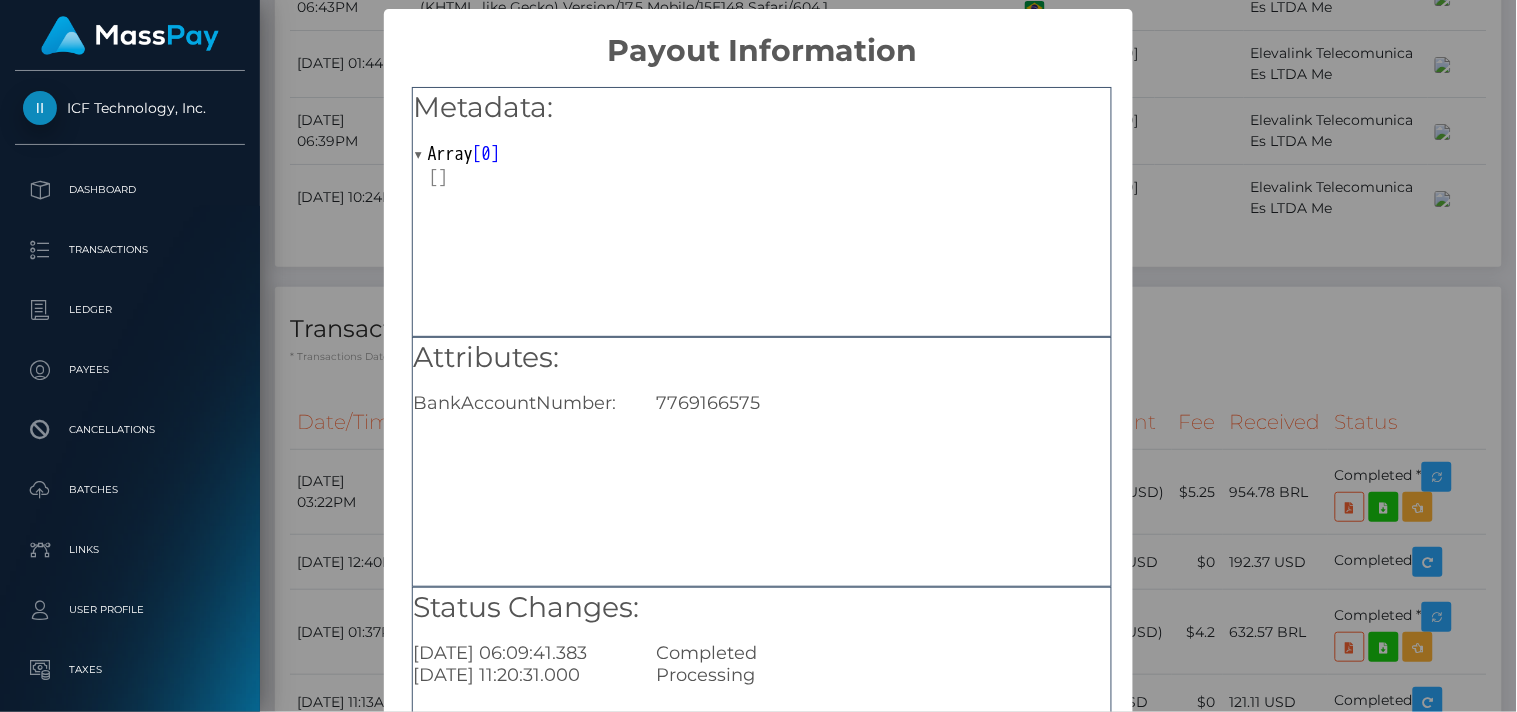 click on "Attributes: BankAccountNumber: 7769166575" at bounding box center [762, 462] 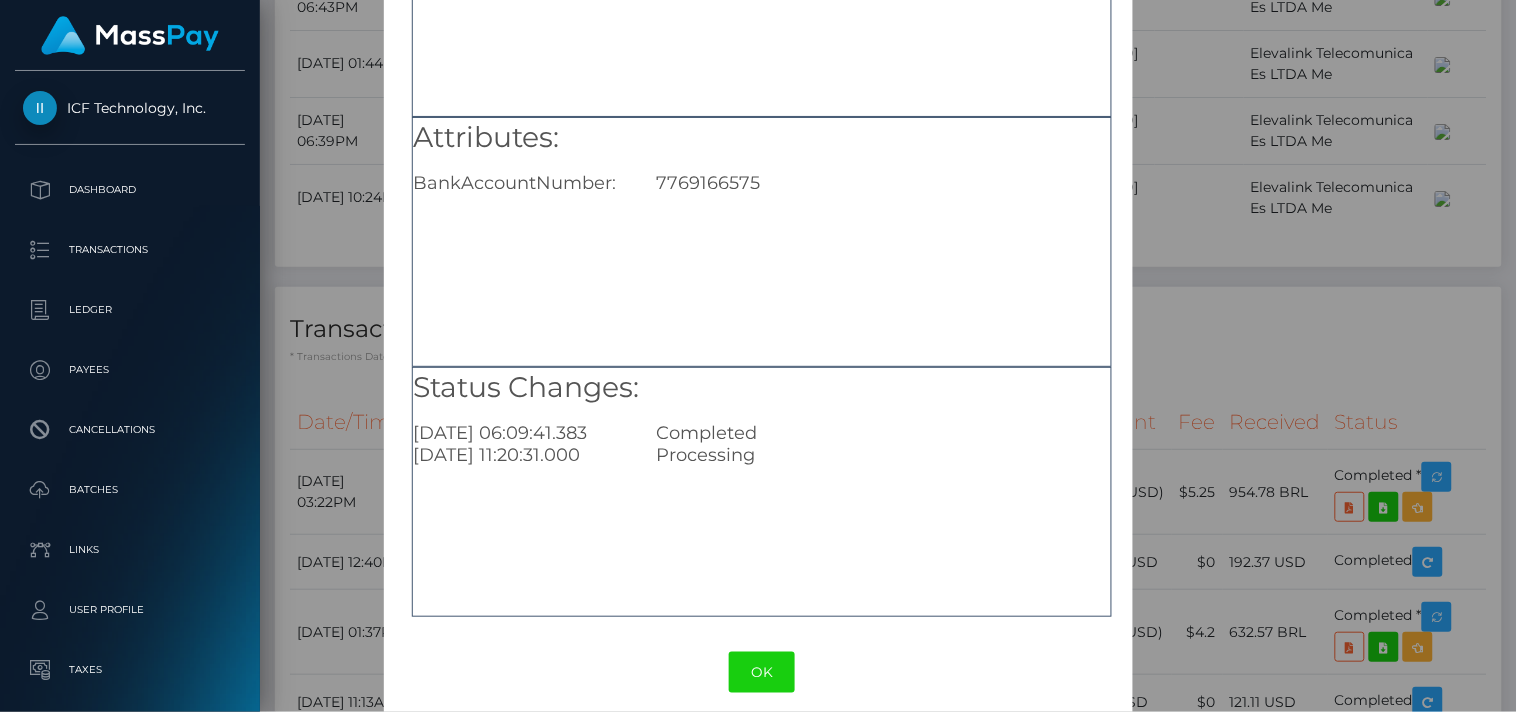scroll, scrollTop: 238, scrollLeft: 0, axis: vertical 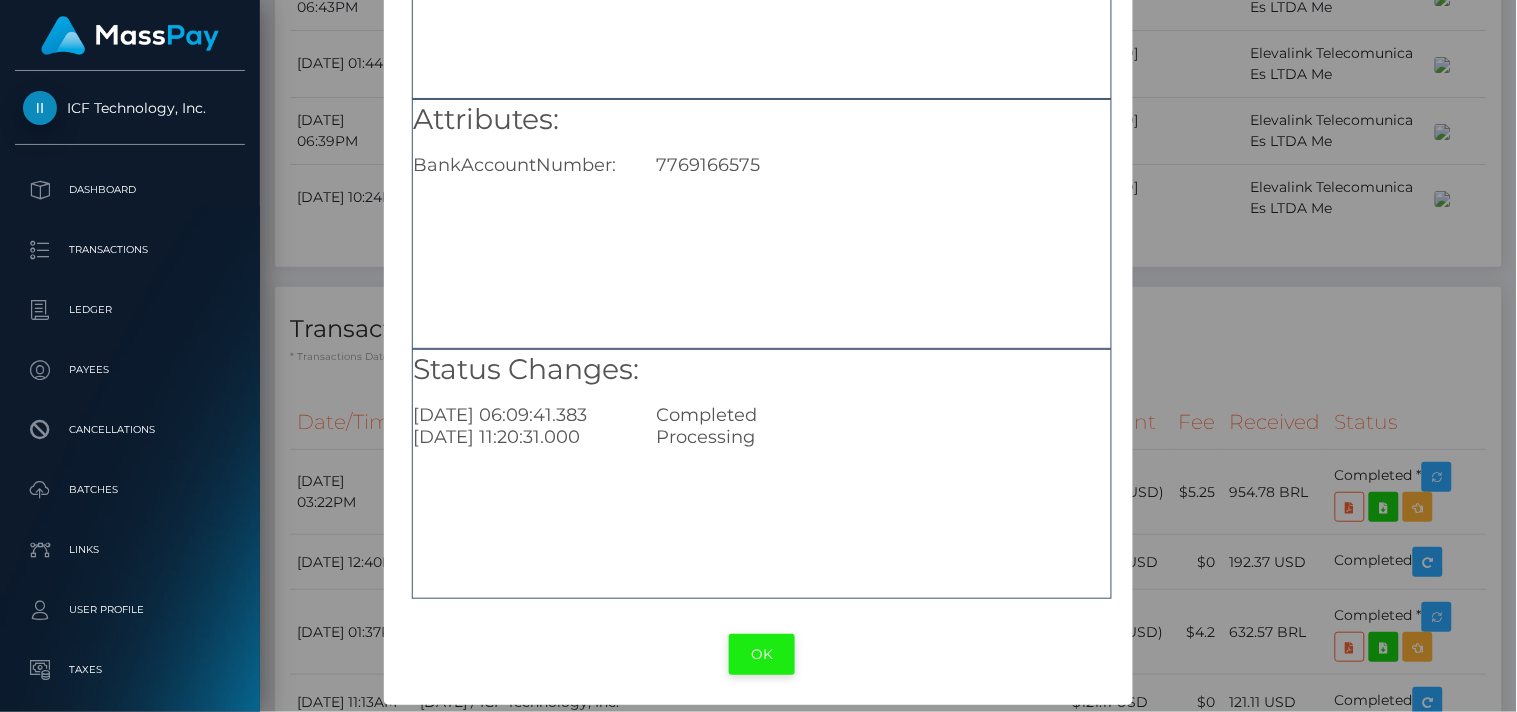 click on "OK" at bounding box center (762, 654) 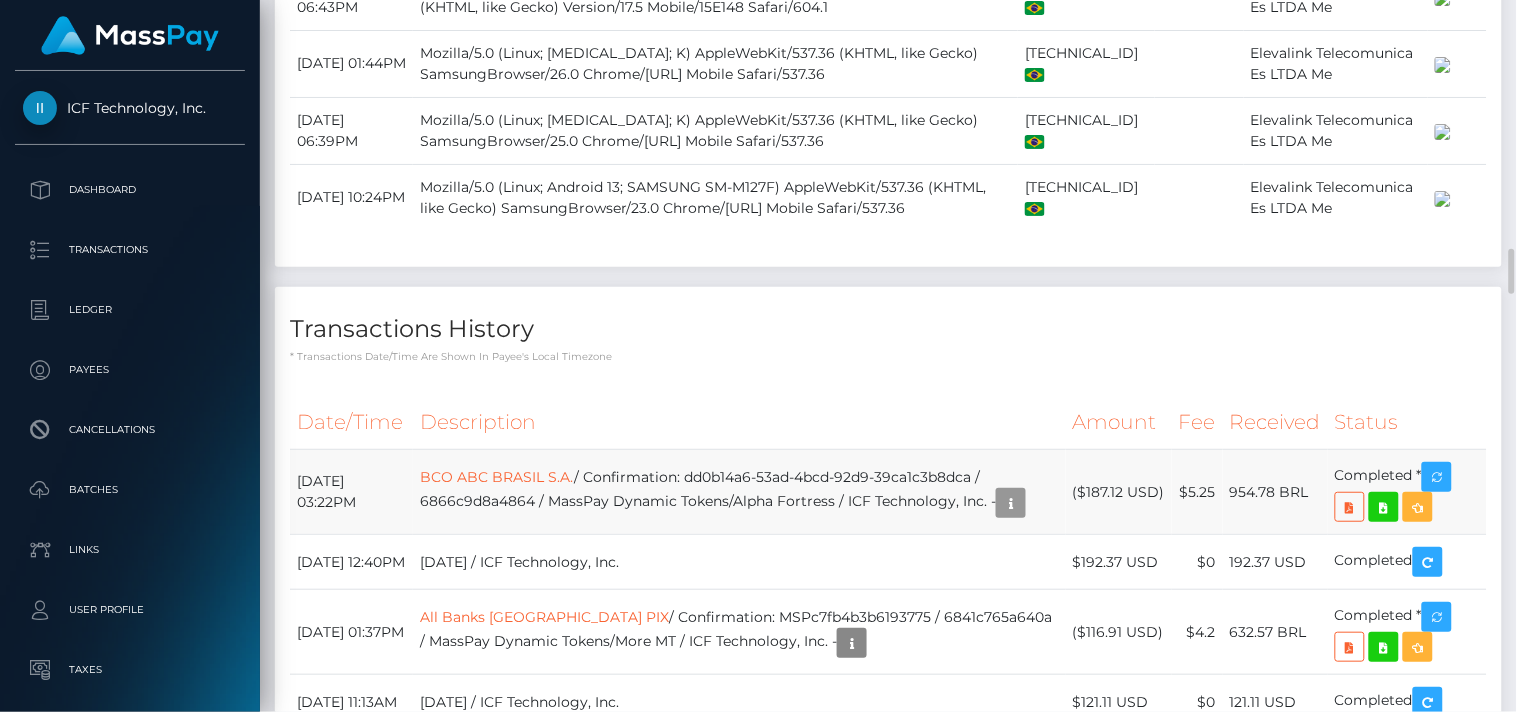 scroll, scrollTop: 240, scrollLeft: 380, axis: both 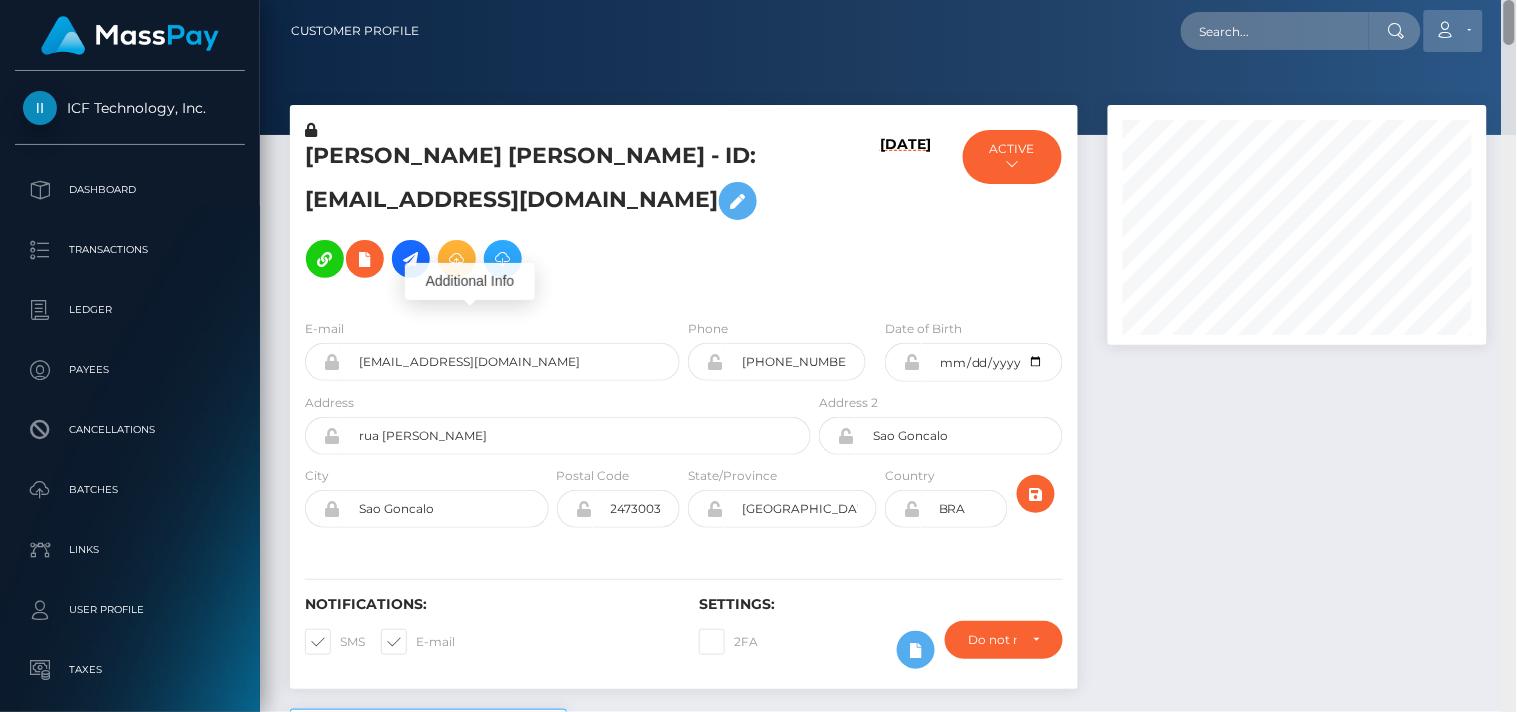 drag, startPoint x: 1513, startPoint y: 266, endPoint x: 1481, endPoint y: 14, distance: 254.02362 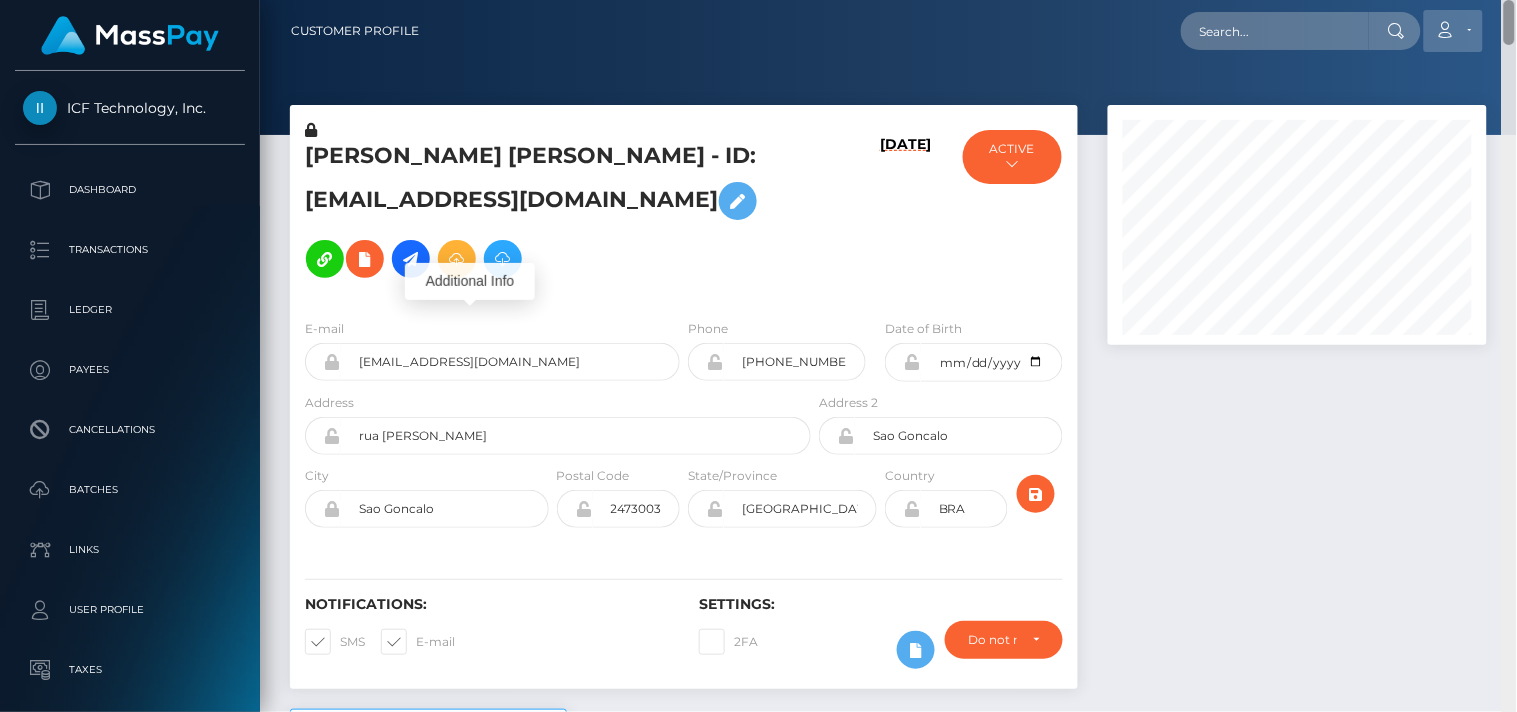 click on "Customer Profile
Loading...
Loading..." at bounding box center [888, 356] 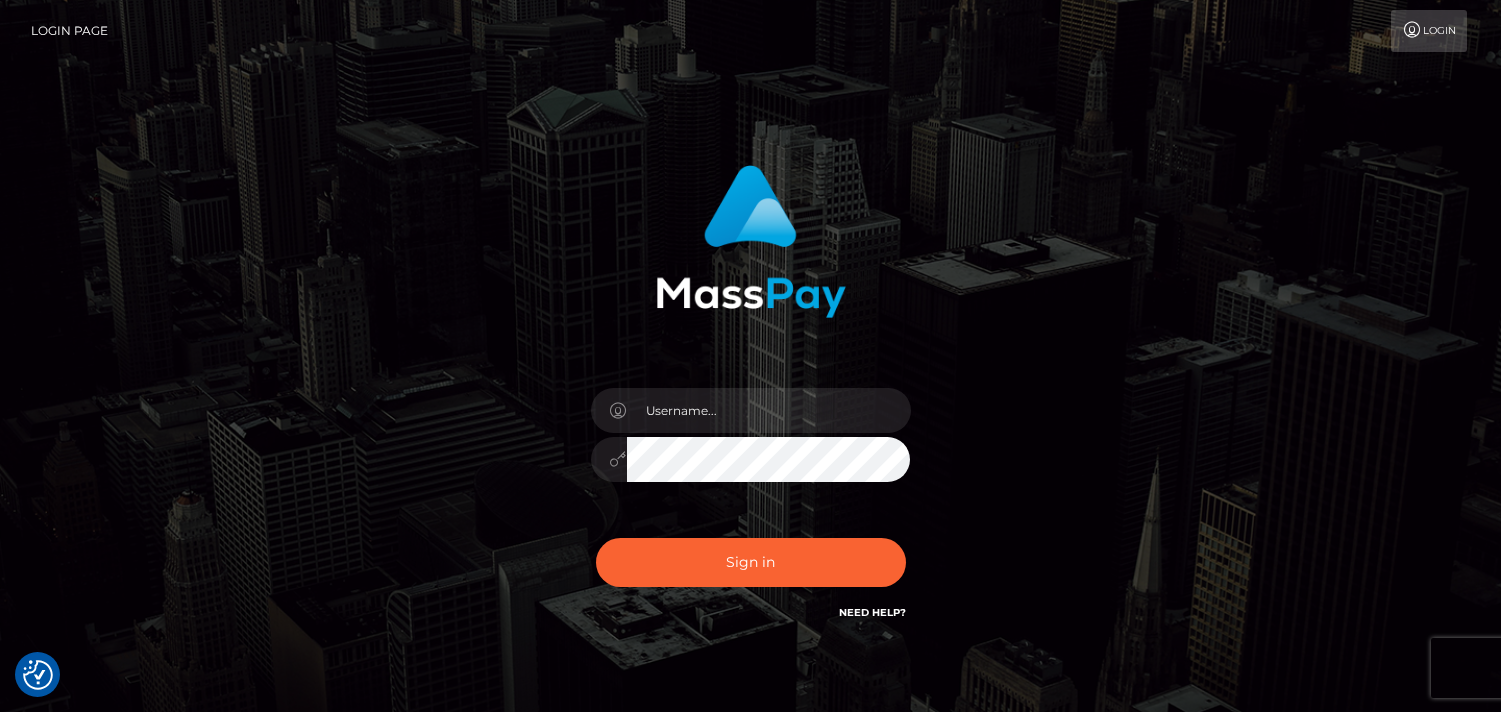 scroll, scrollTop: 0, scrollLeft: 0, axis: both 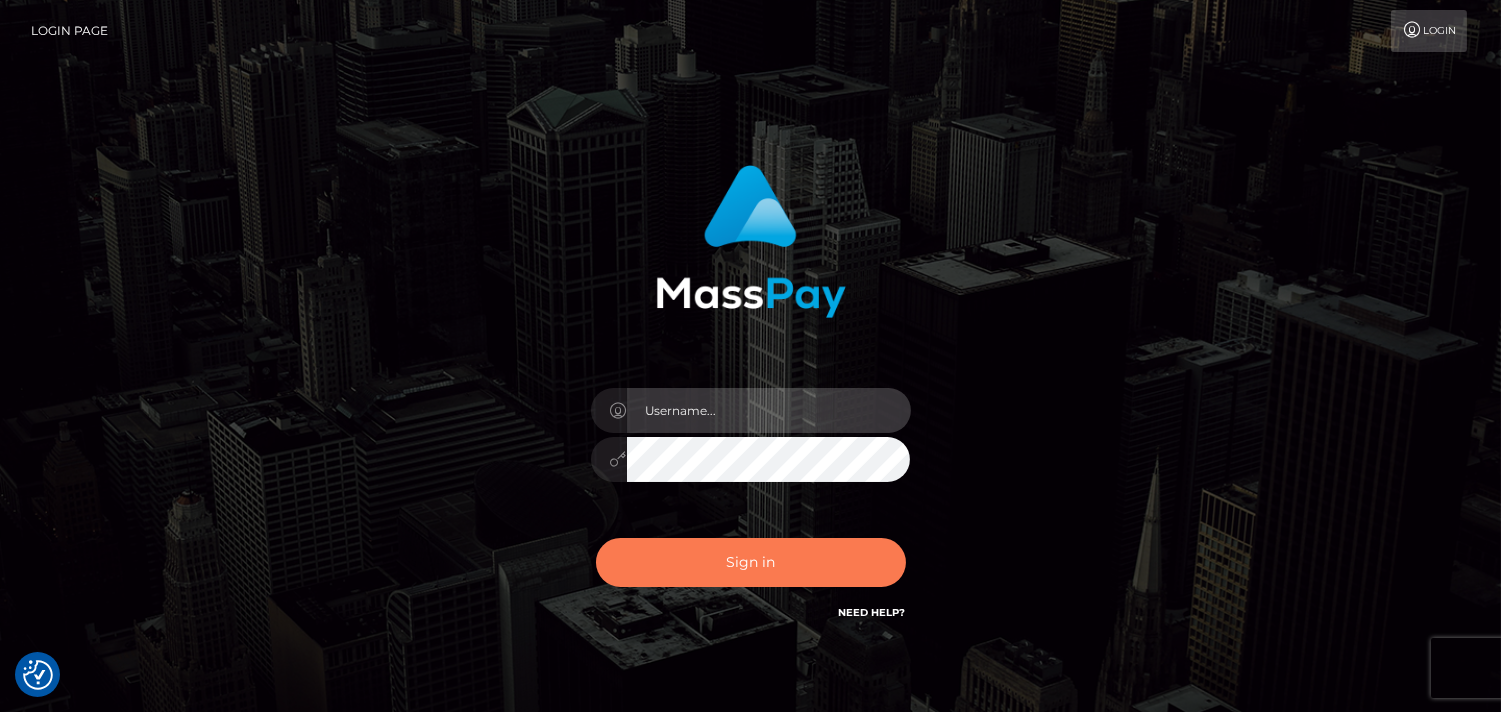 type on "[DOMAIN_NAME]" 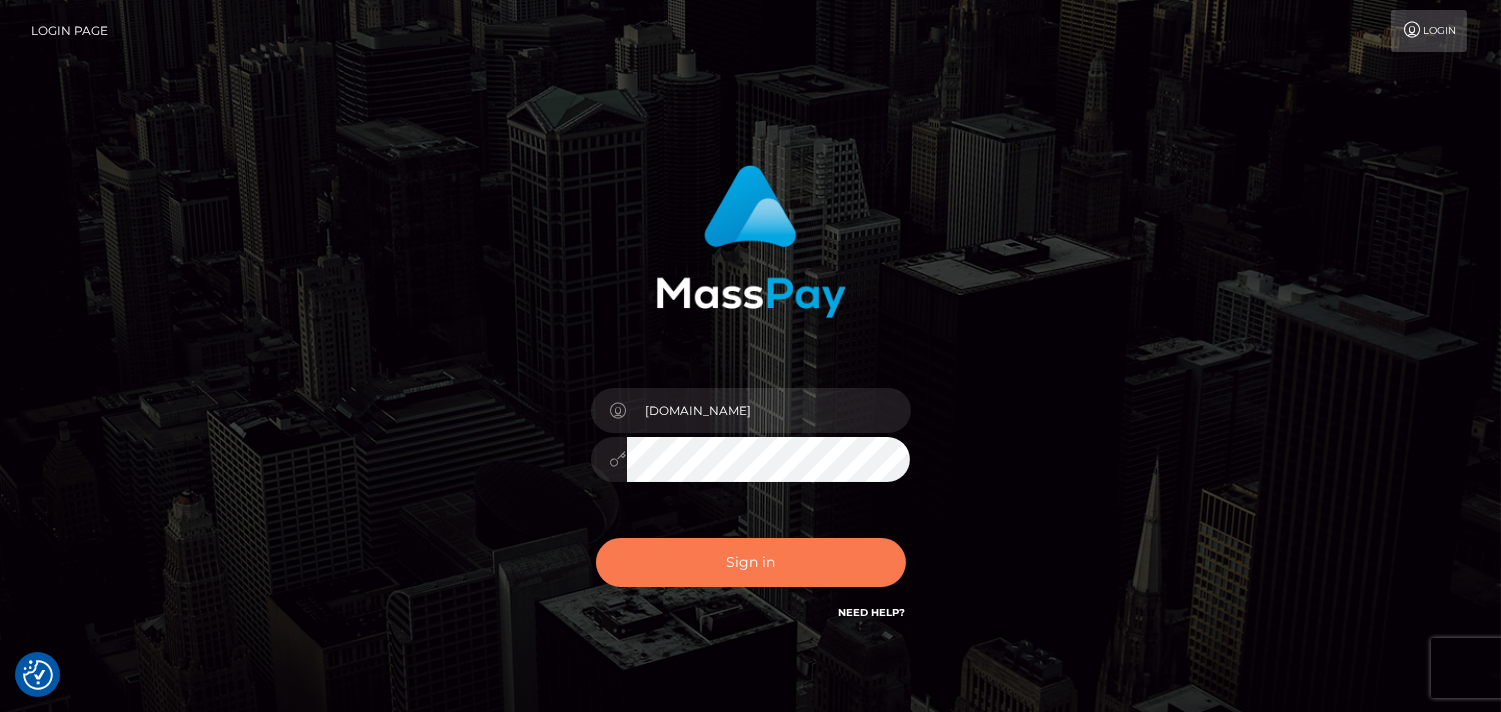 click on "Sign in" at bounding box center (751, 562) 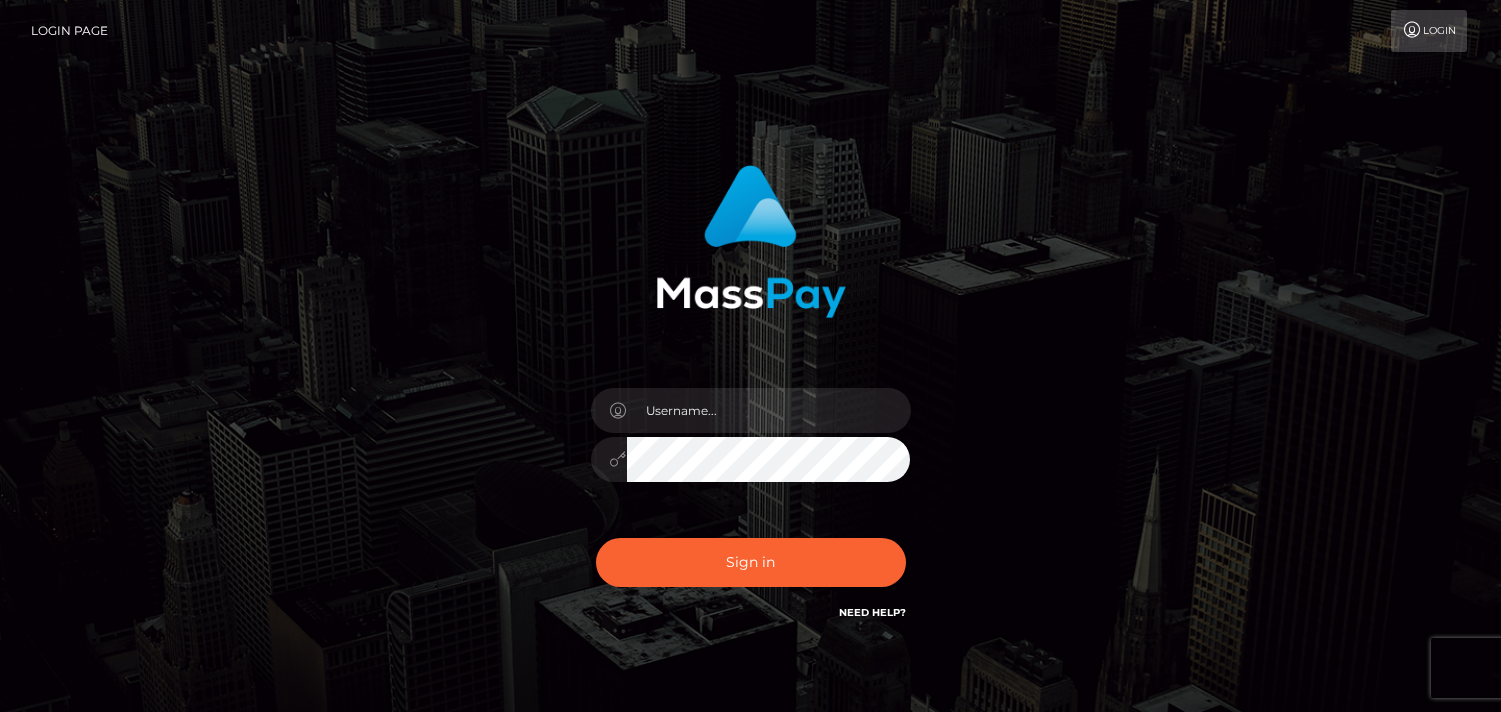 scroll, scrollTop: 0, scrollLeft: 0, axis: both 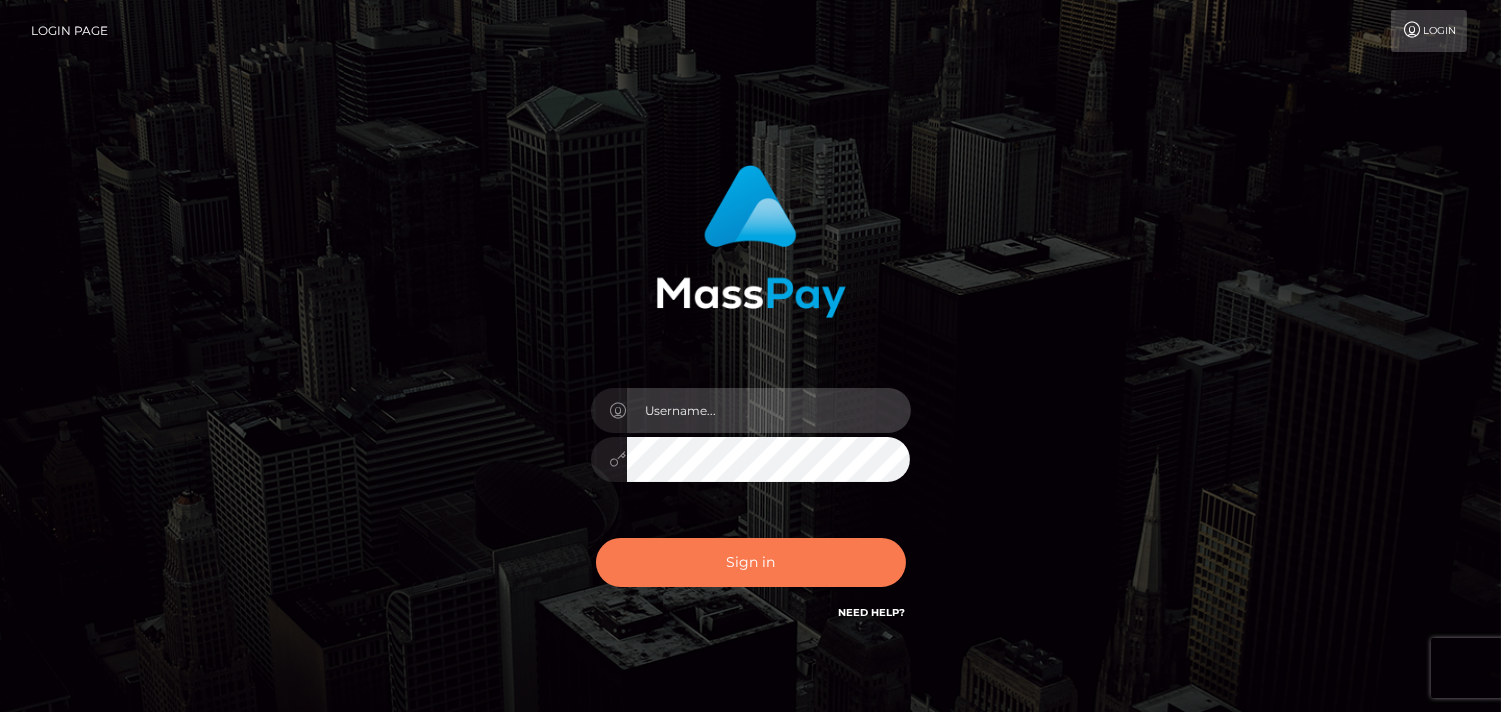 type on "Pk.es" 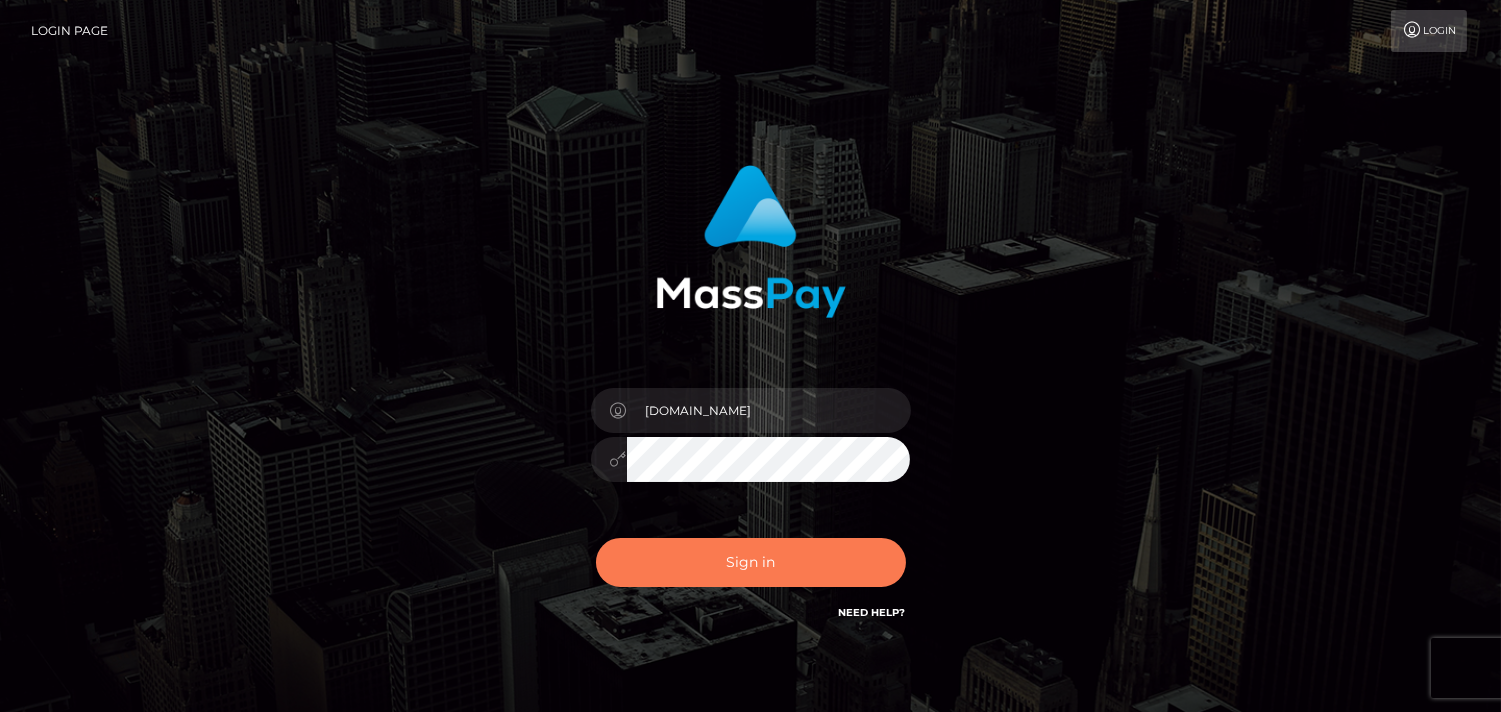 click on "Sign in" at bounding box center [751, 562] 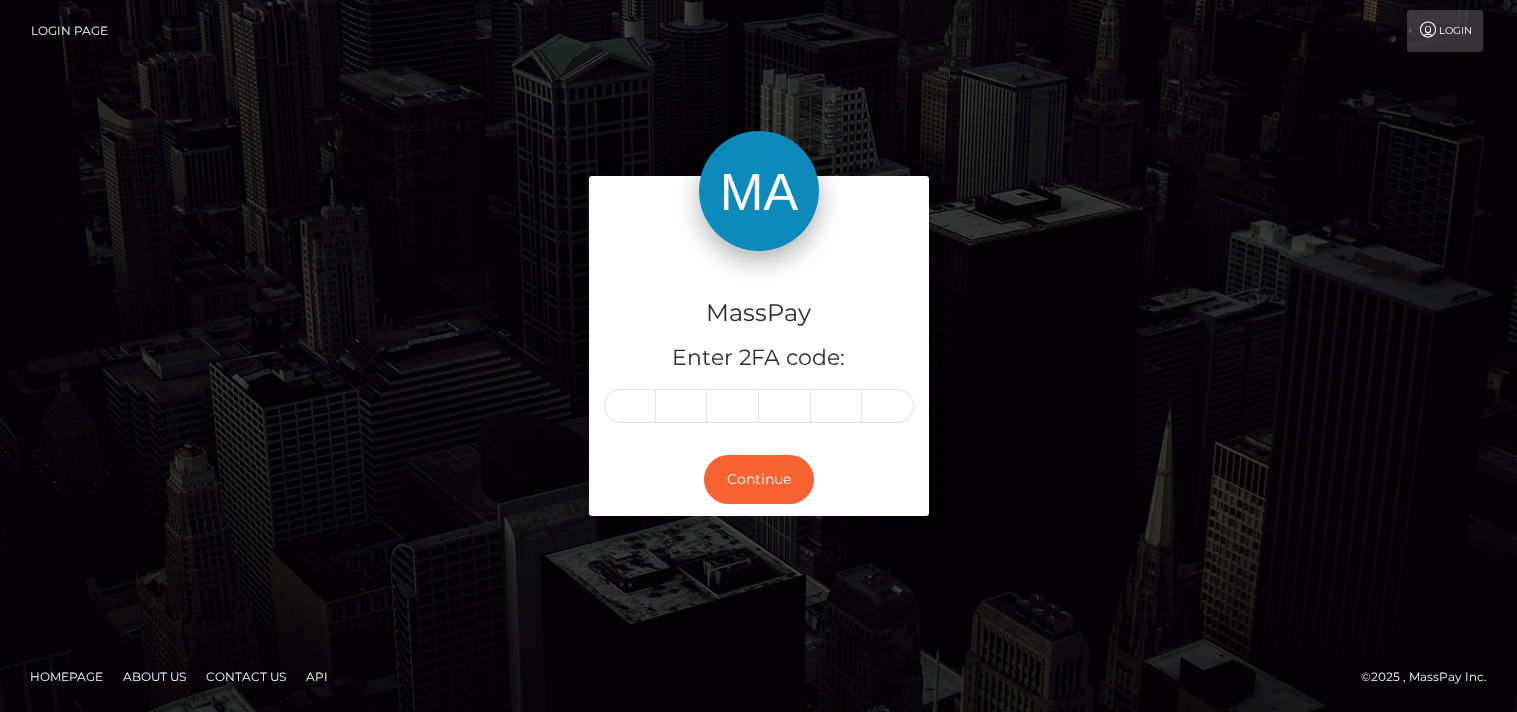 scroll, scrollTop: 0, scrollLeft: 0, axis: both 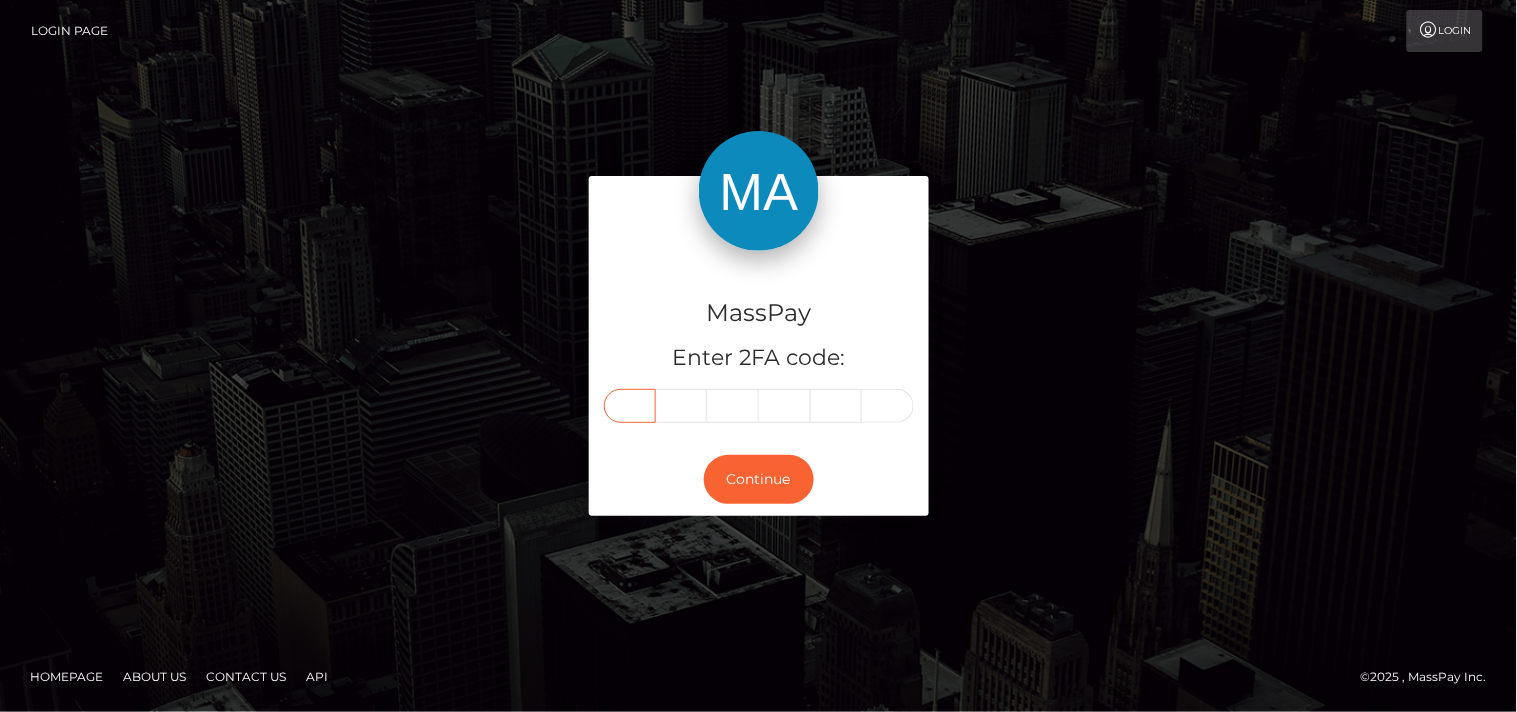 click at bounding box center (630, 406) 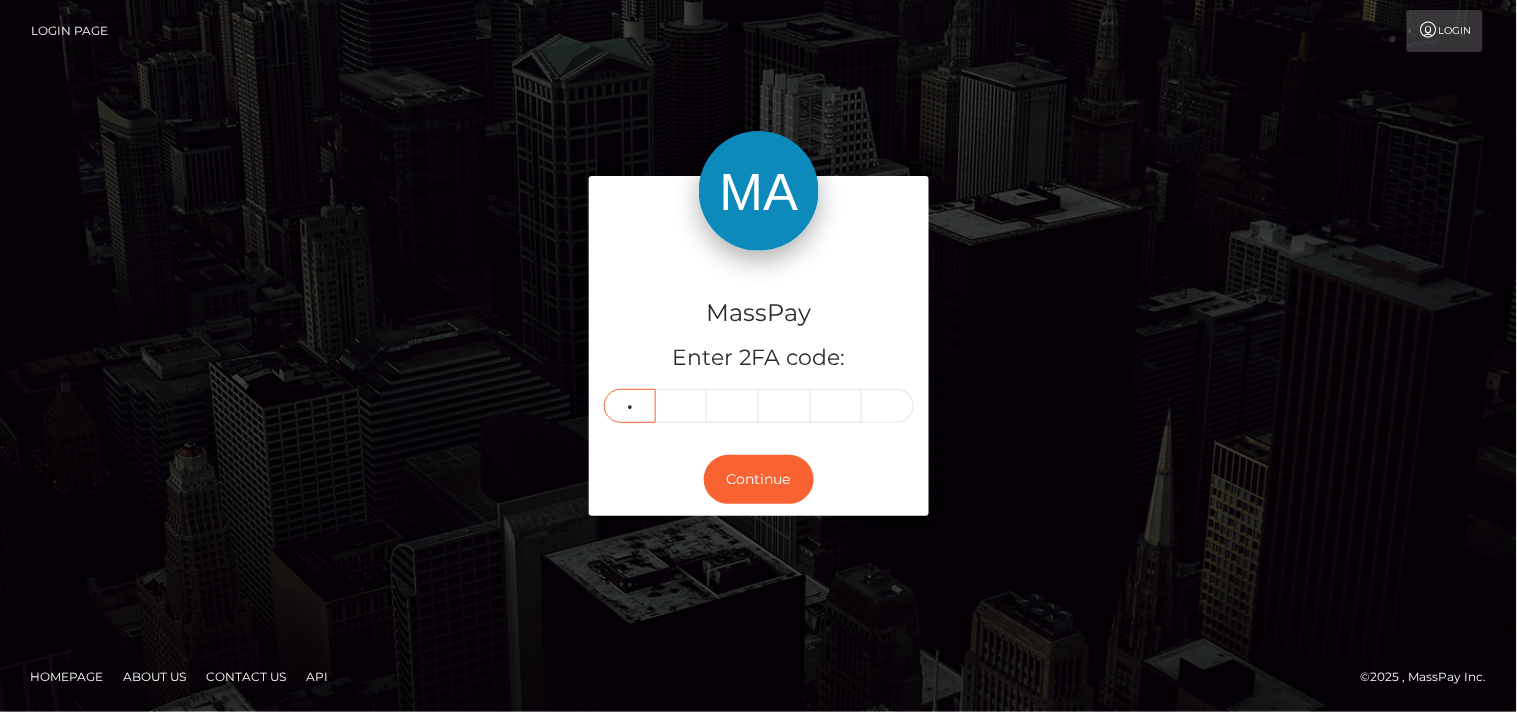 type on "4" 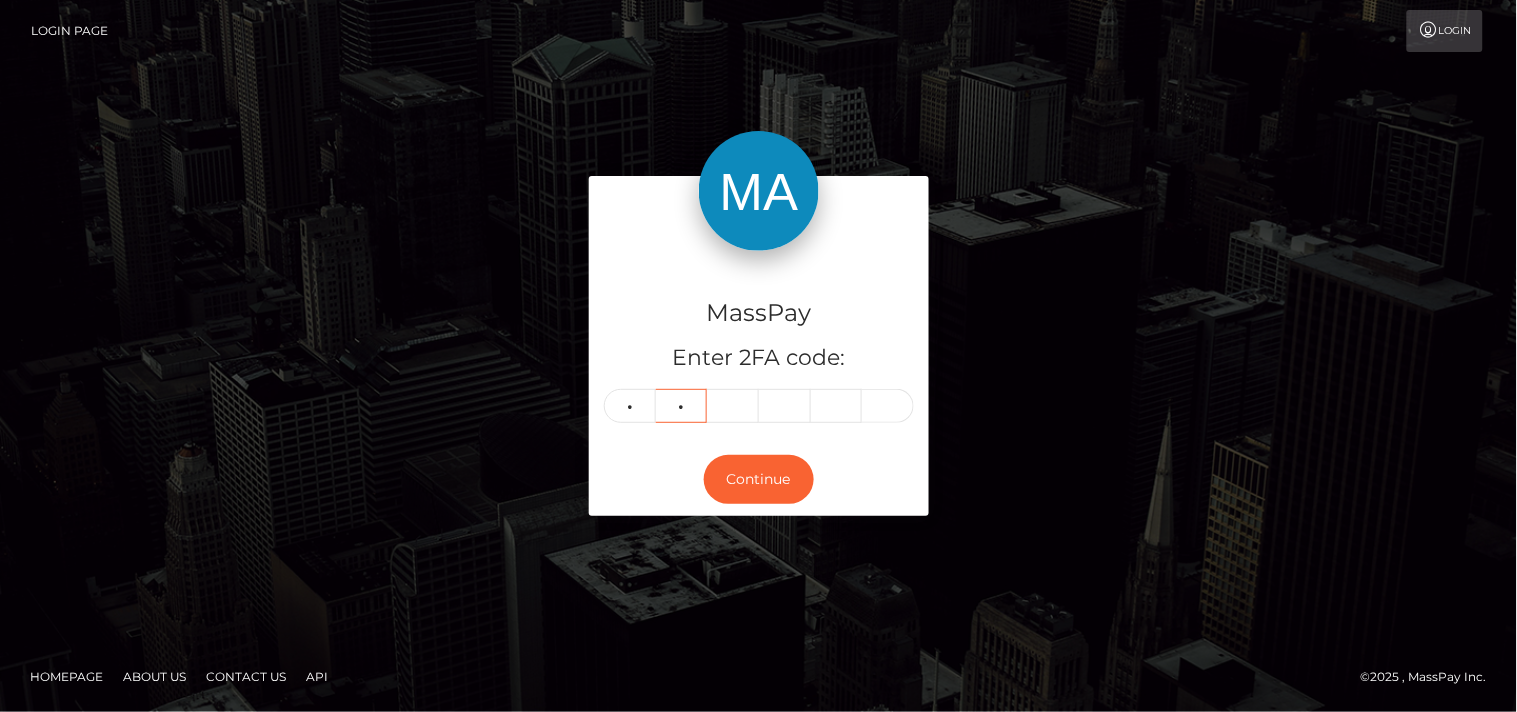 type on "1" 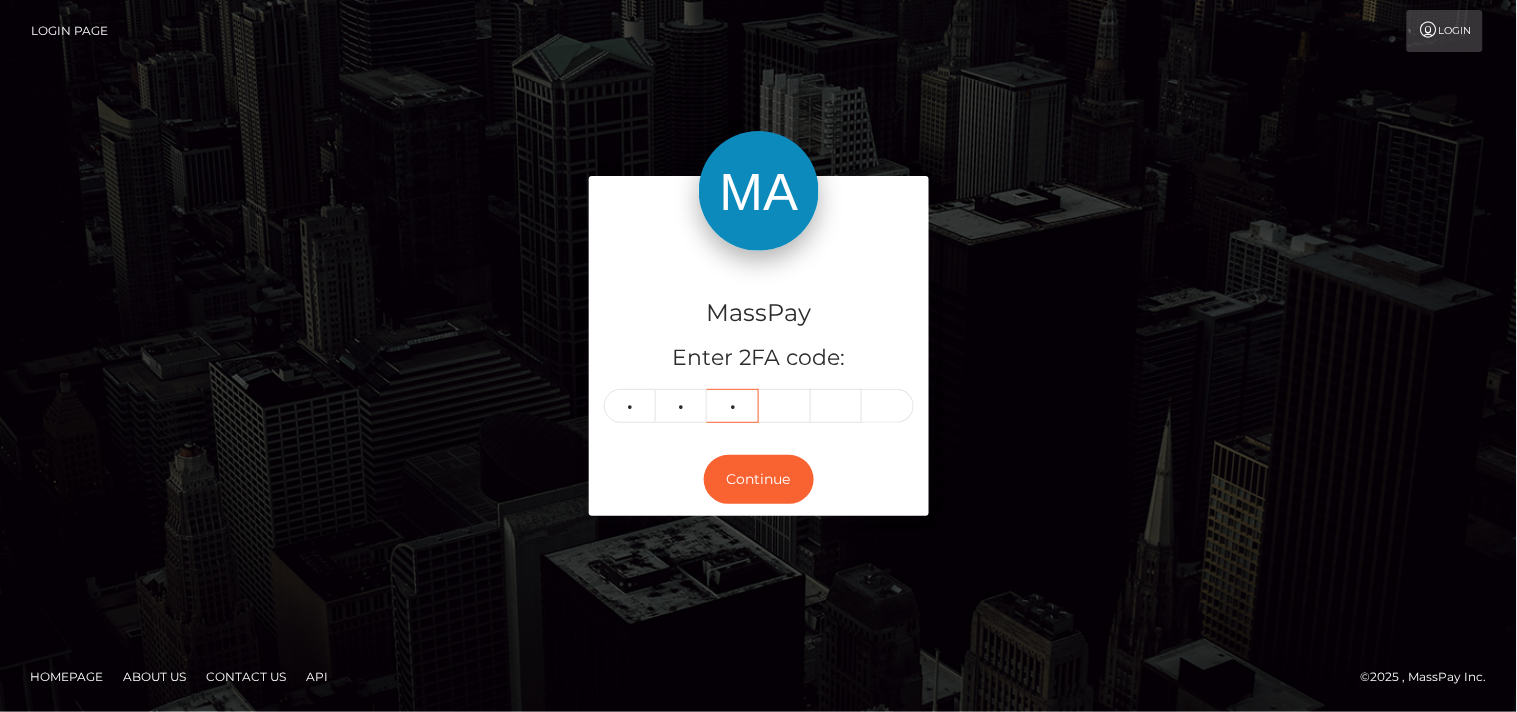 type on "1" 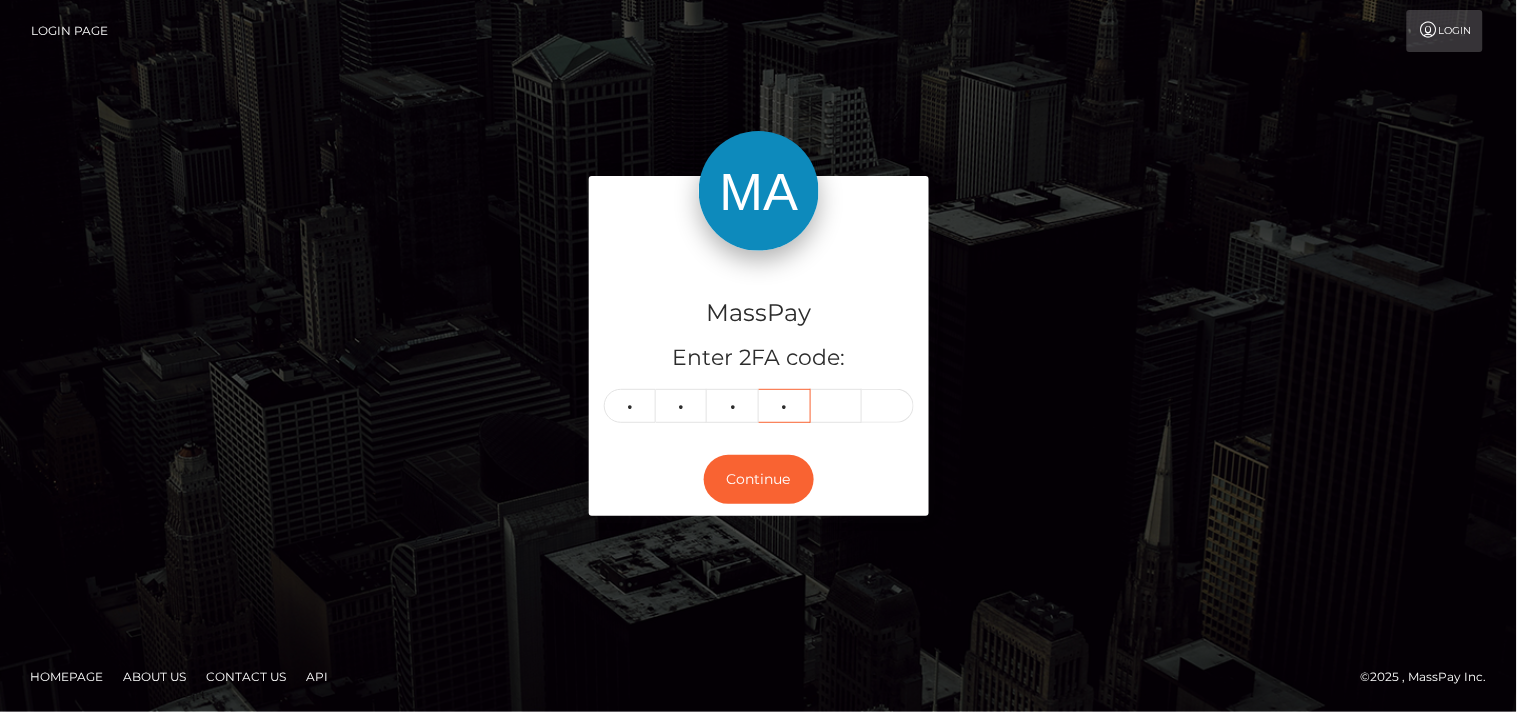type on "2" 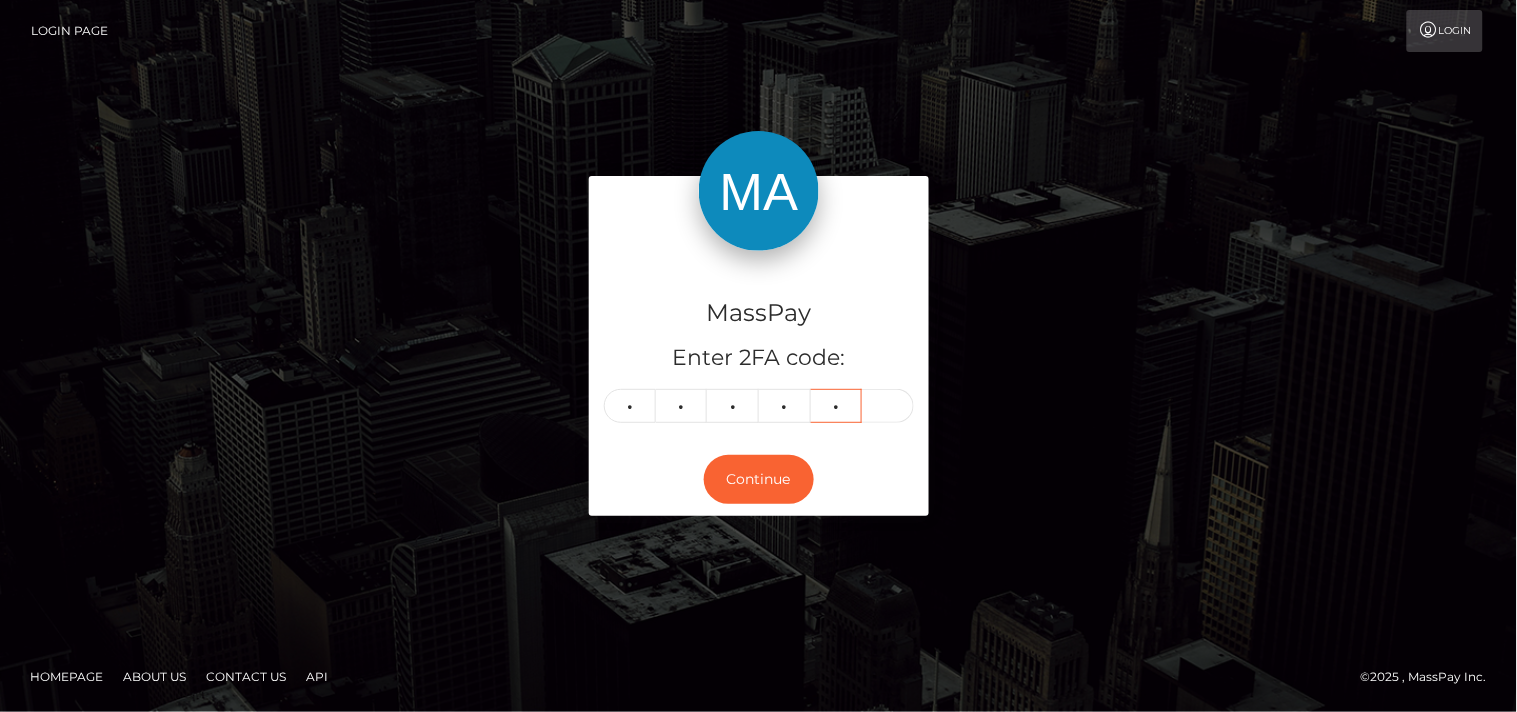 type on "5" 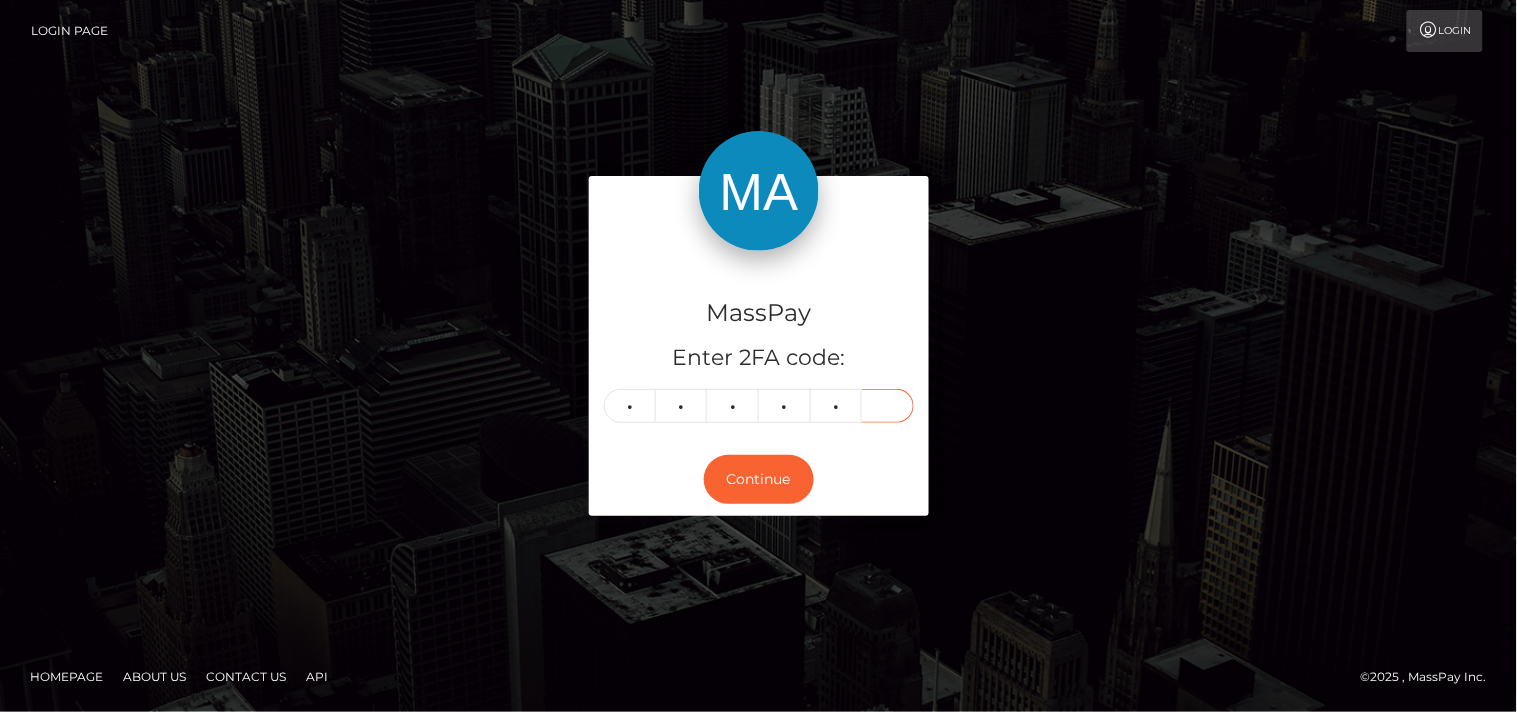 type on "1" 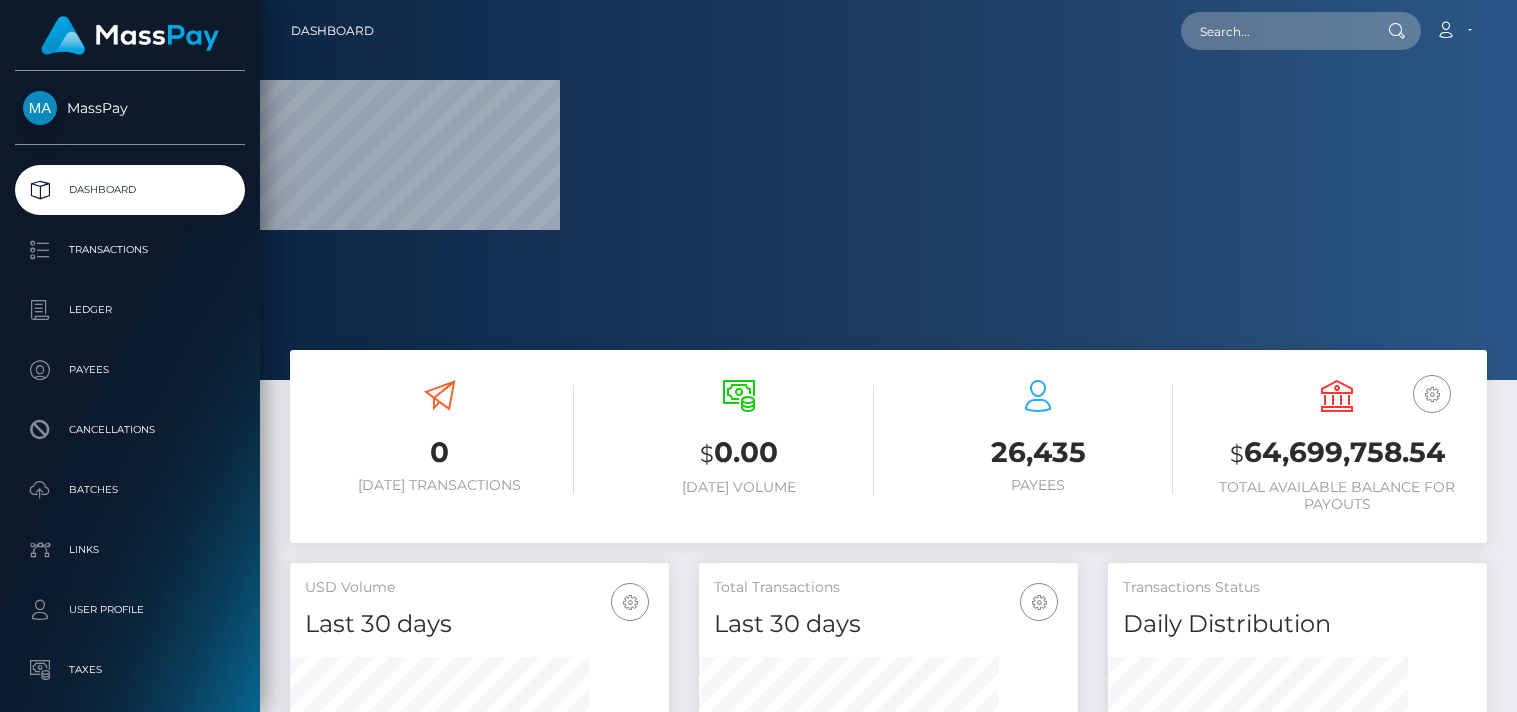 scroll, scrollTop: 0, scrollLeft: 0, axis: both 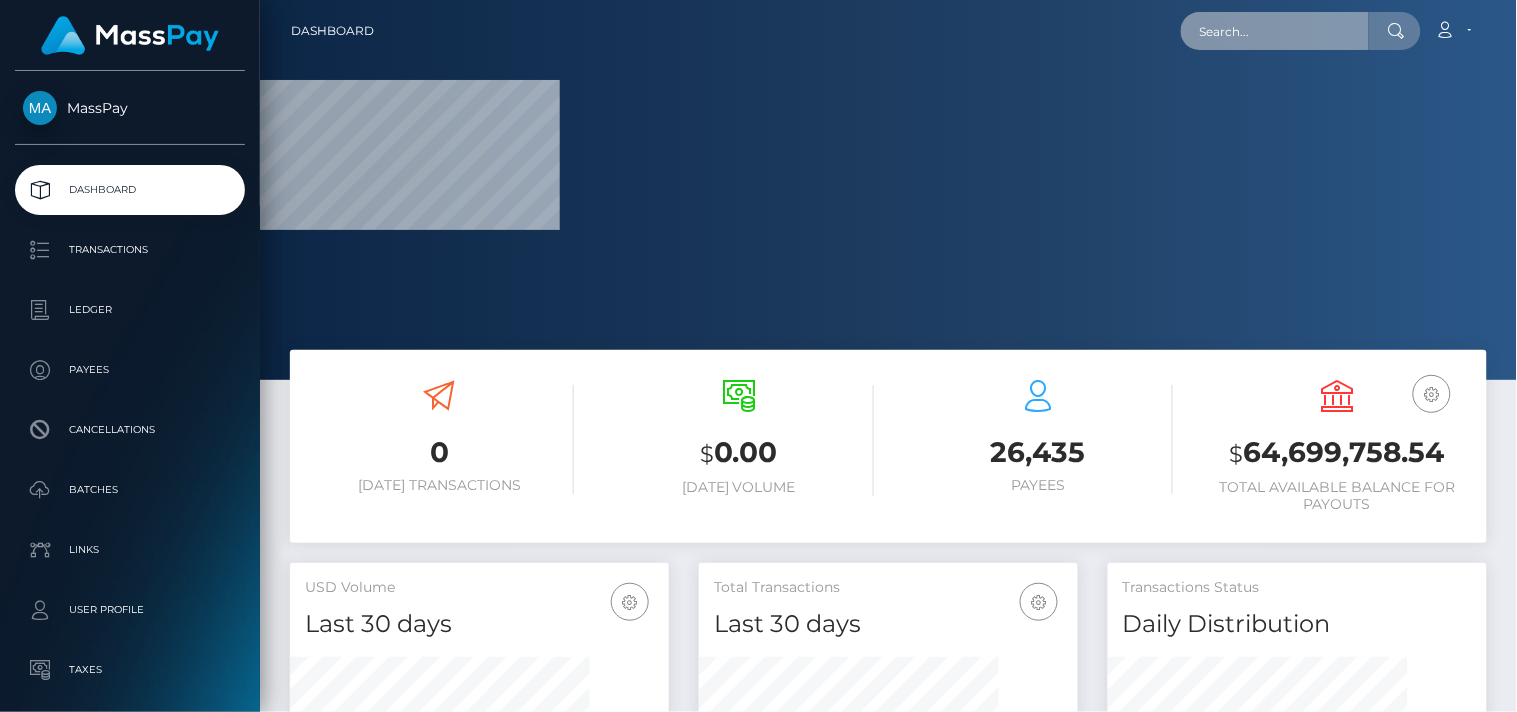 click at bounding box center (1275, 31) 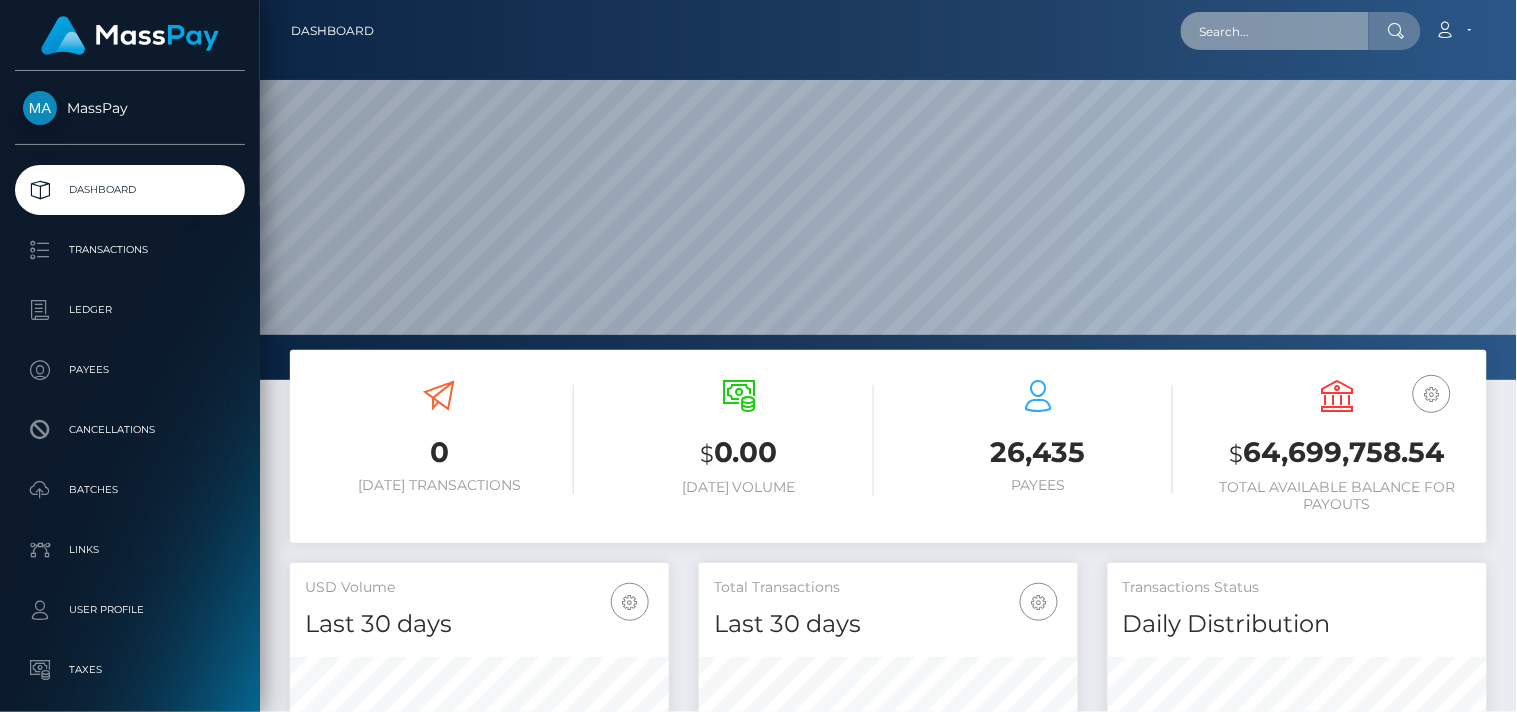 scroll, scrollTop: 999620, scrollLeft: 998742, axis: both 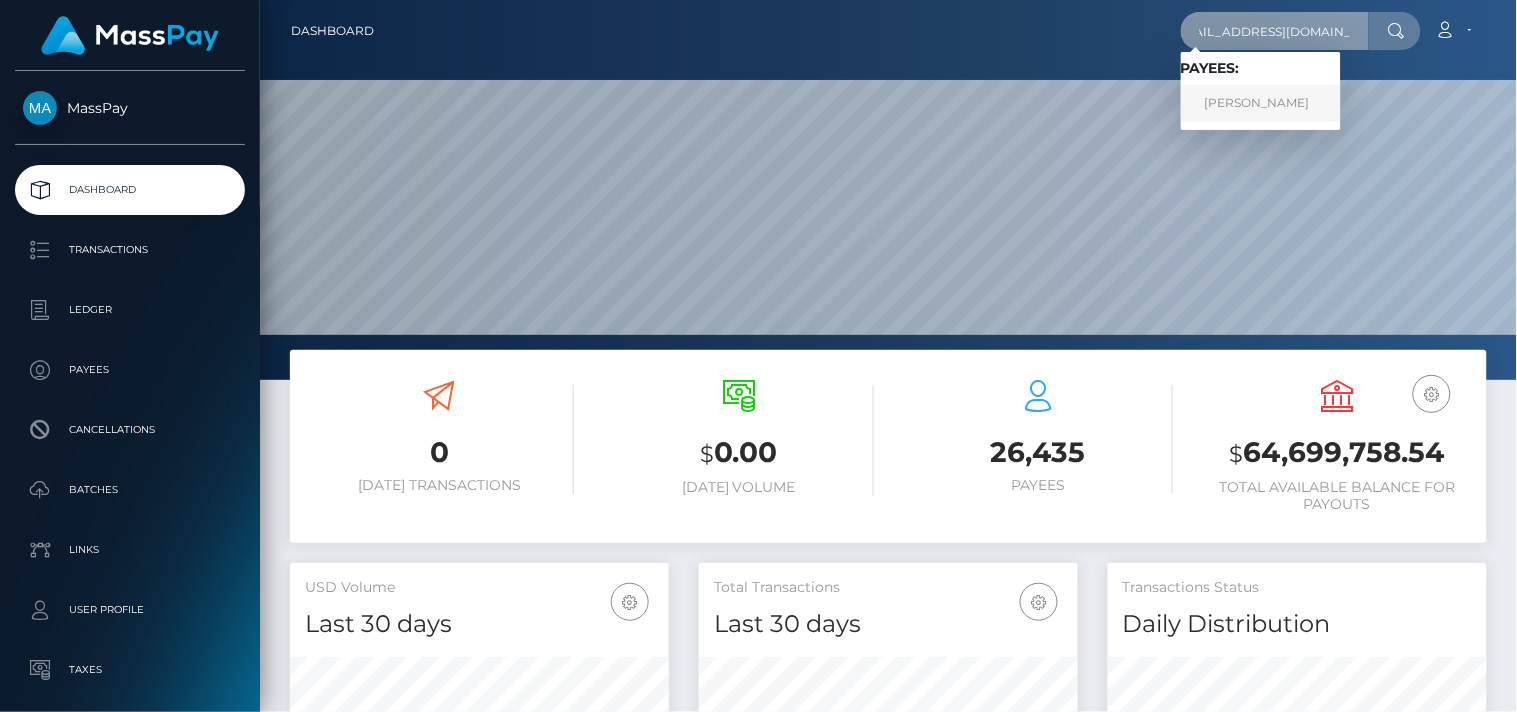 type on "[EMAIL_ADDRESS][DOMAIN_NAME]" 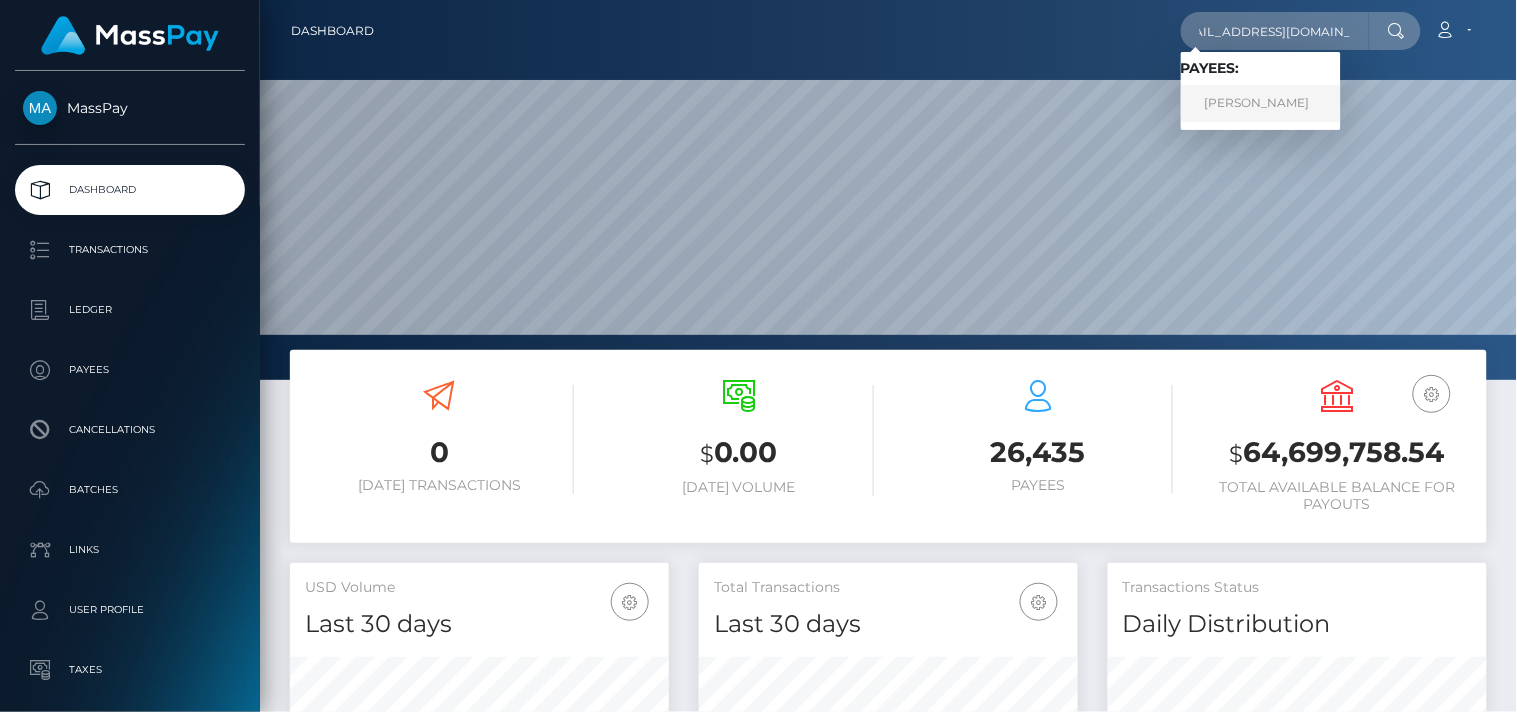 scroll, scrollTop: 0, scrollLeft: 0, axis: both 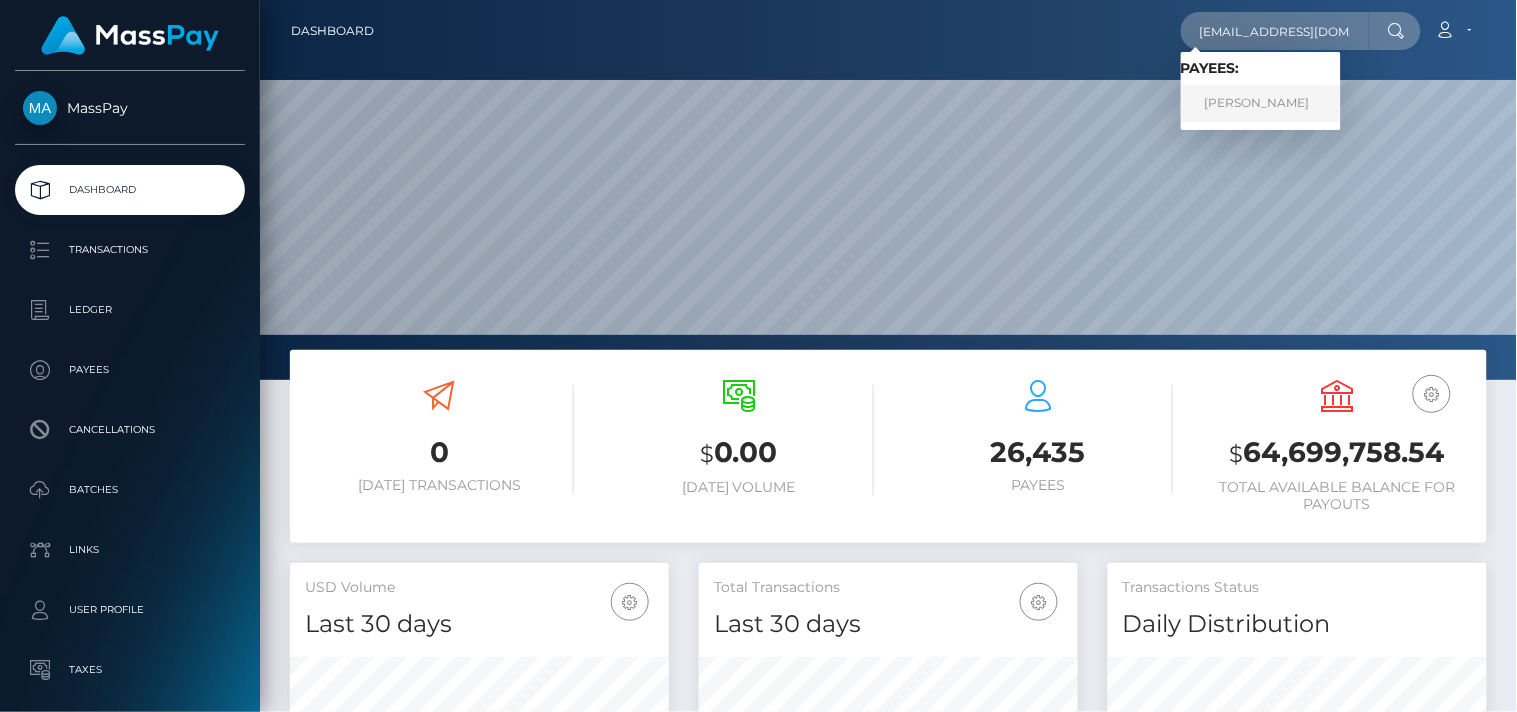 click on "STEFAN  MATICA" at bounding box center (1261, 103) 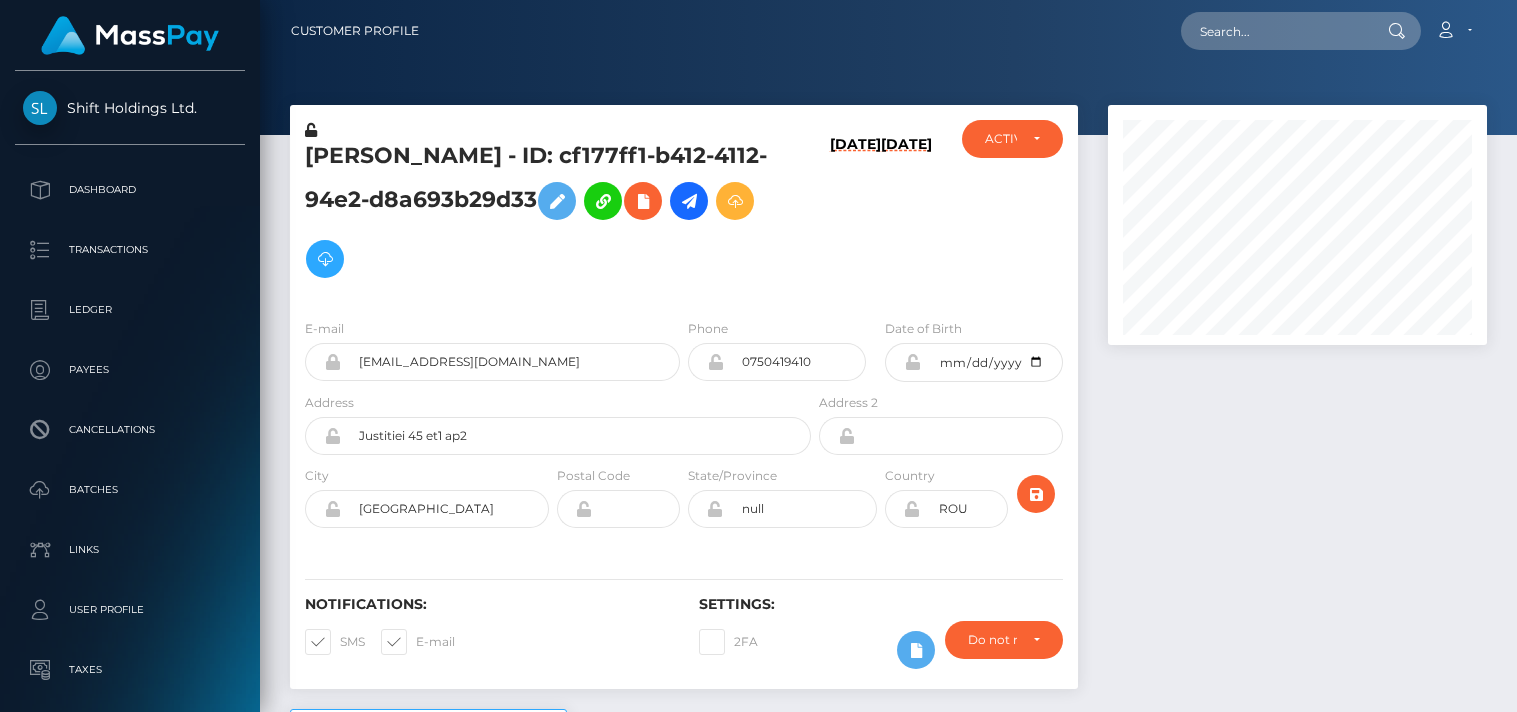 scroll, scrollTop: 0, scrollLeft: 0, axis: both 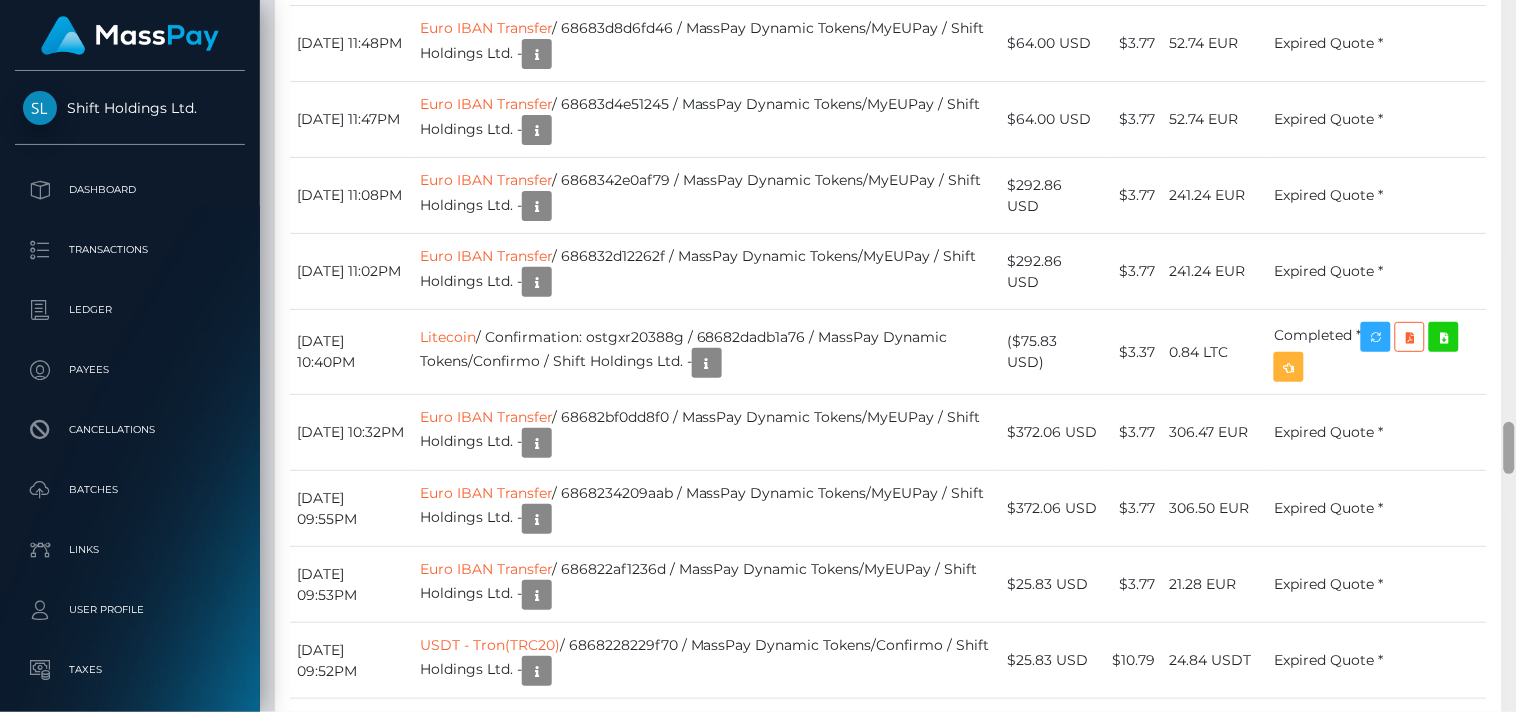 drag, startPoint x: 1510, startPoint y: 82, endPoint x: 1515, endPoint y: 452, distance: 370.03378 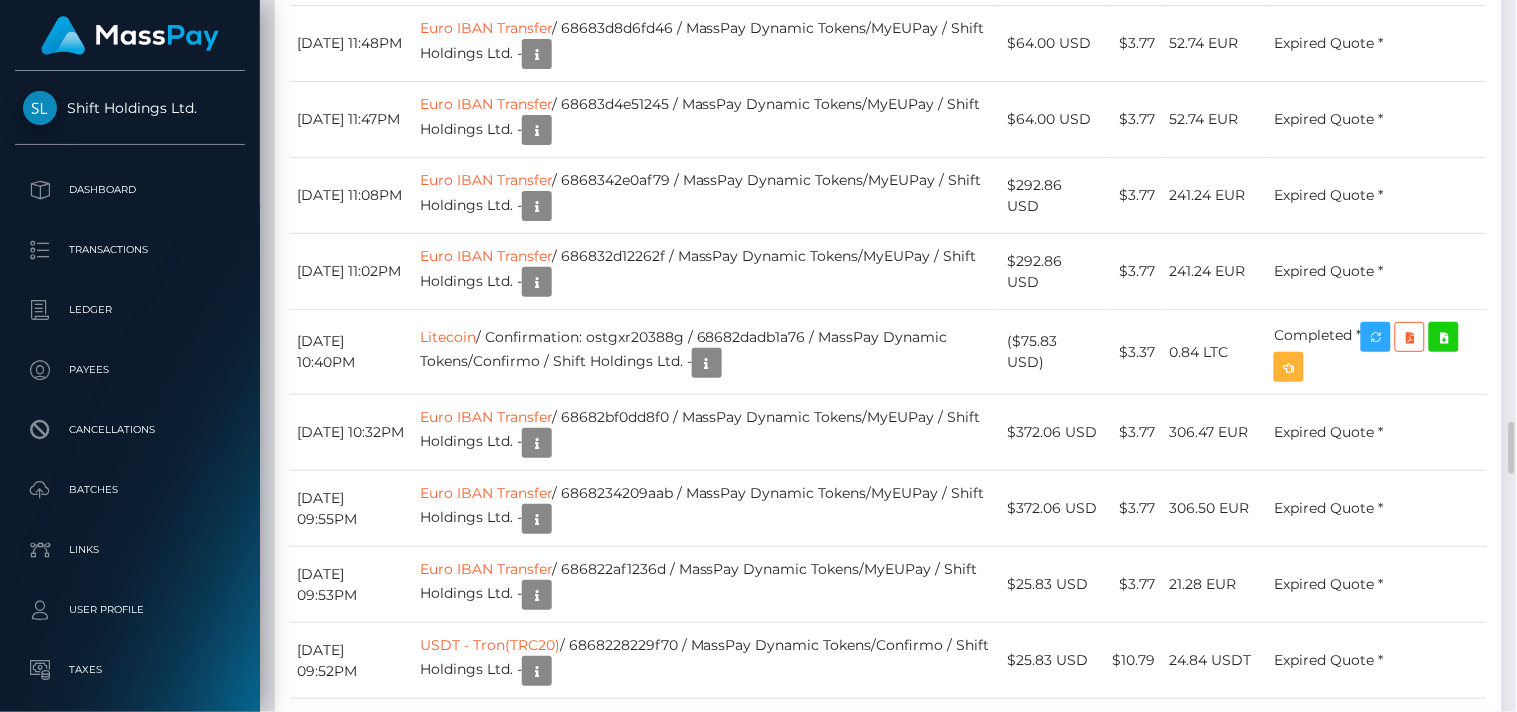 scroll, scrollTop: 240, scrollLeft: 380, axis: both 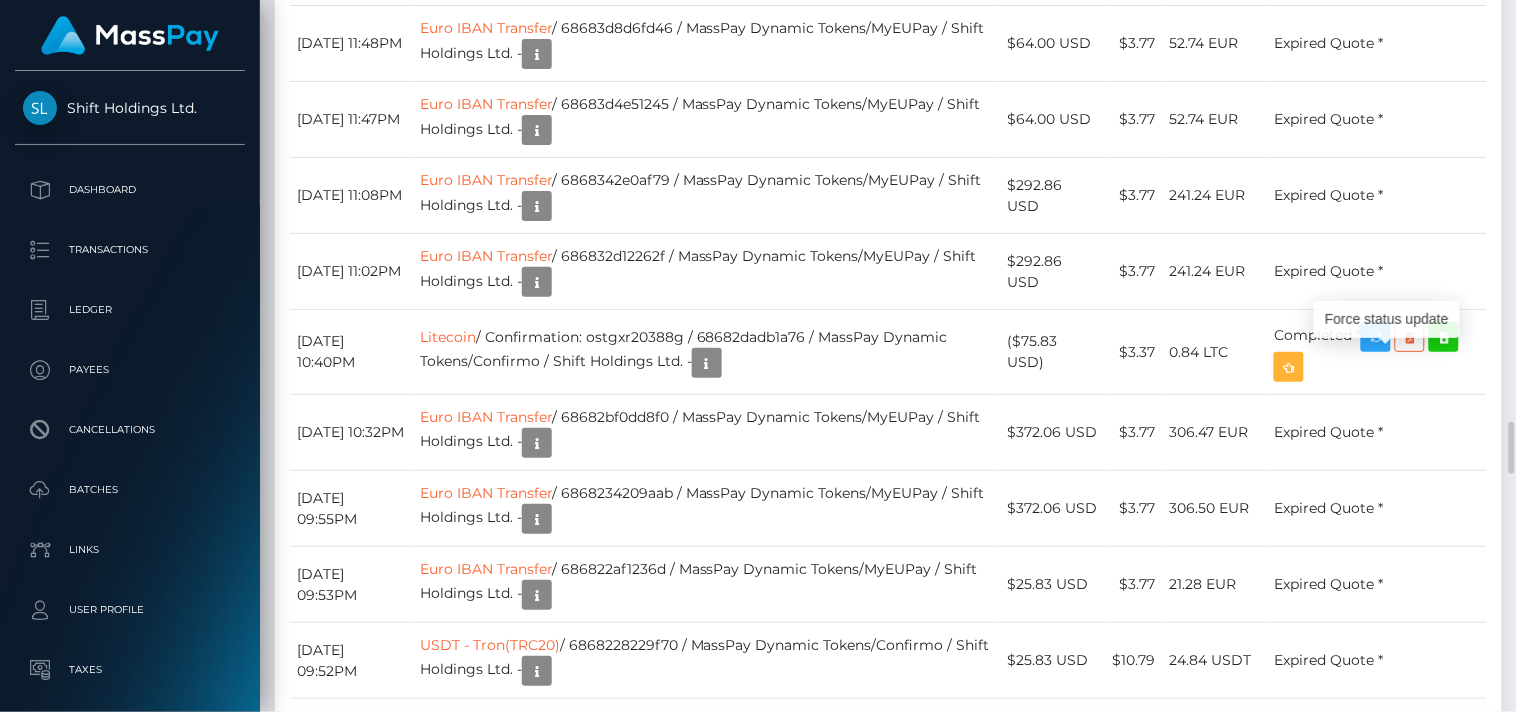 click at bounding box center (1392, -1157) 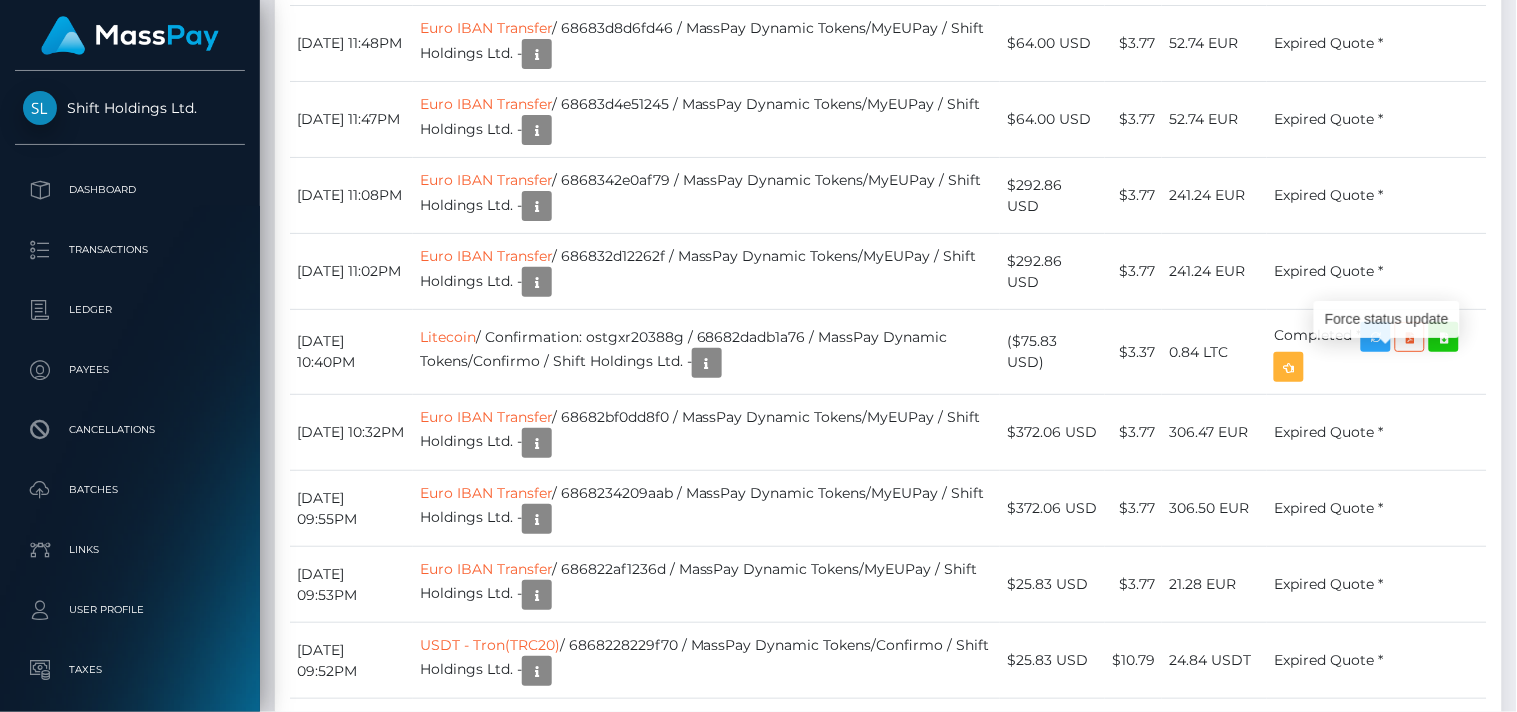 scroll, scrollTop: 240, scrollLeft: 380, axis: both 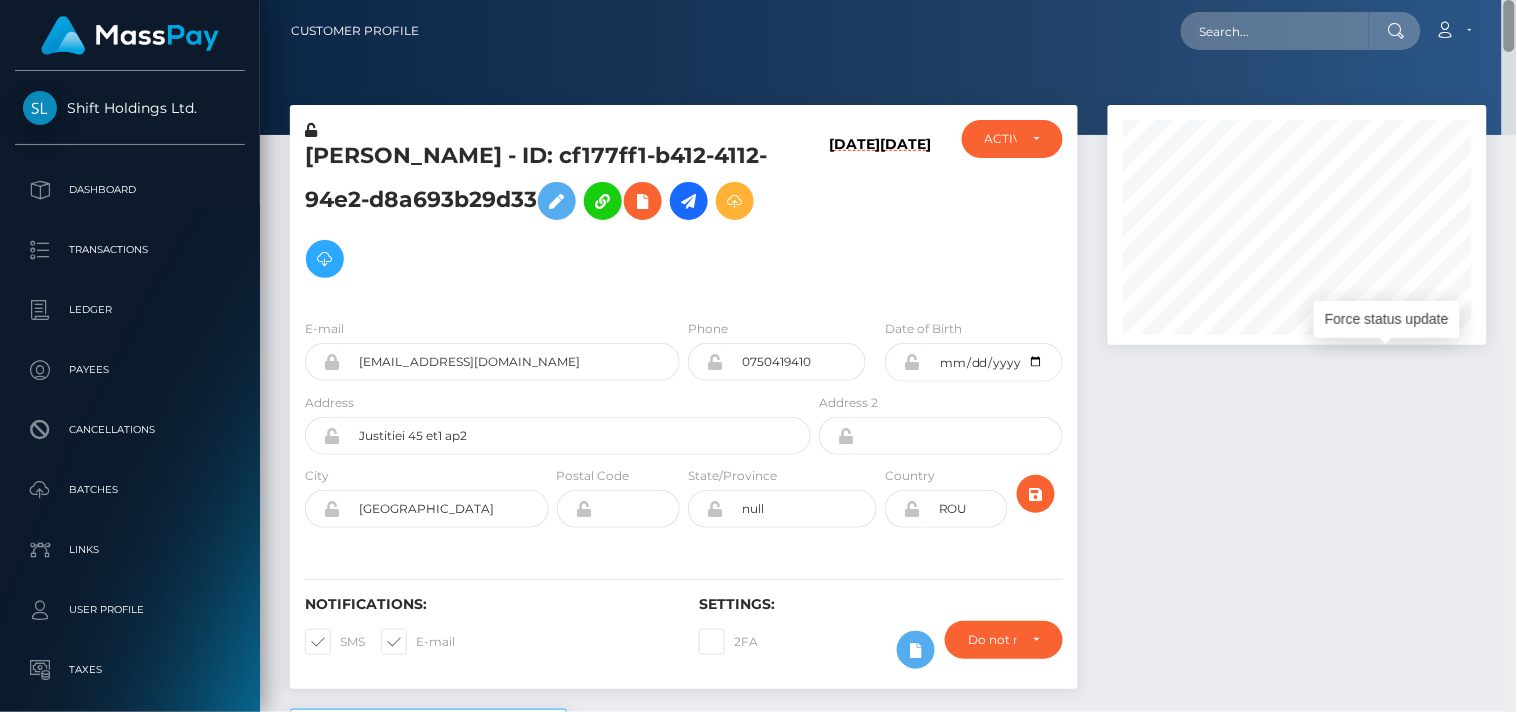 drag, startPoint x: 1515, startPoint y: 442, endPoint x: 1473, endPoint y: 8, distance: 436.02753 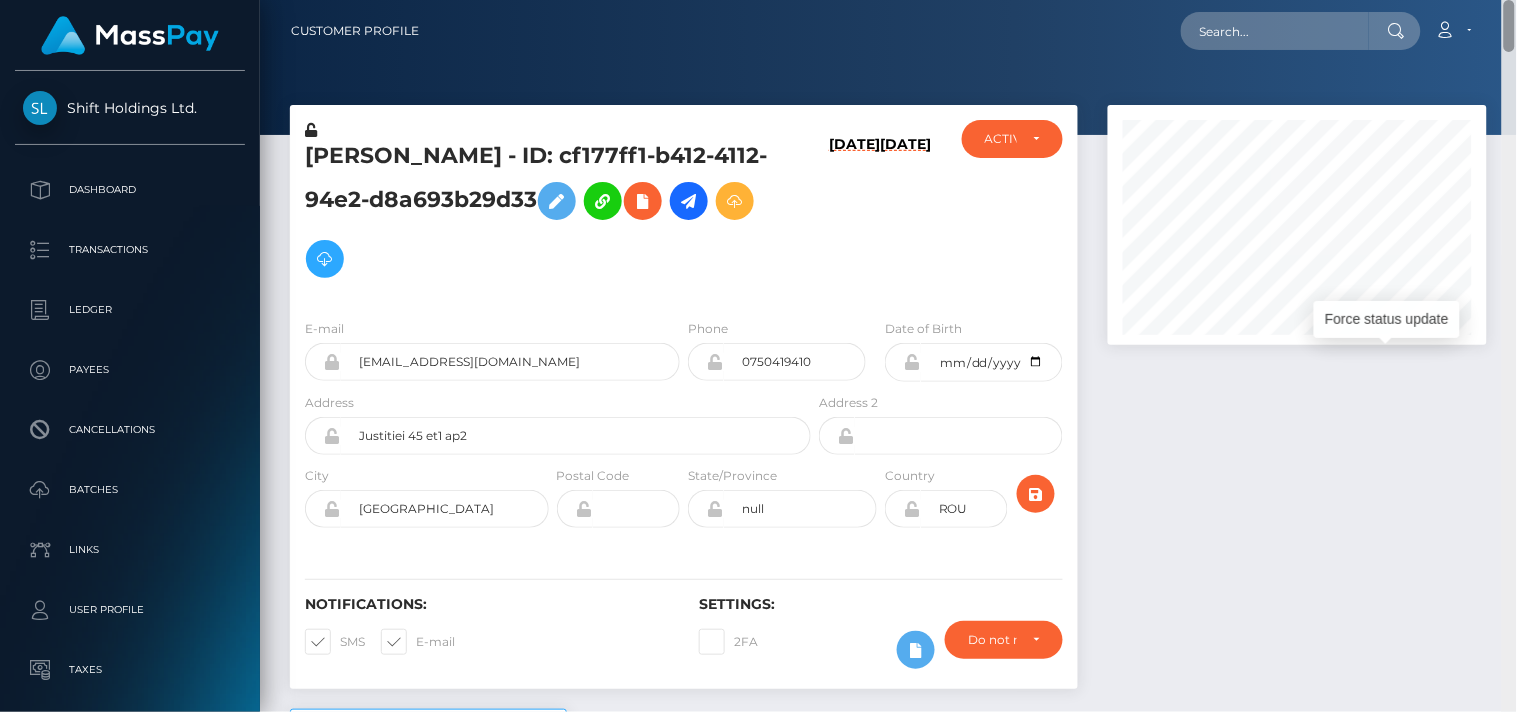 click on "Customer Profile
Loading...
Loading..." at bounding box center [888, 356] 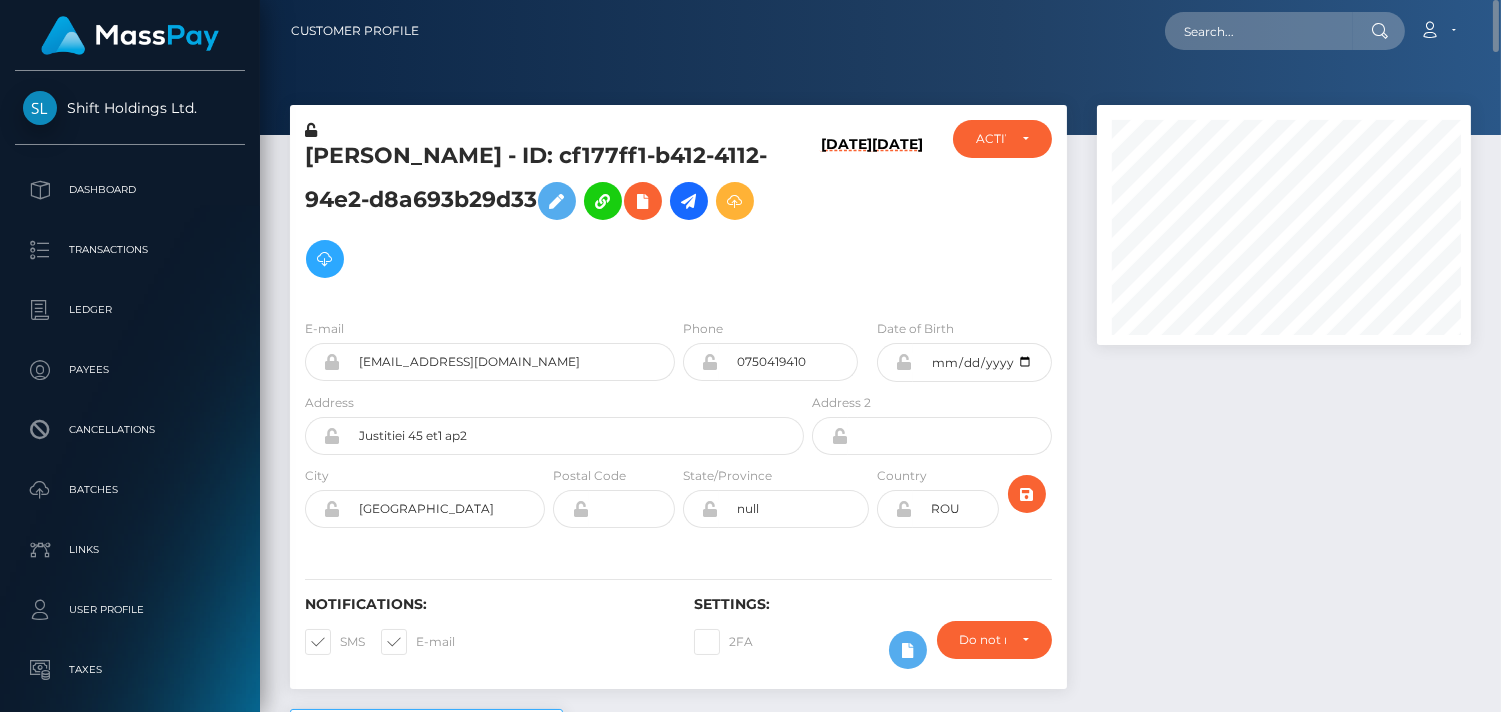 scroll, scrollTop: 240, scrollLeft: 374, axis: both 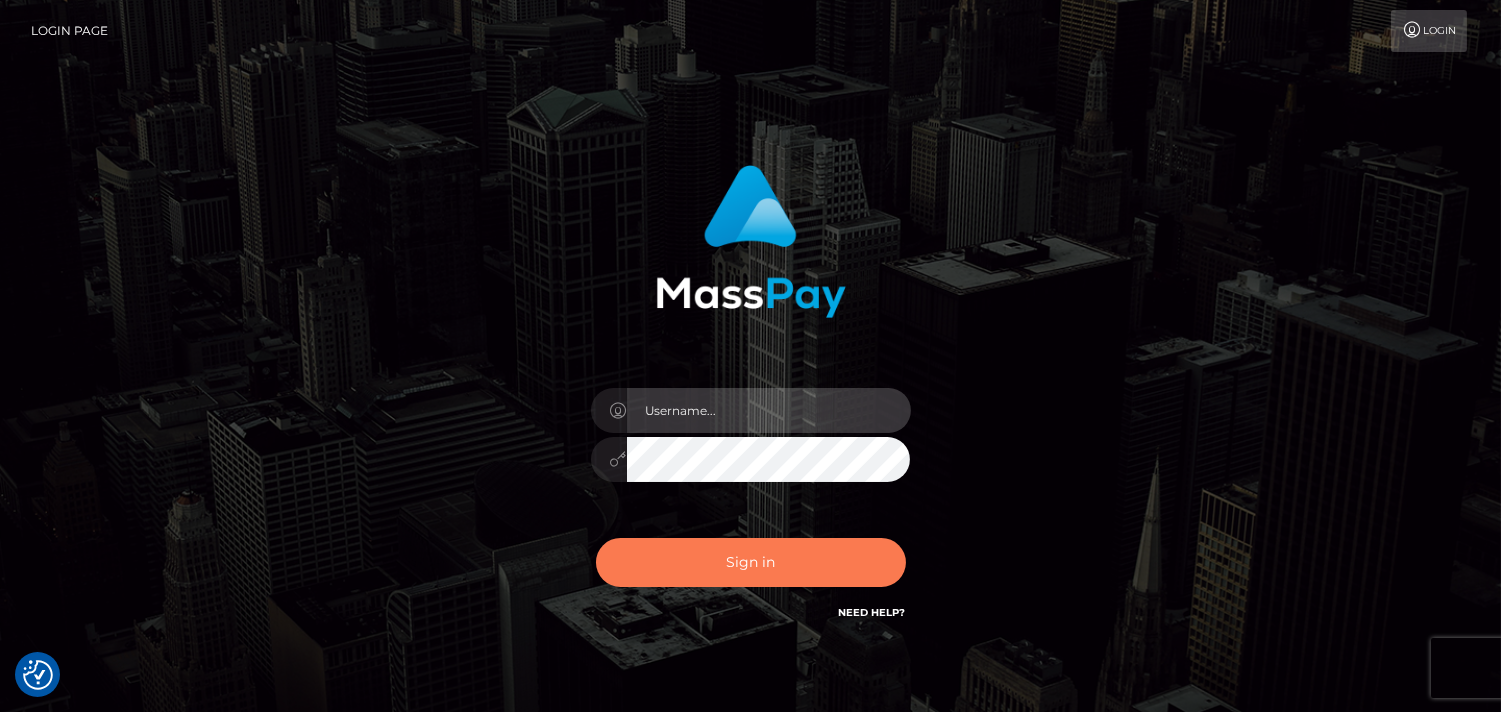 type on "[DOMAIN_NAME]" 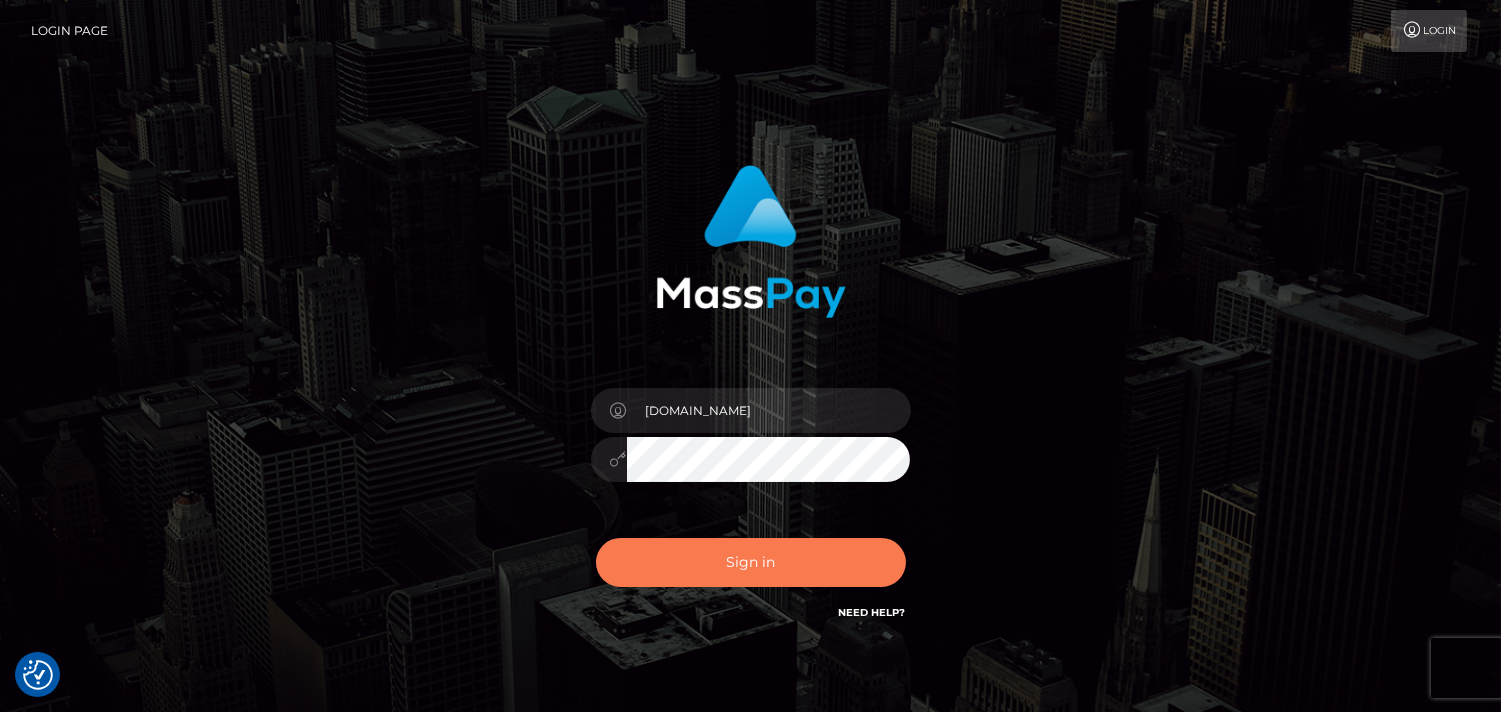 click on "Sign in" at bounding box center (751, 562) 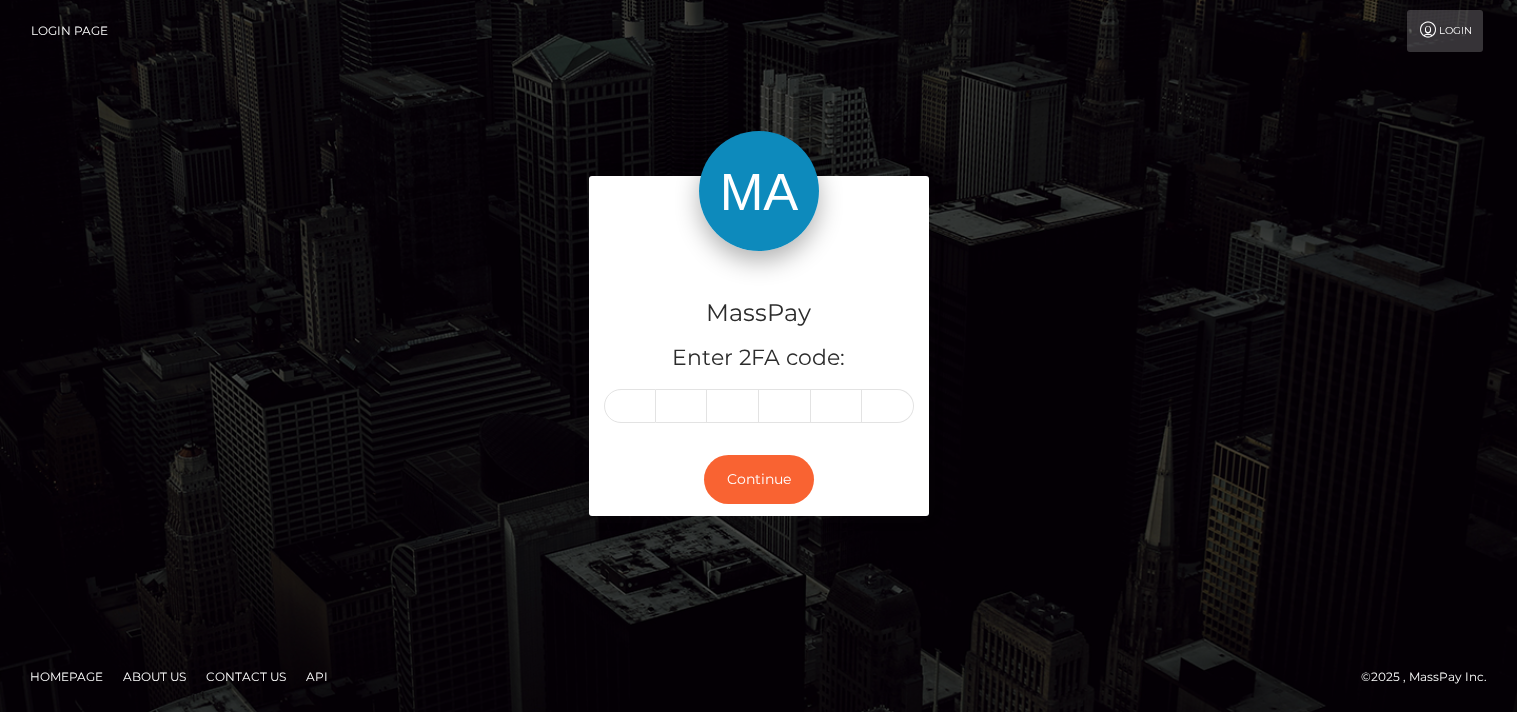 scroll, scrollTop: 0, scrollLeft: 0, axis: both 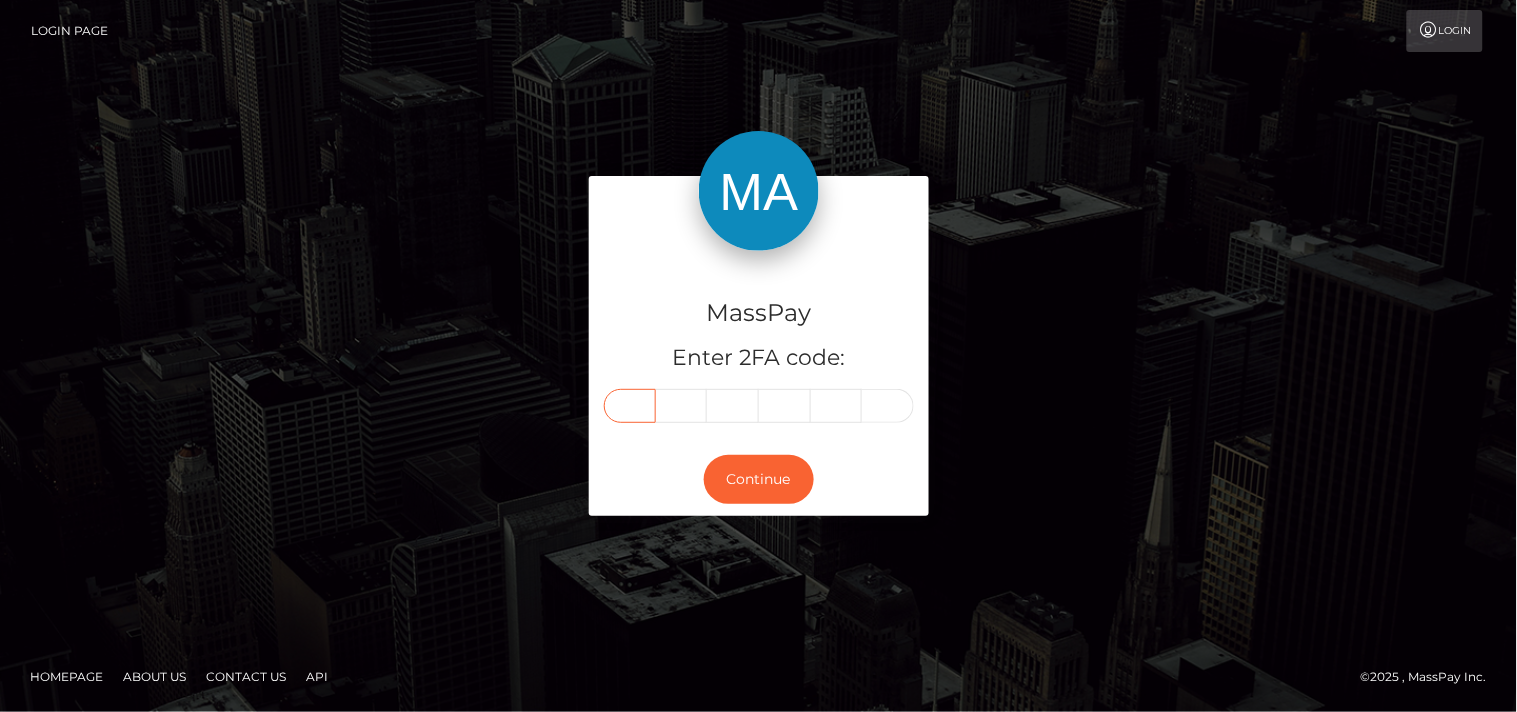 click at bounding box center [630, 406] 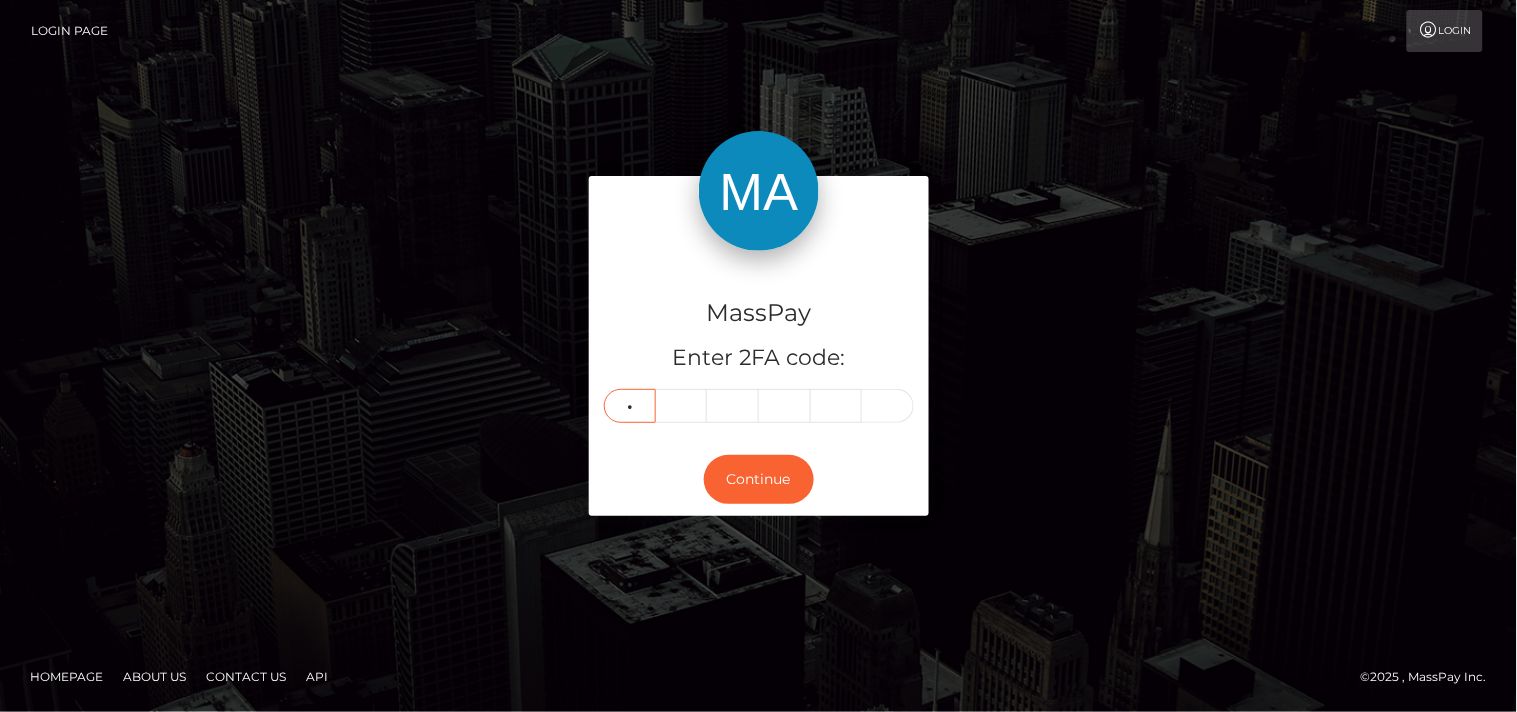 type on "6" 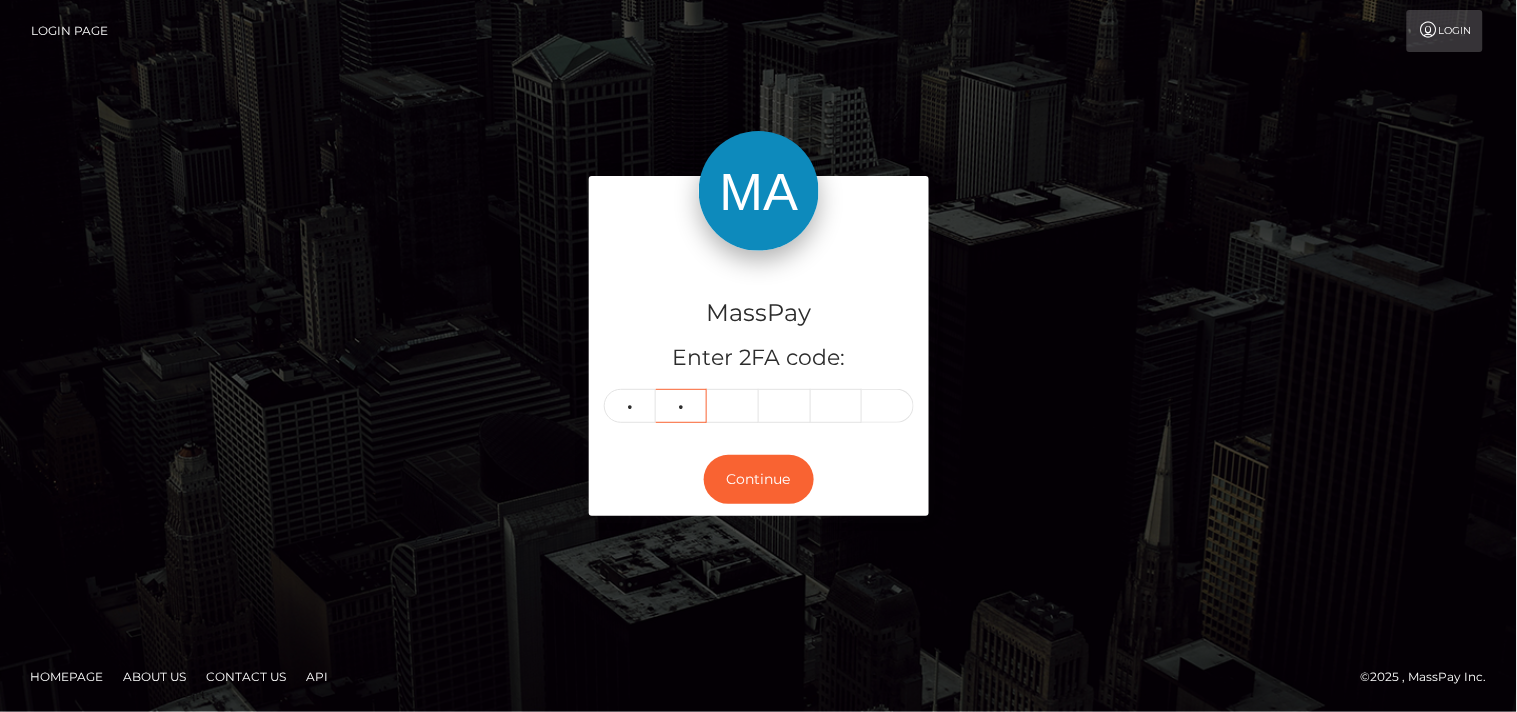 type on "5" 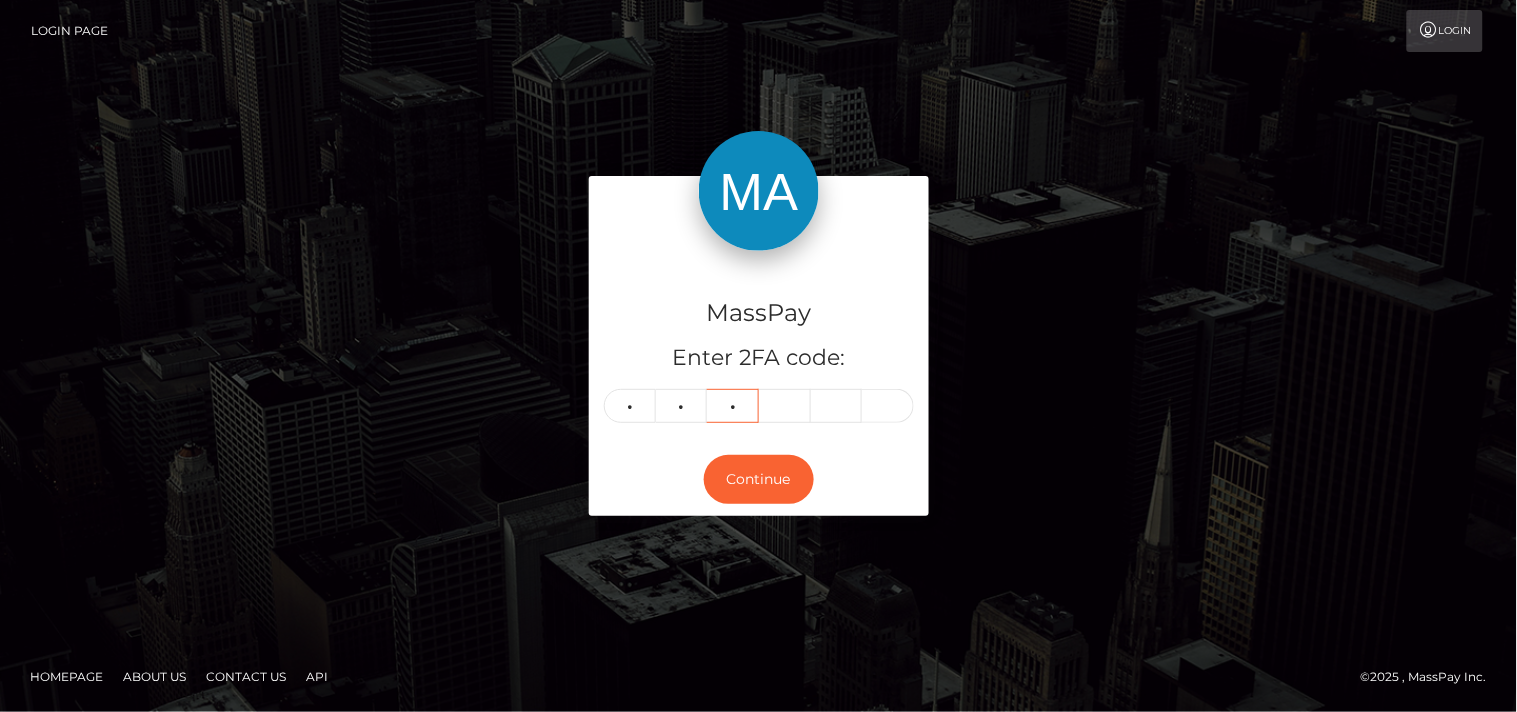 type on "3" 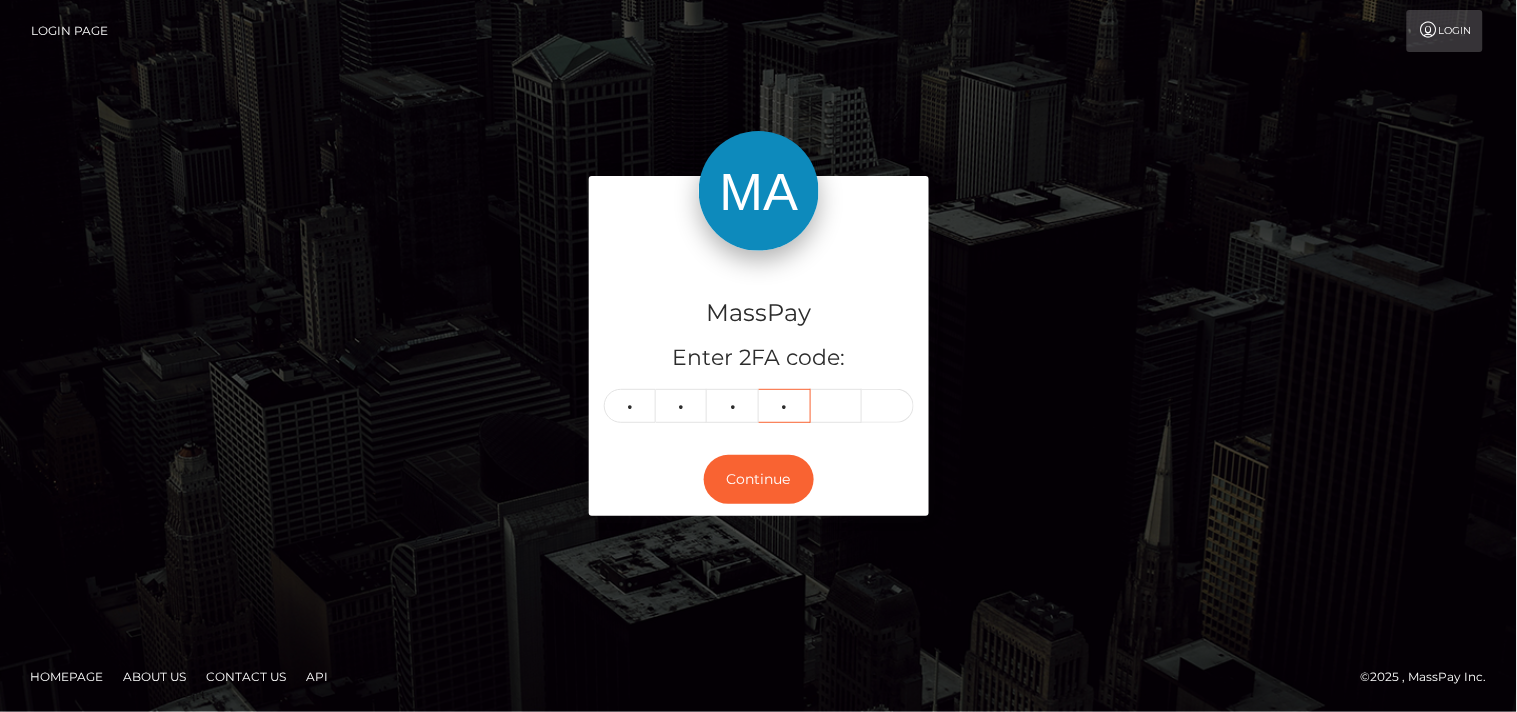 type on "6" 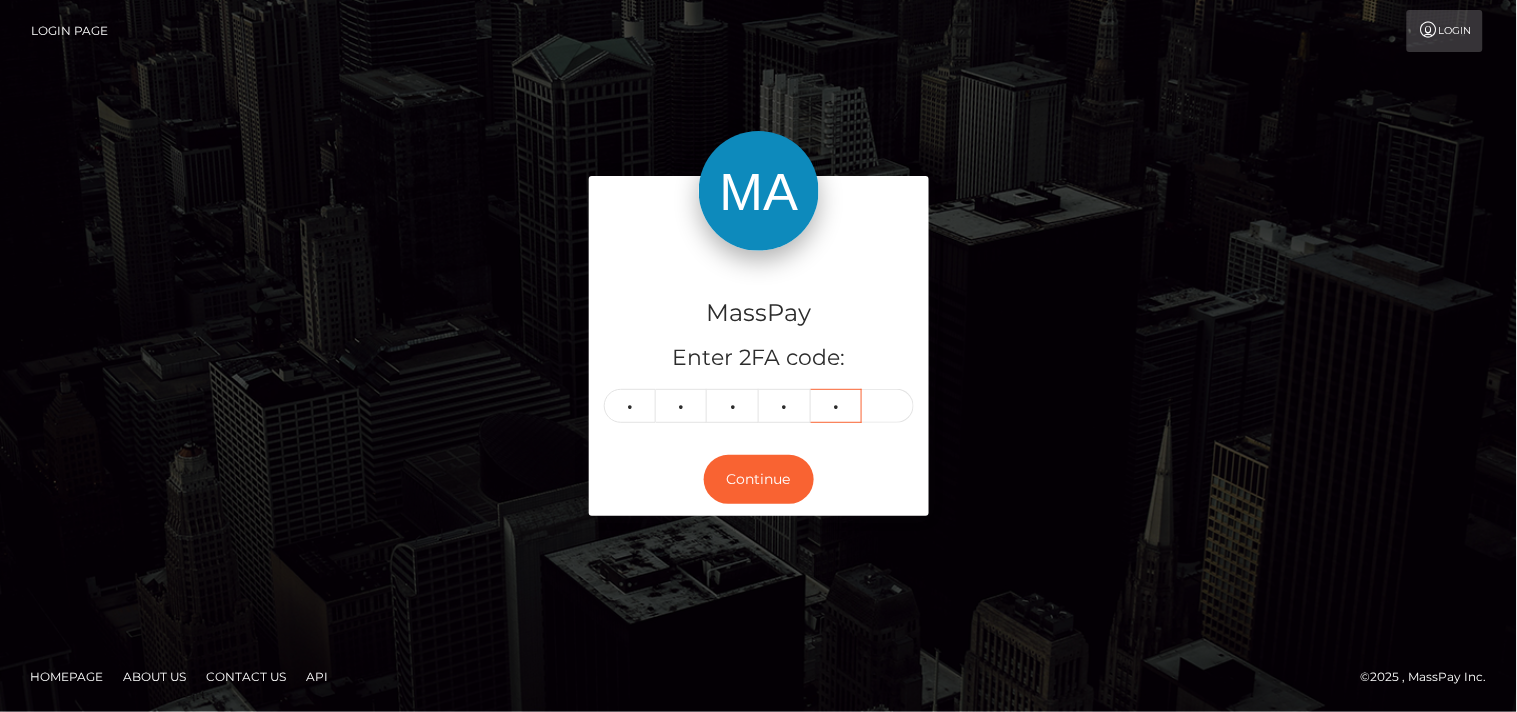 type on "5" 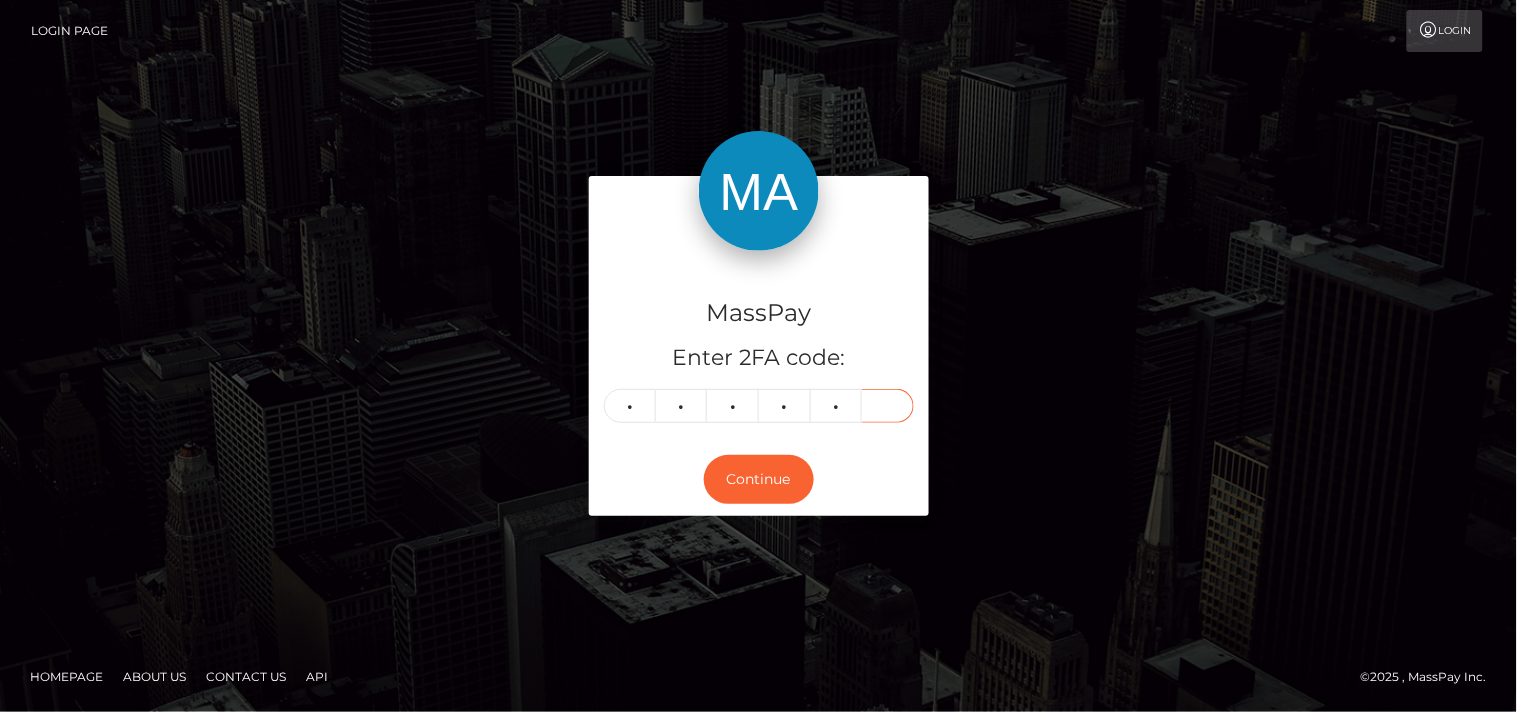 type on "0" 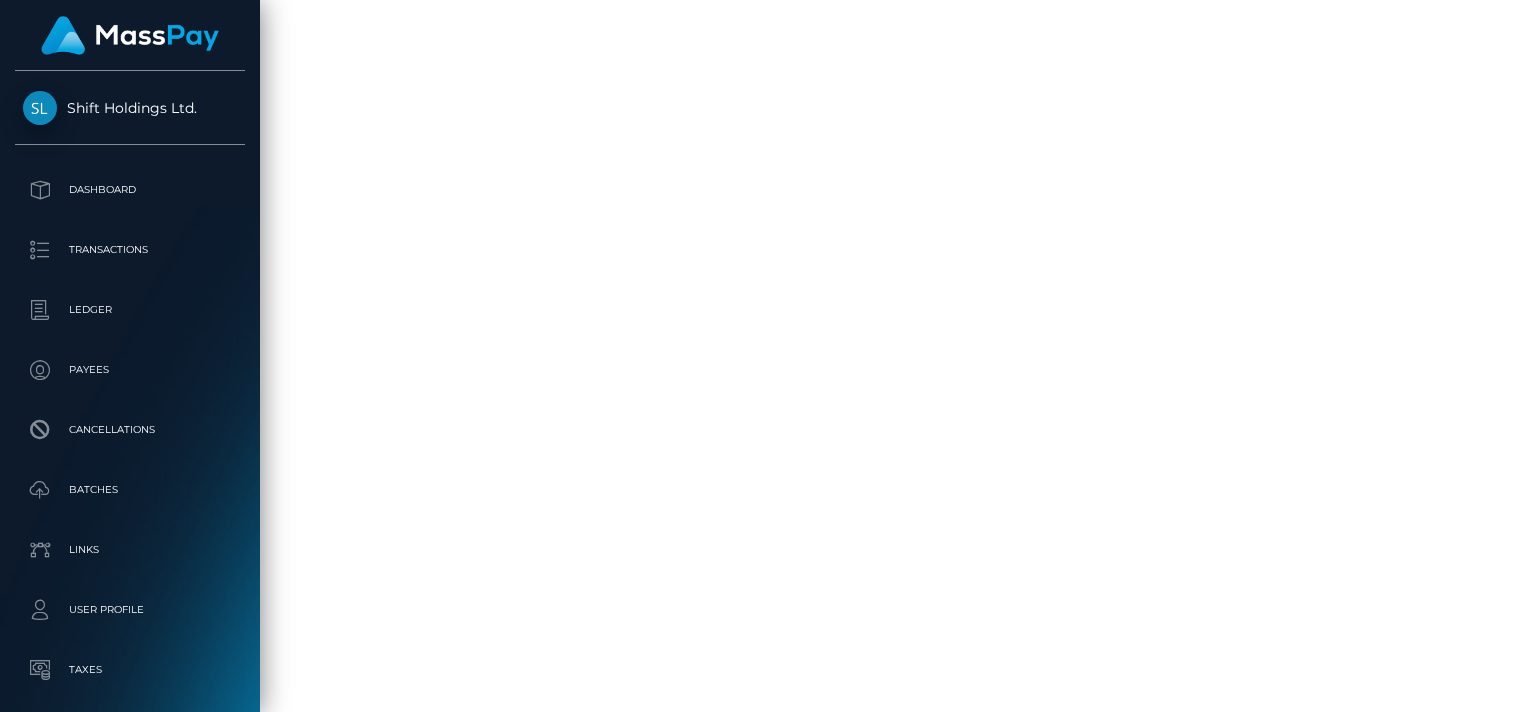 scroll, scrollTop: 0, scrollLeft: 0, axis: both 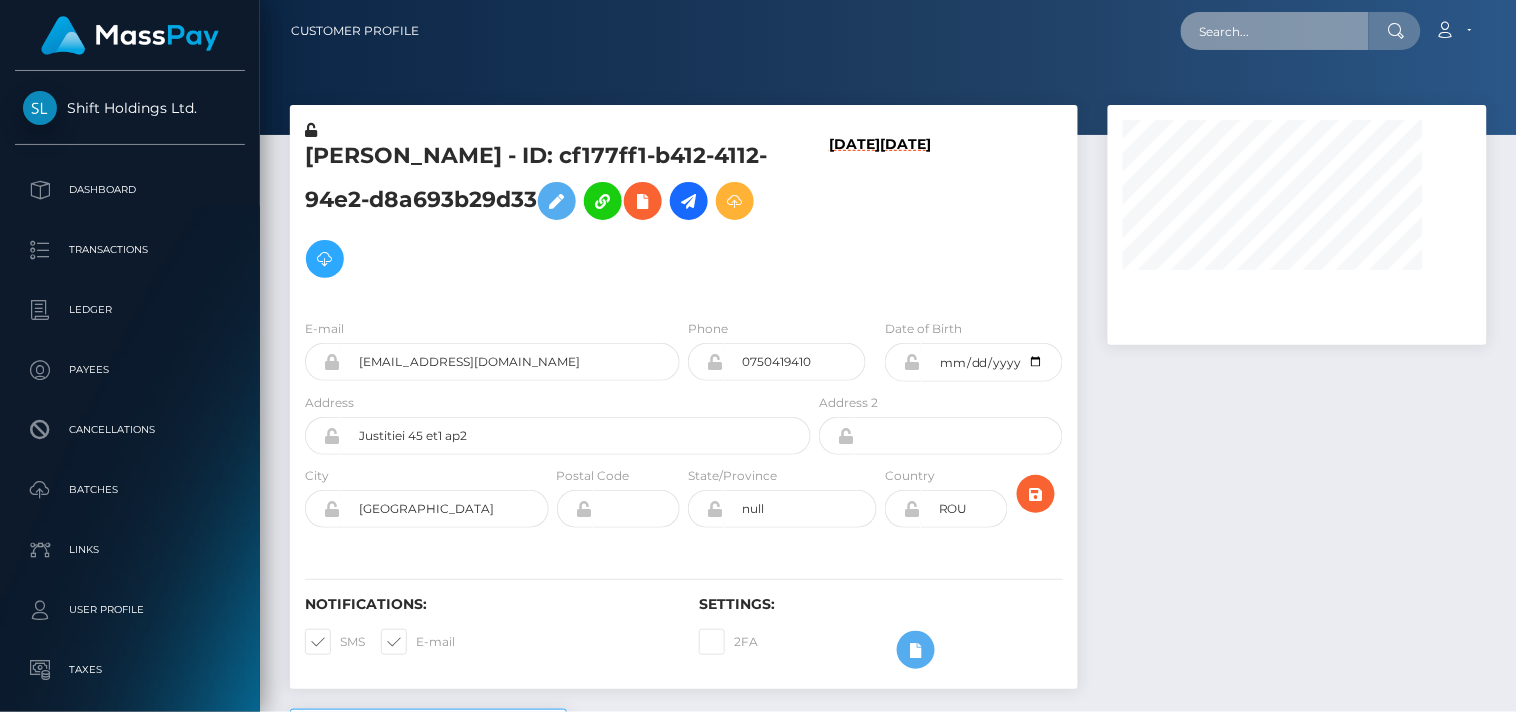 click at bounding box center [1275, 31] 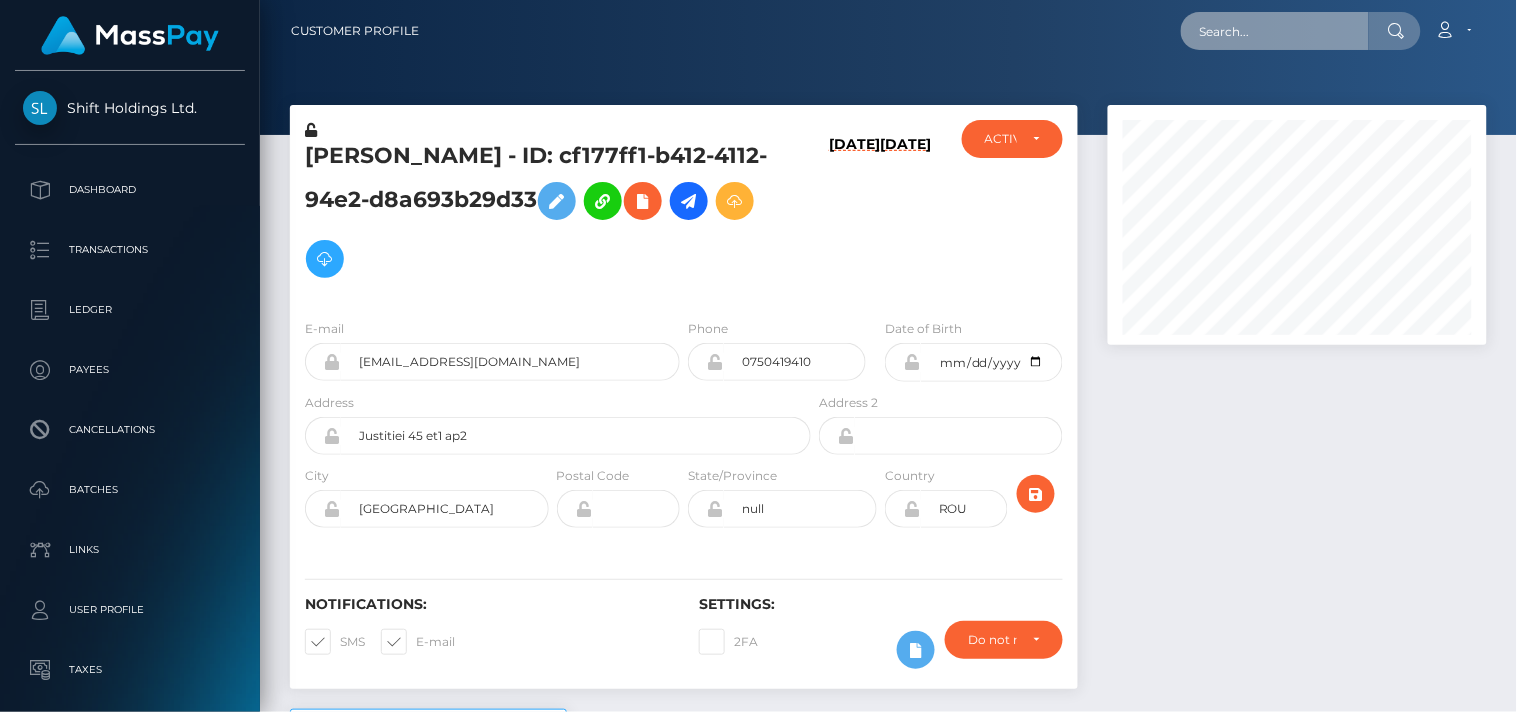 scroll, scrollTop: 999760, scrollLeft: 999621, axis: both 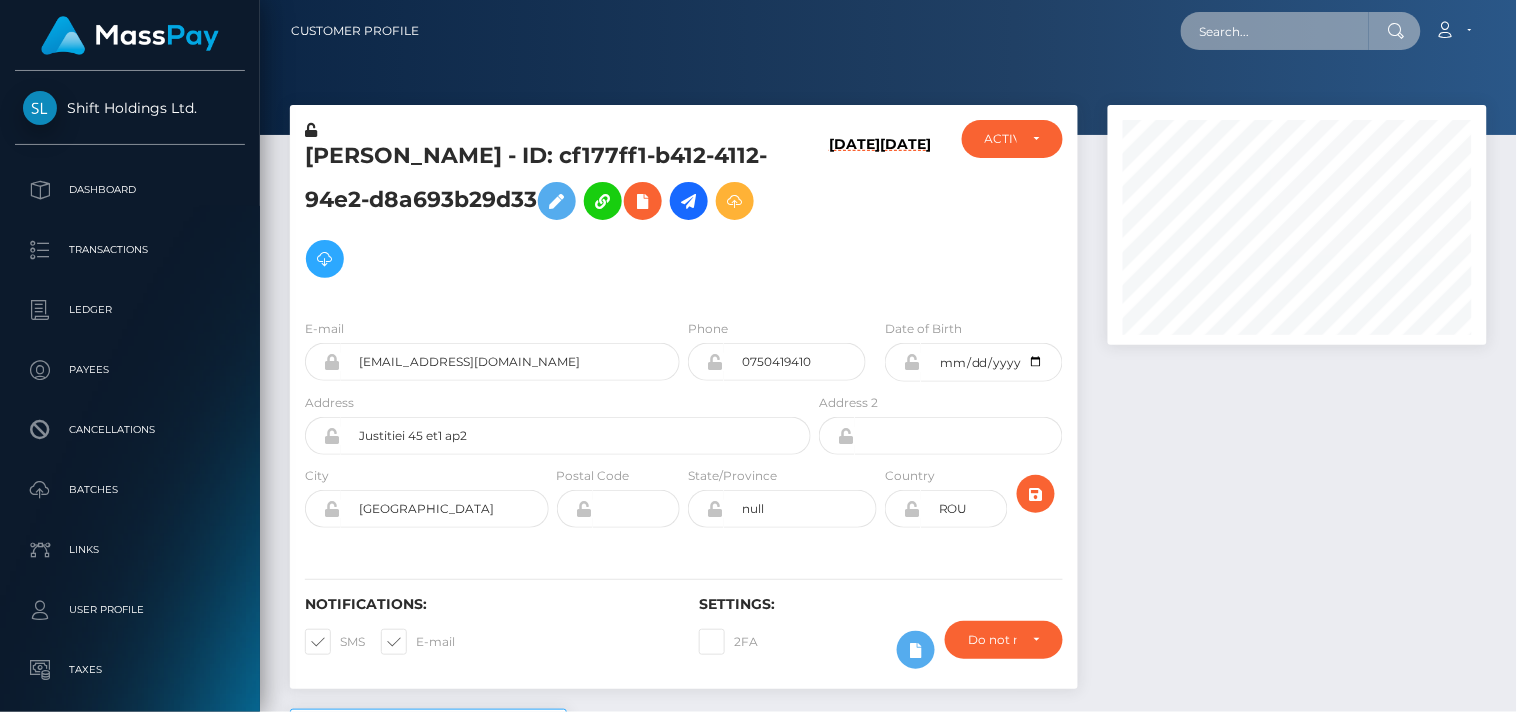 paste on "secure@zendesk.2fa.com" 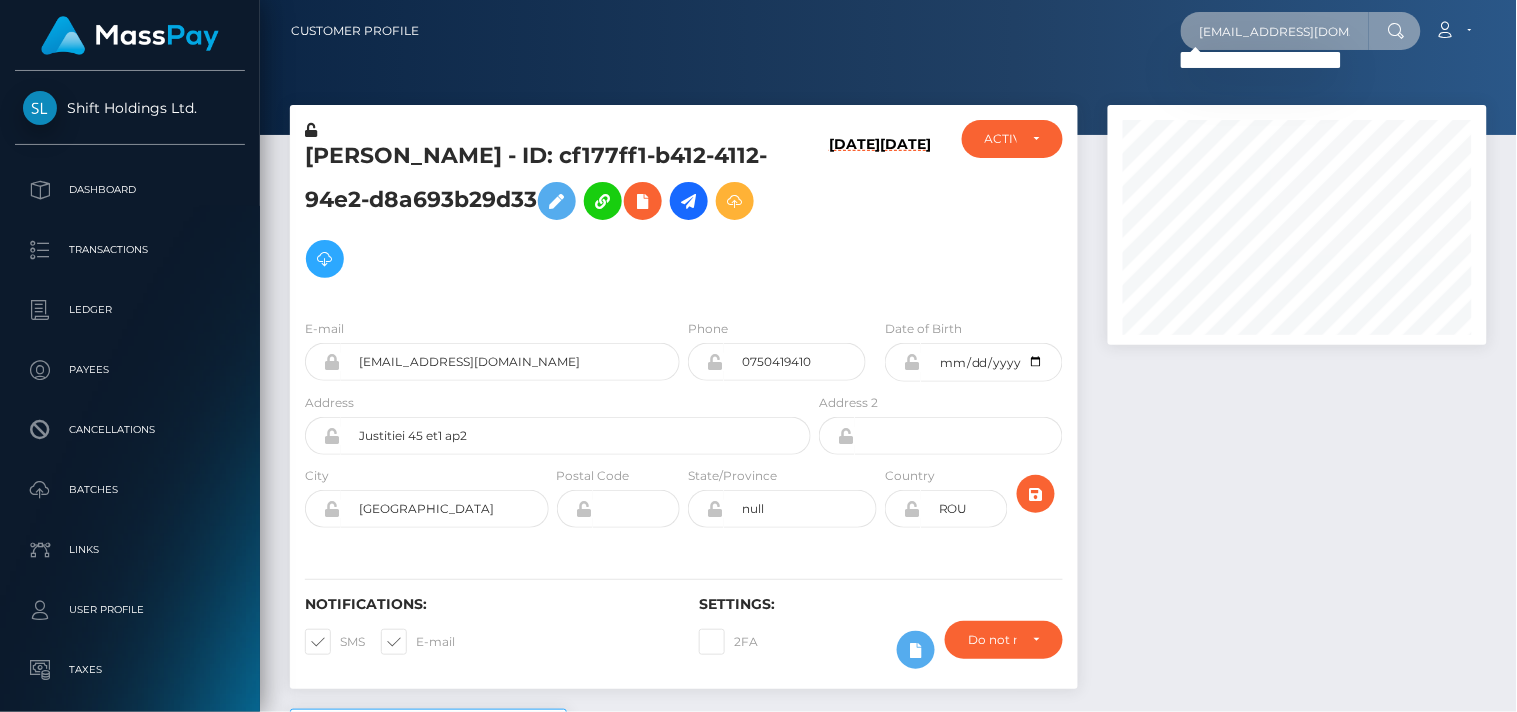 type on "secure@zendesk.2fa.com" 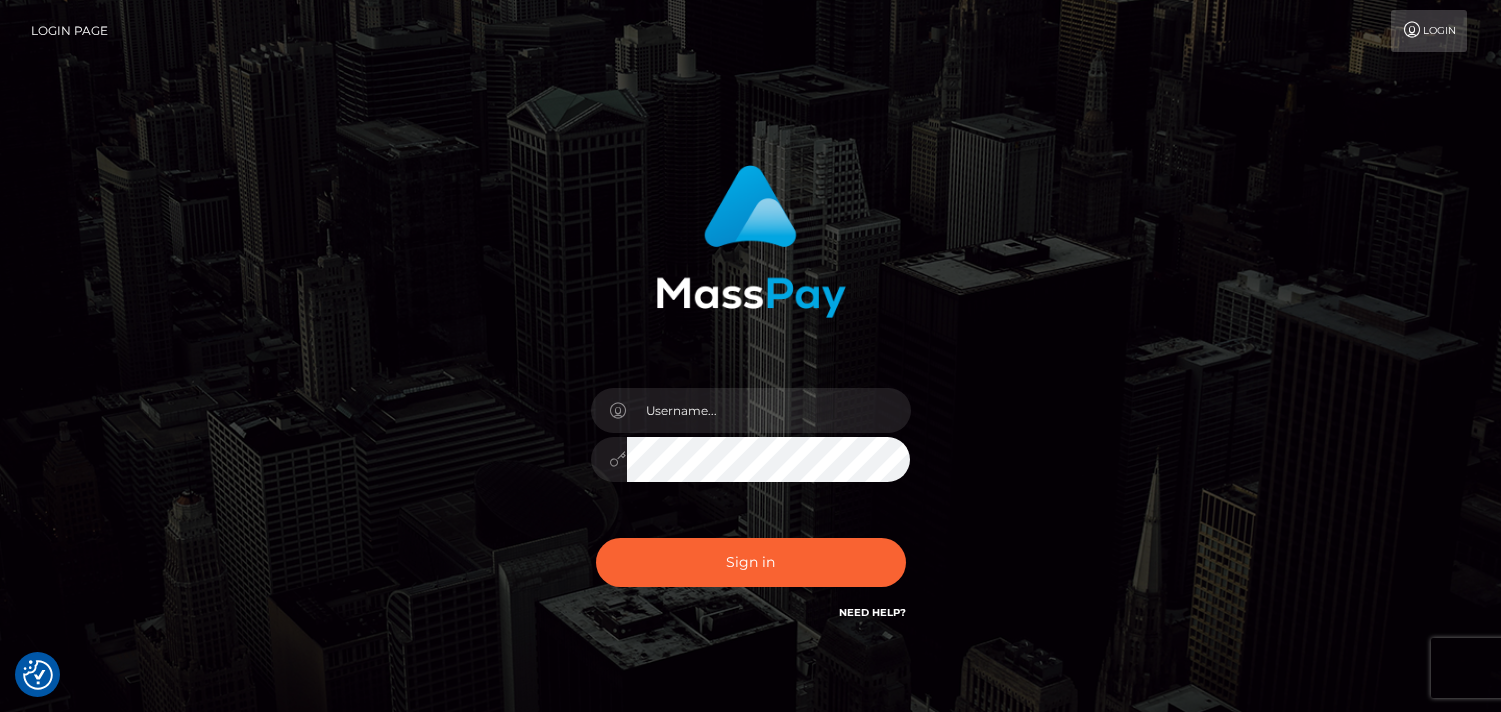scroll, scrollTop: 0, scrollLeft: 0, axis: both 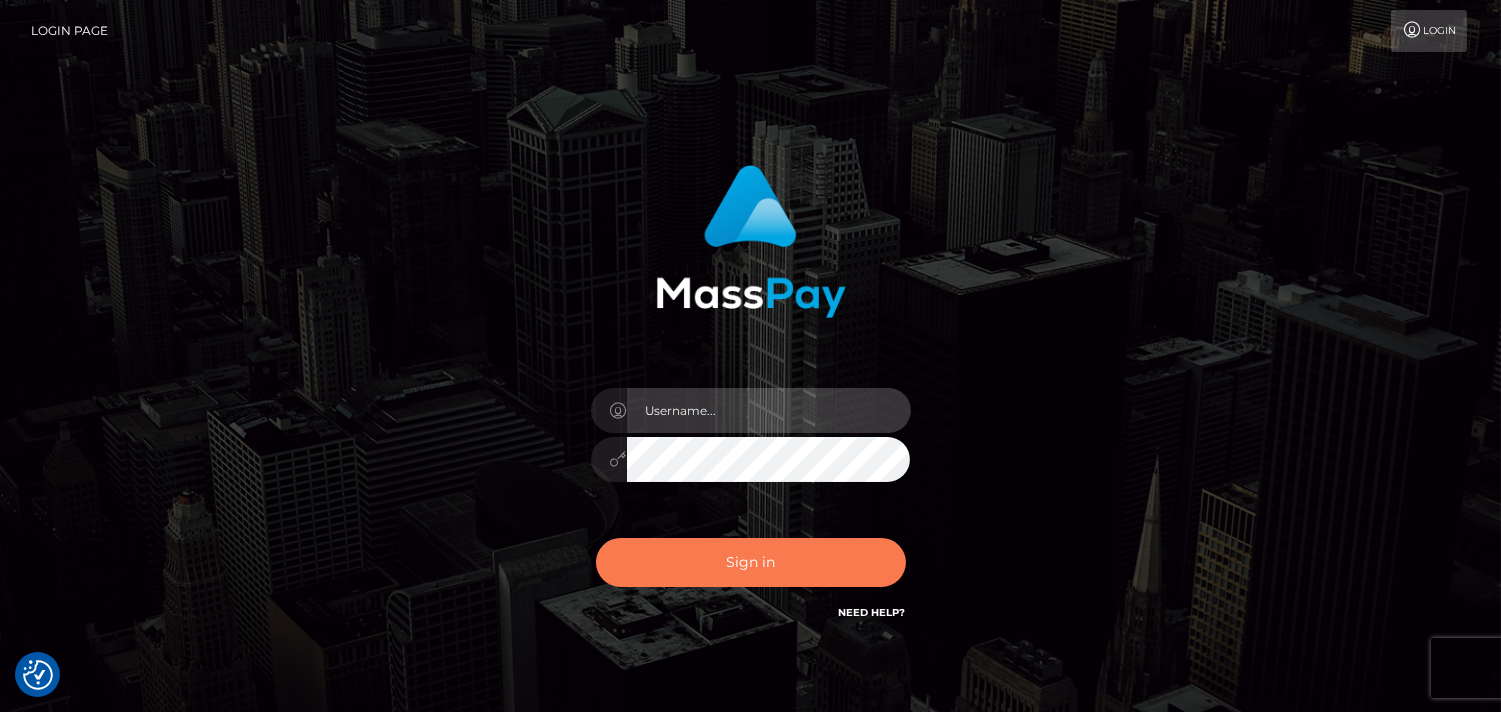 type on "Pk.es" 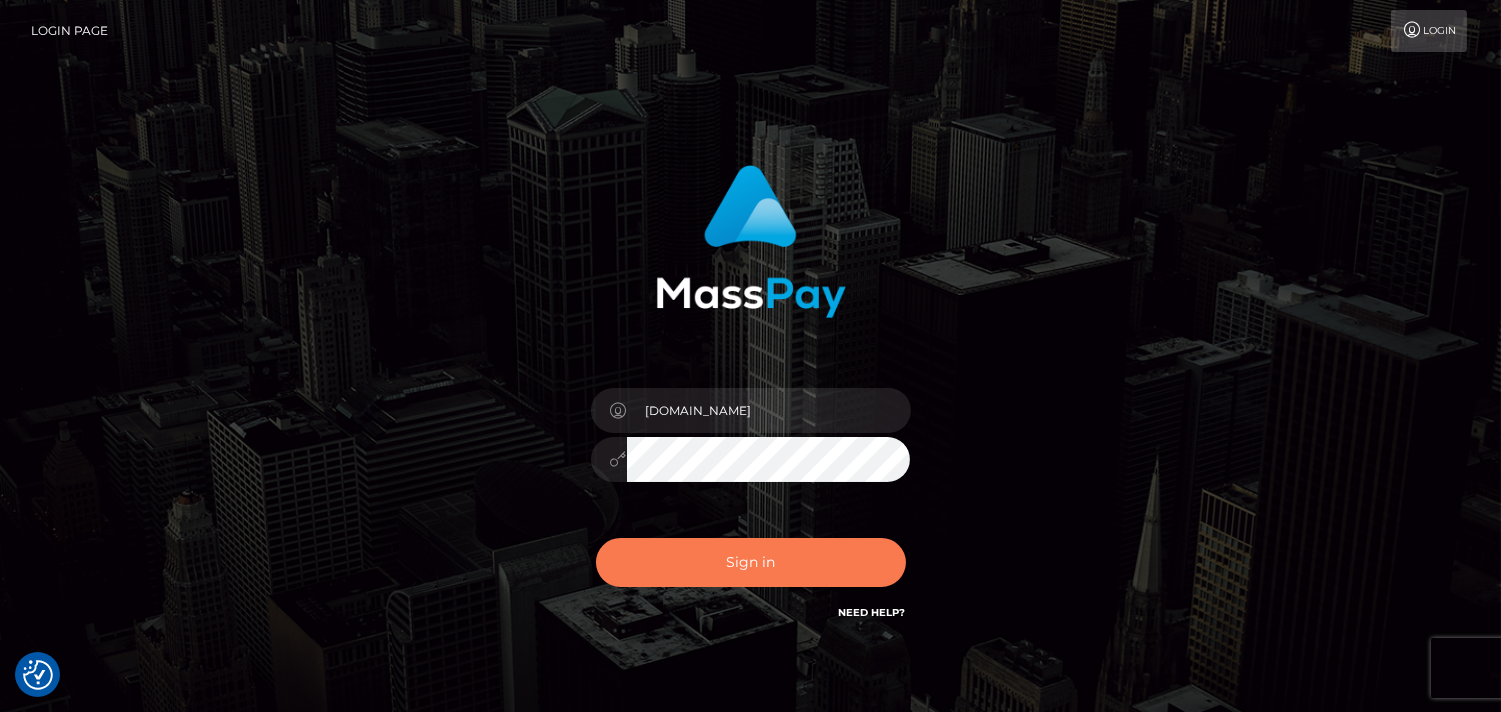 click on "Sign in" at bounding box center (751, 562) 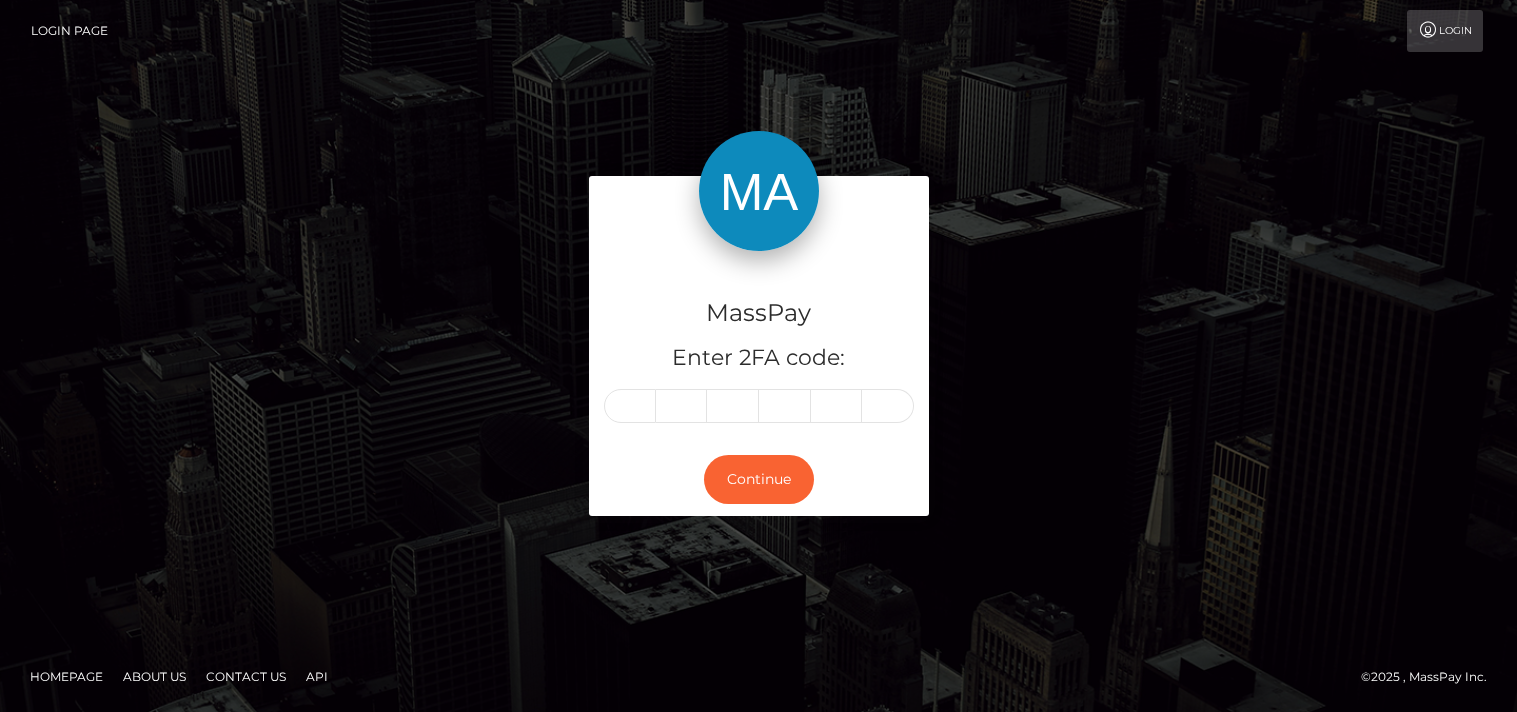 scroll, scrollTop: 0, scrollLeft: 0, axis: both 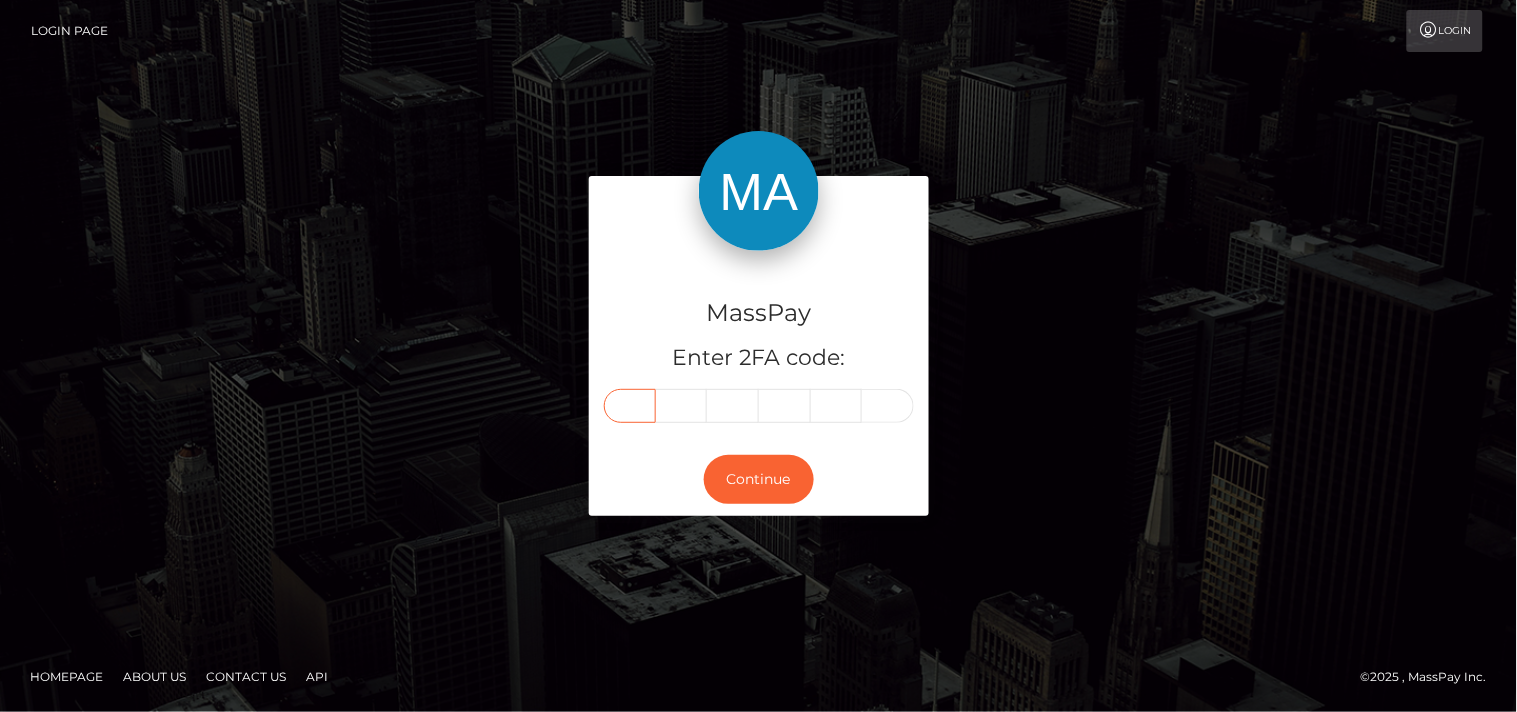 click at bounding box center (630, 406) 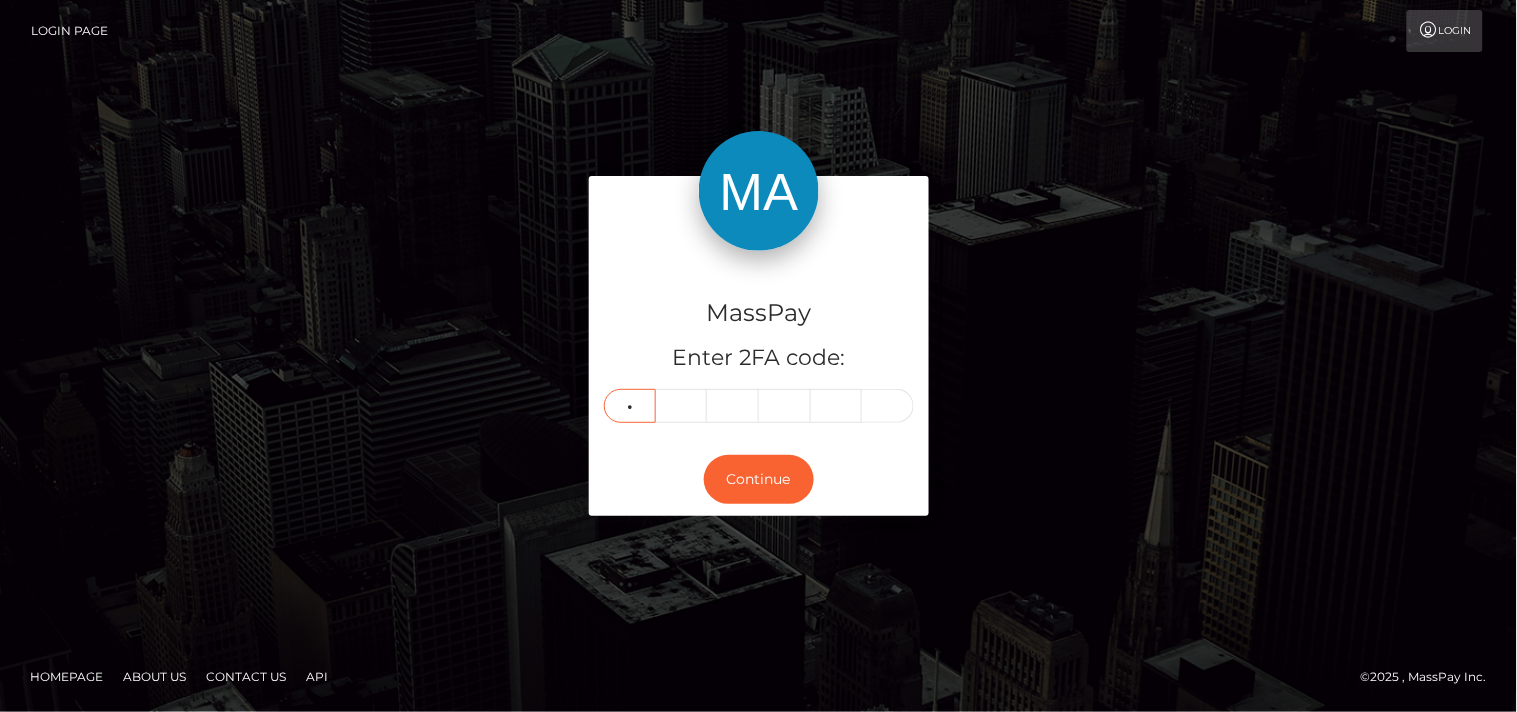 type on "9" 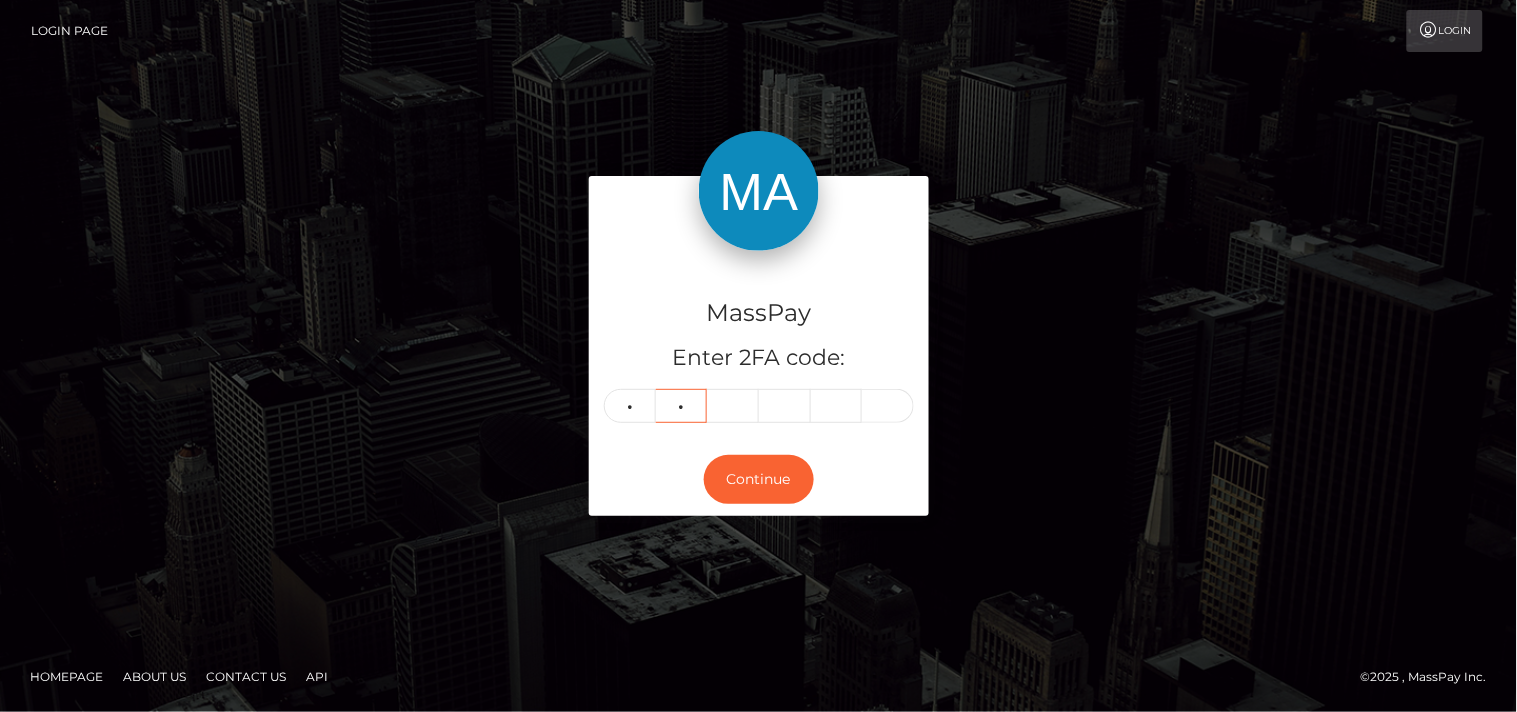 type on "3" 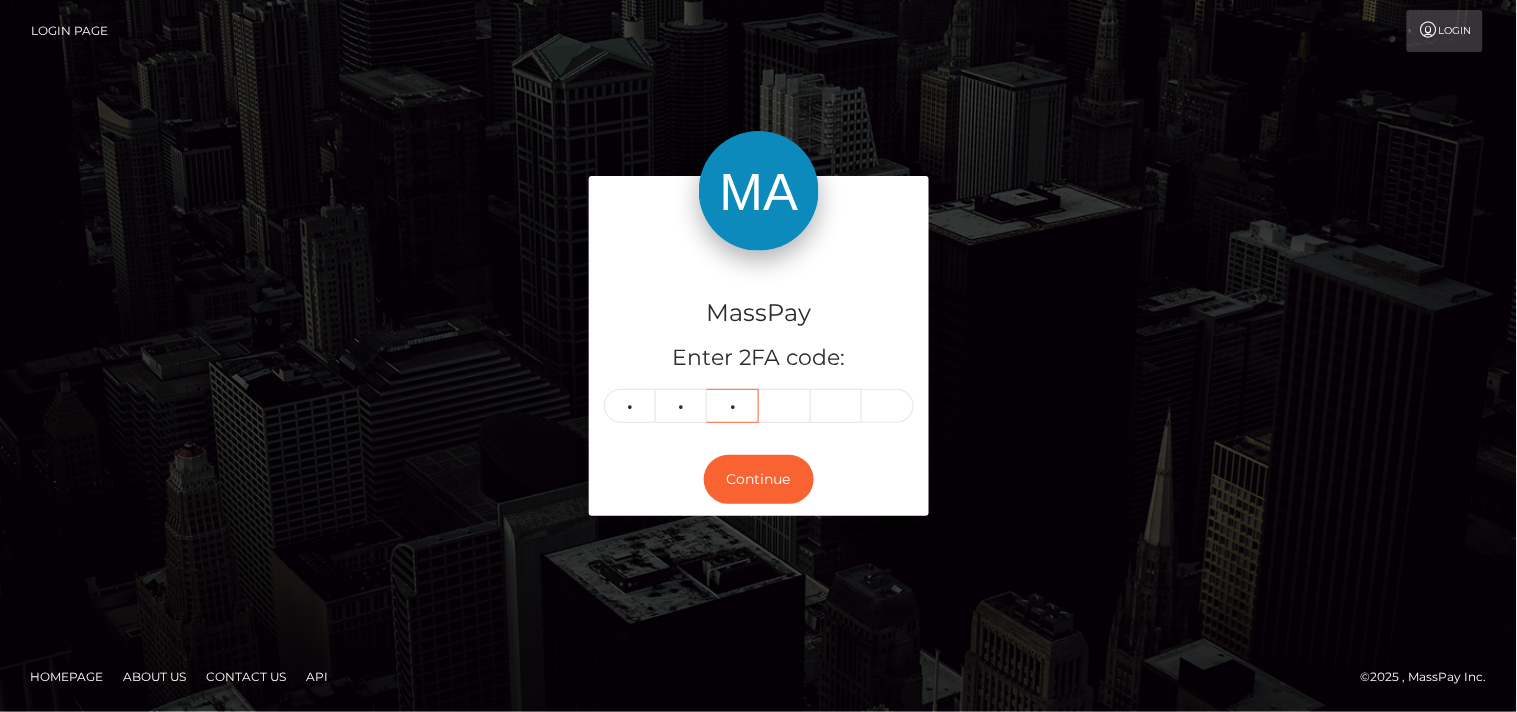 type on "0" 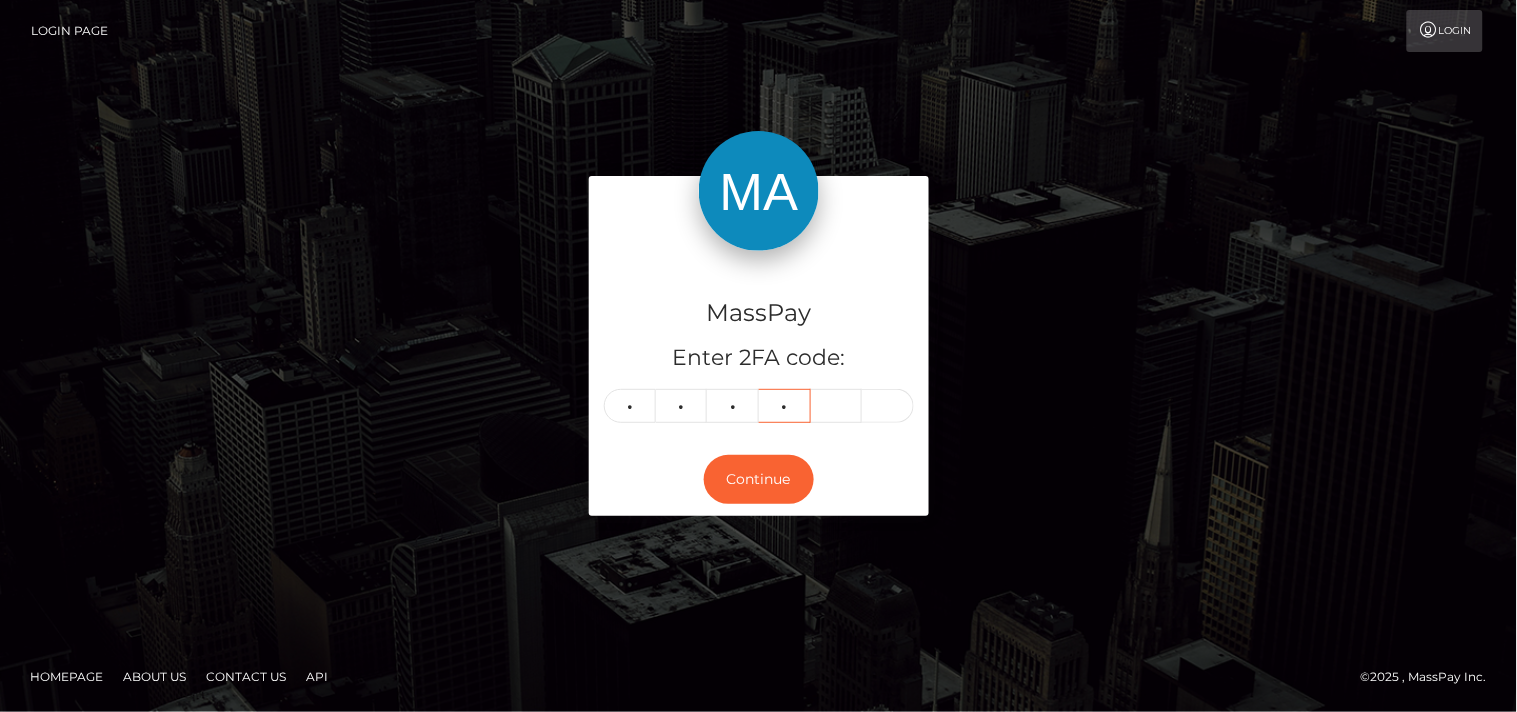 type on "8" 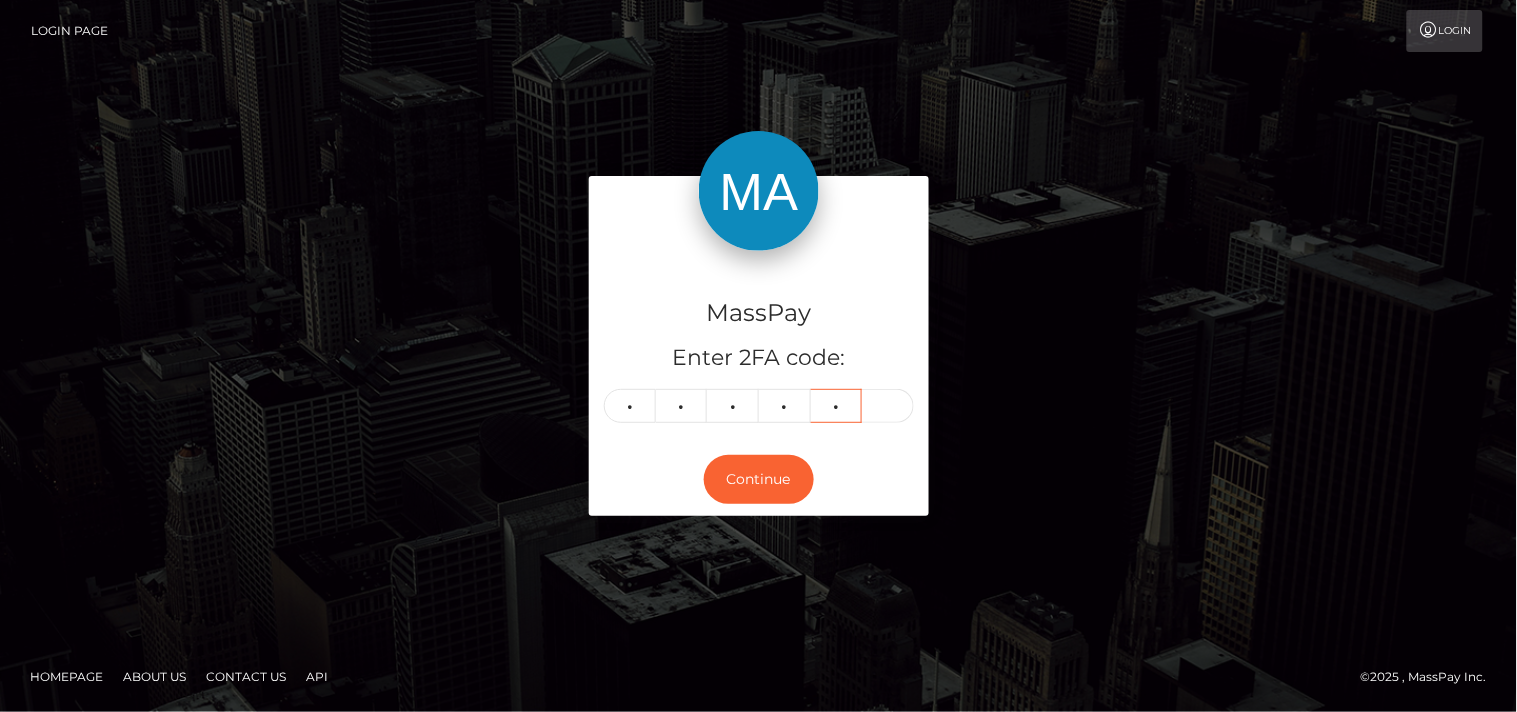 type on "6" 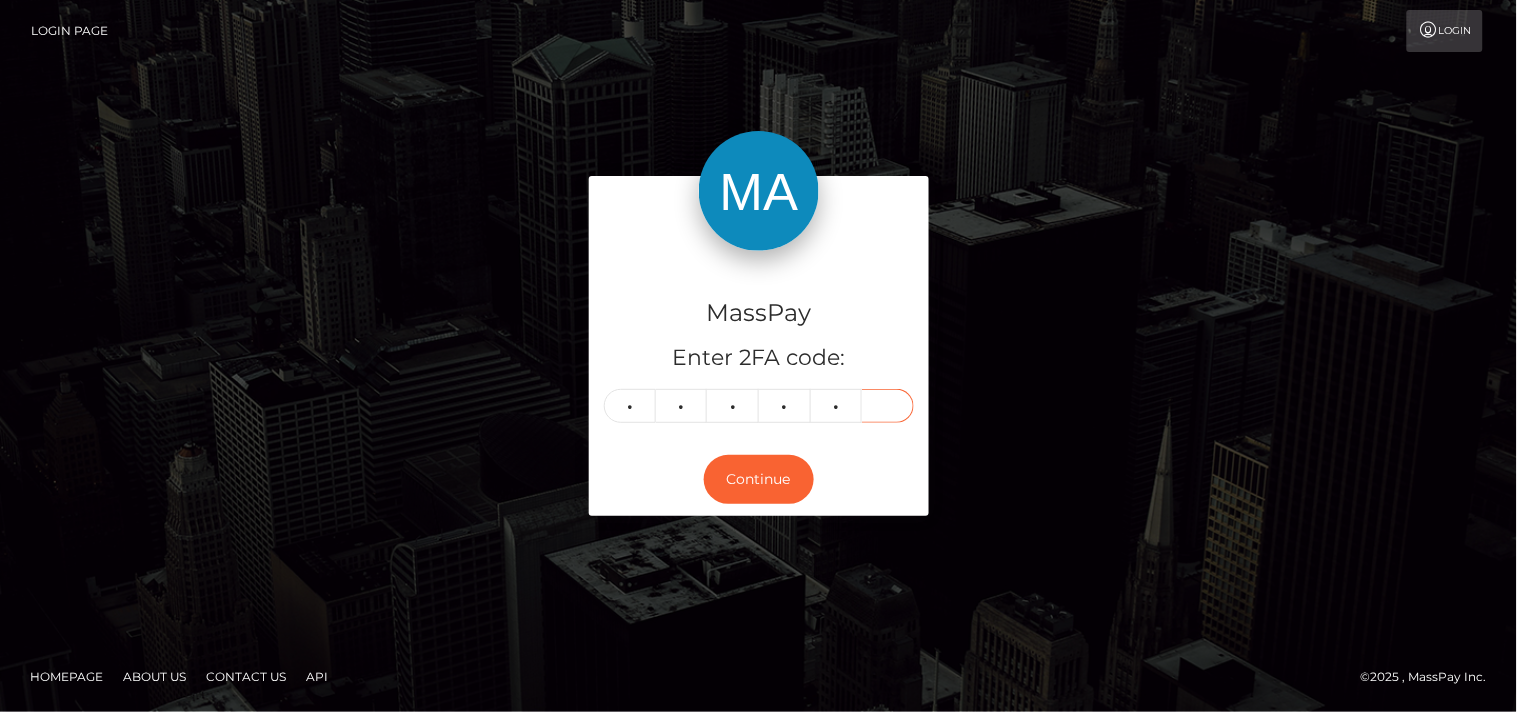 type on "7" 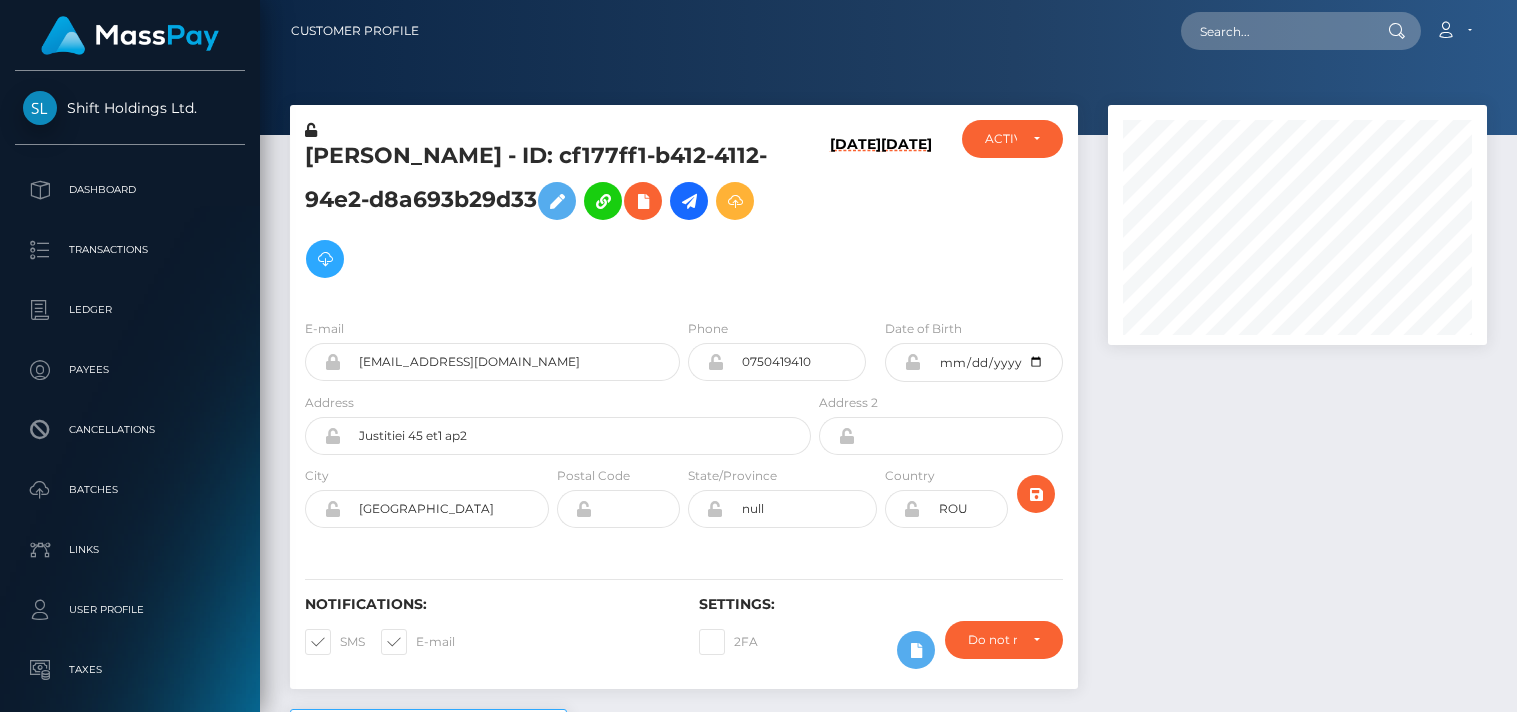 scroll, scrollTop: 0, scrollLeft: 0, axis: both 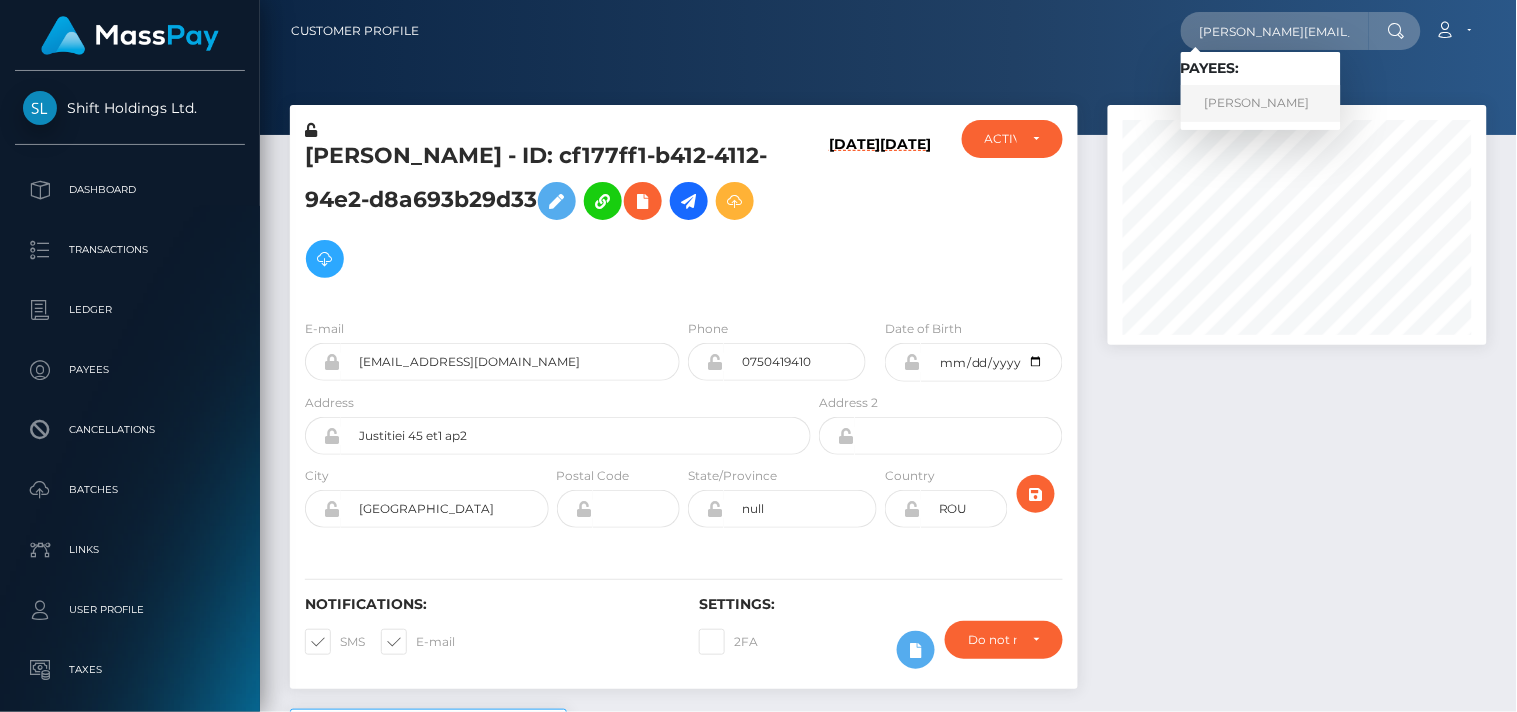type on "[PERSON_NAME][EMAIL_ADDRESS][DOMAIN_NAME]" 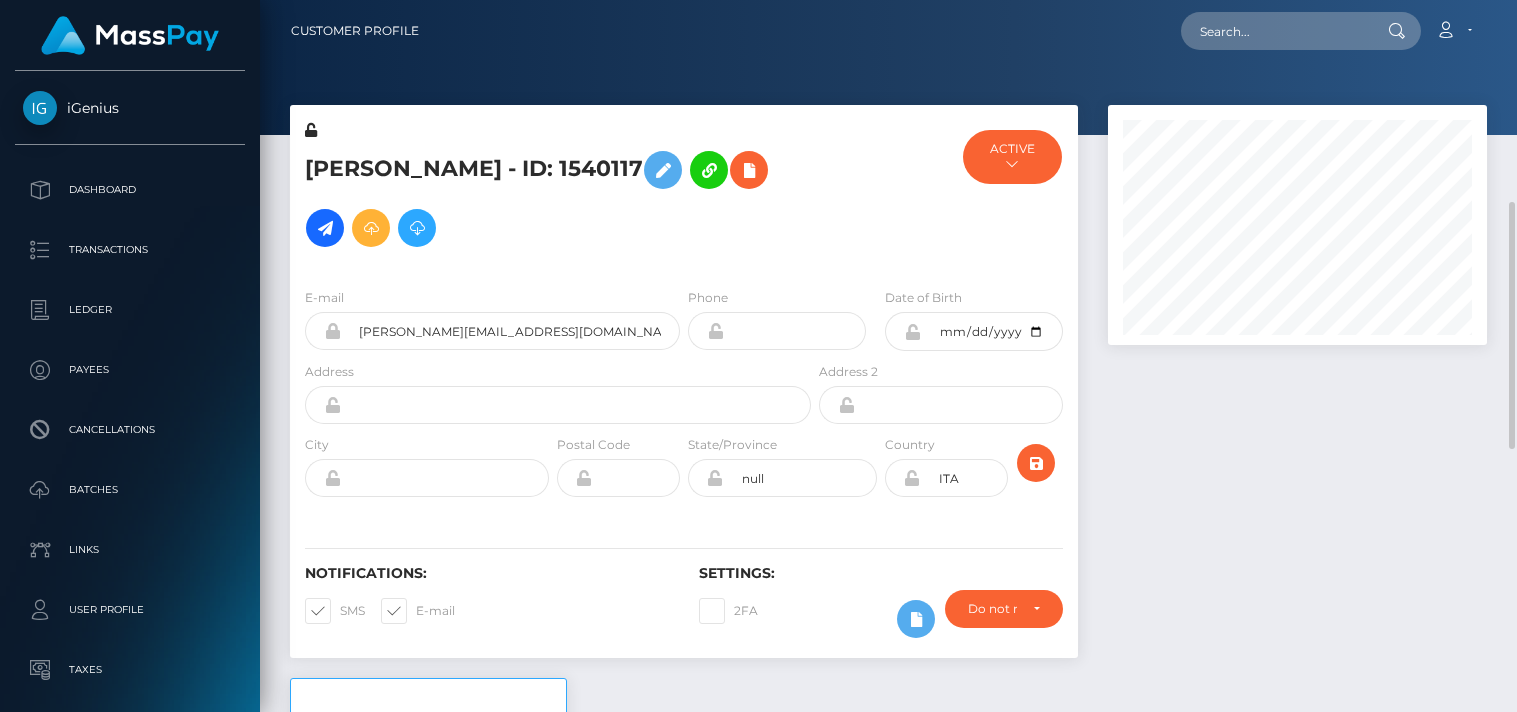 scroll, scrollTop: 0, scrollLeft: 0, axis: both 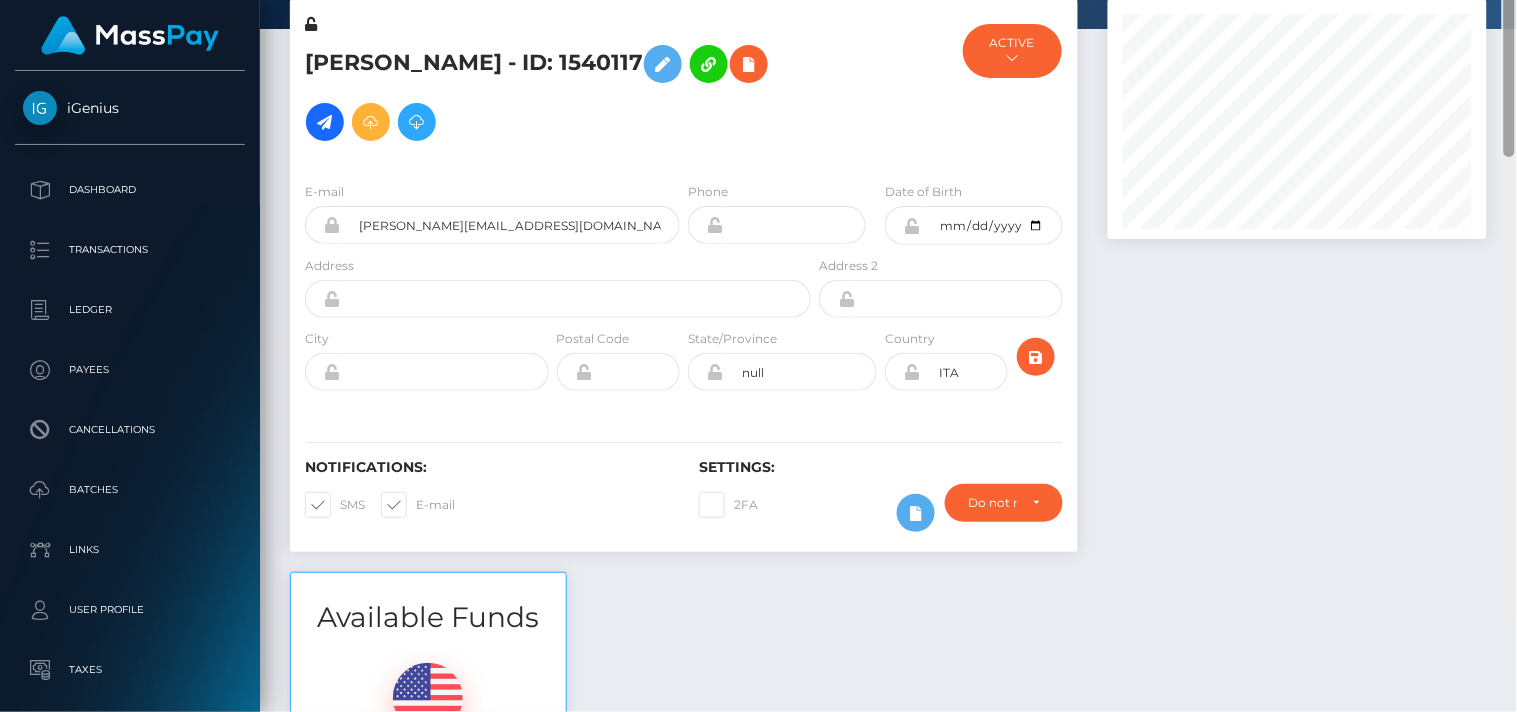 drag, startPoint x: 1512, startPoint y: 85, endPoint x: 1493, endPoint y: 37, distance: 51.62364 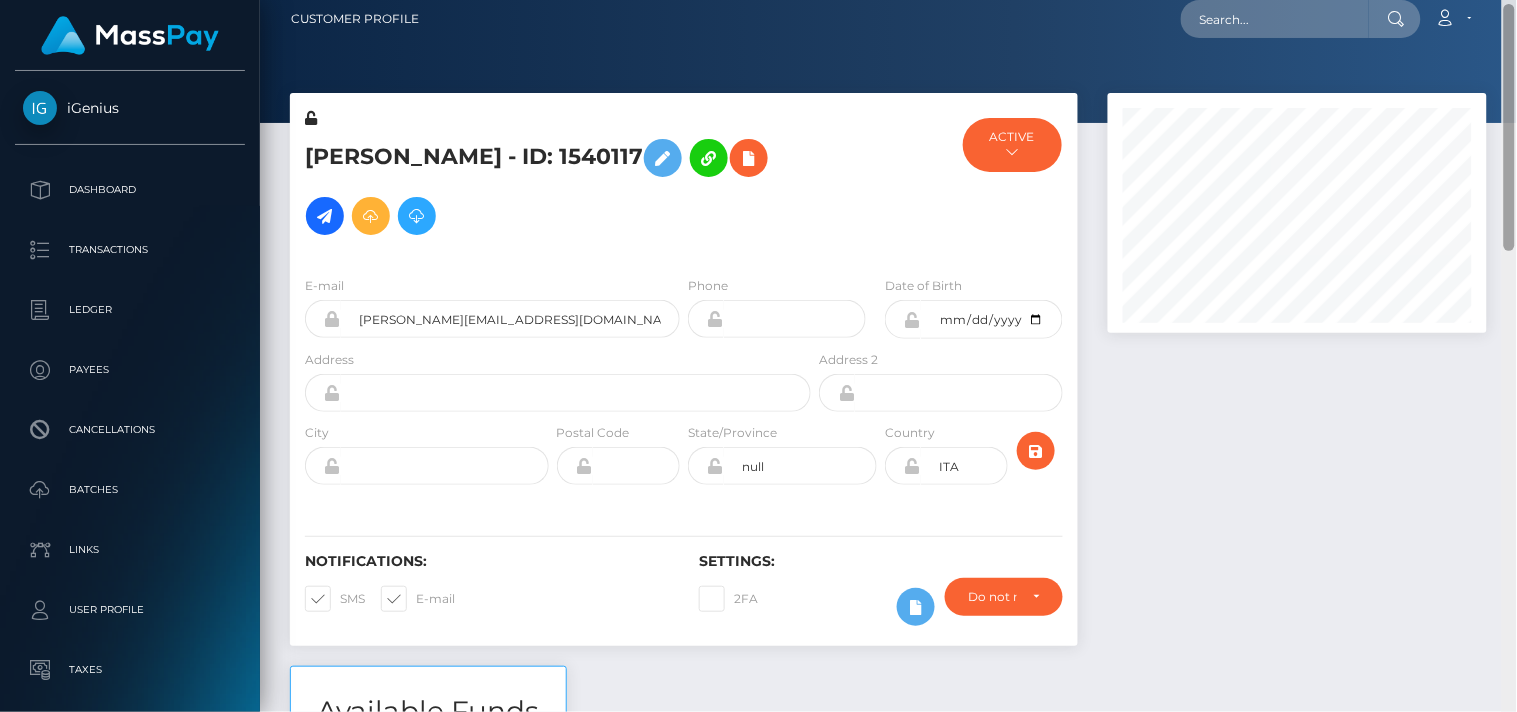 click on "Customer Profile
Loading...
Loading..." at bounding box center (888, 356) 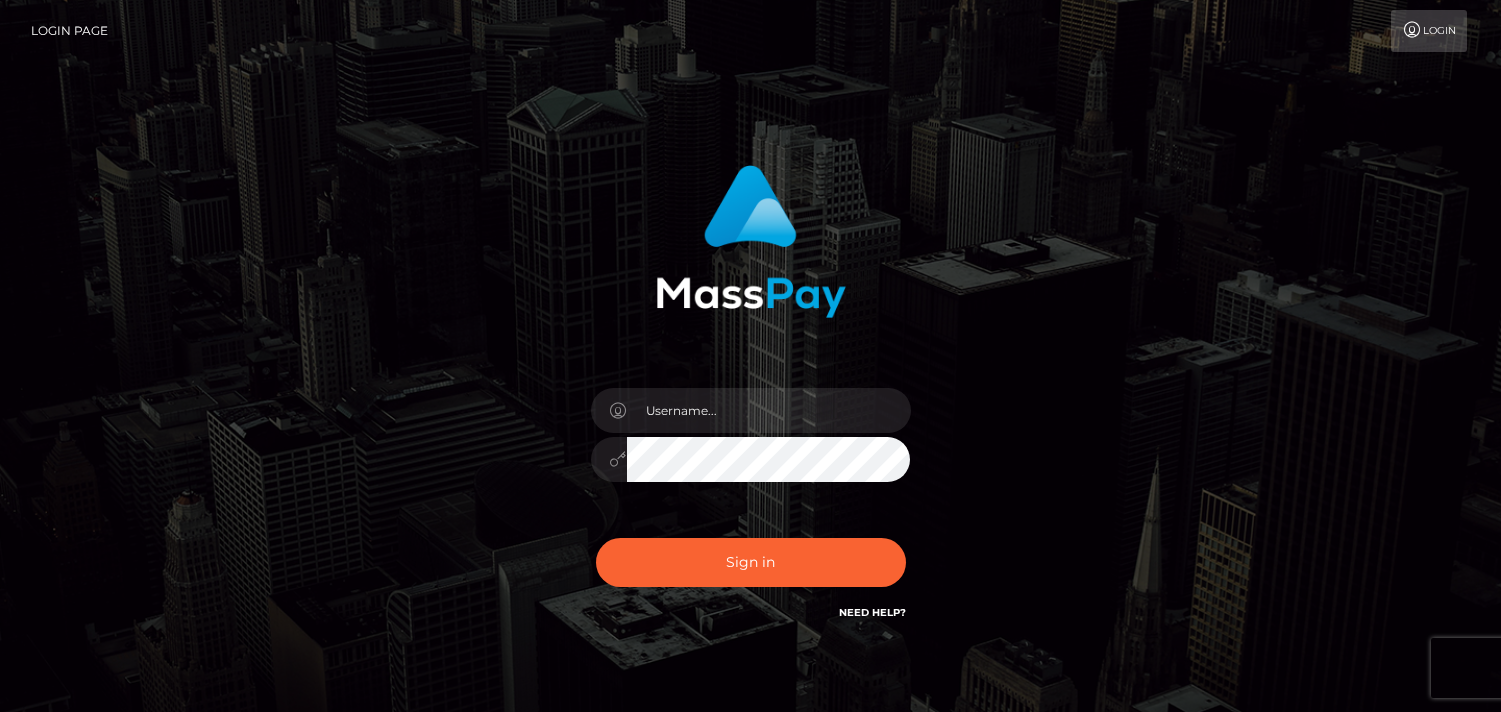 scroll, scrollTop: 0, scrollLeft: 0, axis: both 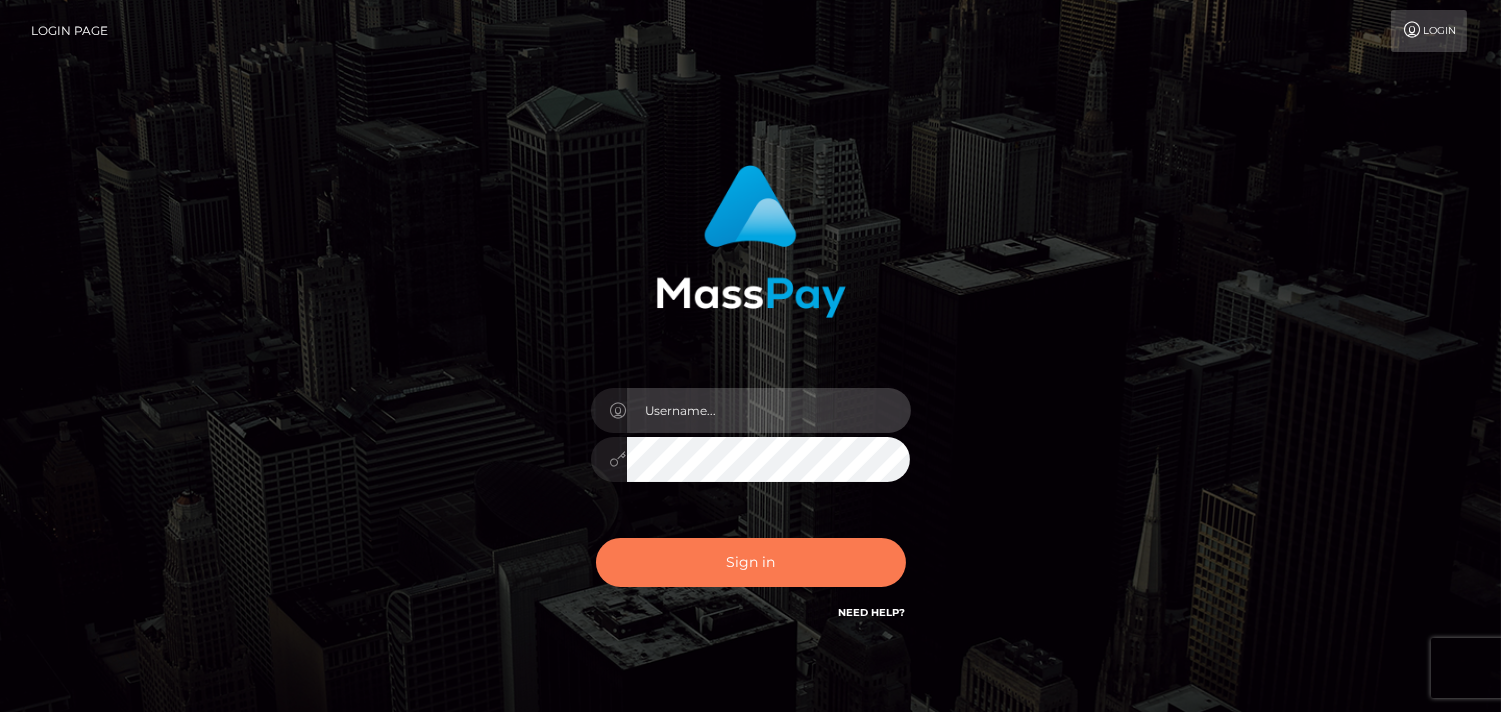 type on "[DOMAIN_NAME]" 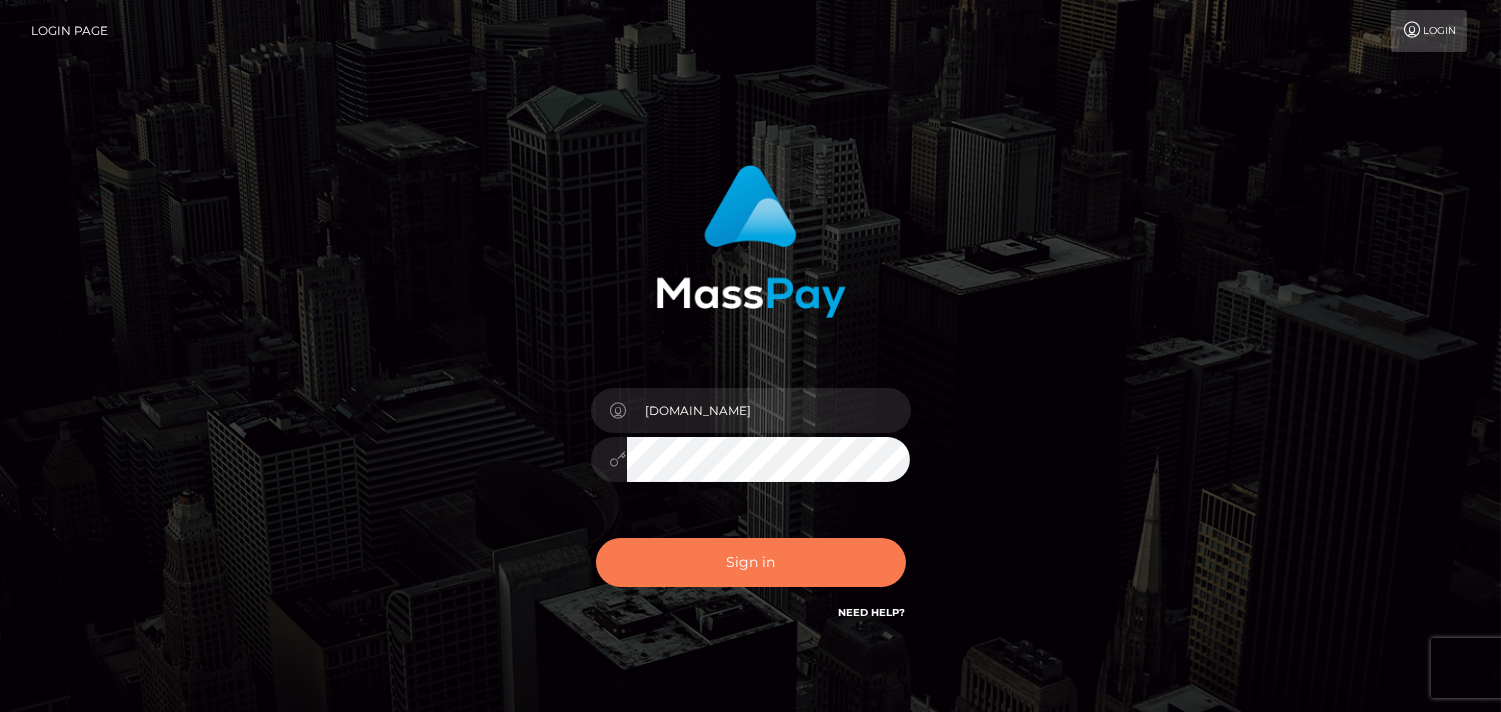 click on "Sign in" at bounding box center (751, 562) 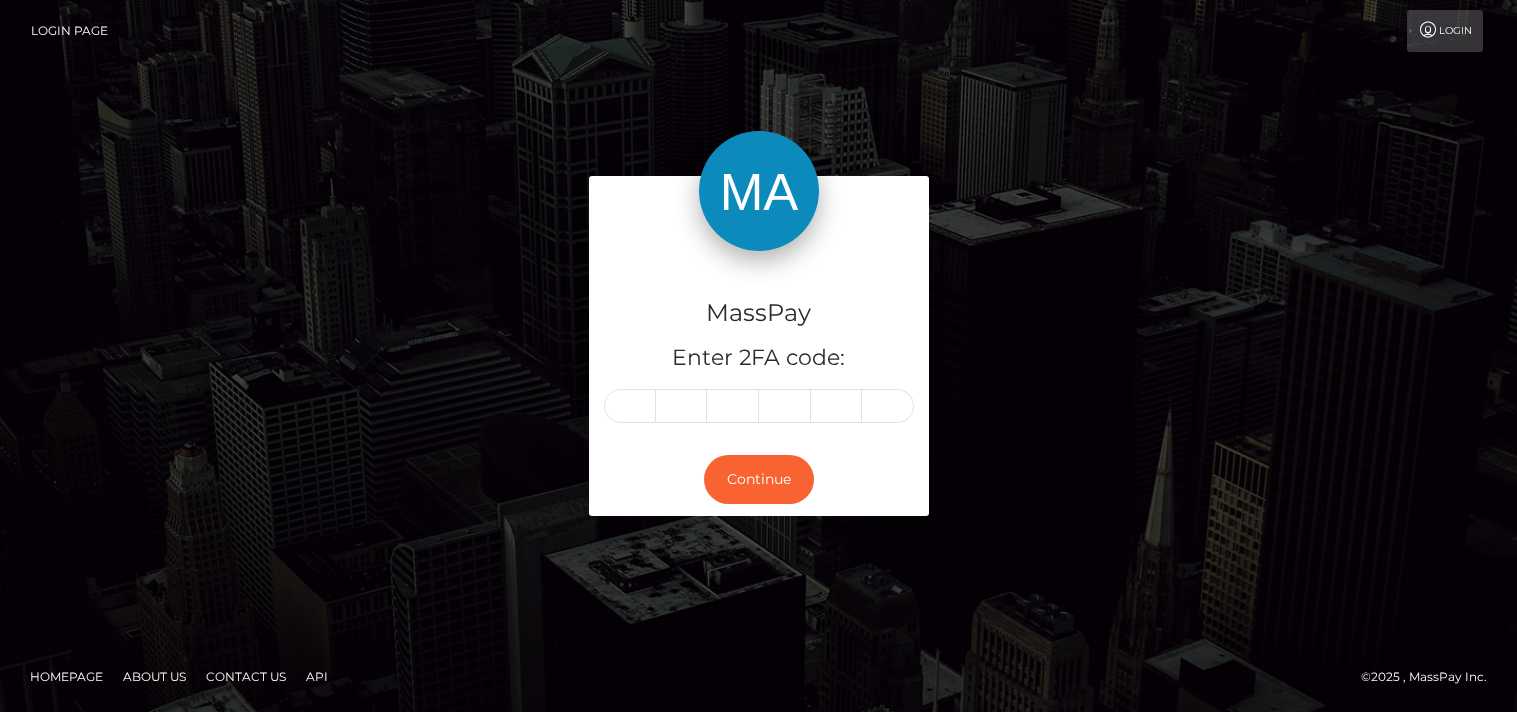 scroll, scrollTop: 0, scrollLeft: 0, axis: both 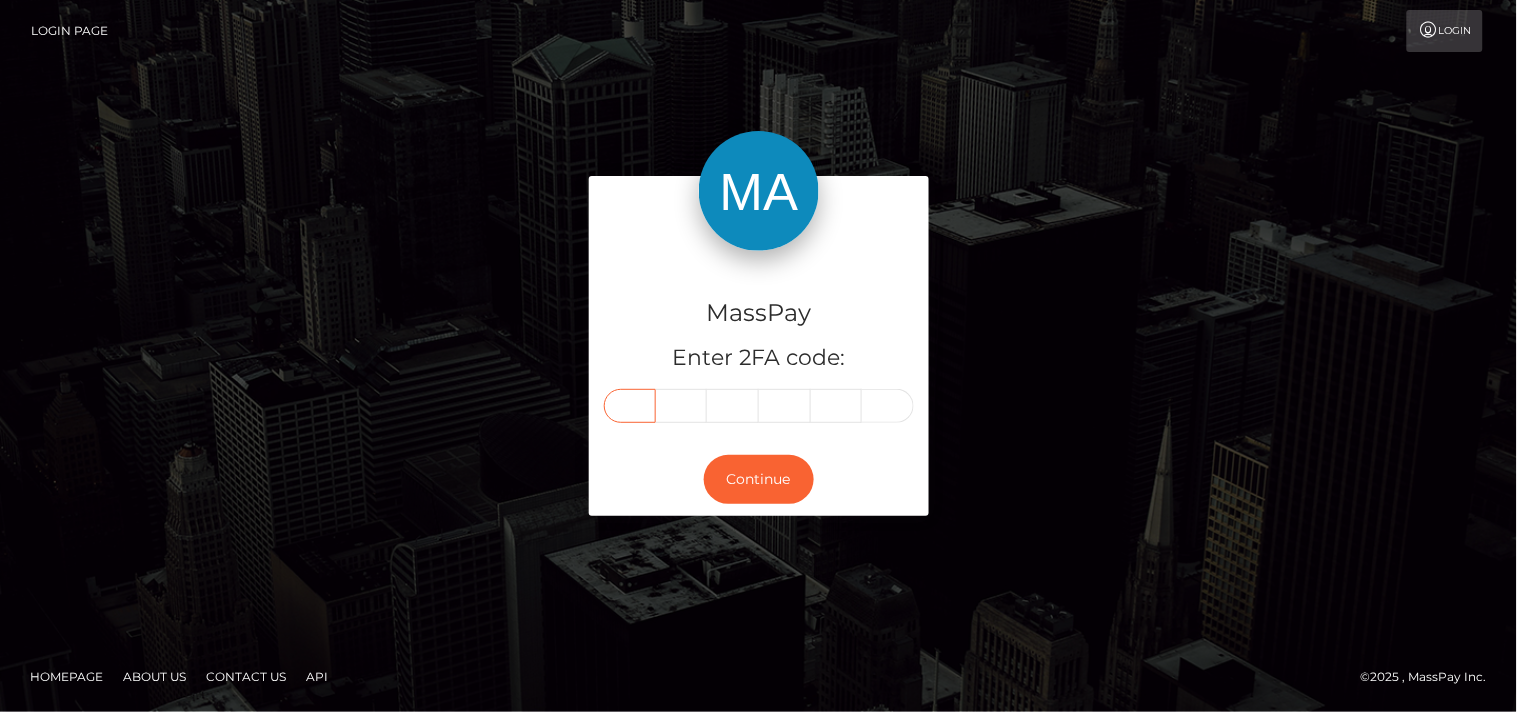 click at bounding box center (630, 406) 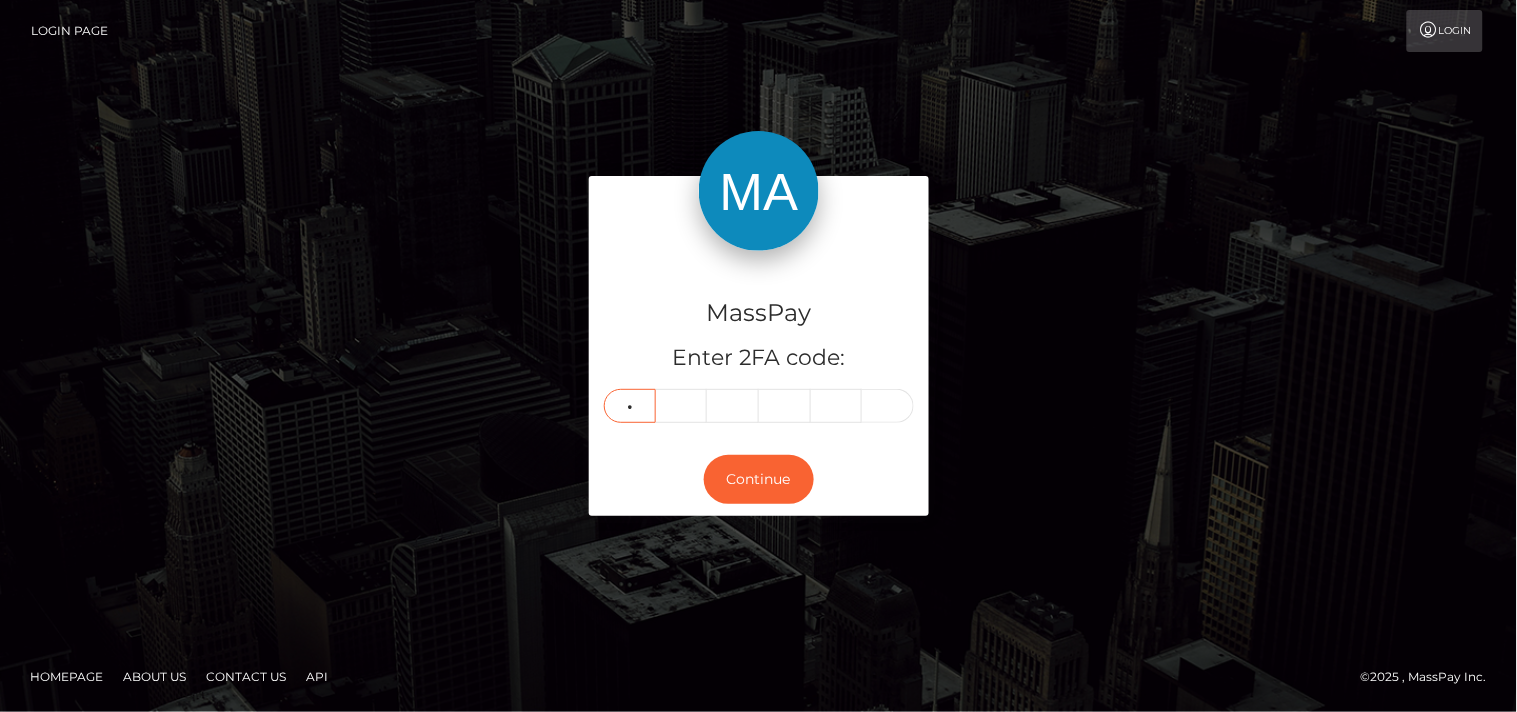 type on "8" 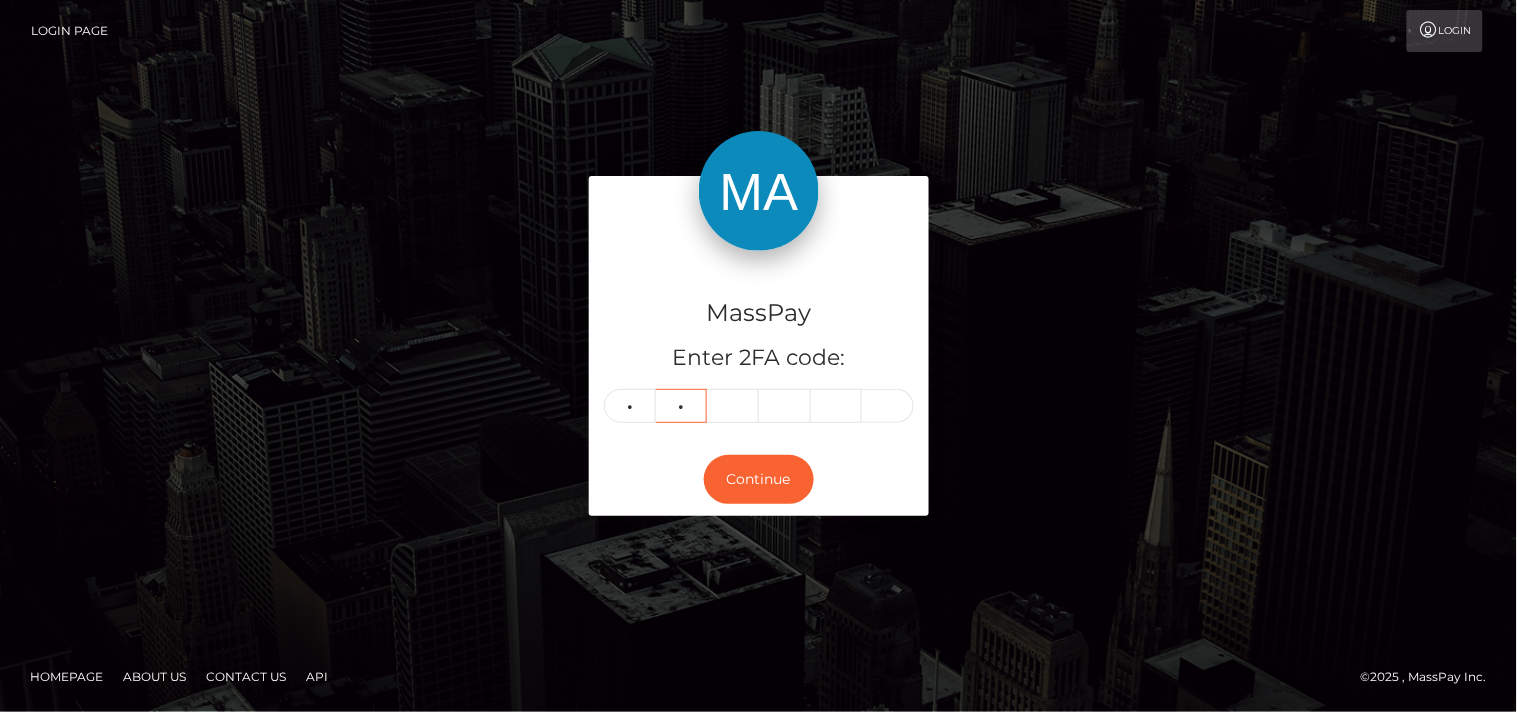 type on "8" 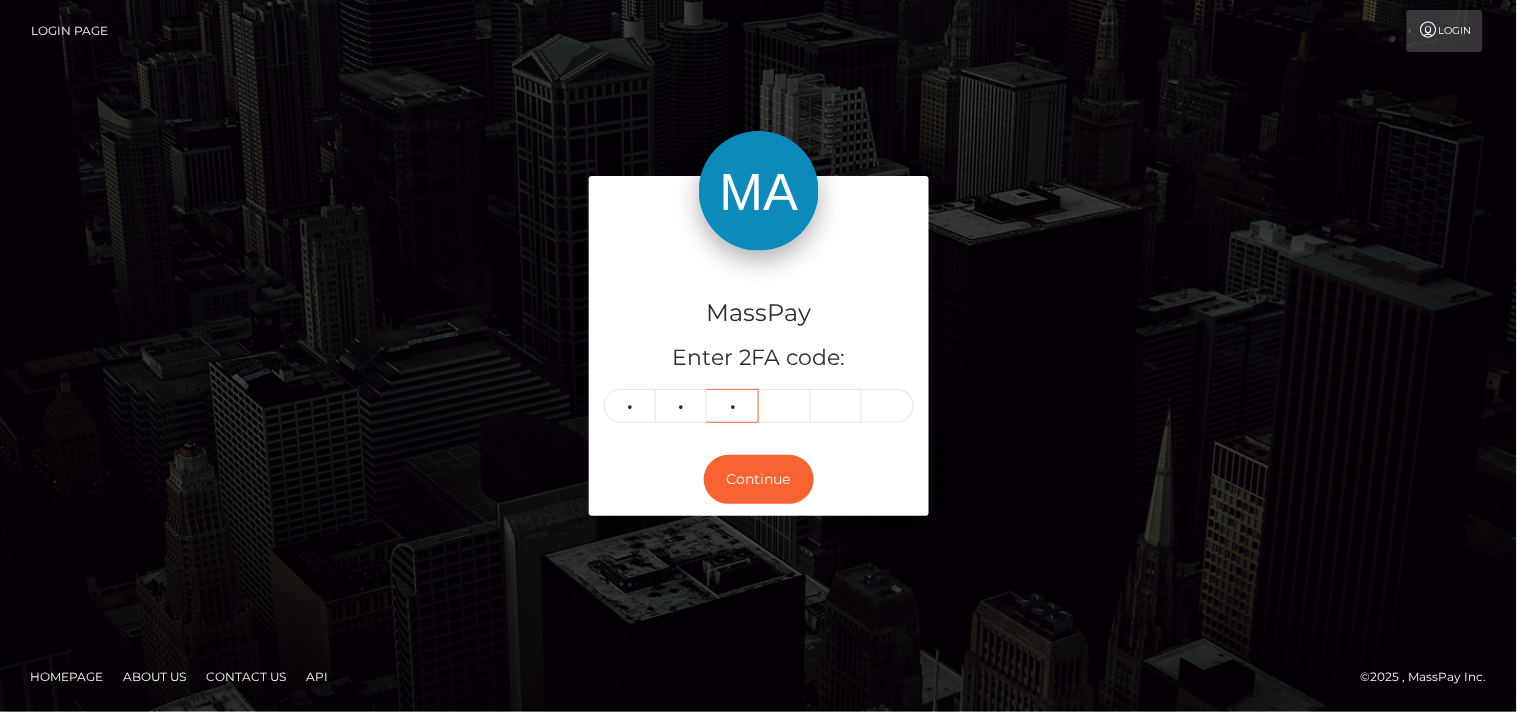 type on "0" 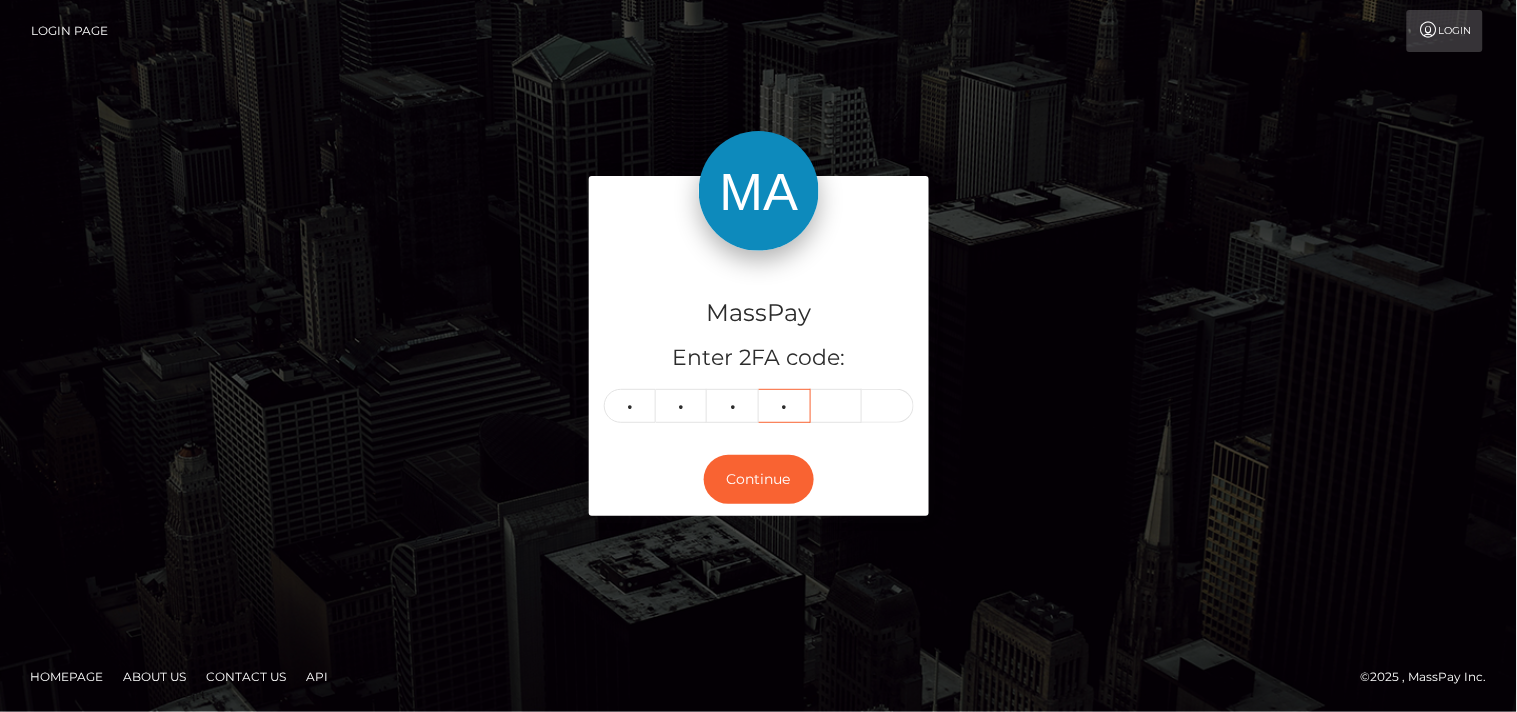 type on "8" 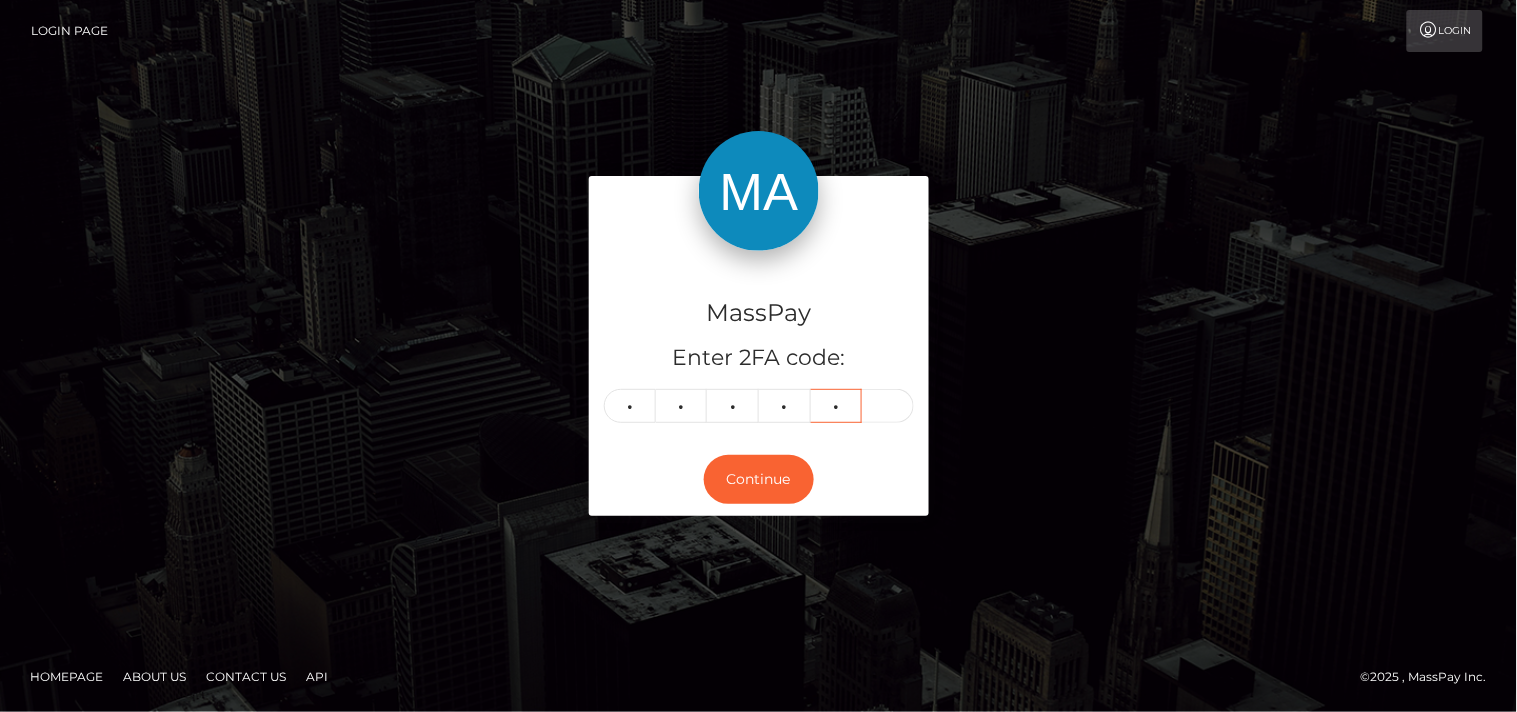 type on "7" 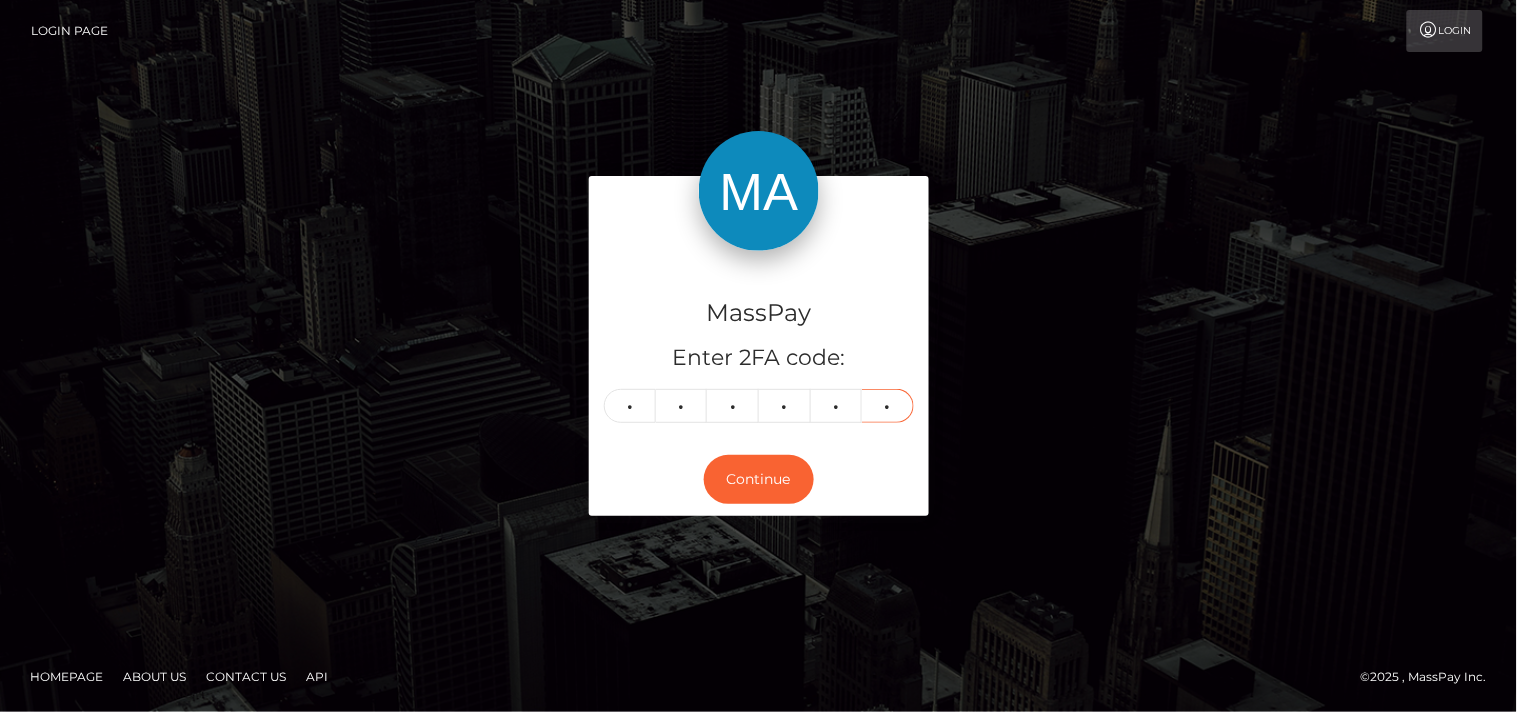 type on "7" 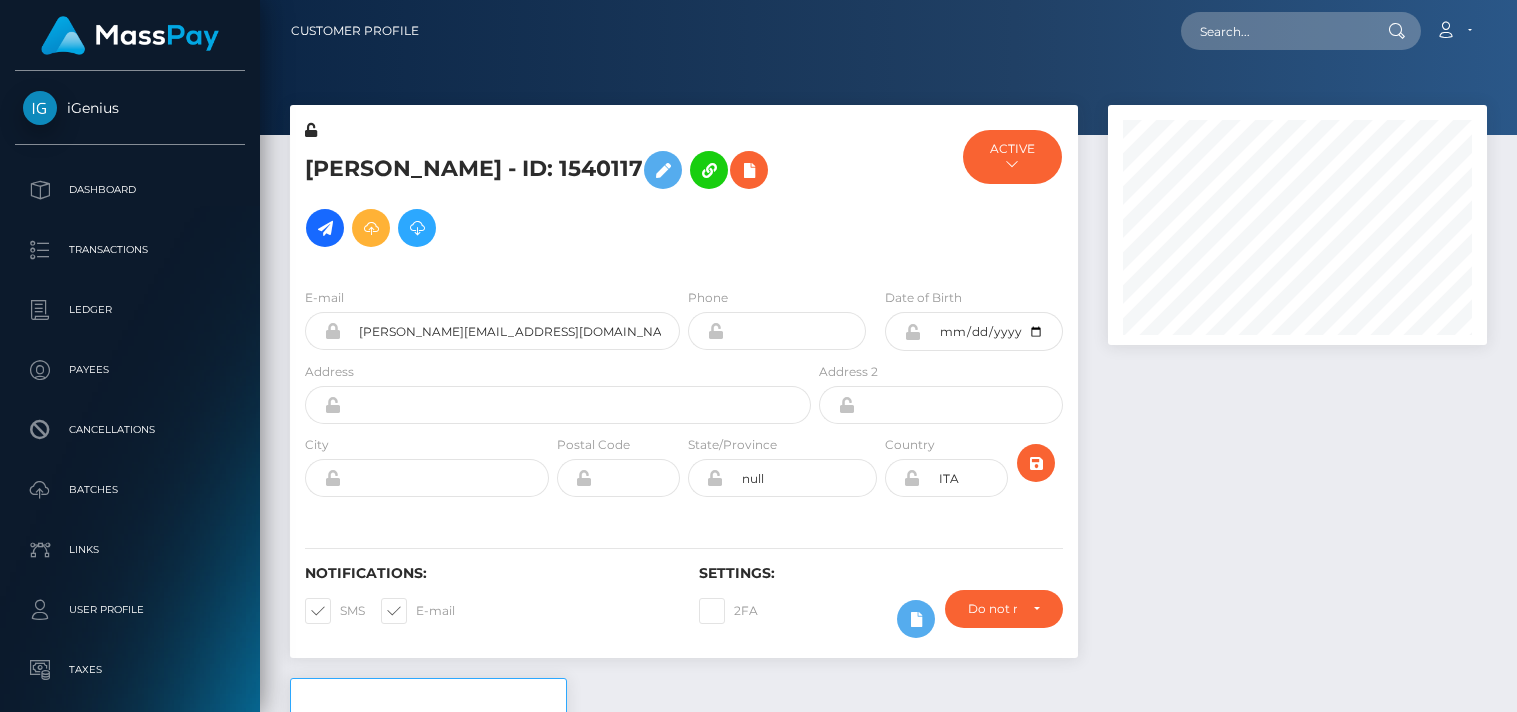 scroll, scrollTop: 0, scrollLeft: 0, axis: both 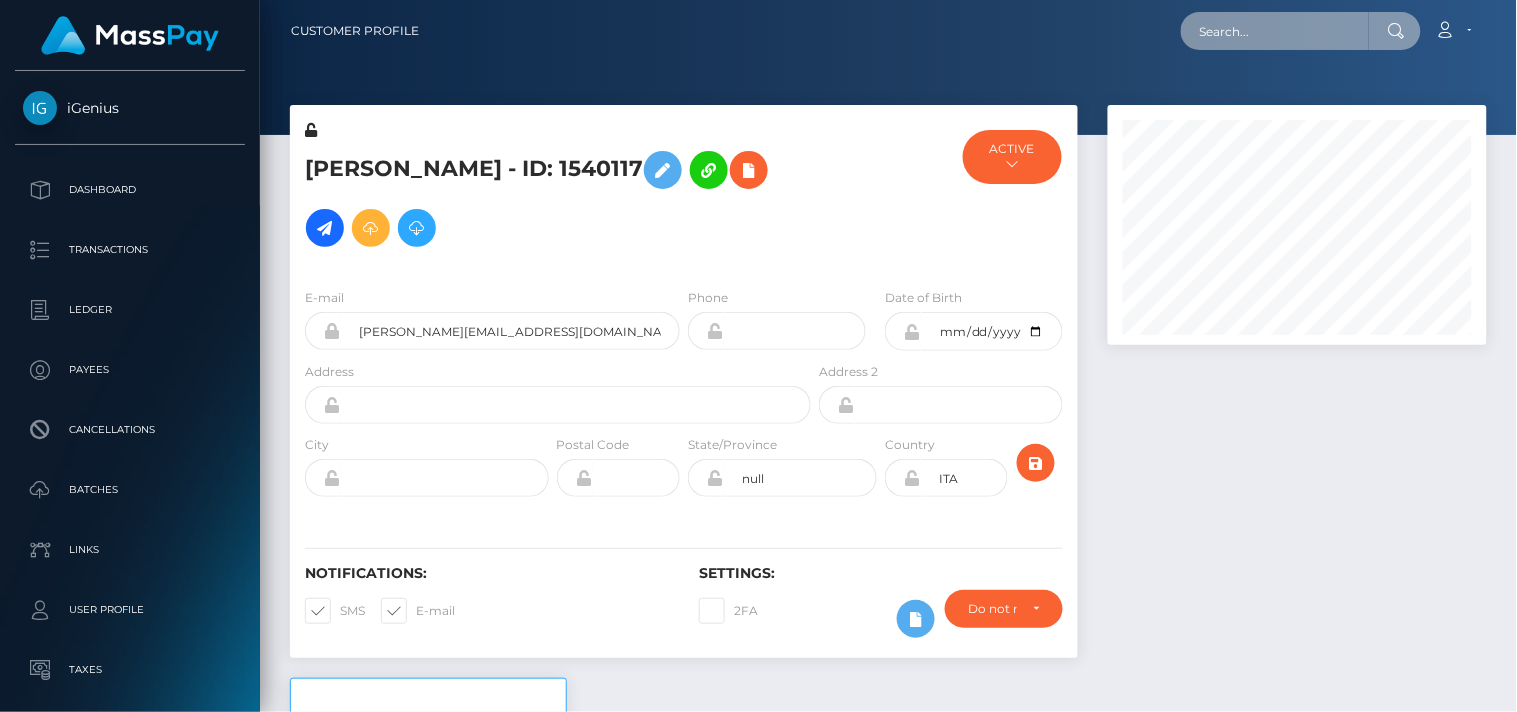 click at bounding box center (1275, 31) 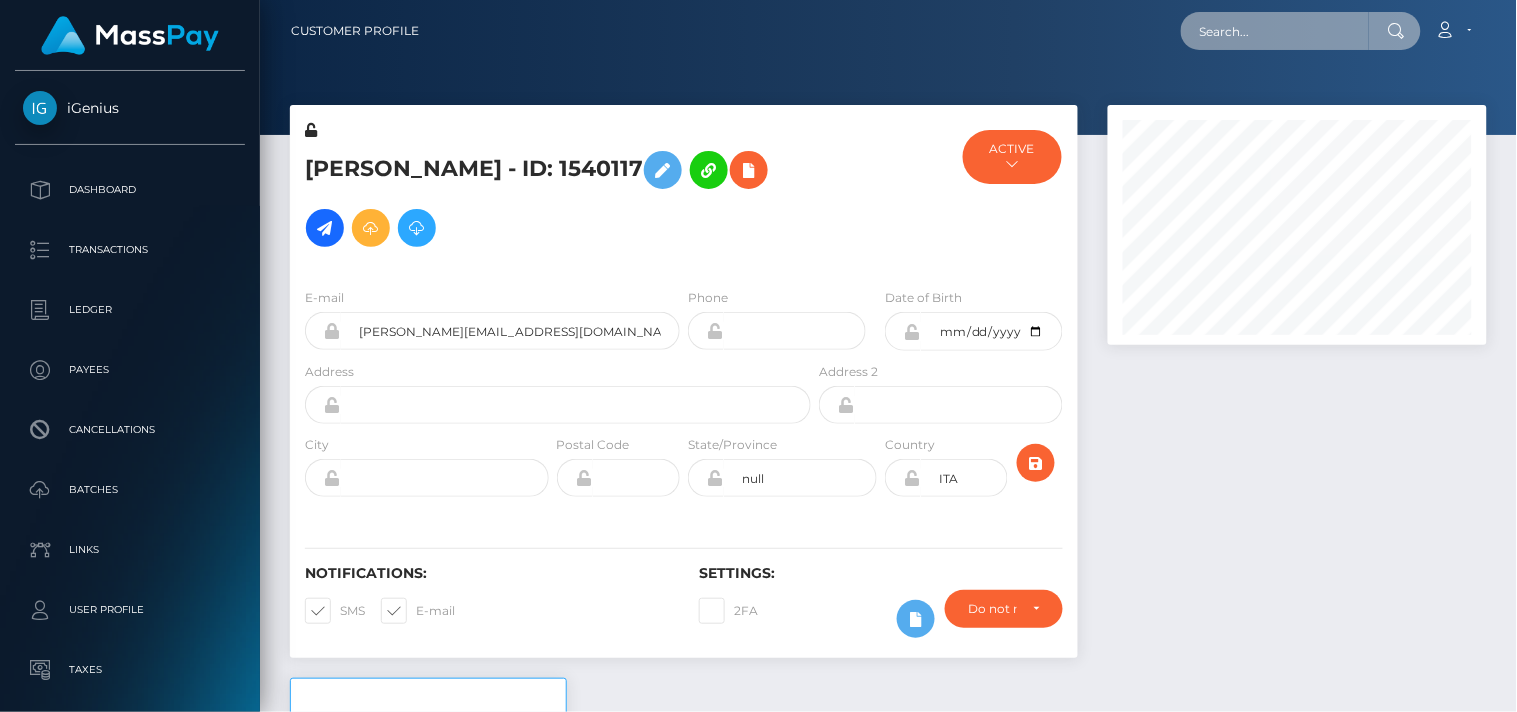 paste on "noturlittlemiss@gmail.com" 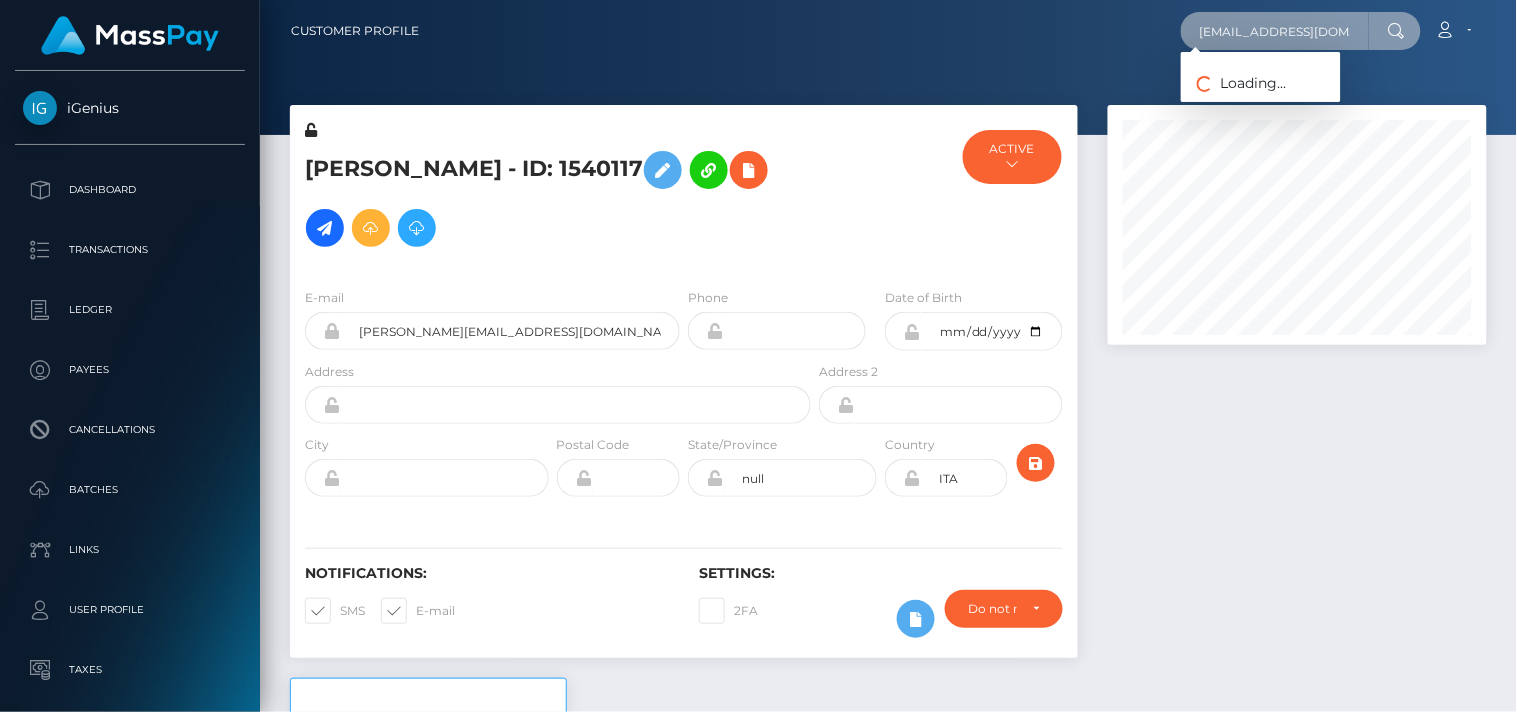 scroll, scrollTop: 0, scrollLeft: 11, axis: horizontal 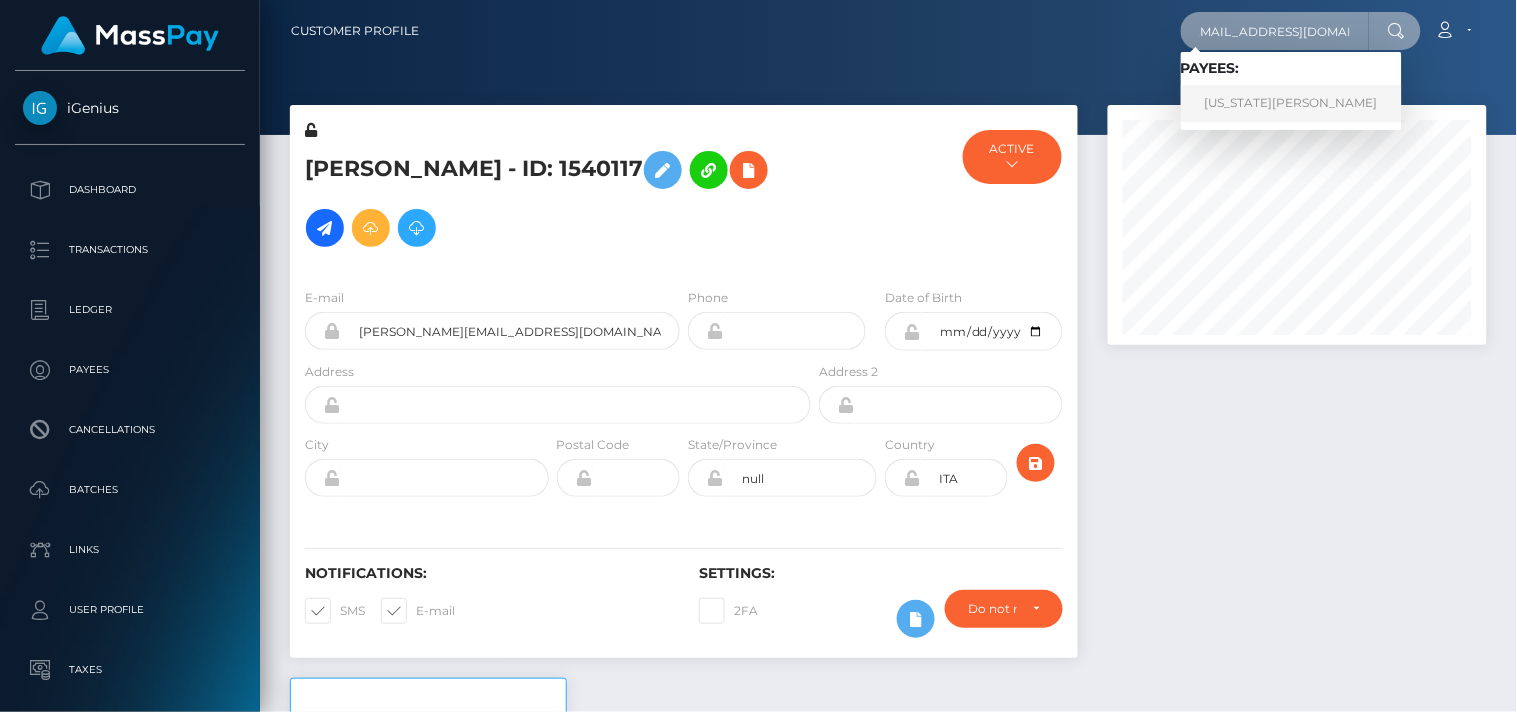 type on "noturlittlemiss@gmail.com" 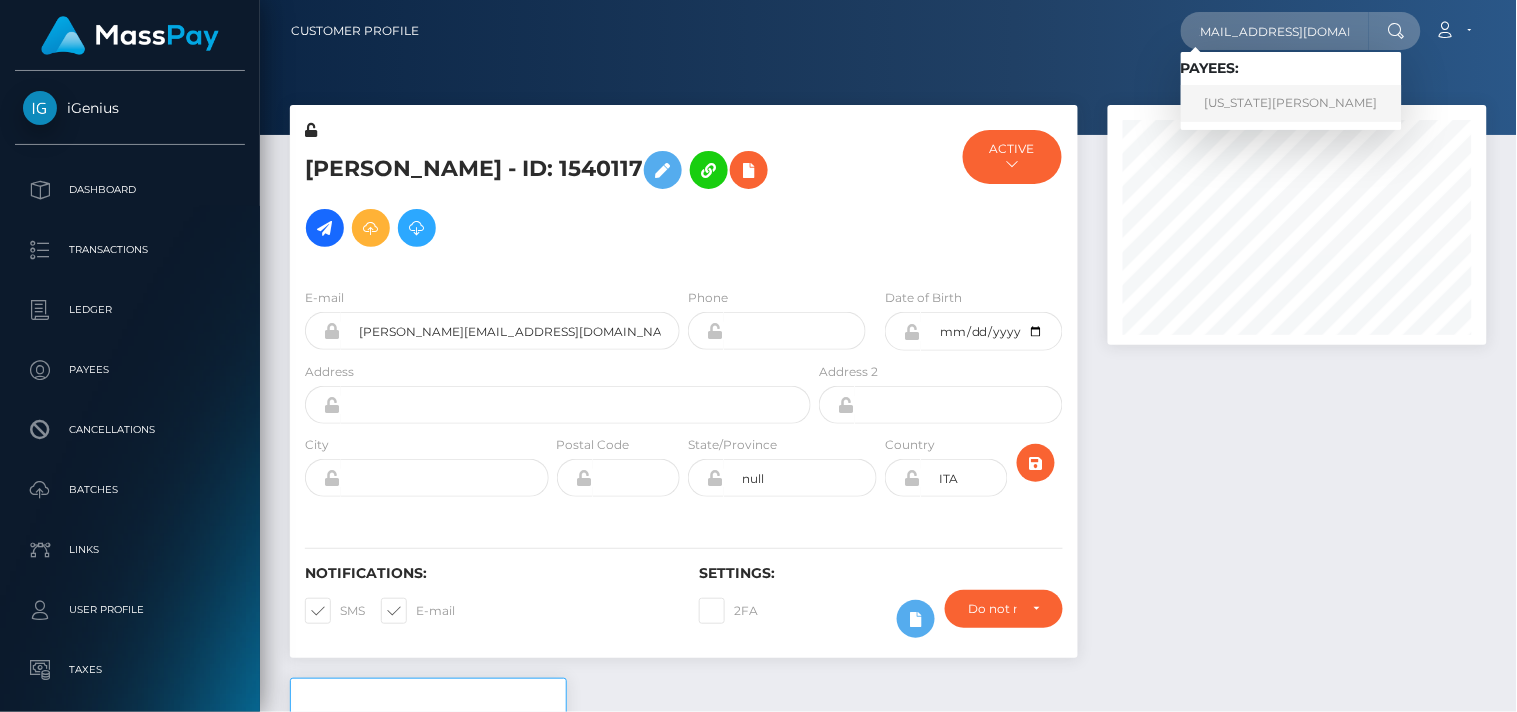 scroll, scrollTop: 0, scrollLeft: 0, axis: both 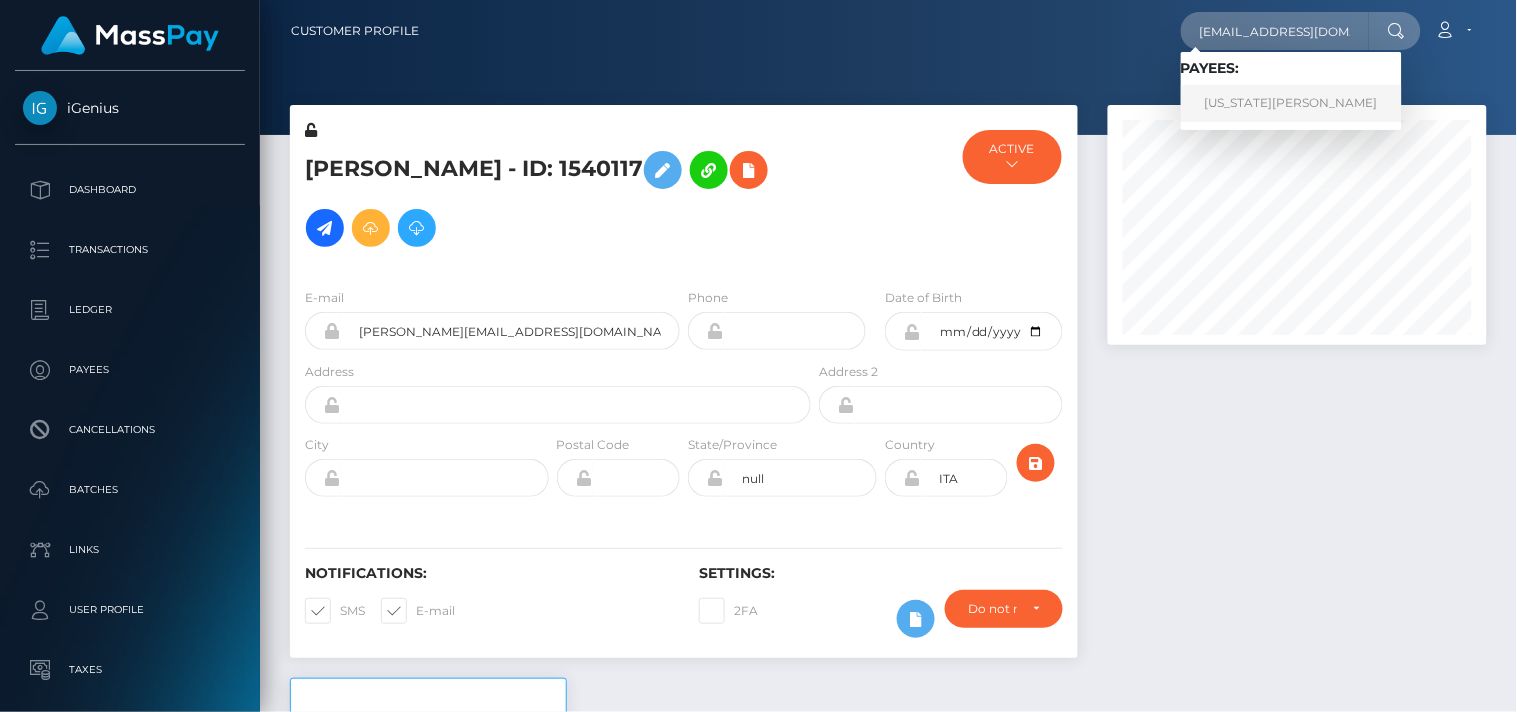 click on "GEORGIA SADIE JONES" at bounding box center [1291, 103] 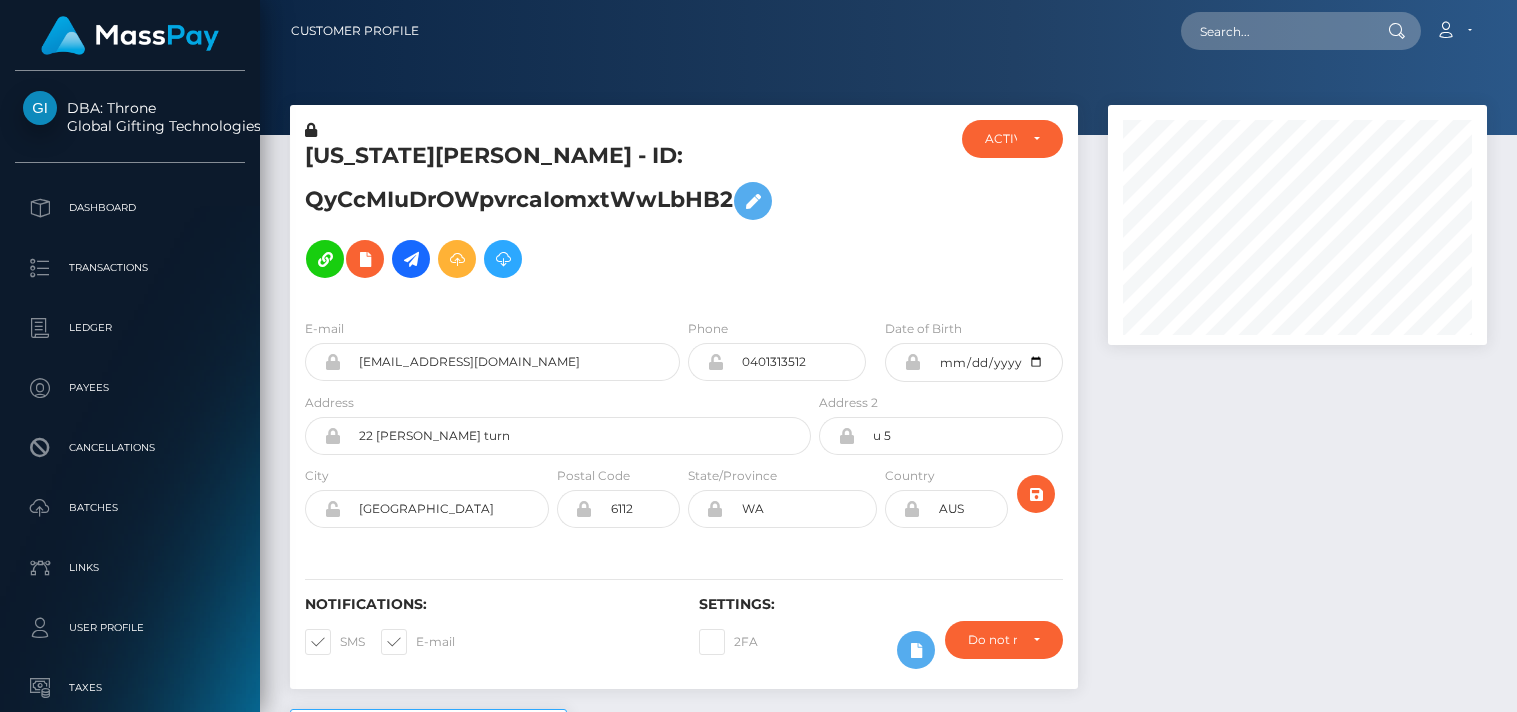 scroll, scrollTop: 0, scrollLeft: 0, axis: both 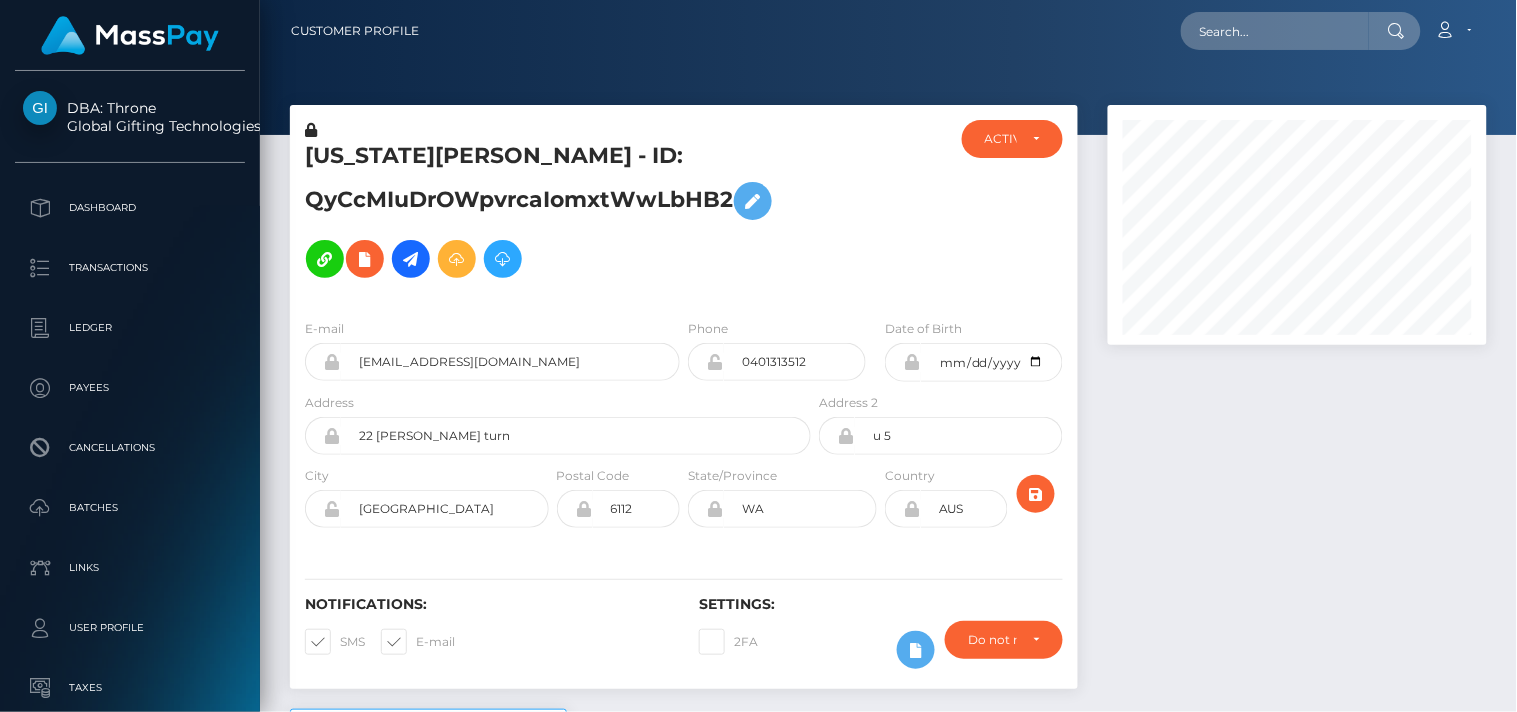 click on "Customer Profile
Loading...
Loading...
Account" at bounding box center [888, 31] 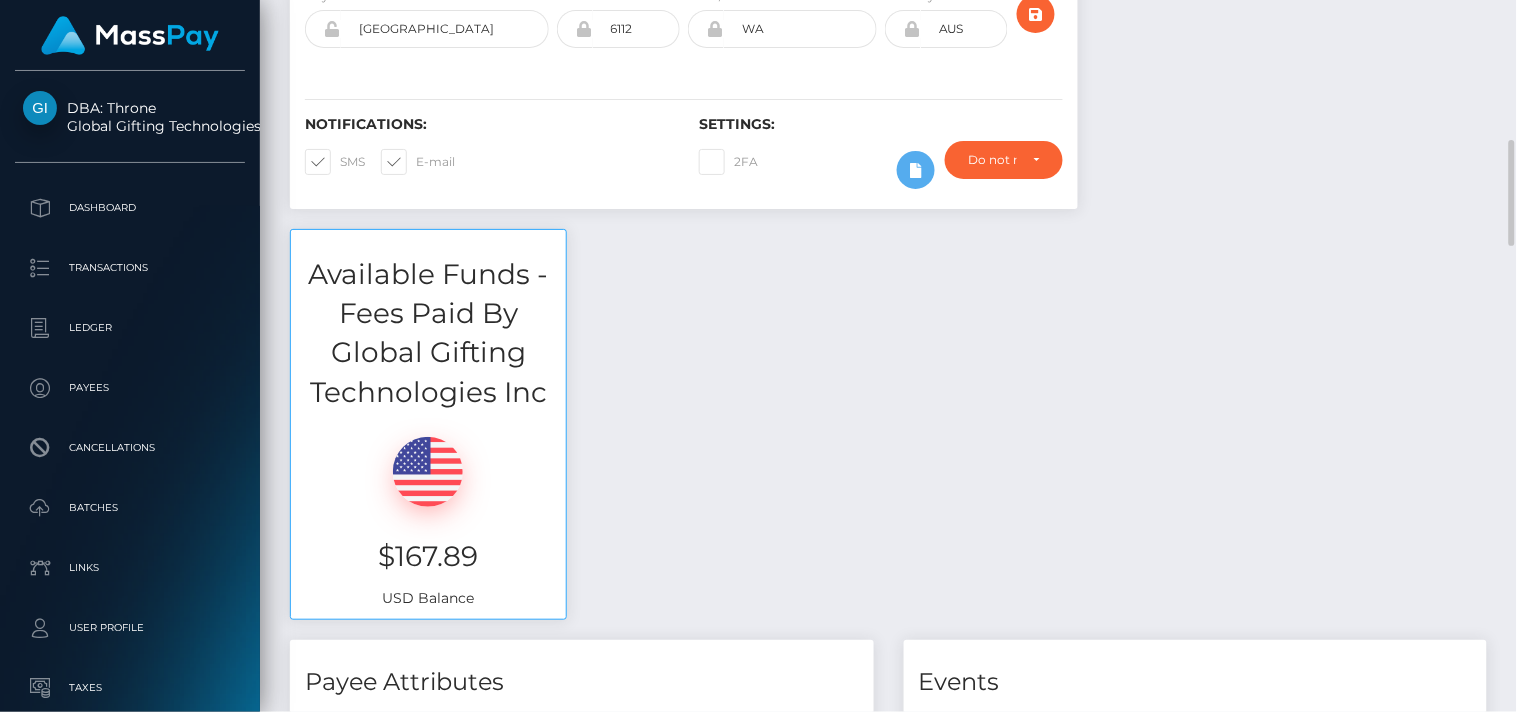 scroll, scrollTop: 540, scrollLeft: 0, axis: vertical 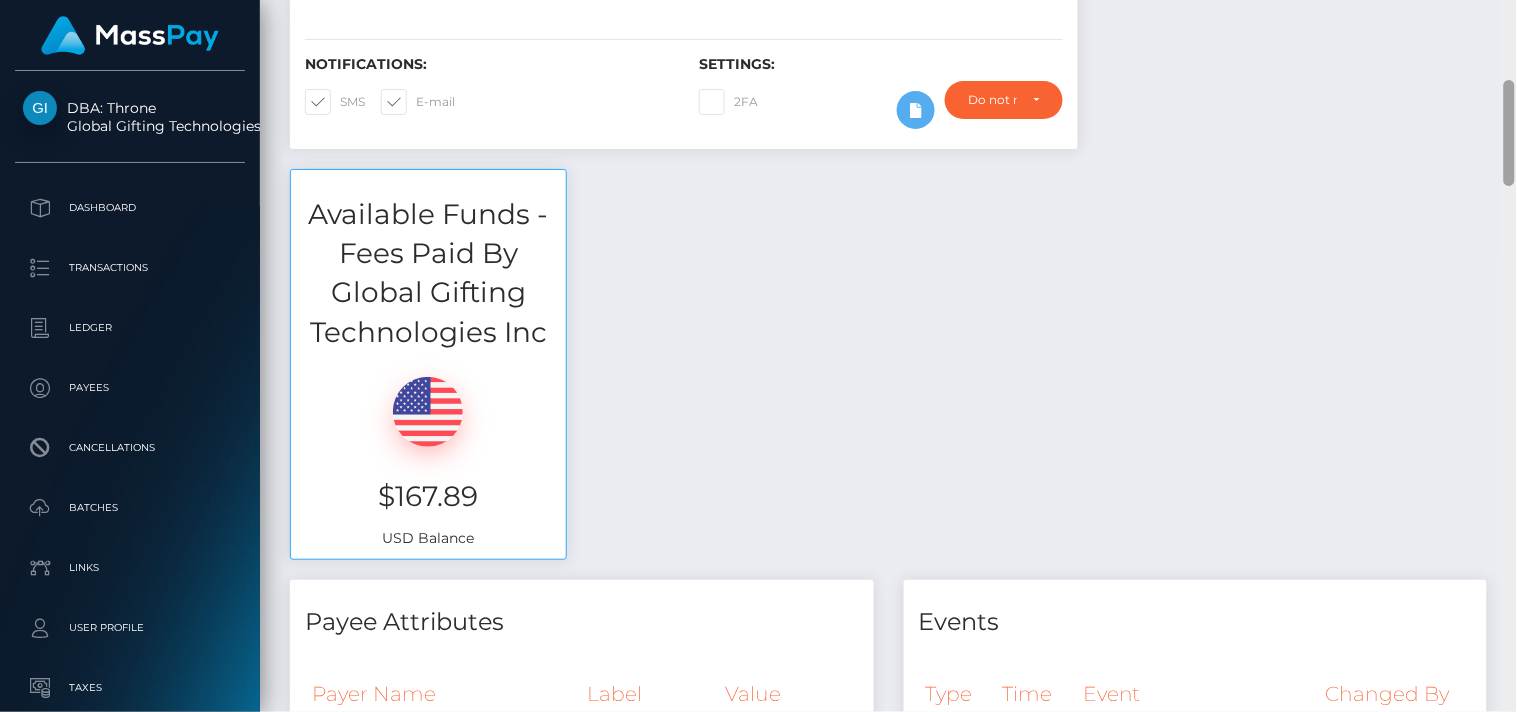 click at bounding box center (1509, 133) 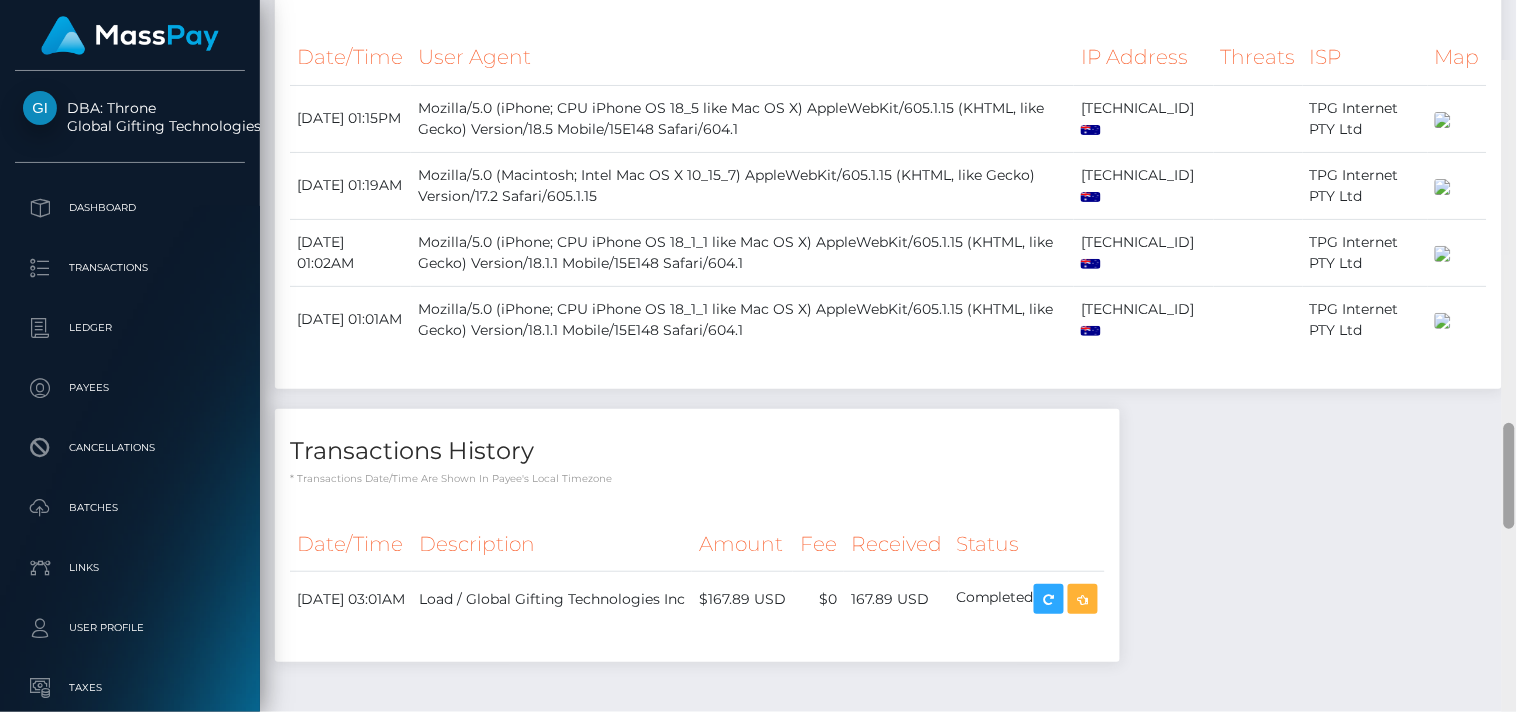 scroll, scrollTop: 2718, scrollLeft: 0, axis: vertical 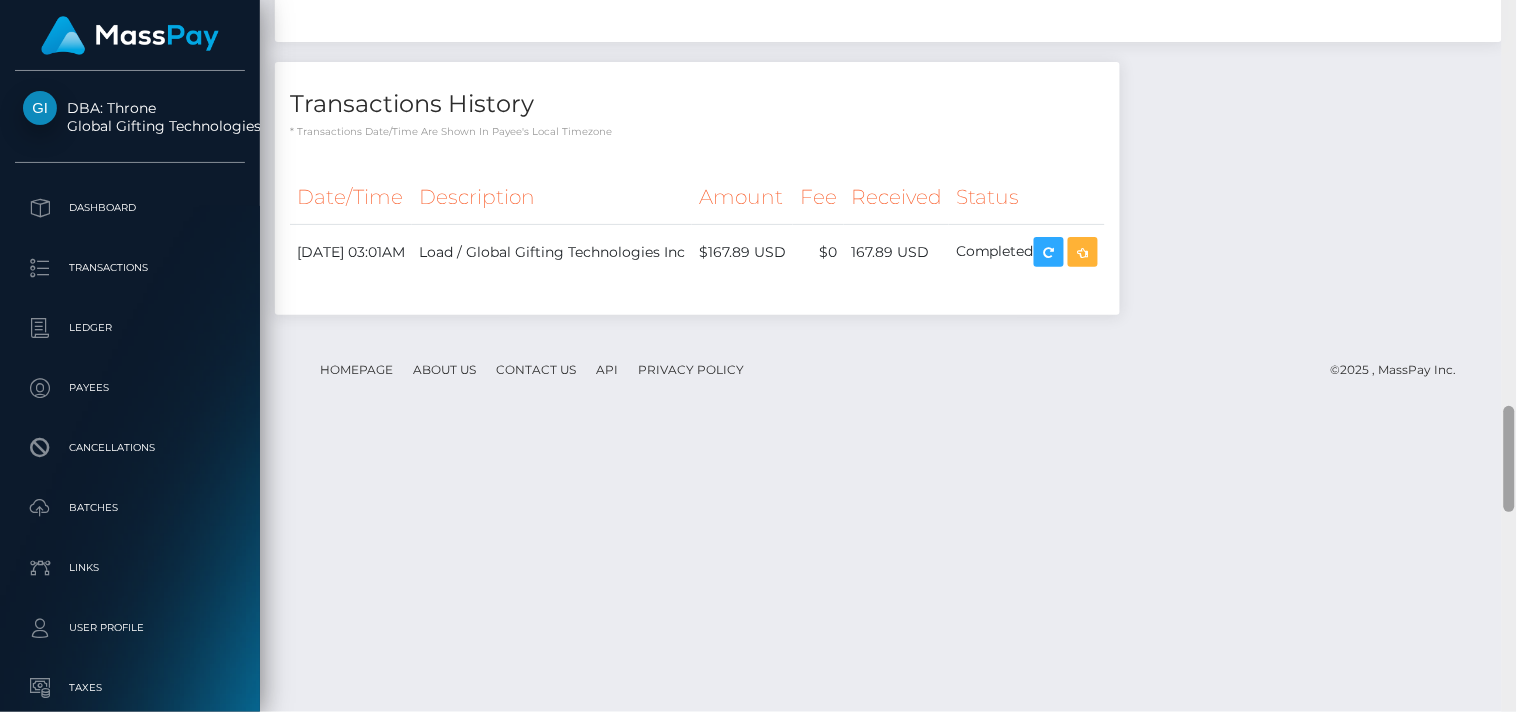 drag, startPoint x: 1510, startPoint y: 84, endPoint x: 1516, endPoint y: 410, distance: 326.0552 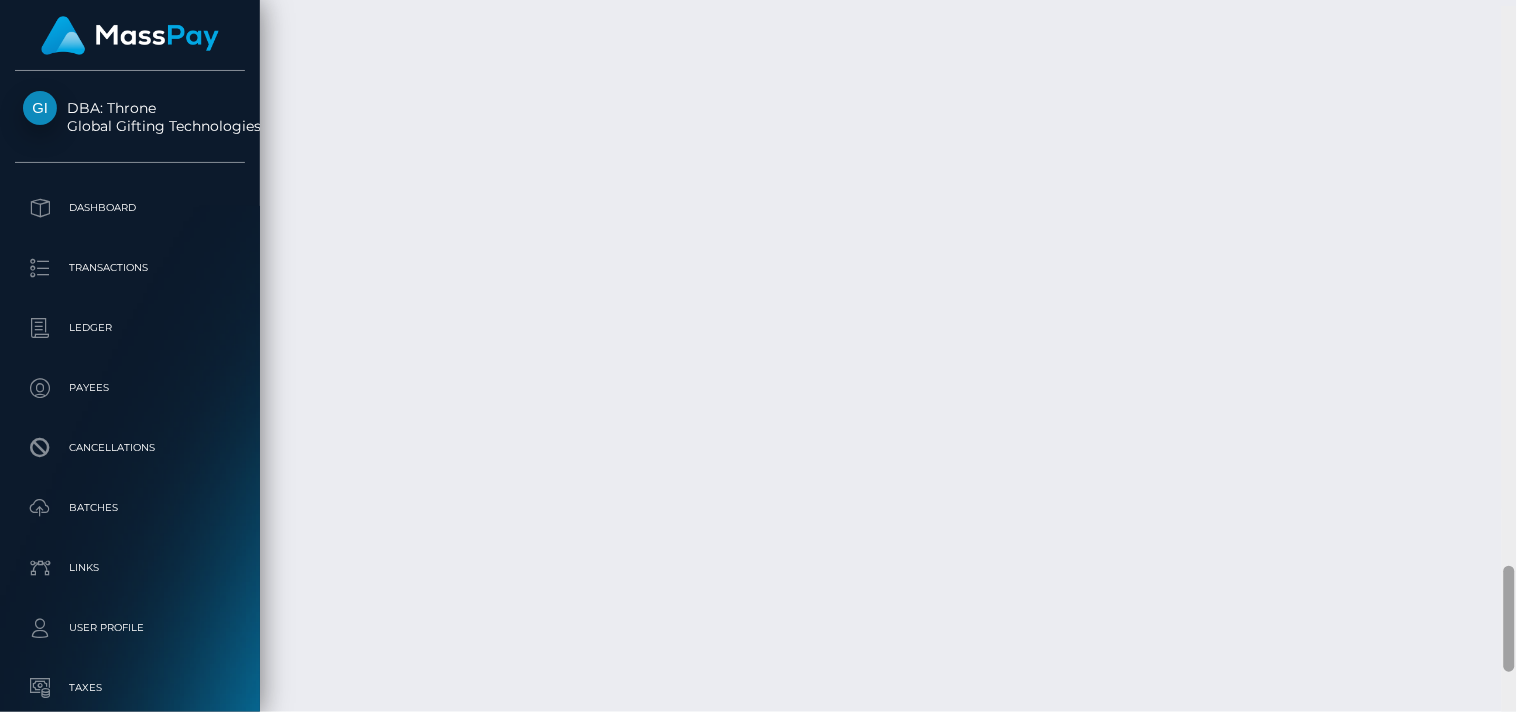 scroll, scrollTop: 3747, scrollLeft: 0, axis: vertical 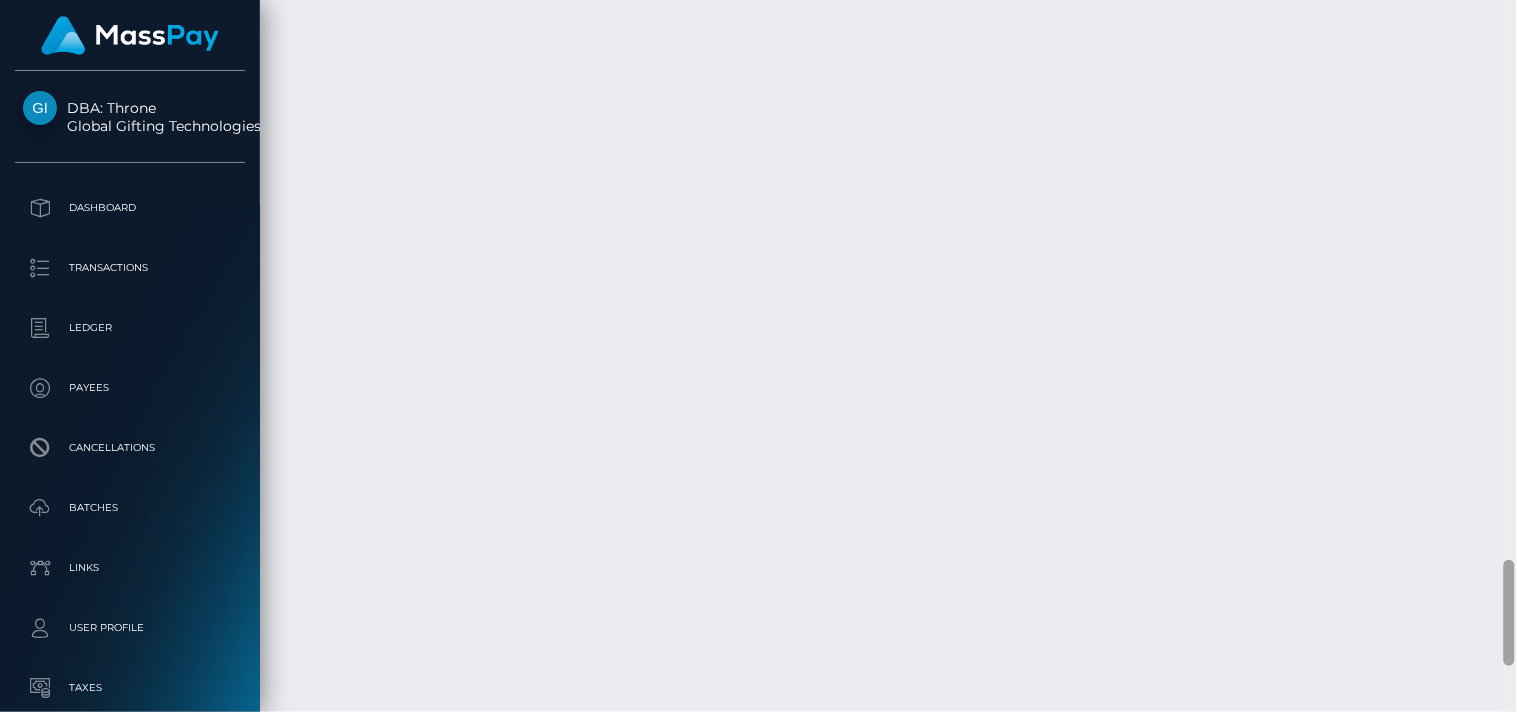 drag, startPoint x: 1510, startPoint y: 444, endPoint x: 1516, endPoint y: 598, distance: 154.11684 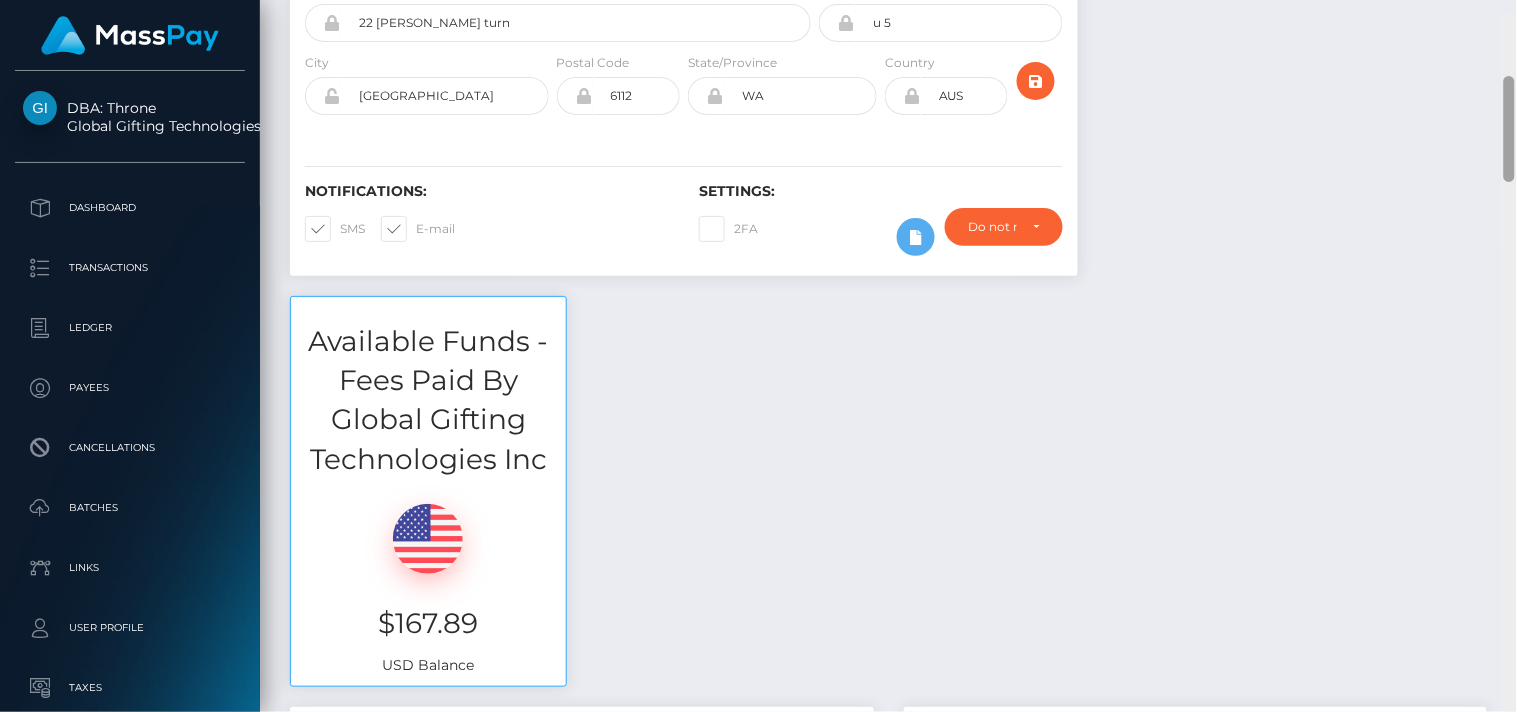 scroll, scrollTop: 366, scrollLeft: 0, axis: vertical 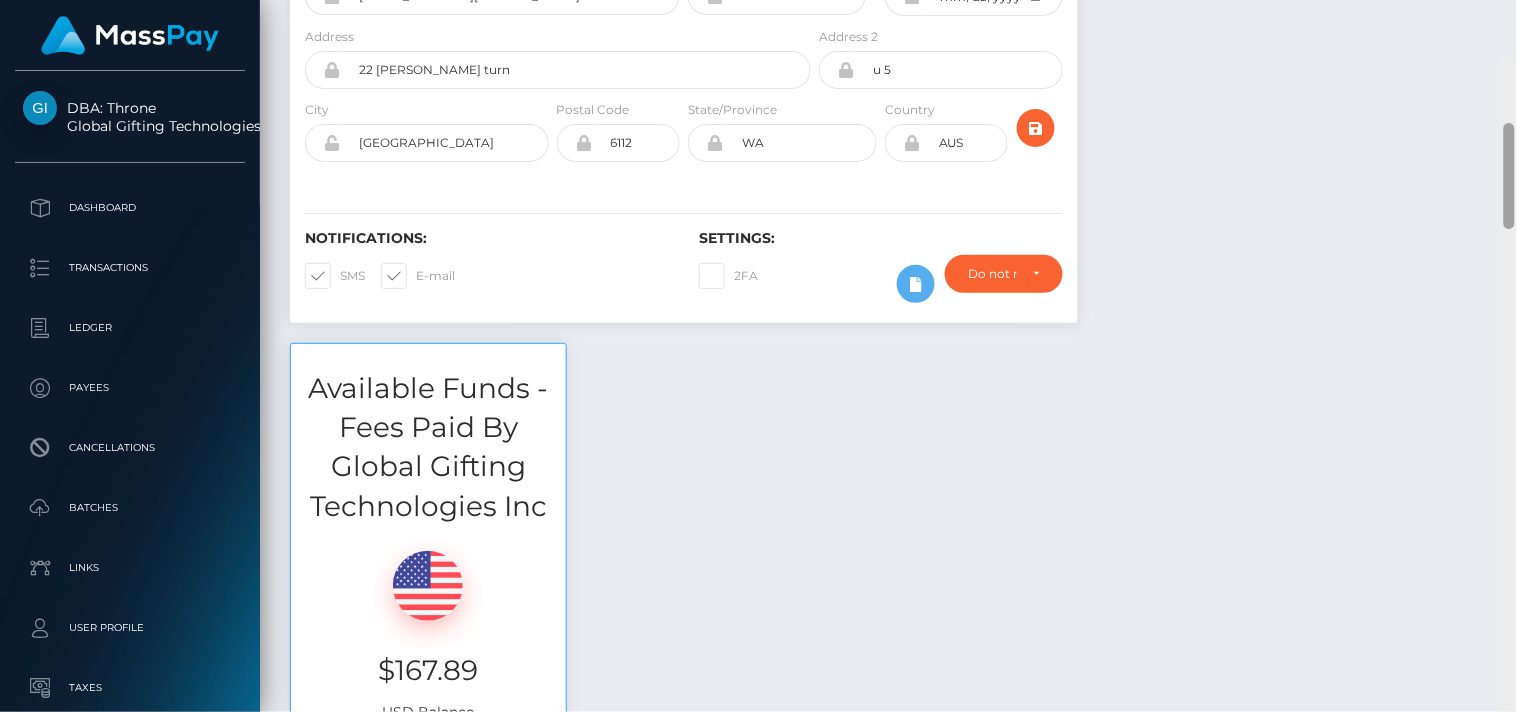 drag, startPoint x: 1511, startPoint y: 591, endPoint x: 1398, endPoint y: 85, distance: 518.46405 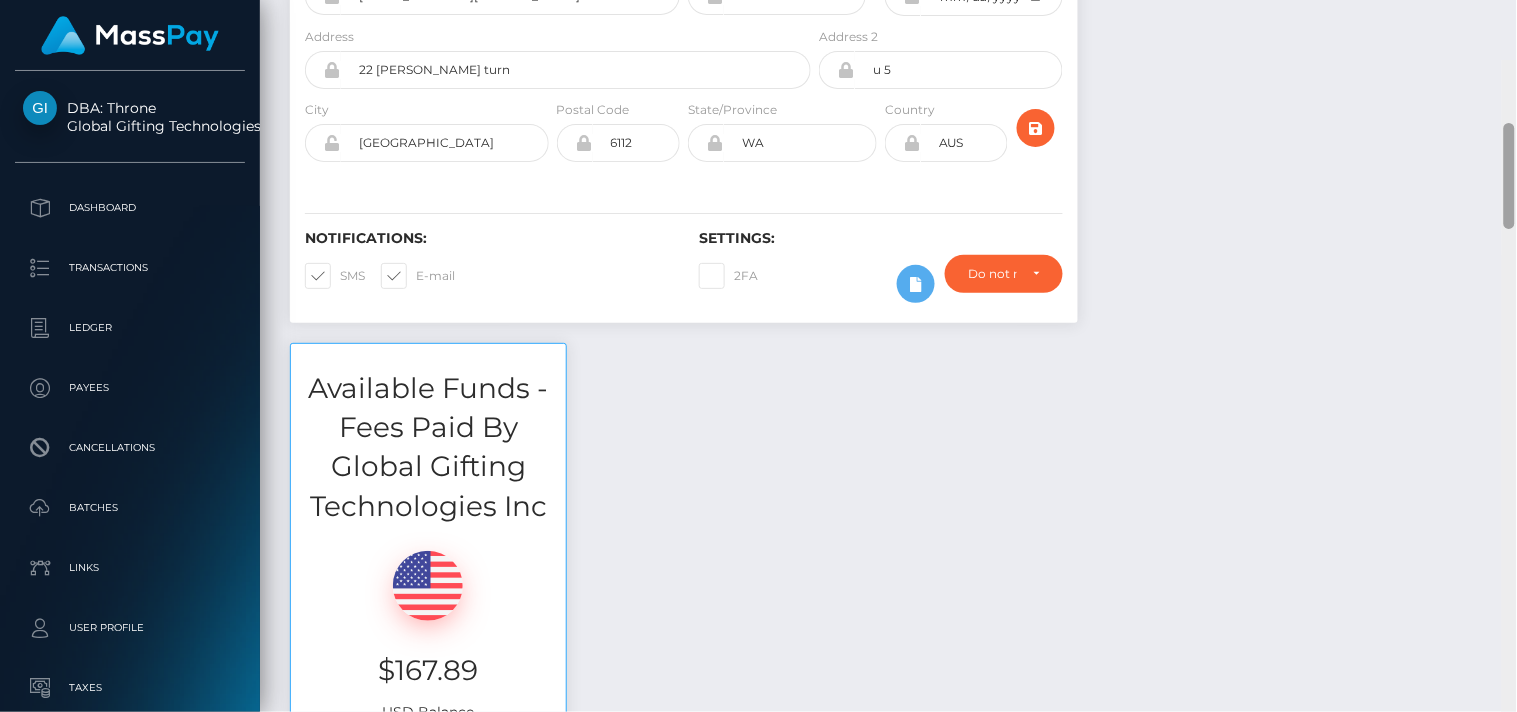 click on "Customer Profile
Loading...
Loading..." at bounding box center (888, 356) 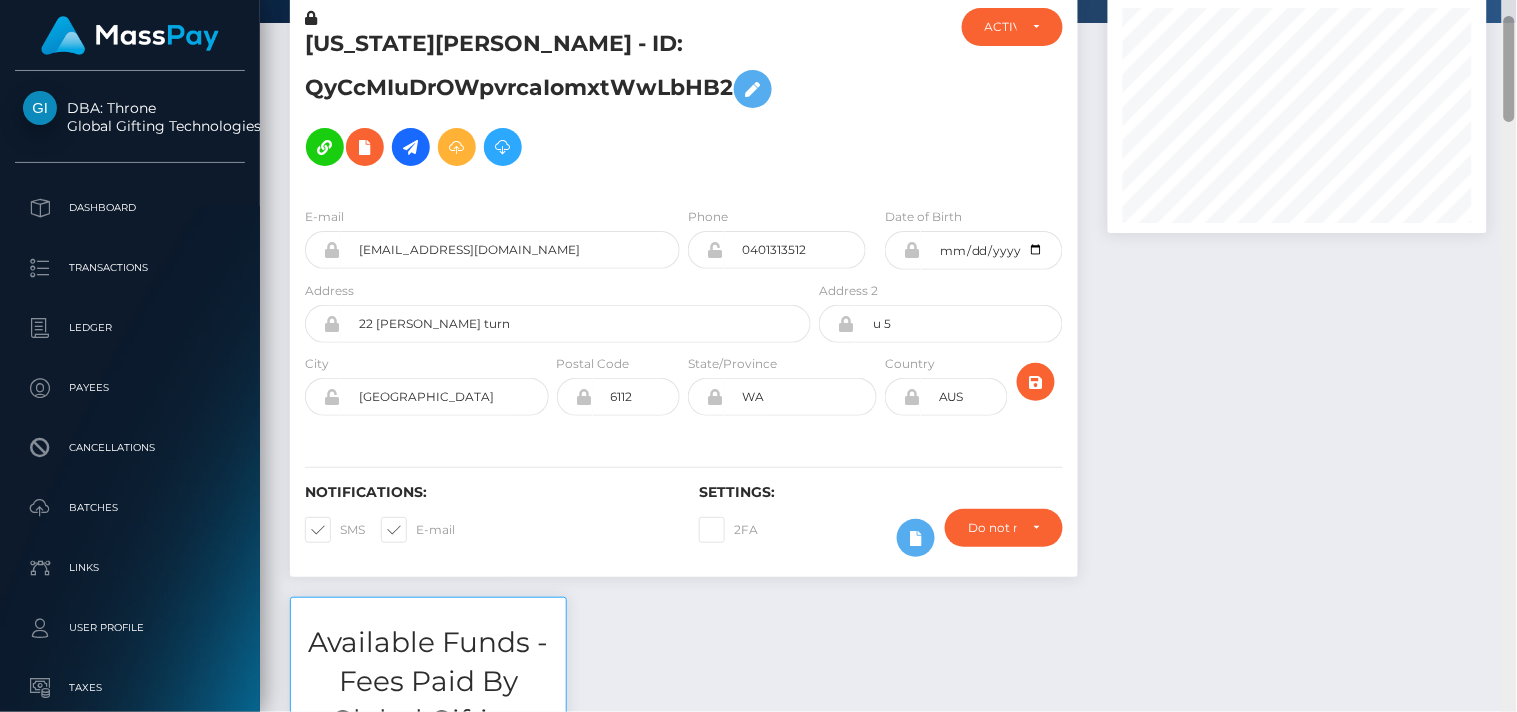 scroll, scrollTop: 105, scrollLeft: 0, axis: vertical 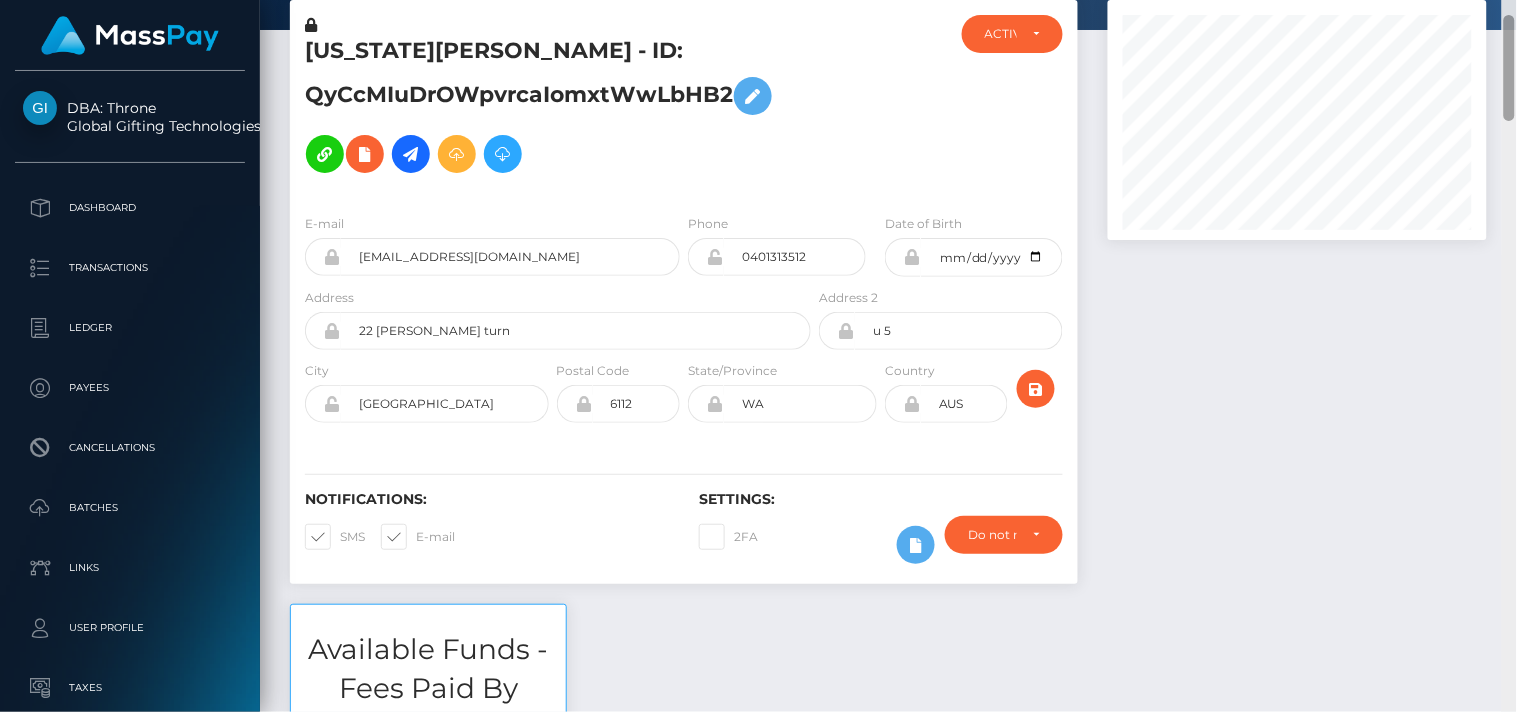 drag, startPoint x: 1510, startPoint y: 131, endPoint x: 1501, endPoint y: 92, distance: 40.024994 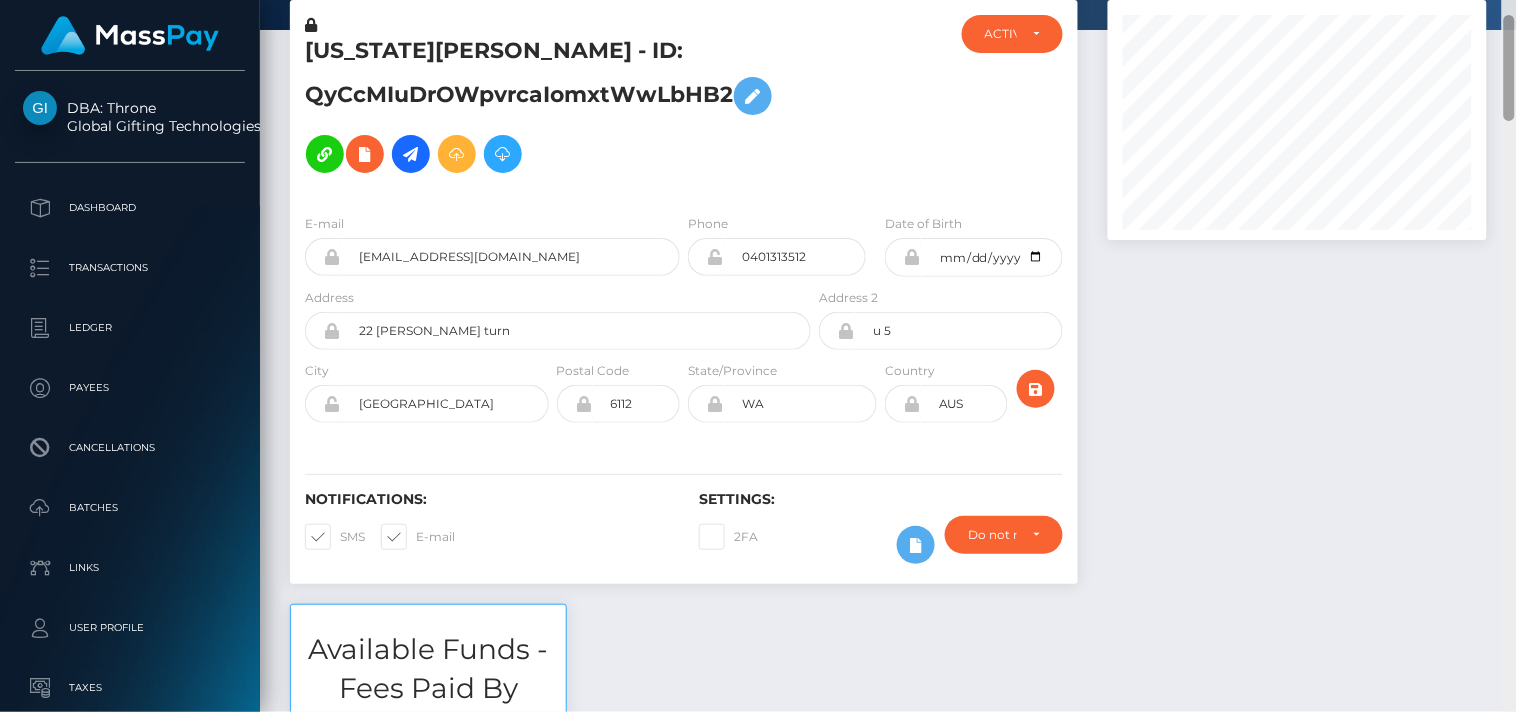 click on "Customer Profile
Loading...
Loading..." at bounding box center (888, 356) 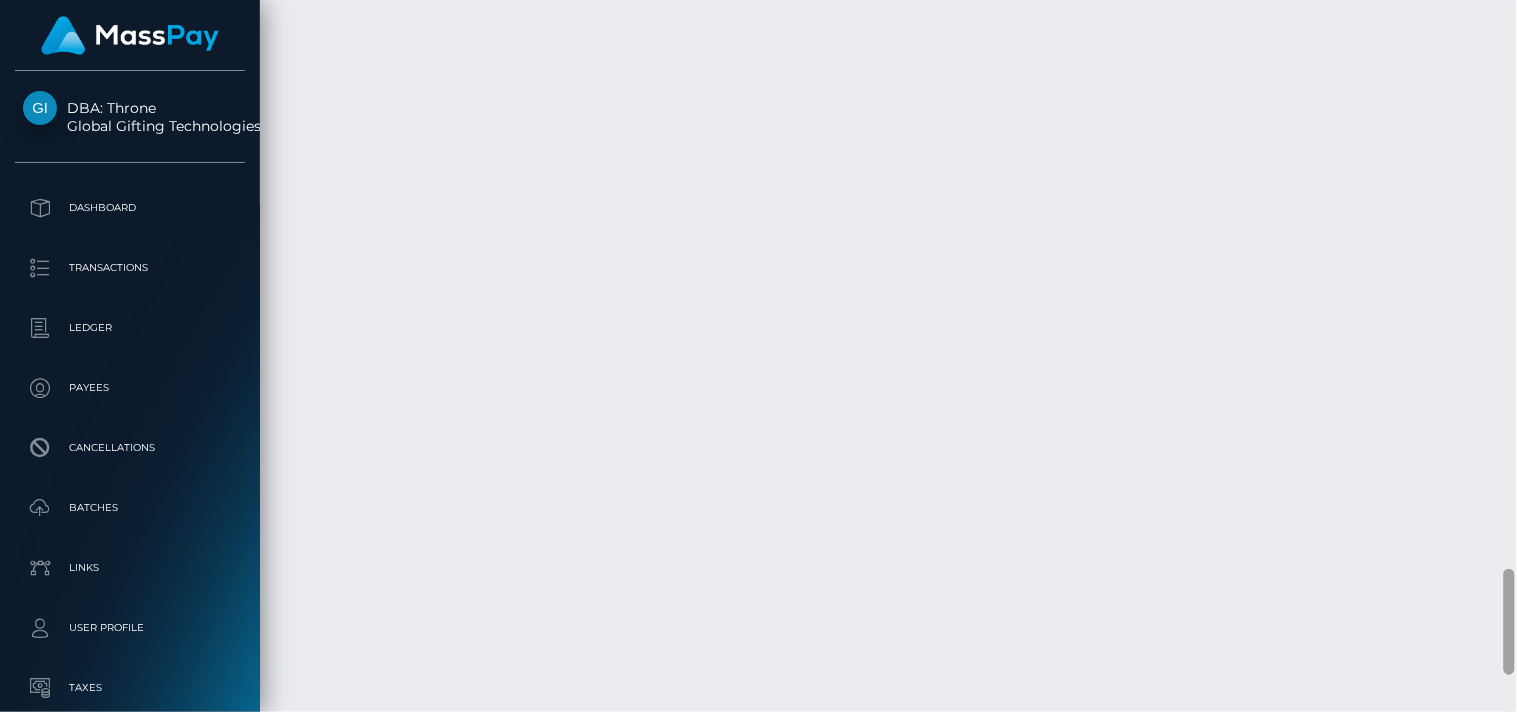 scroll, scrollTop: 3761, scrollLeft: 0, axis: vertical 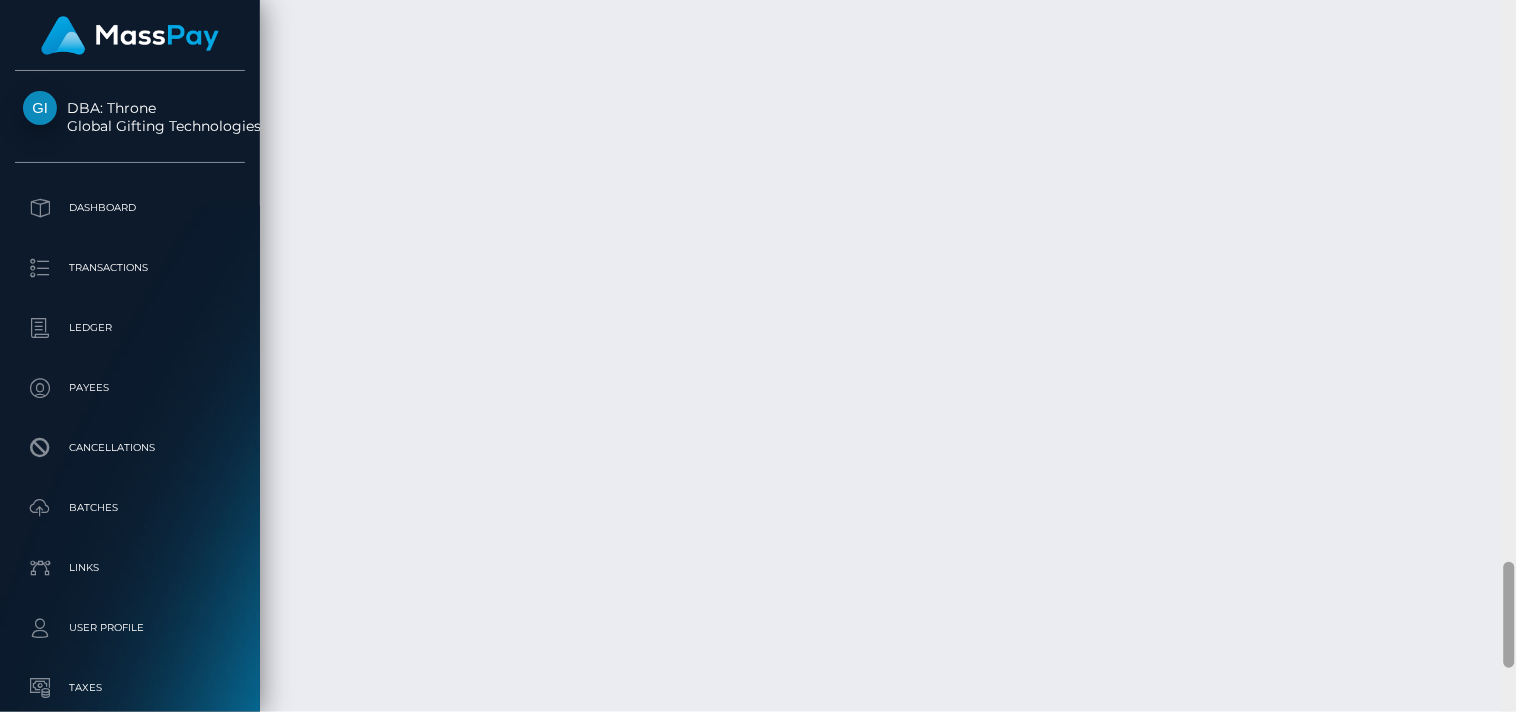 drag, startPoint x: 1511, startPoint y: 86, endPoint x: 1516, endPoint y: 633, distance: 547.0228 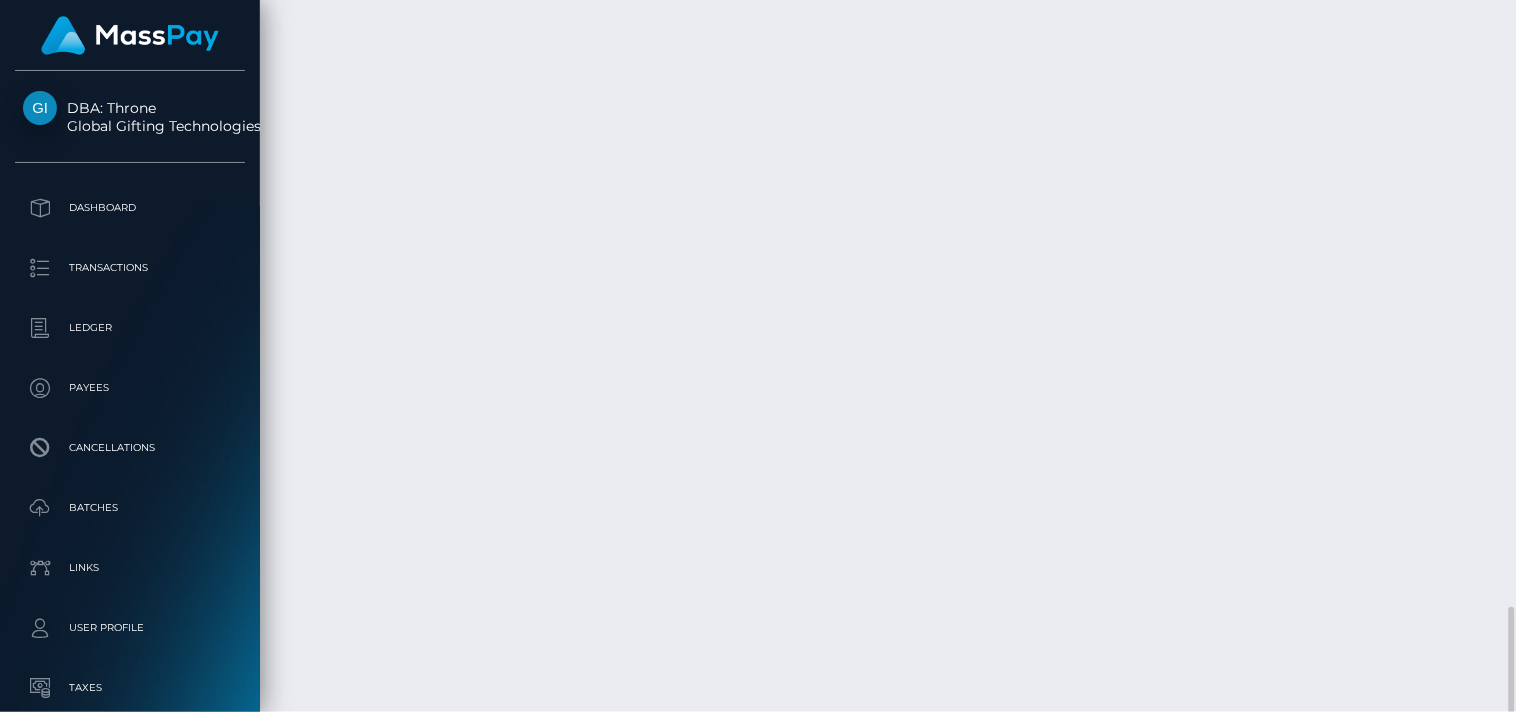 drag, startPoint x: 1516, startPoint y: 605, endPoint x: 1467, endPoint y: 313, distance: 296.08276 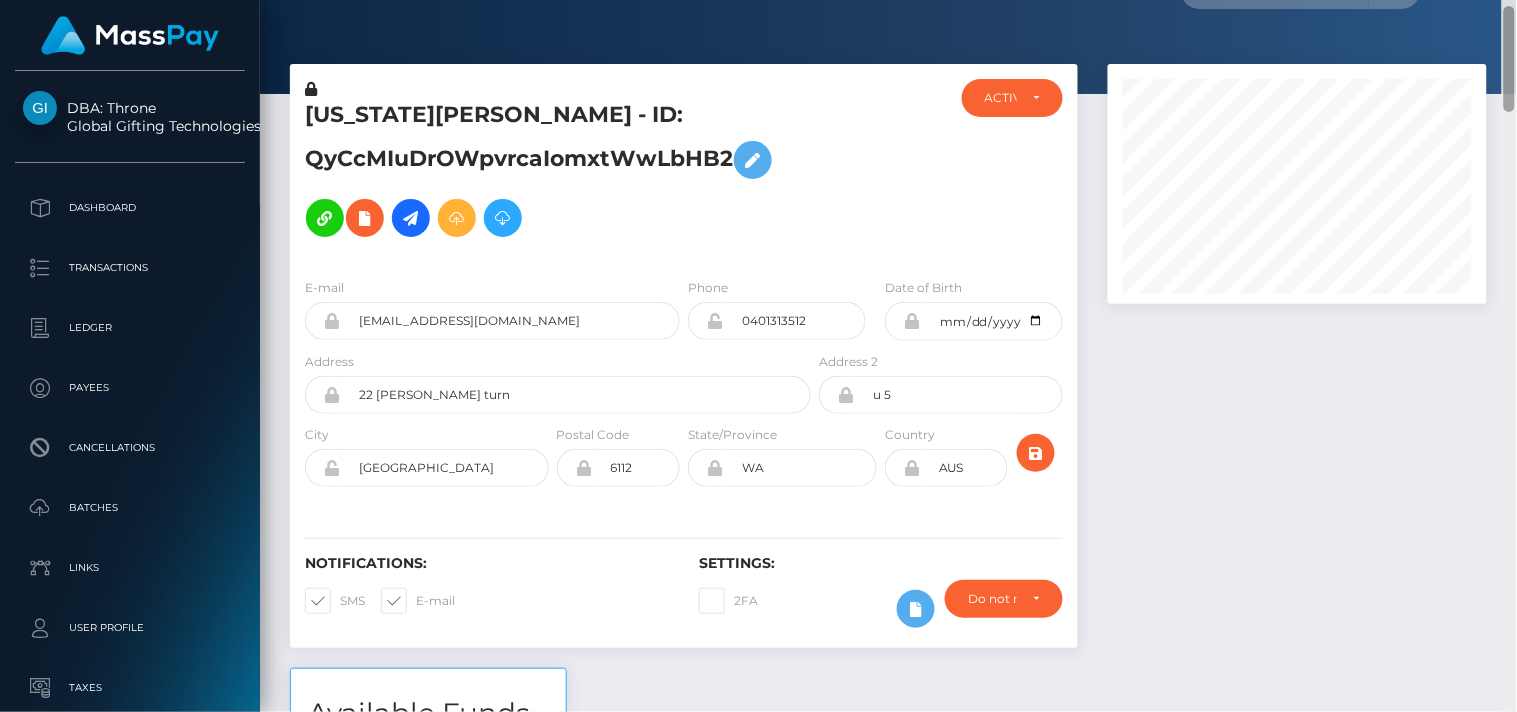 scroll, scrollTop: 34, scrollLeft: 0, axis: vertical 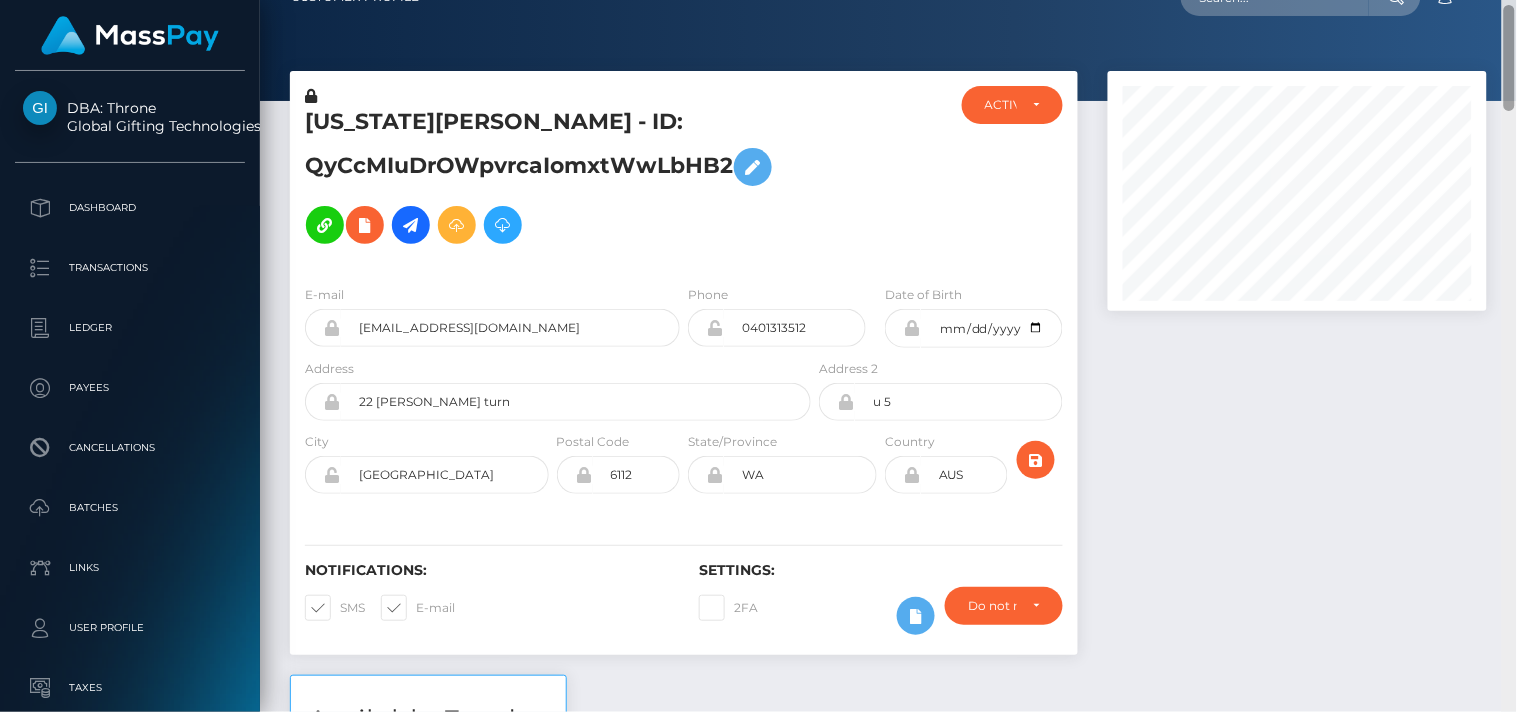drag, startPoint x: 1513, startPoint y: 618, endPoint x: 1471, endPoint y: 16, distance: 603.4633 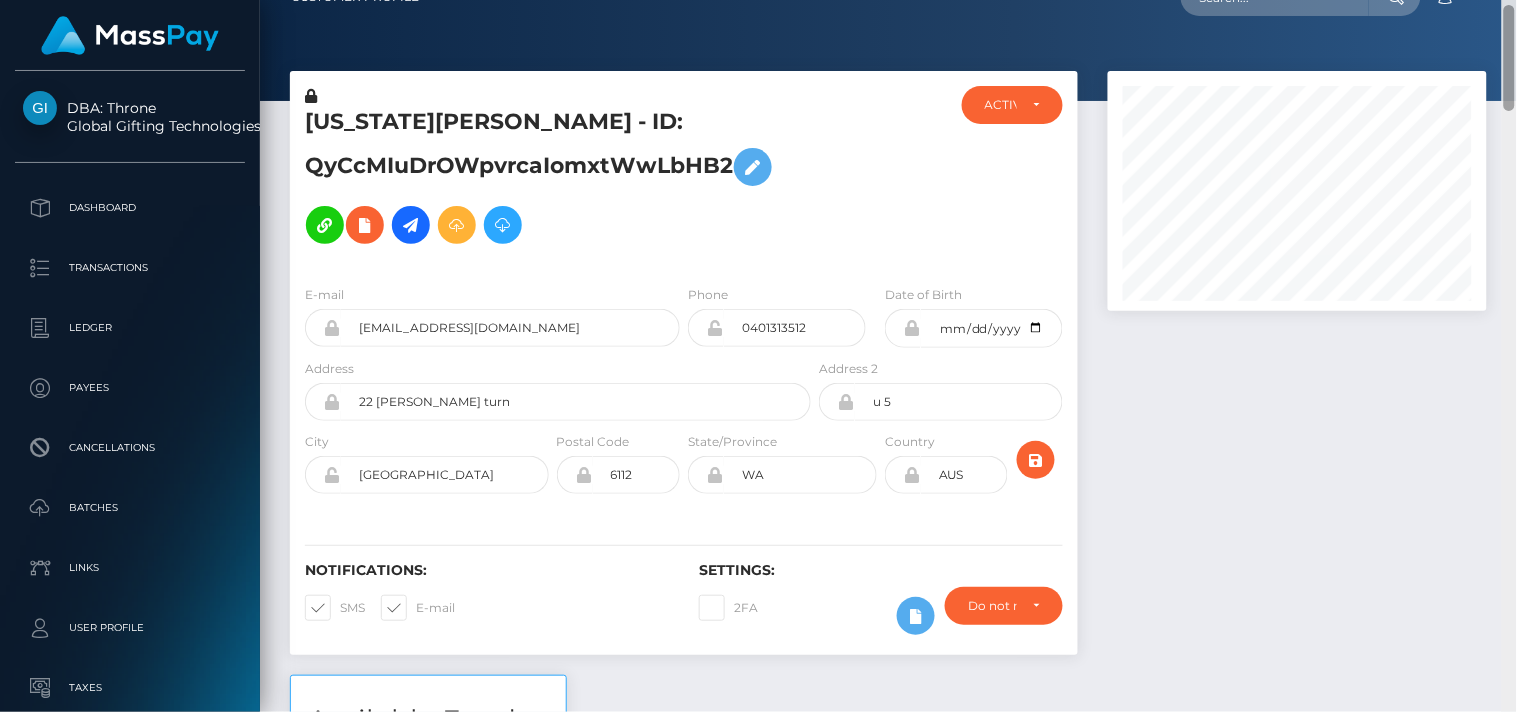 click on "Customer Profile
Loading...
Loading..." at bounding box center (888, 356) 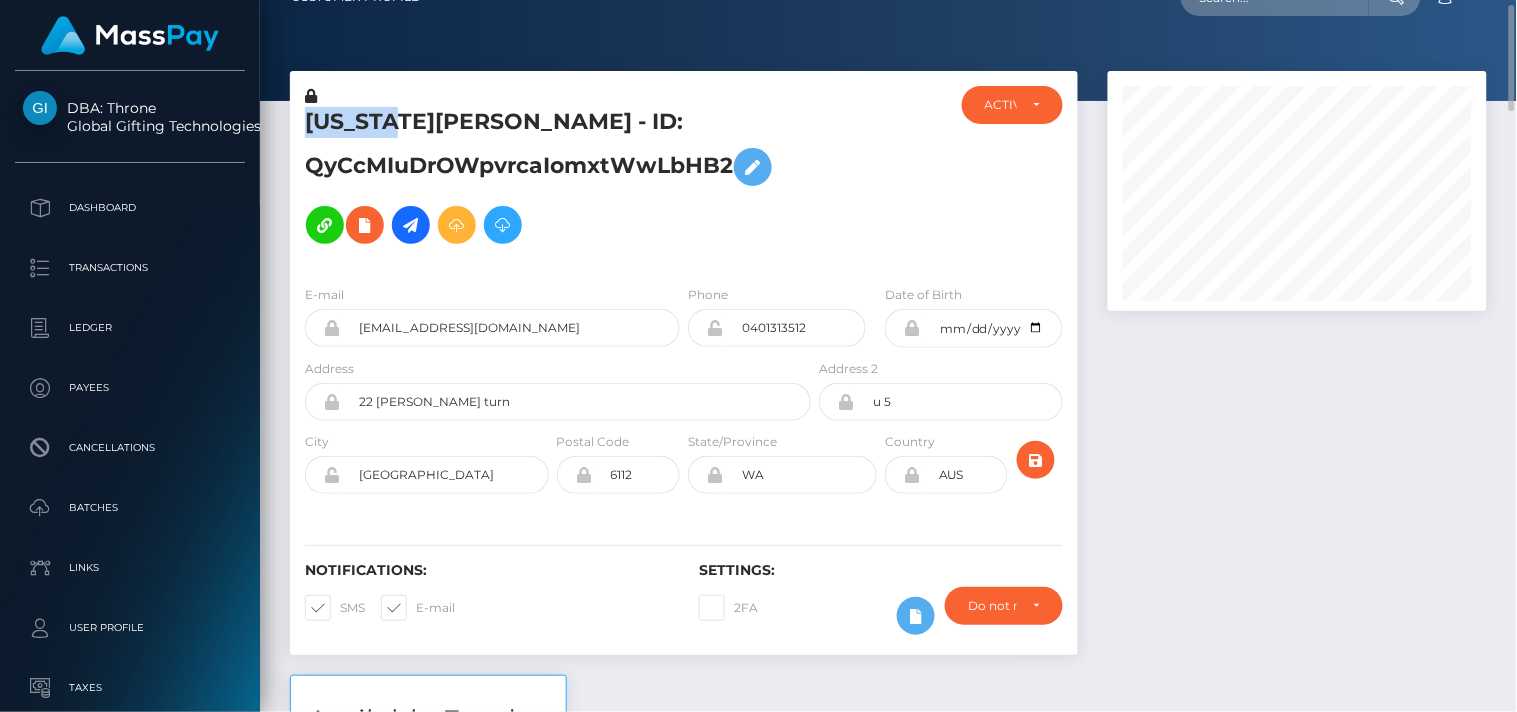 drag, startPoint x: 411, startPoint y: 120, endPoint x: 312, endPoint y: 120, distance: 99 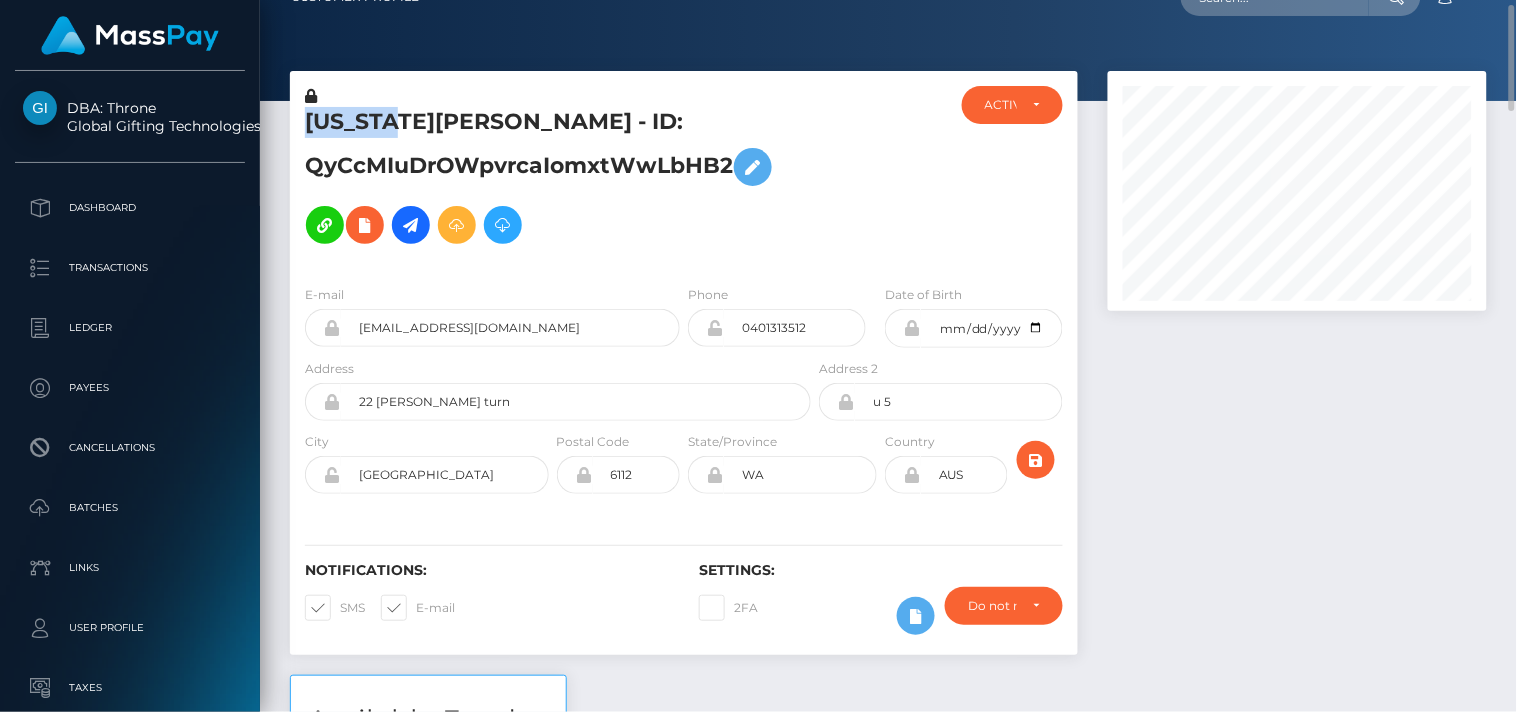 copy on "GEORGIA" 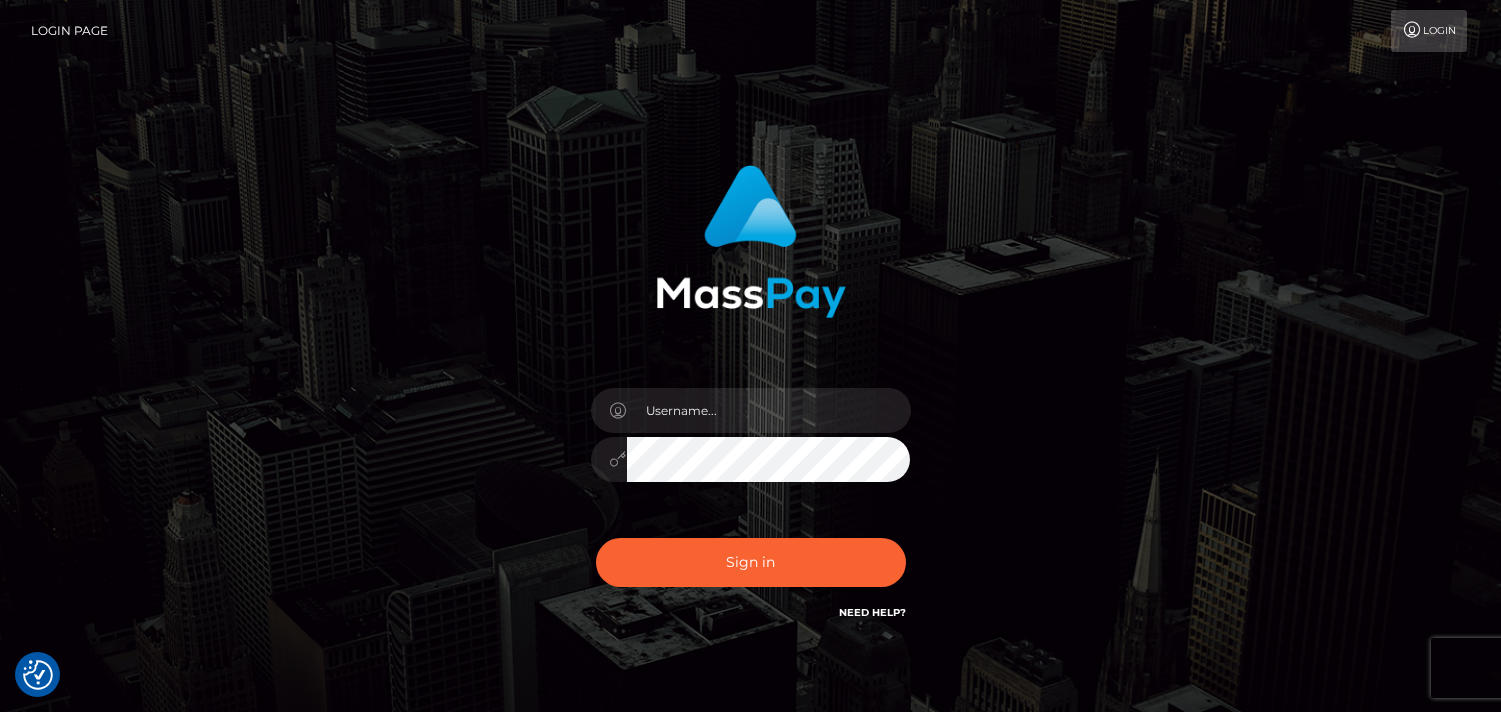 scroll, scrollTop: 0, scrollLeft: 0, axis: both 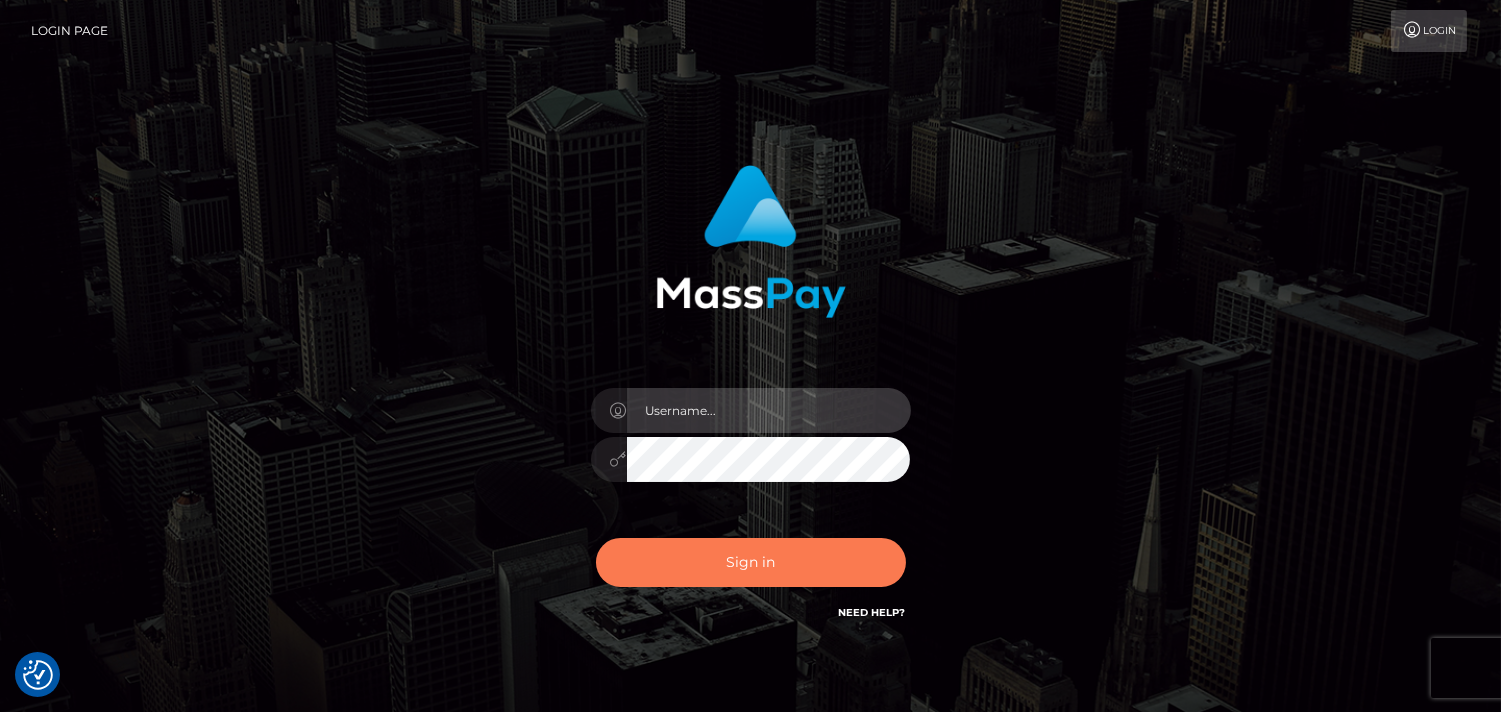 type on "[DOMAIN_NAME]" 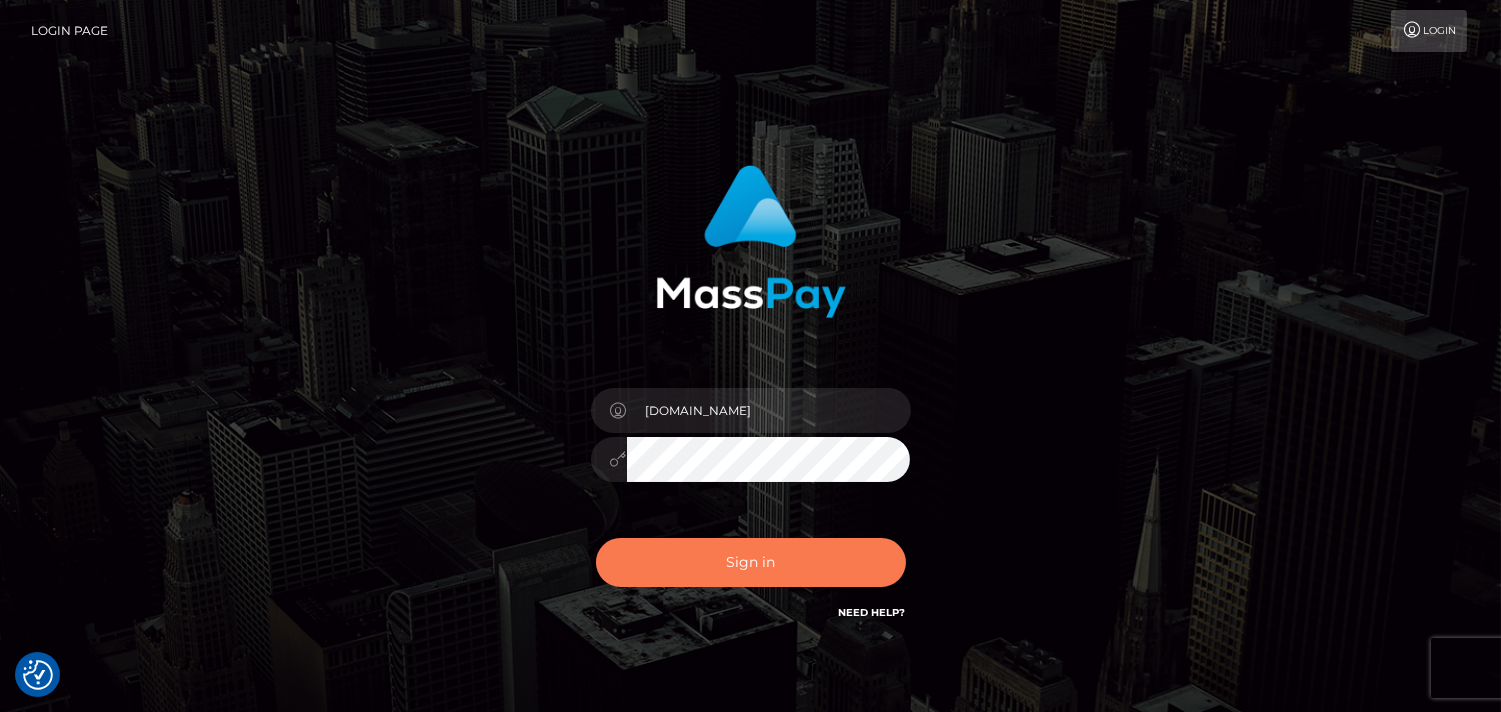 click on "Sign in" at bounding box center (751, 562) 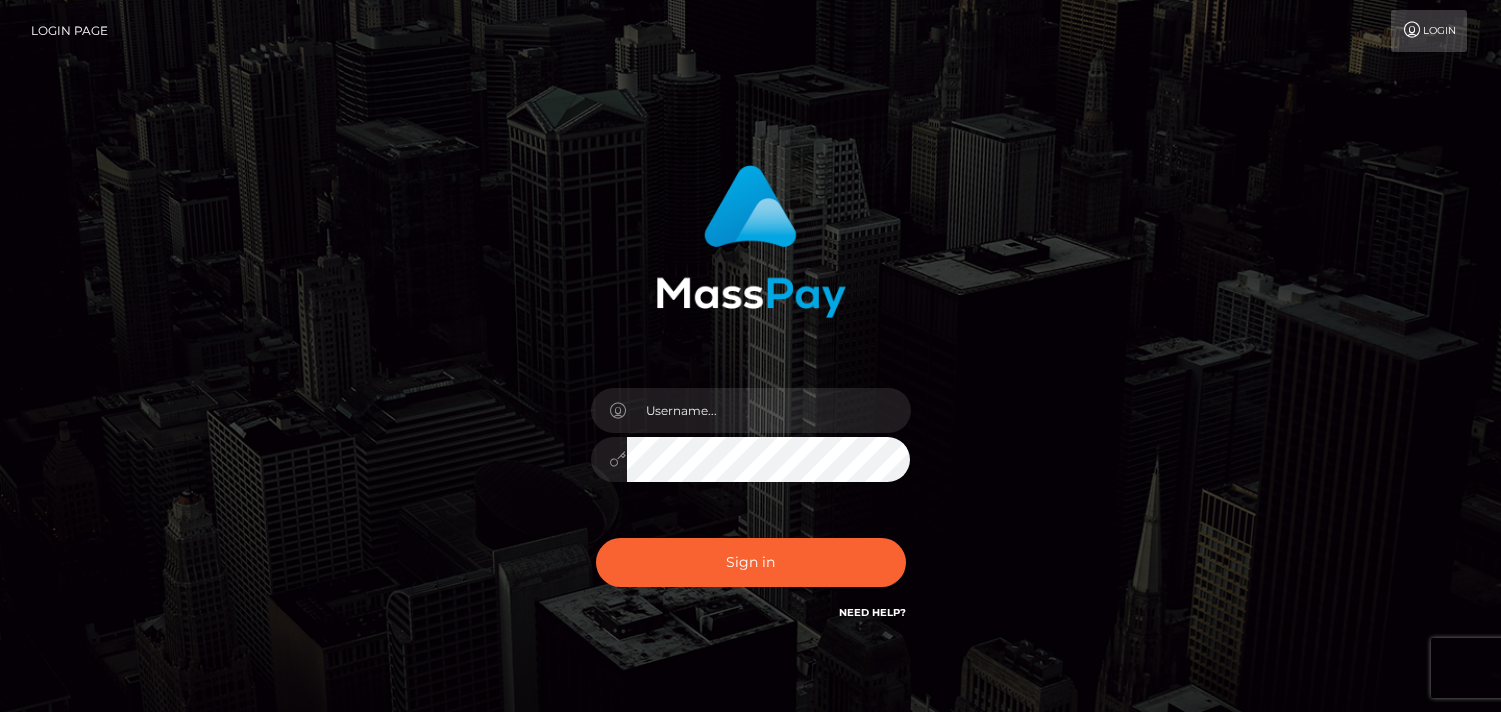 scroll, scrollTop: 0, scrollLeft: 0, axis: both 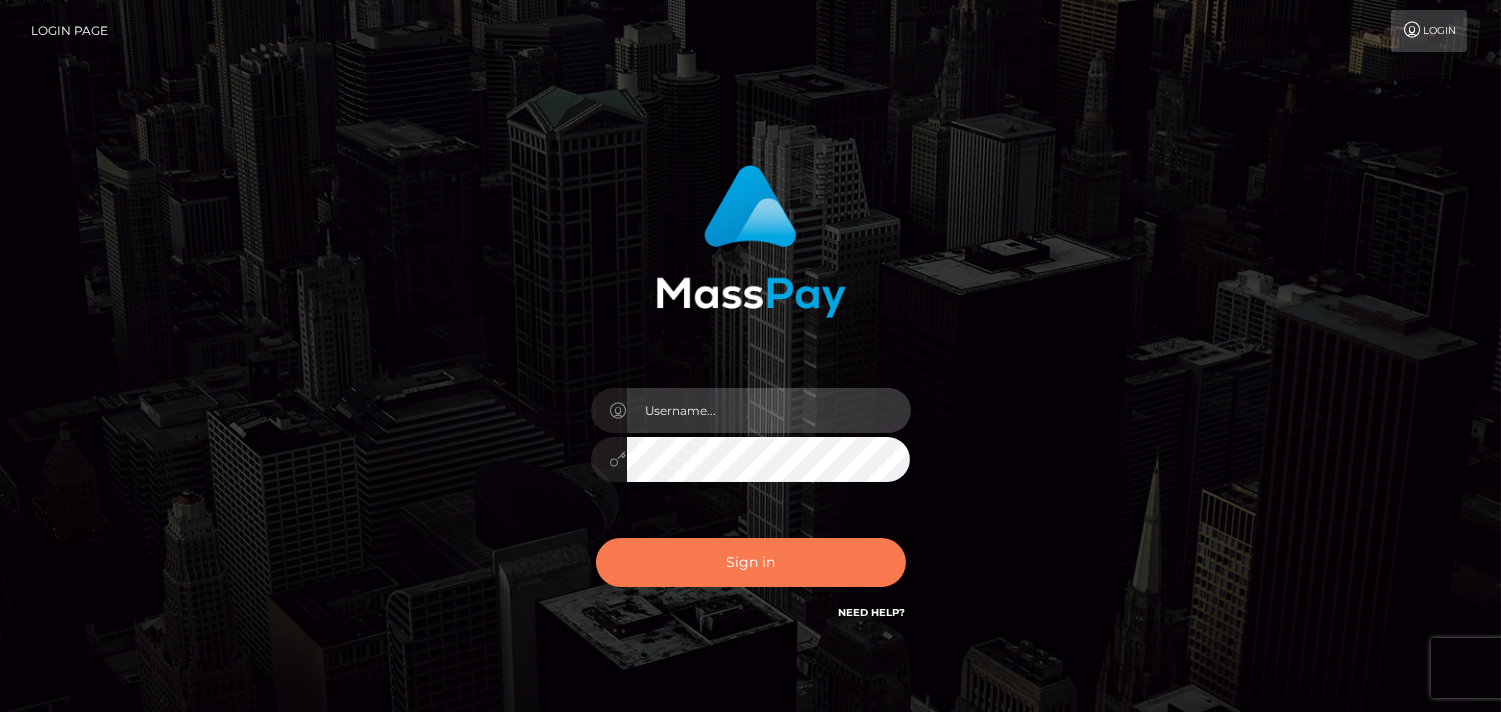 type on "[DOMAIN_NAME]" 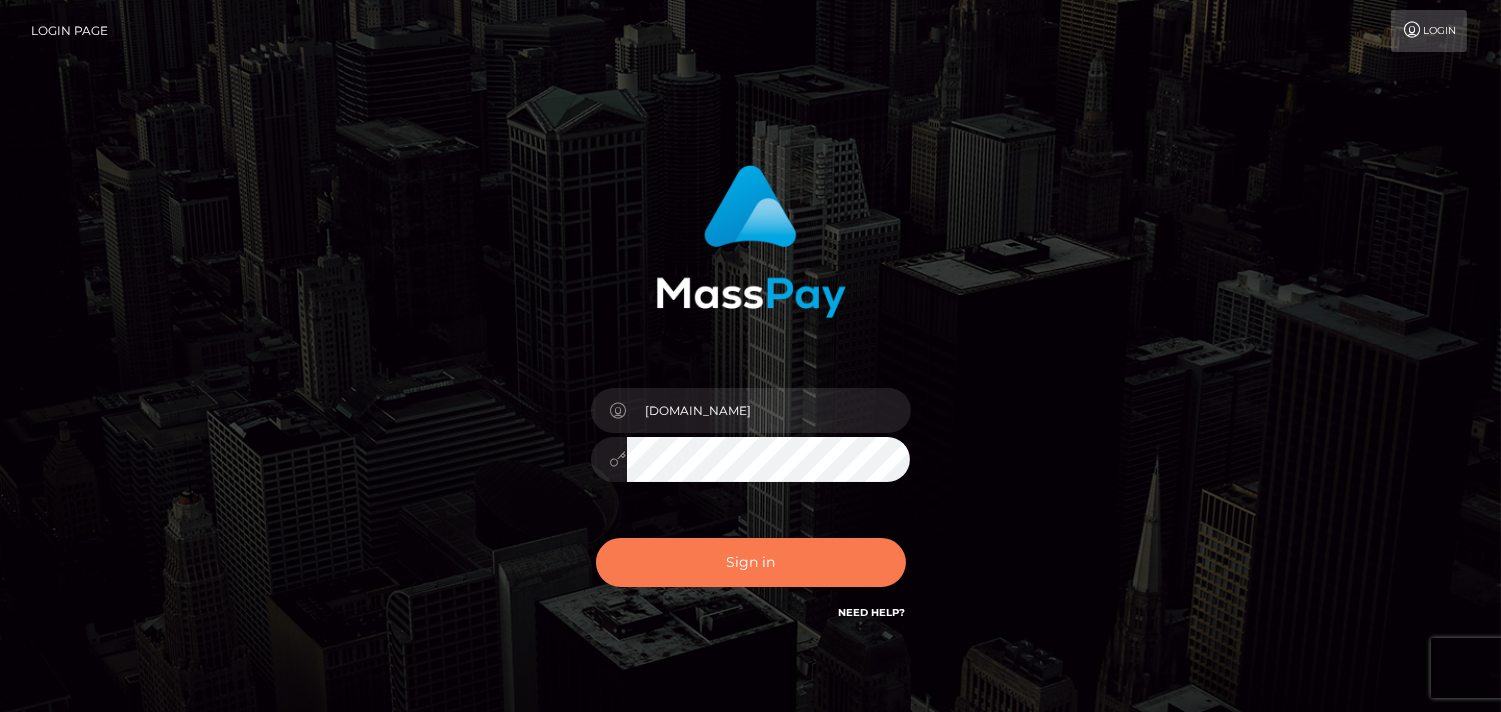 click on "Sign in" at bounding box center (751, 562) 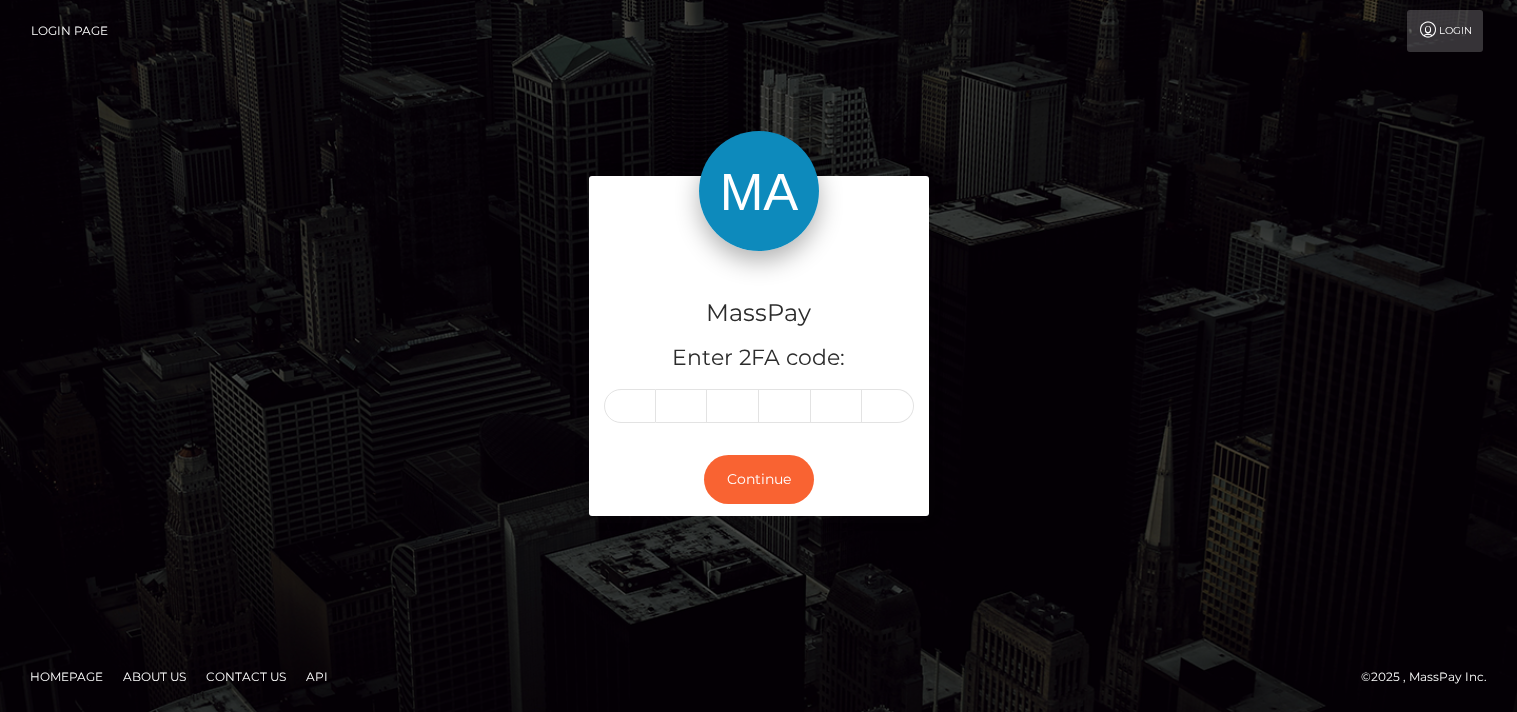 scroll, scrollTop: 0, scrollLeft: 0, axis: both 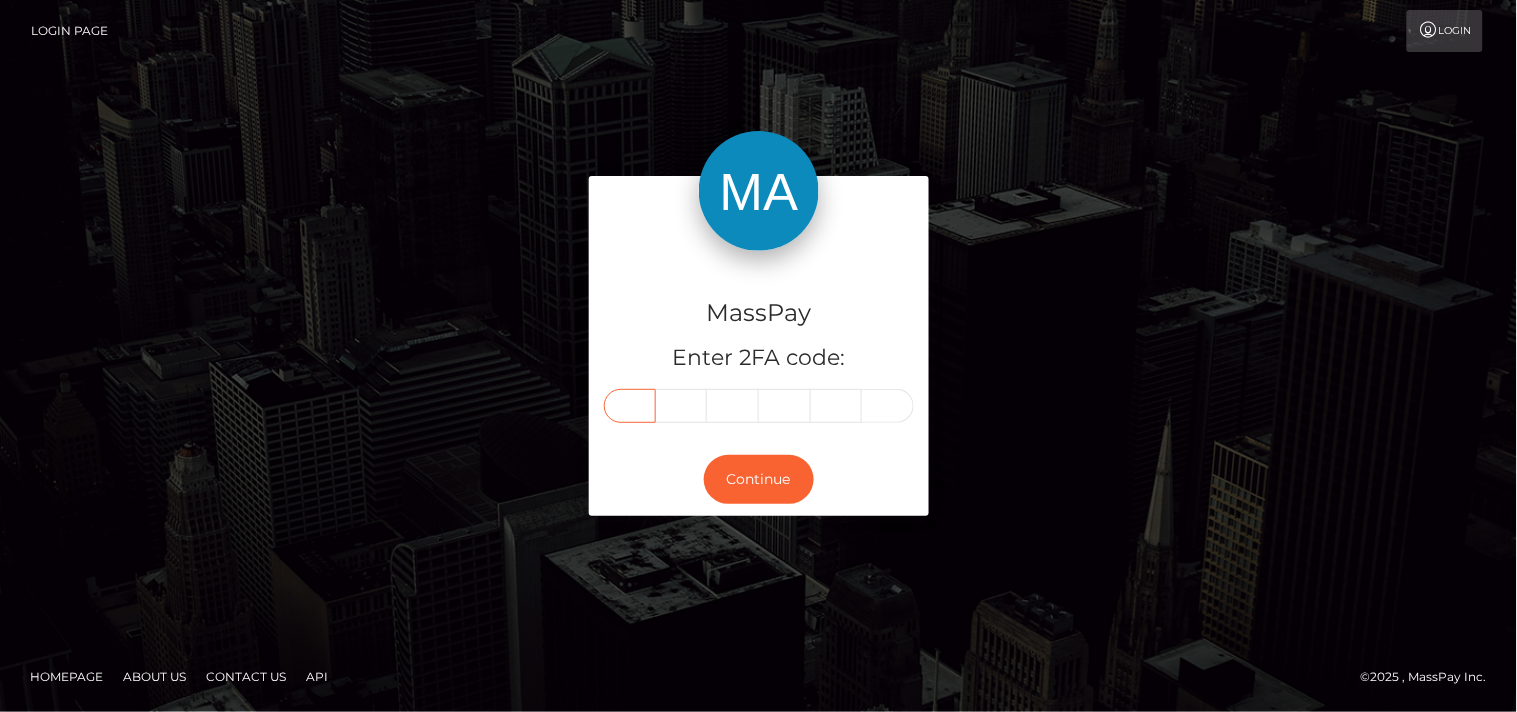 click at bounding box center (630, 406) 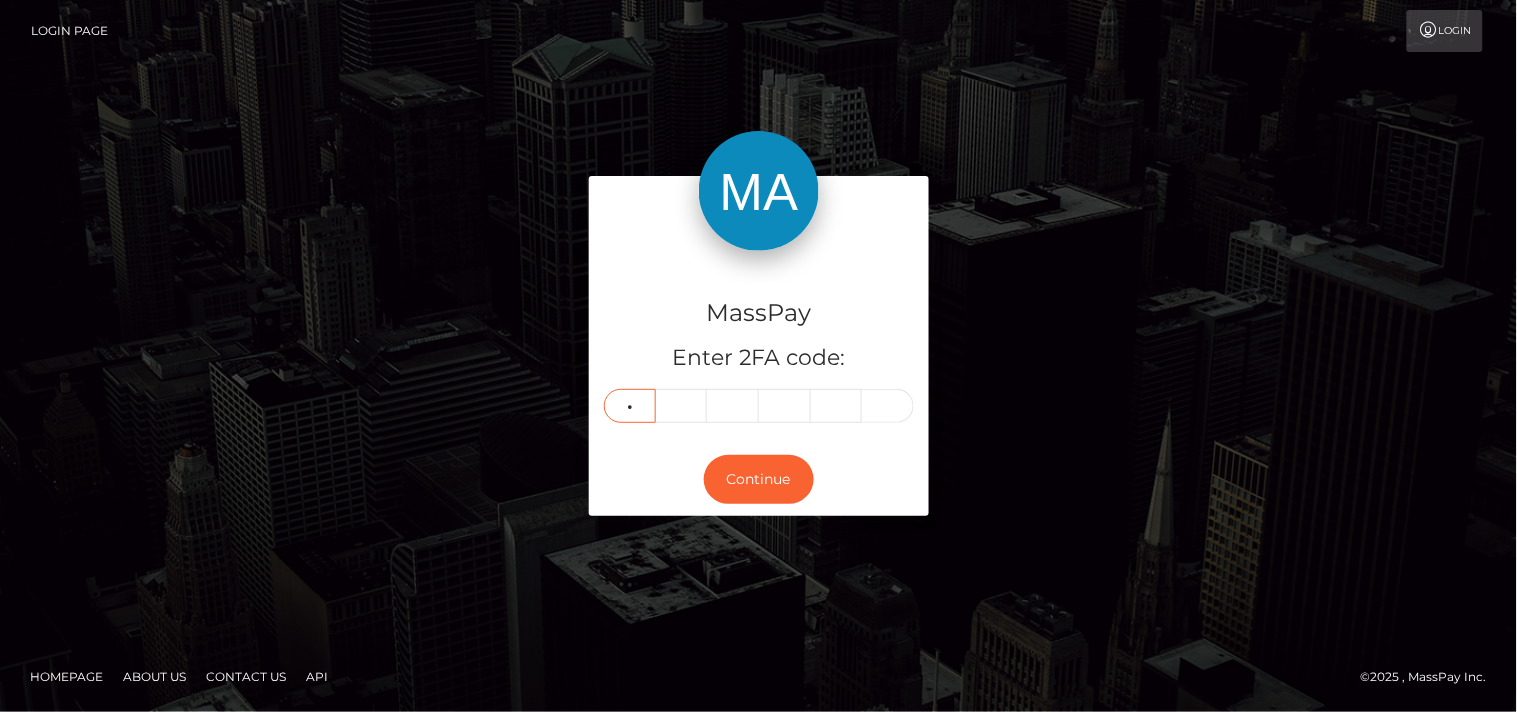 type on "5" 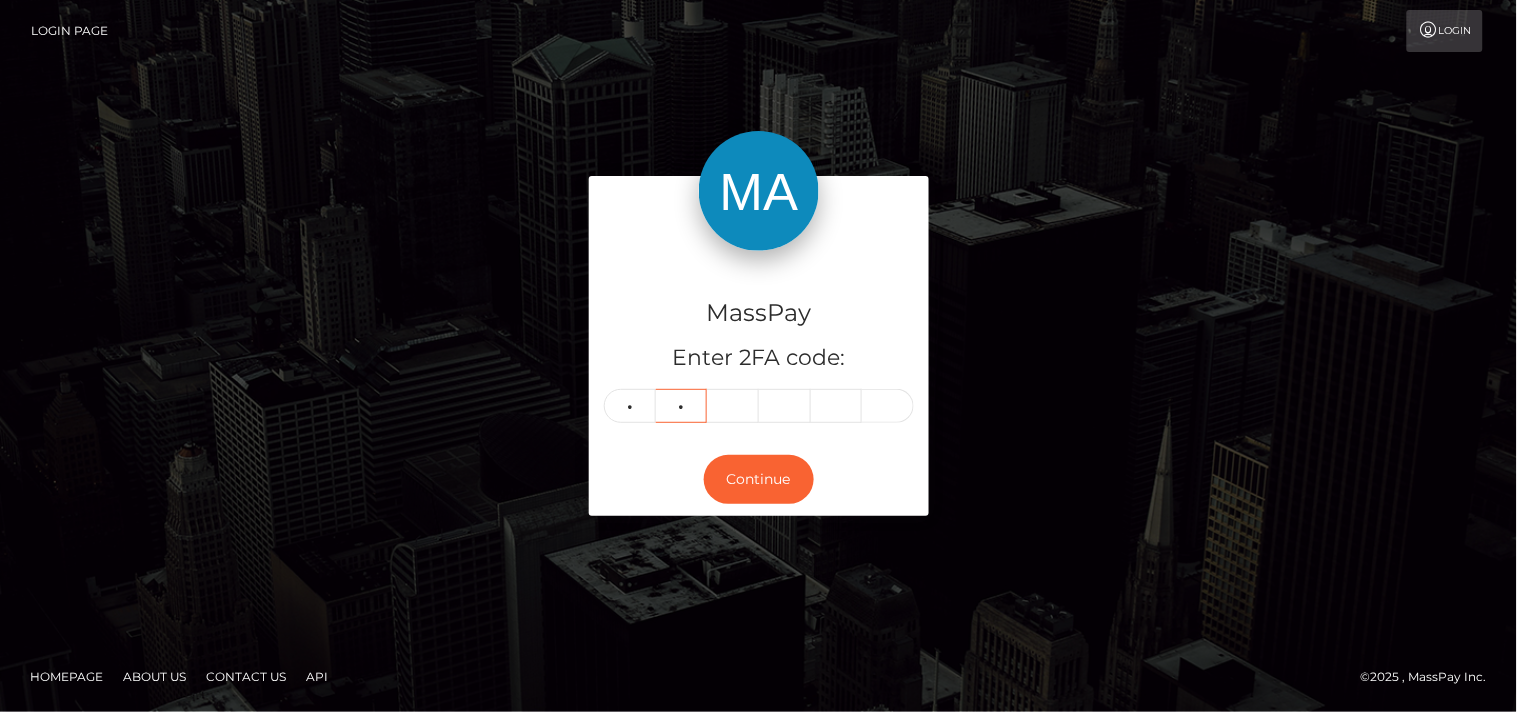 type on "0" 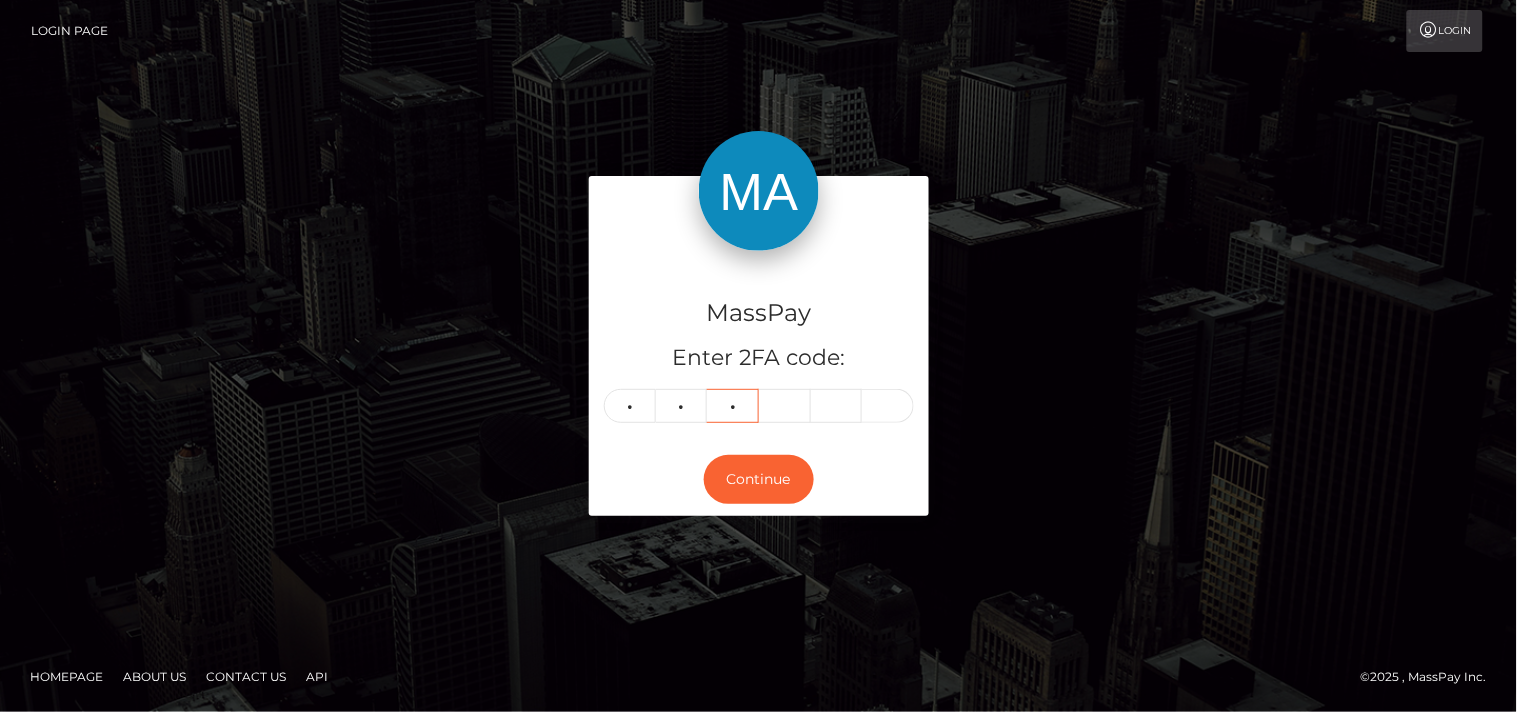 type on "8" 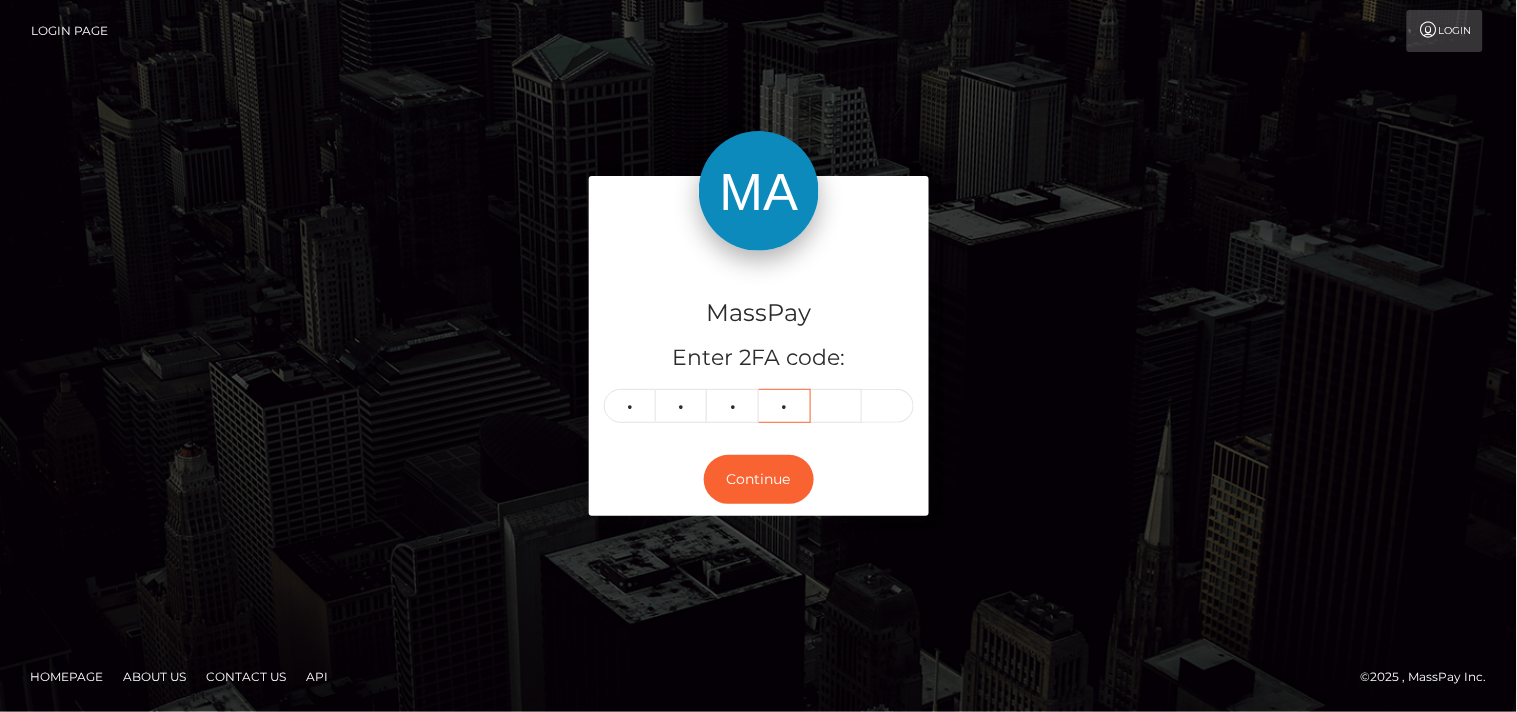type on "8" 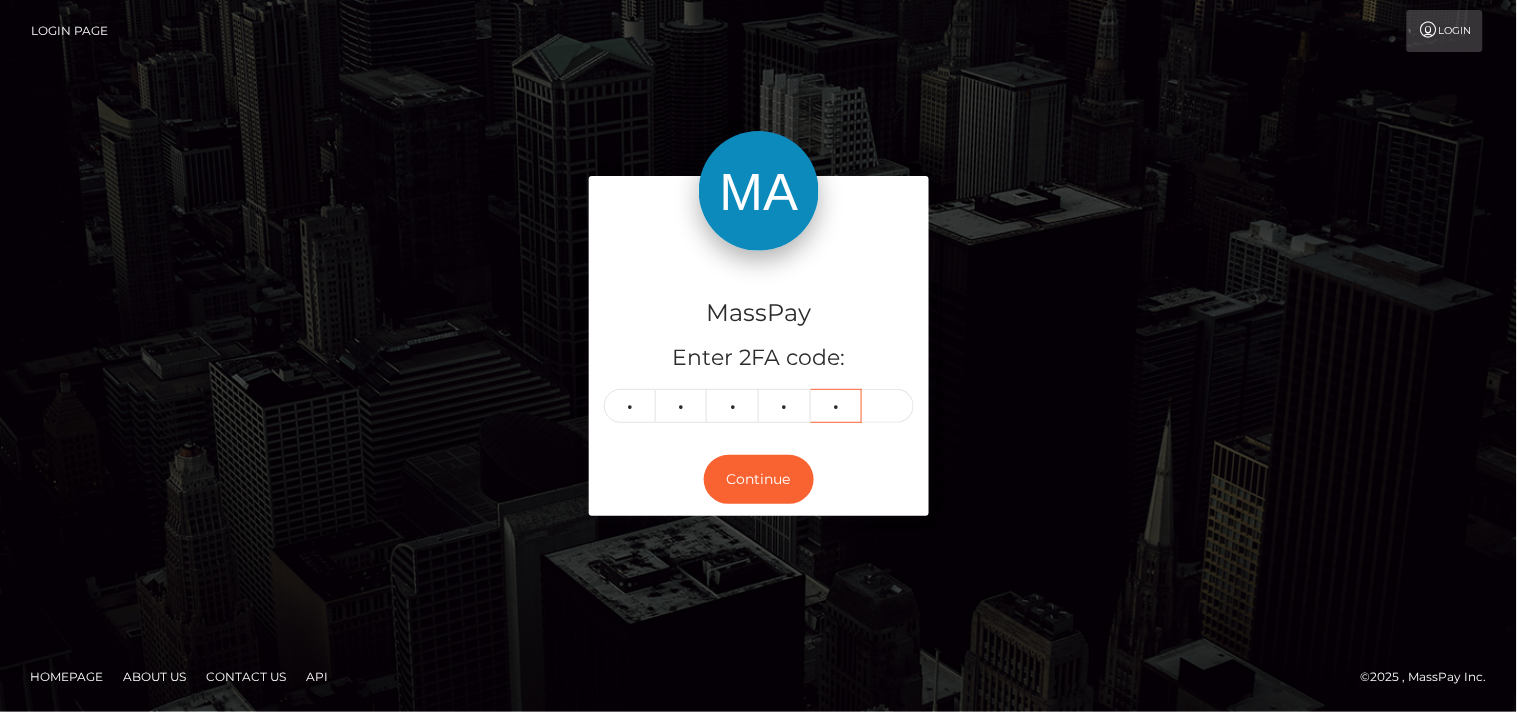 type on "7" 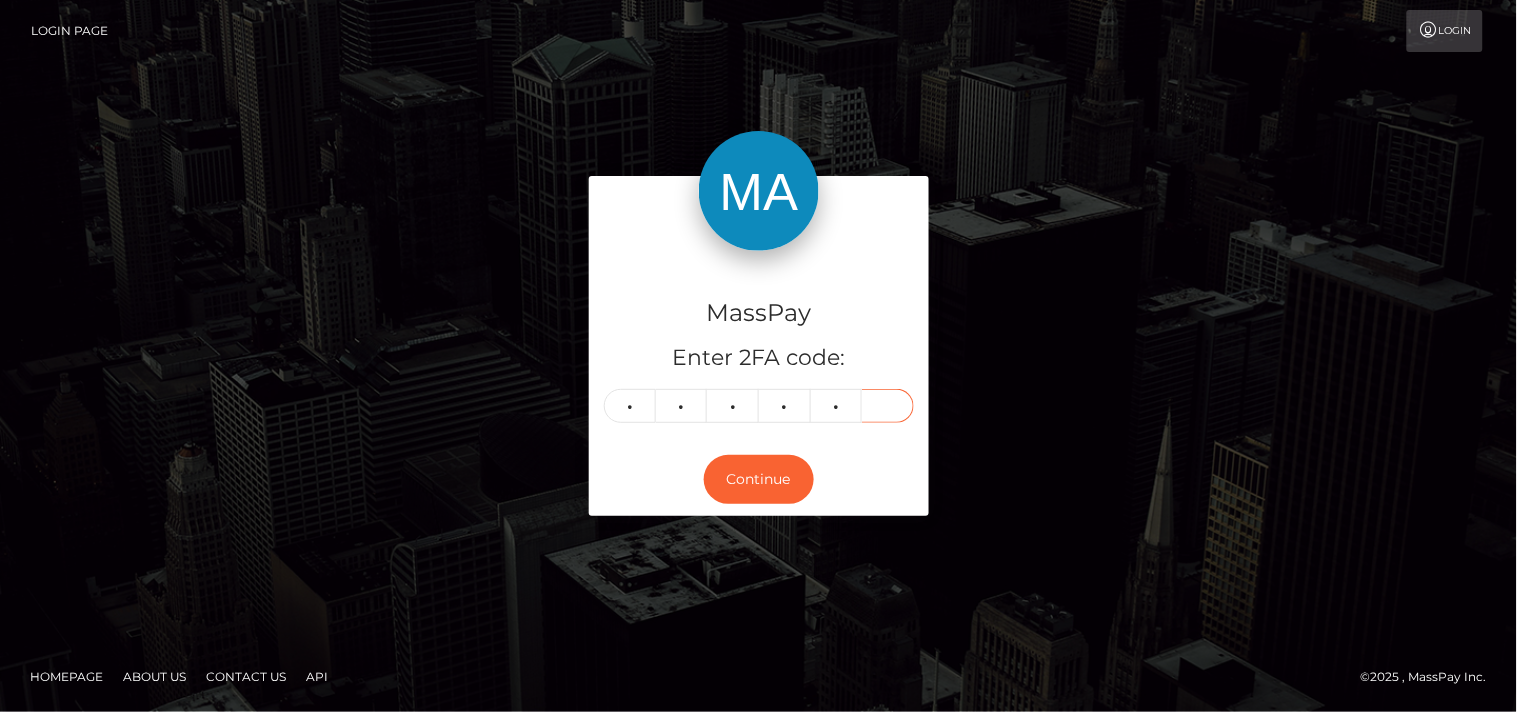 type on "1" 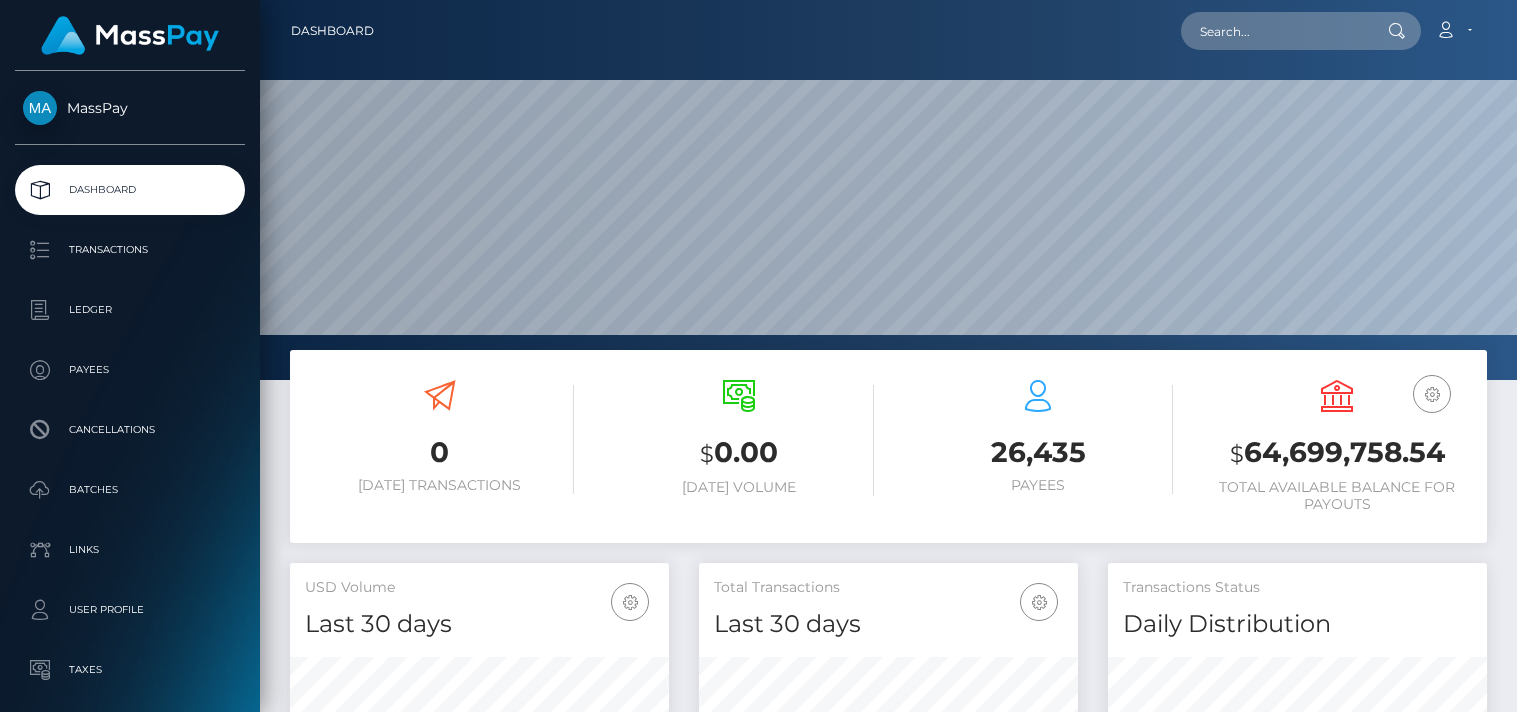 scroll, scrollTop: 0, scrollLeft: 0, axis: both 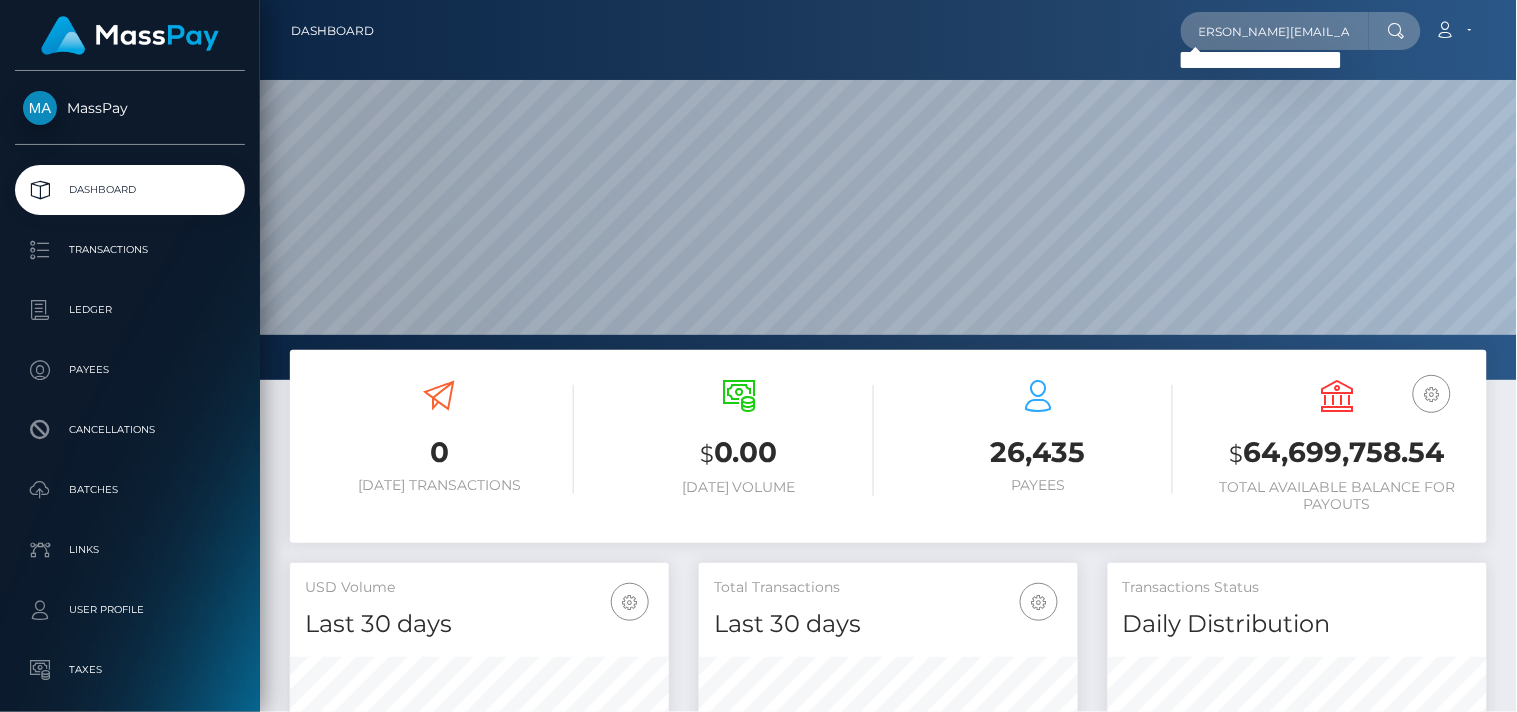 type on "[PERSON_NAME][EMAIL_ADDRESS][PERSON_NAME][DOMAIN_NAME]" 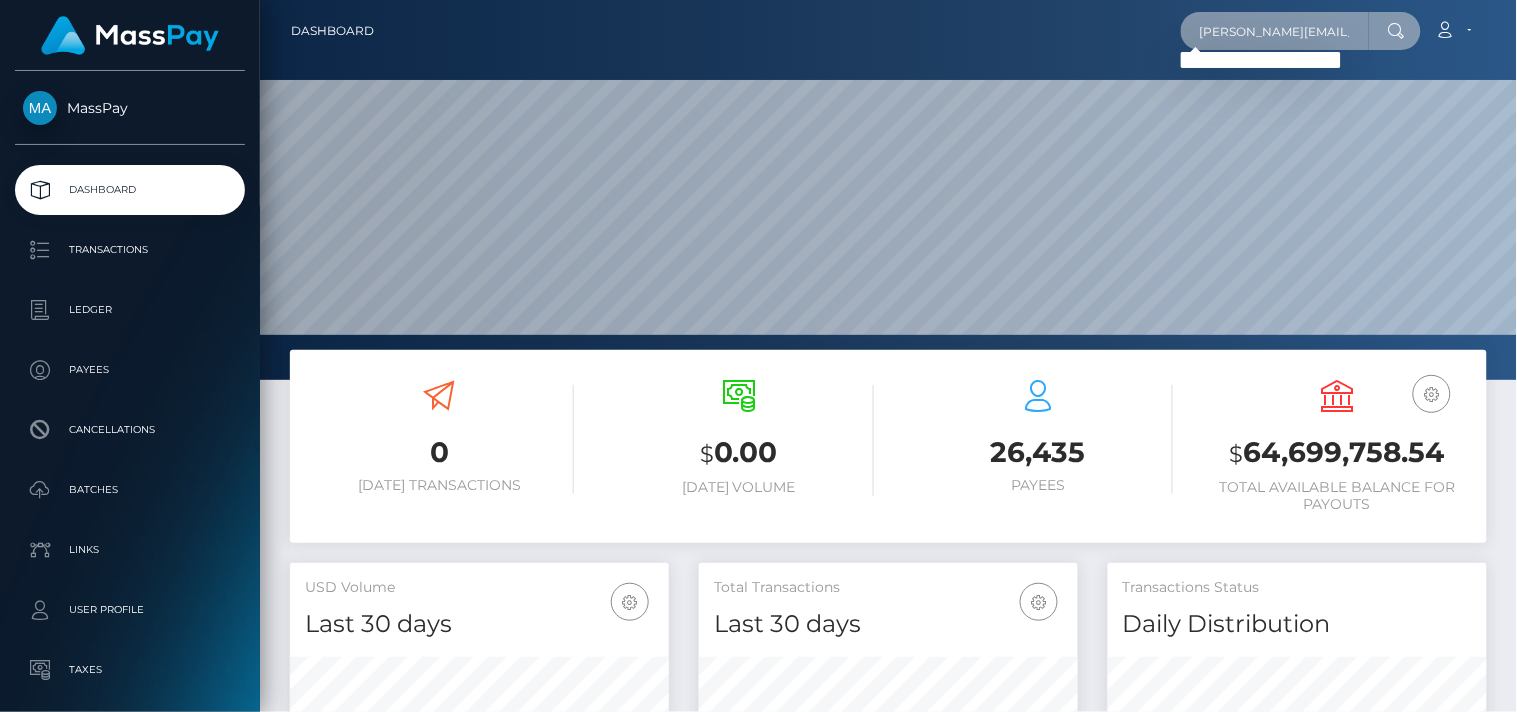 click on "[PERSON_NAME][EMAIL_ADDRESS][PERSON_NAME][DOMAIN_NAME]" at bounding box center (1275, 31) 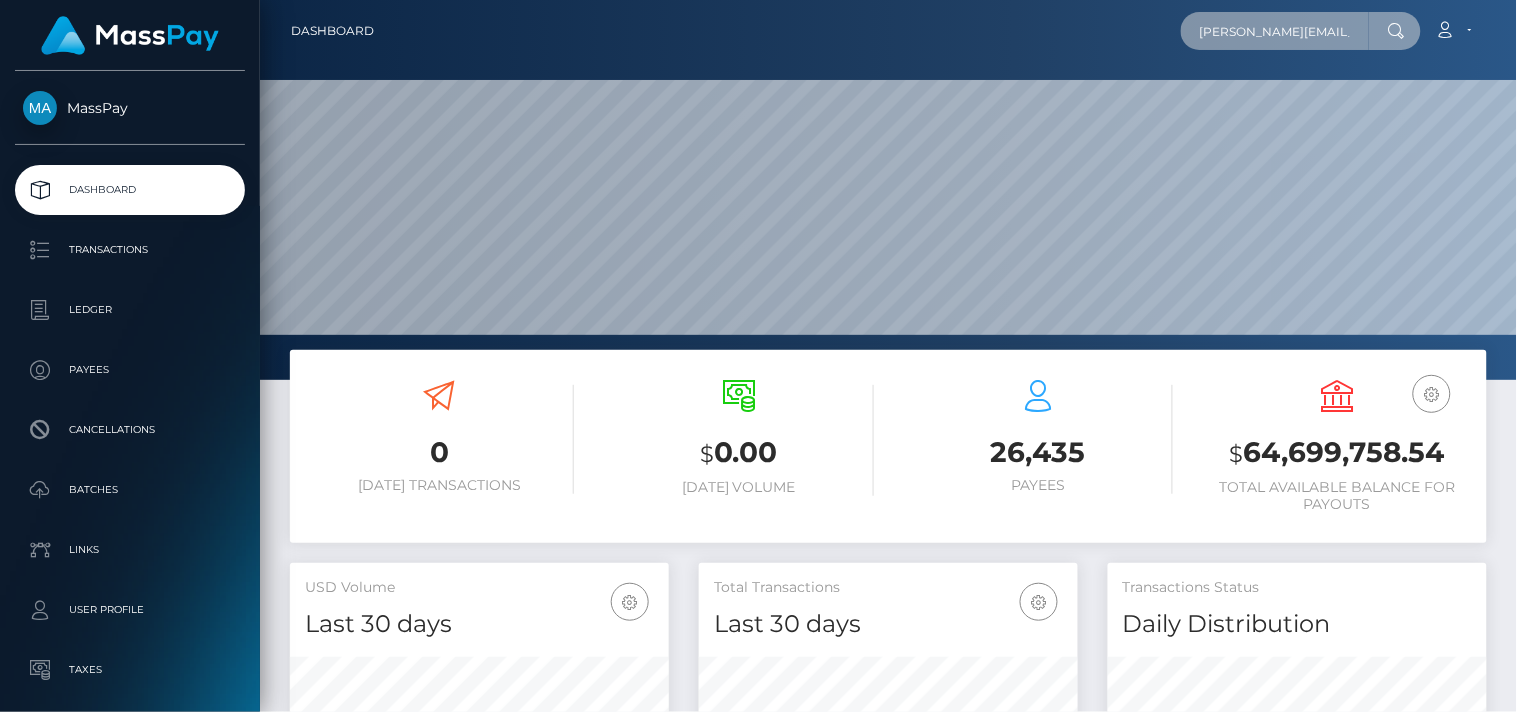 click on "[PERSON_NAME][EMAIL_ADDRESS][PERSON_NAME][DOMAIN_NAME]" at bounding box center [1275, 31] 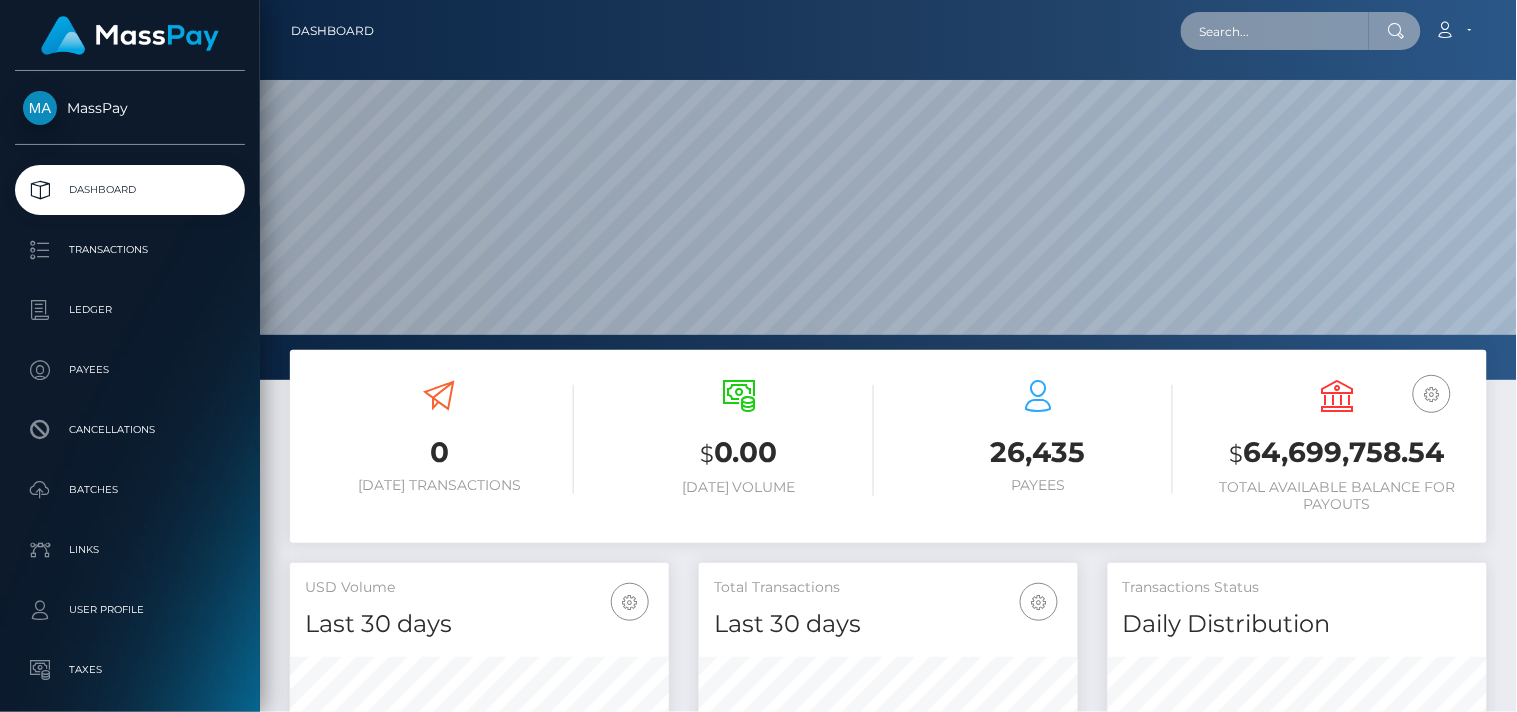 paste on "Steven" 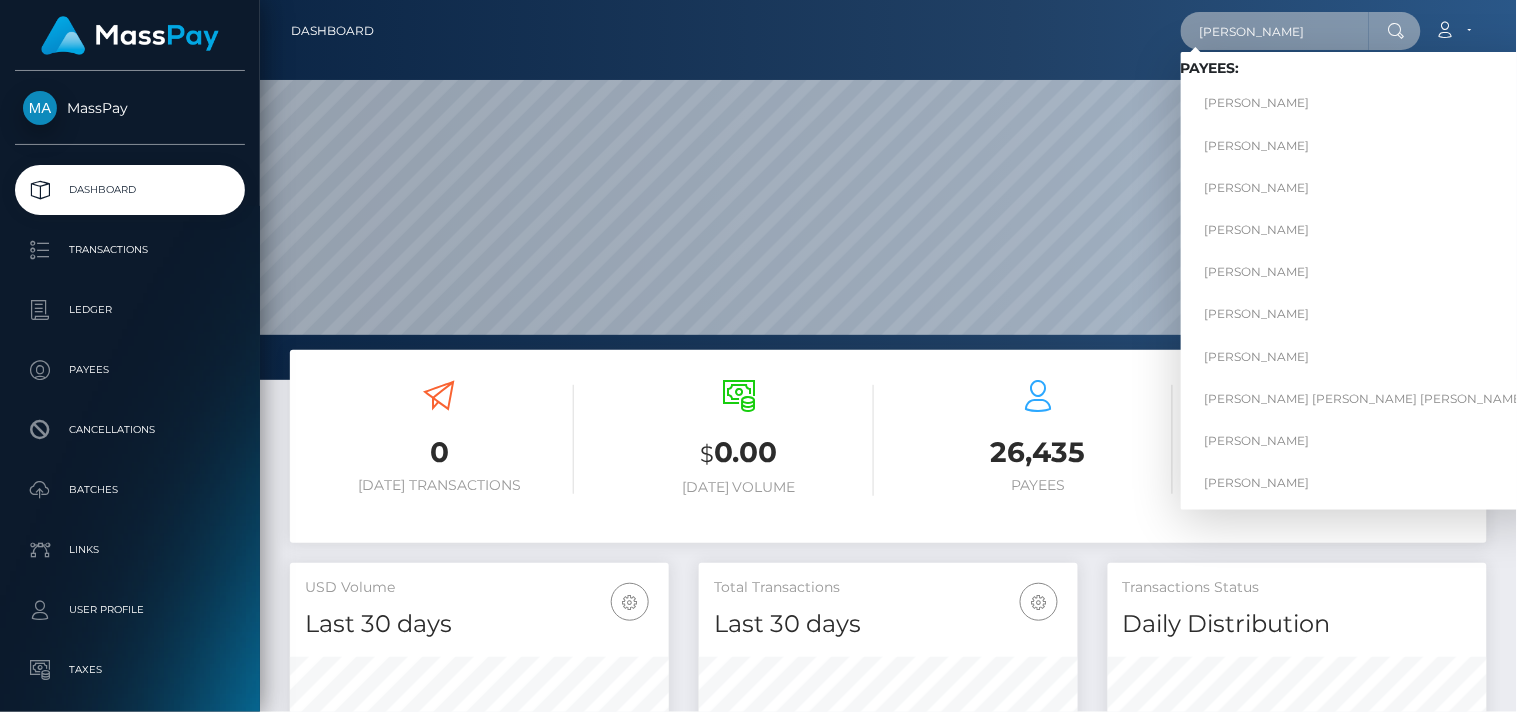 paste on "Miller" 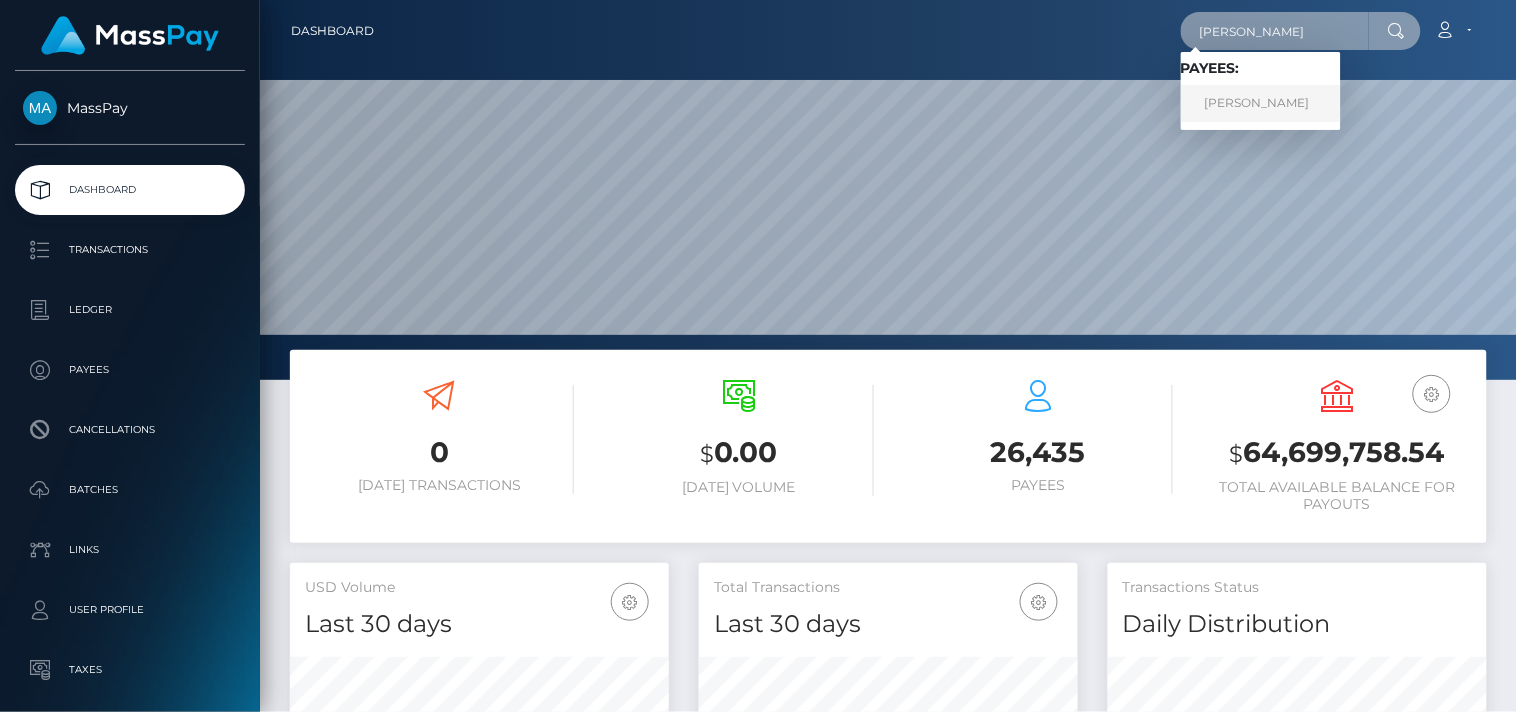 type on "Steven Miller" 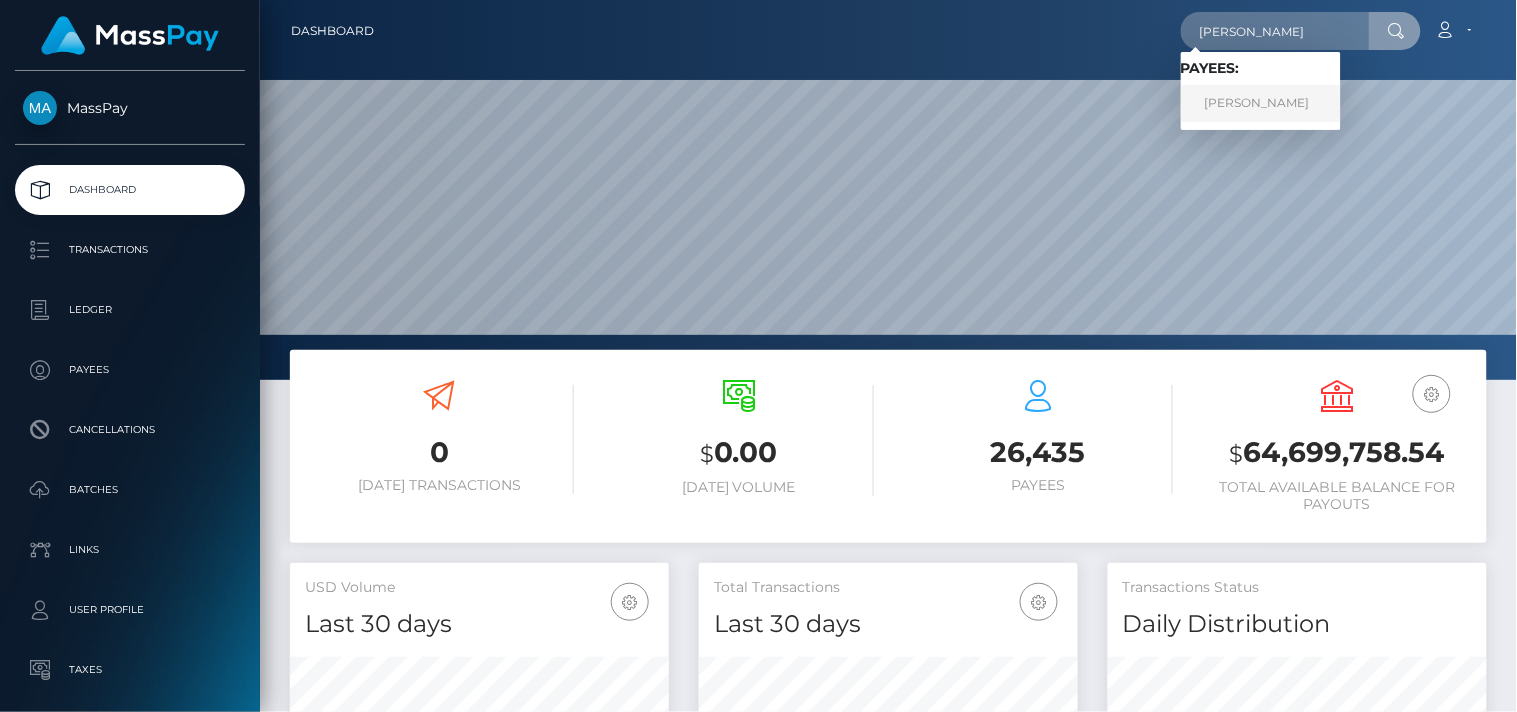 click on "Steven  Miller" at bounding box center [1261, 103] 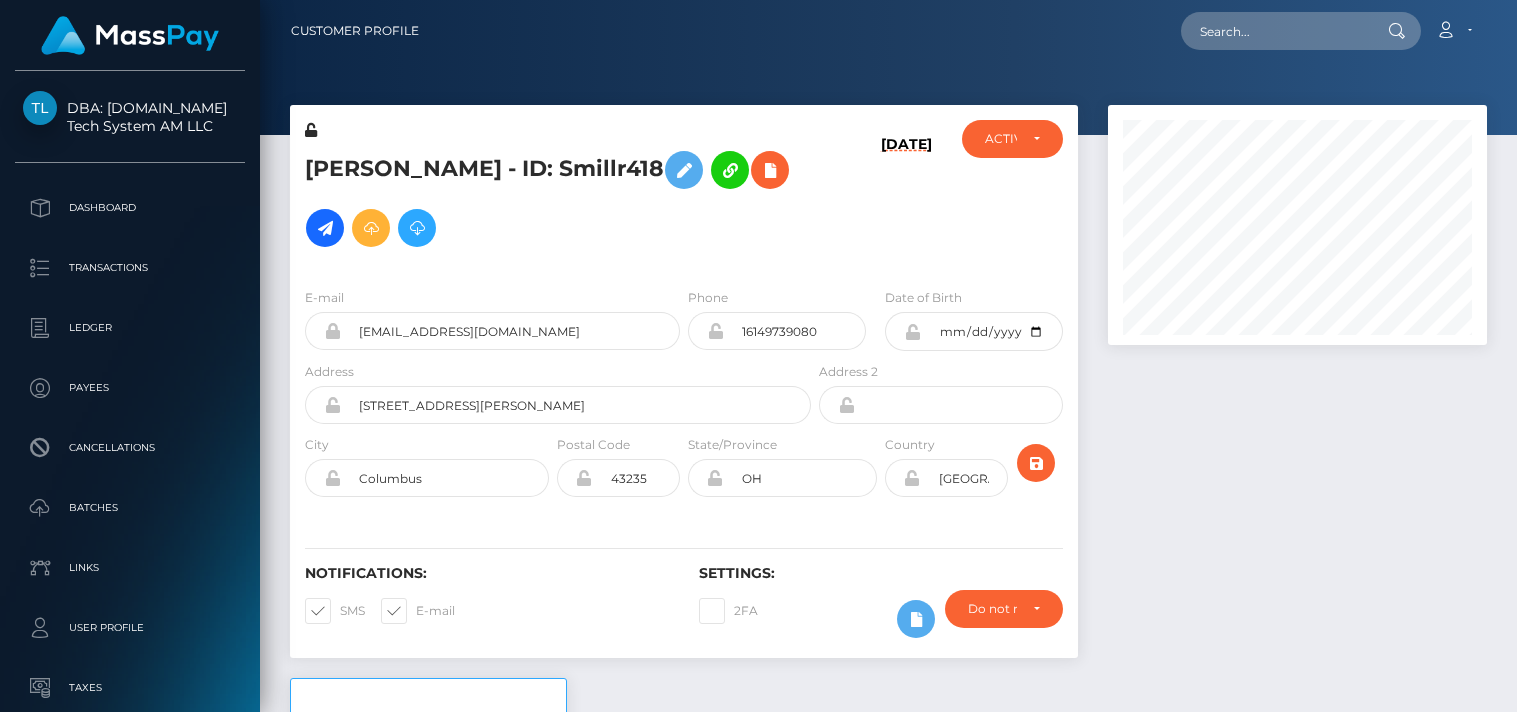scroll, scrollTop: 0, scrollLeft: 0, axis: both 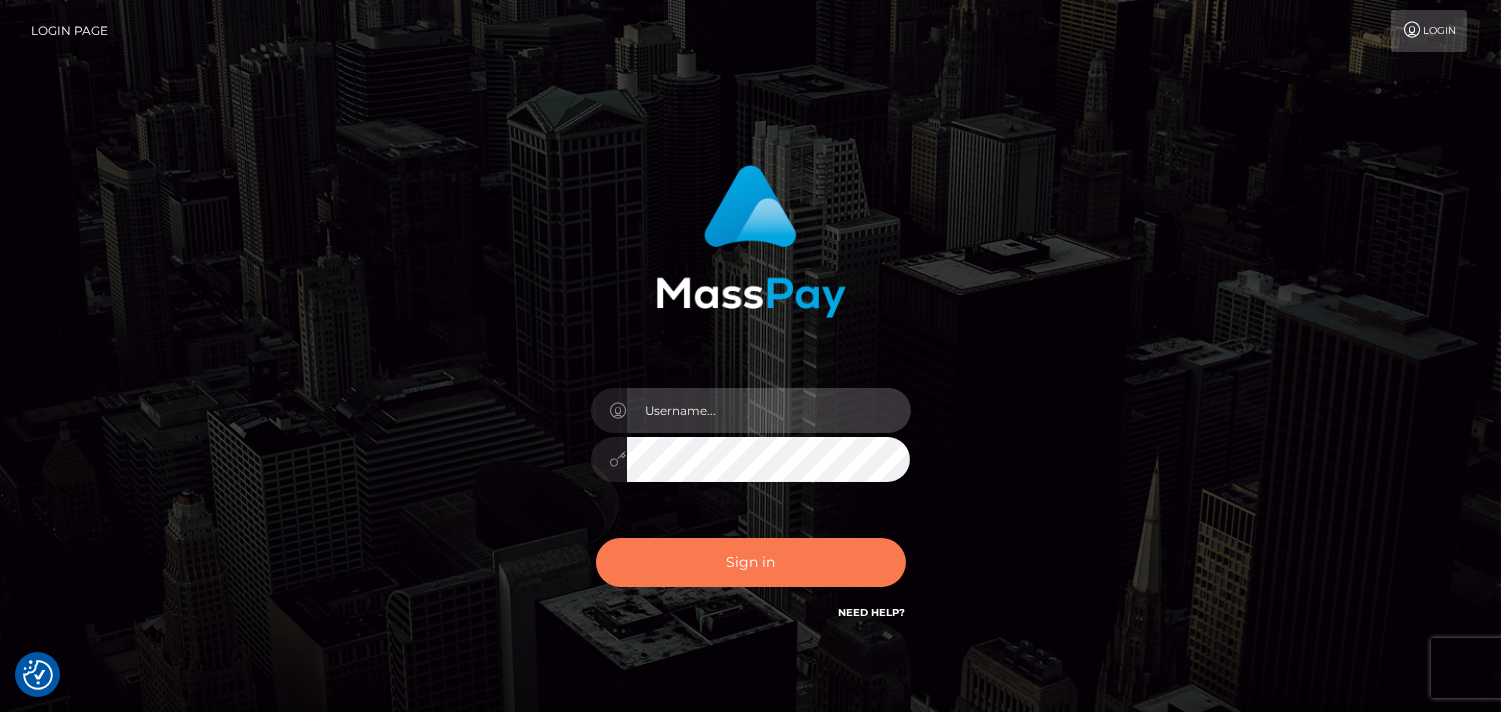 type on "Pk.es" 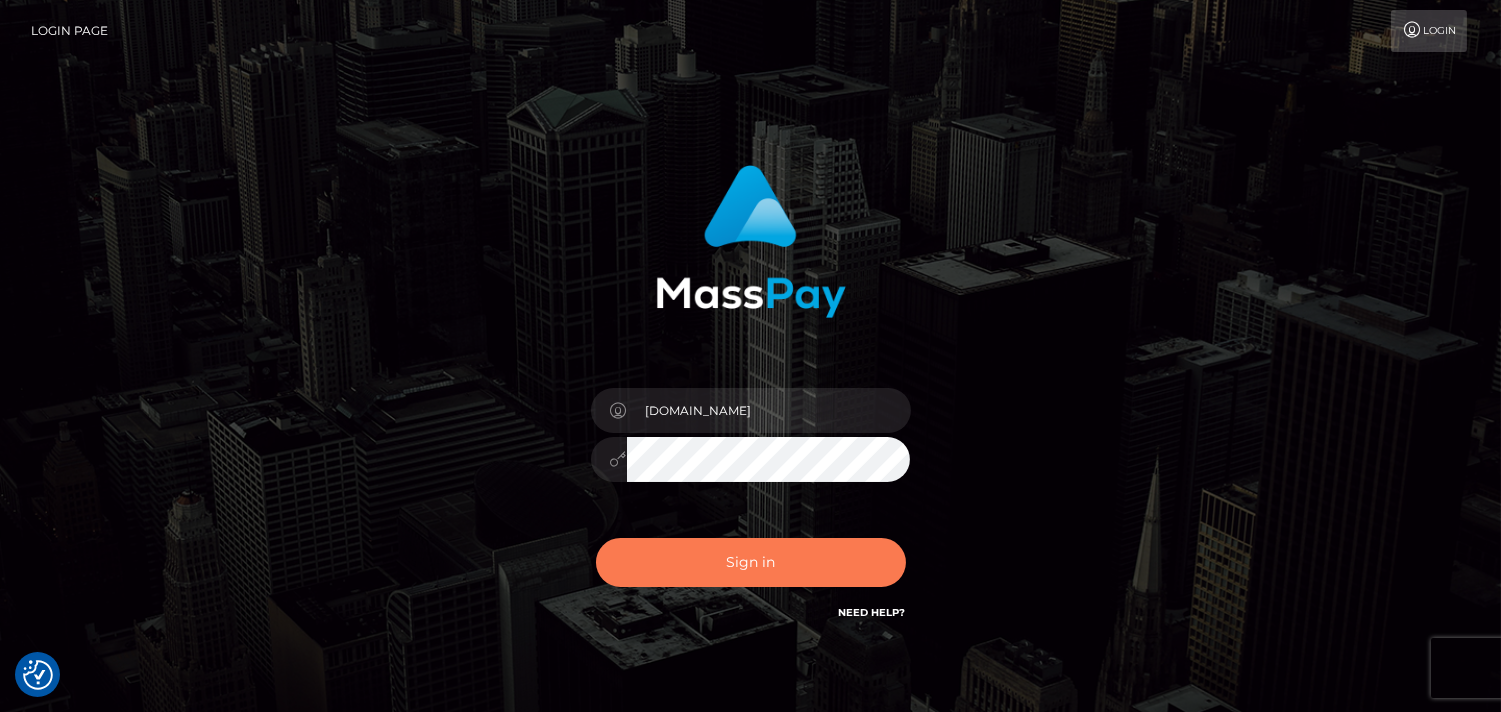 click on "Sign in" at bounding box center (751, 562) 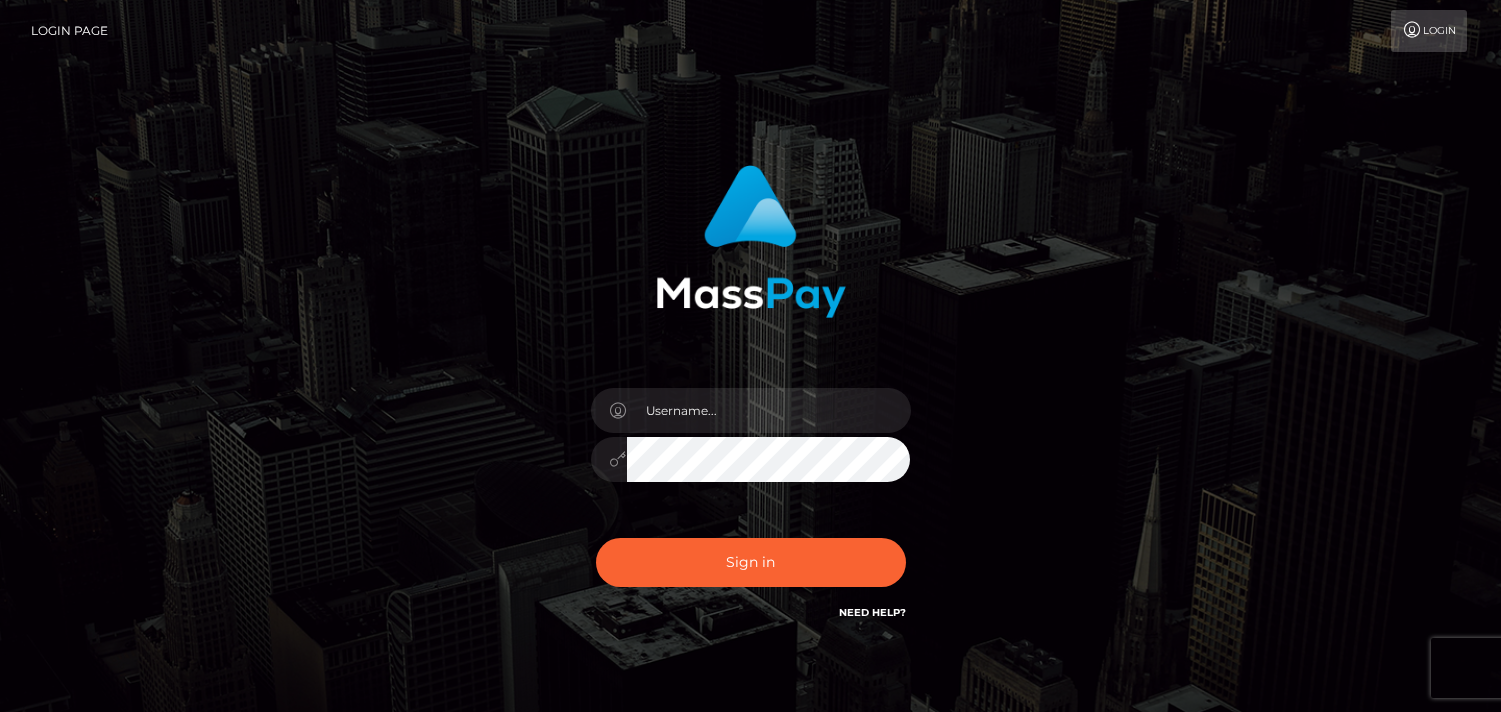 scroll, scrollTop: 0, scrollLeft: 0, axis: both 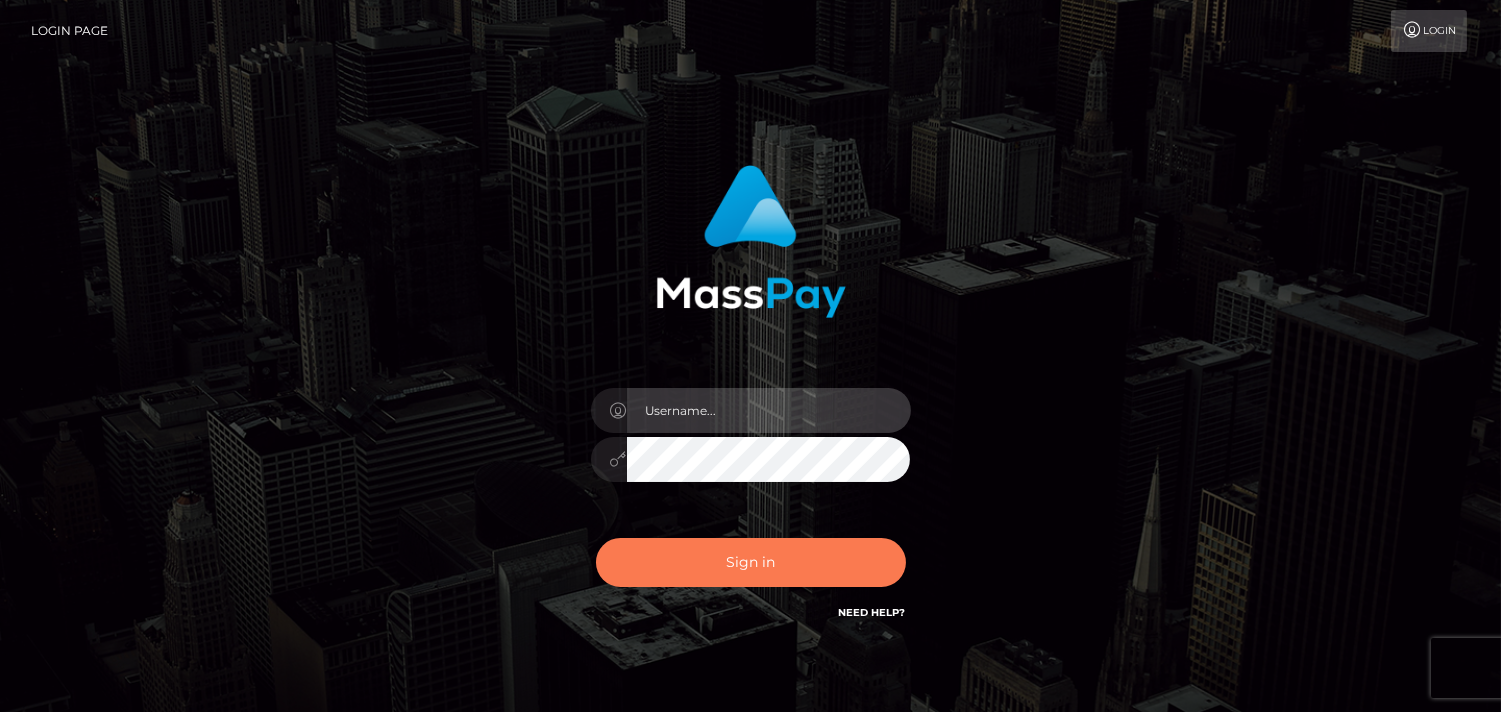 type on "[DOMAIN_NAME]" 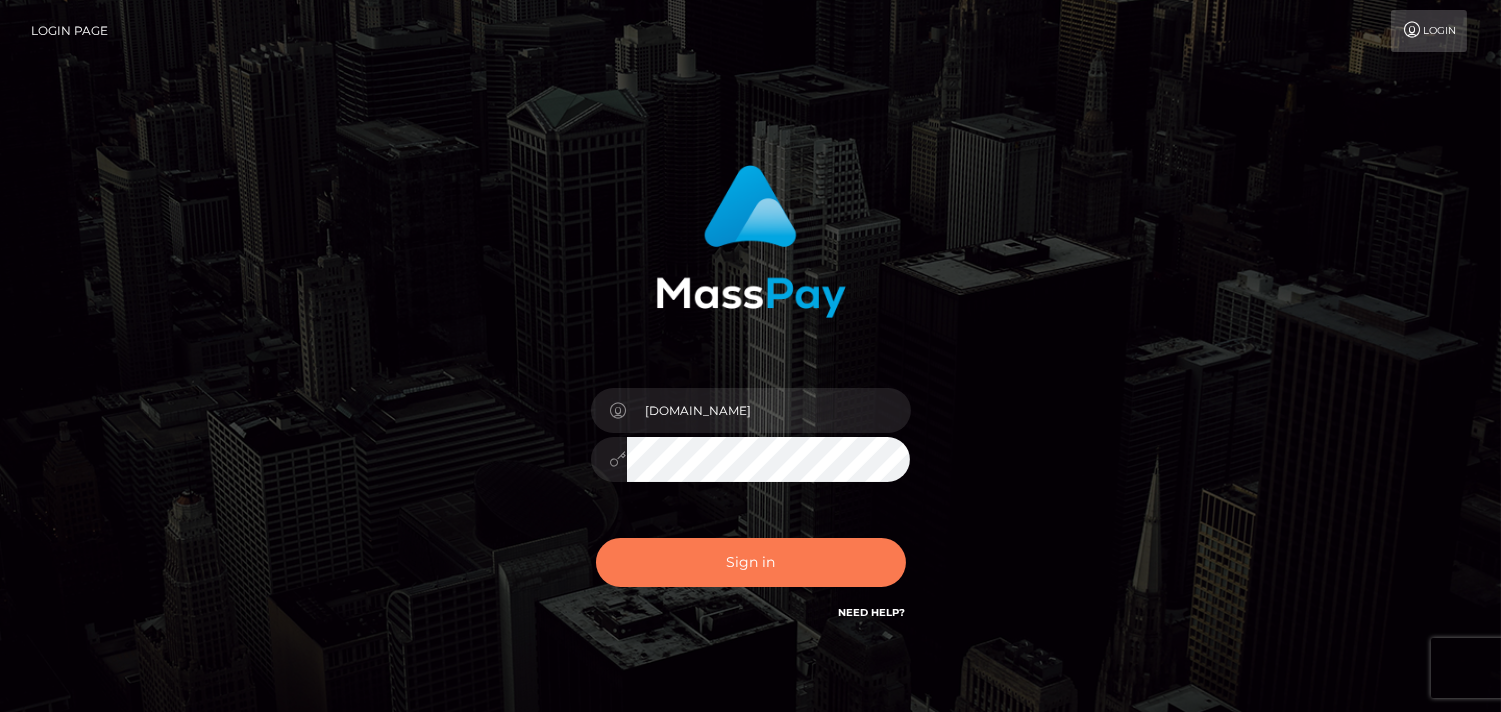 click on "Sign in" at bounding box center [751, 562] 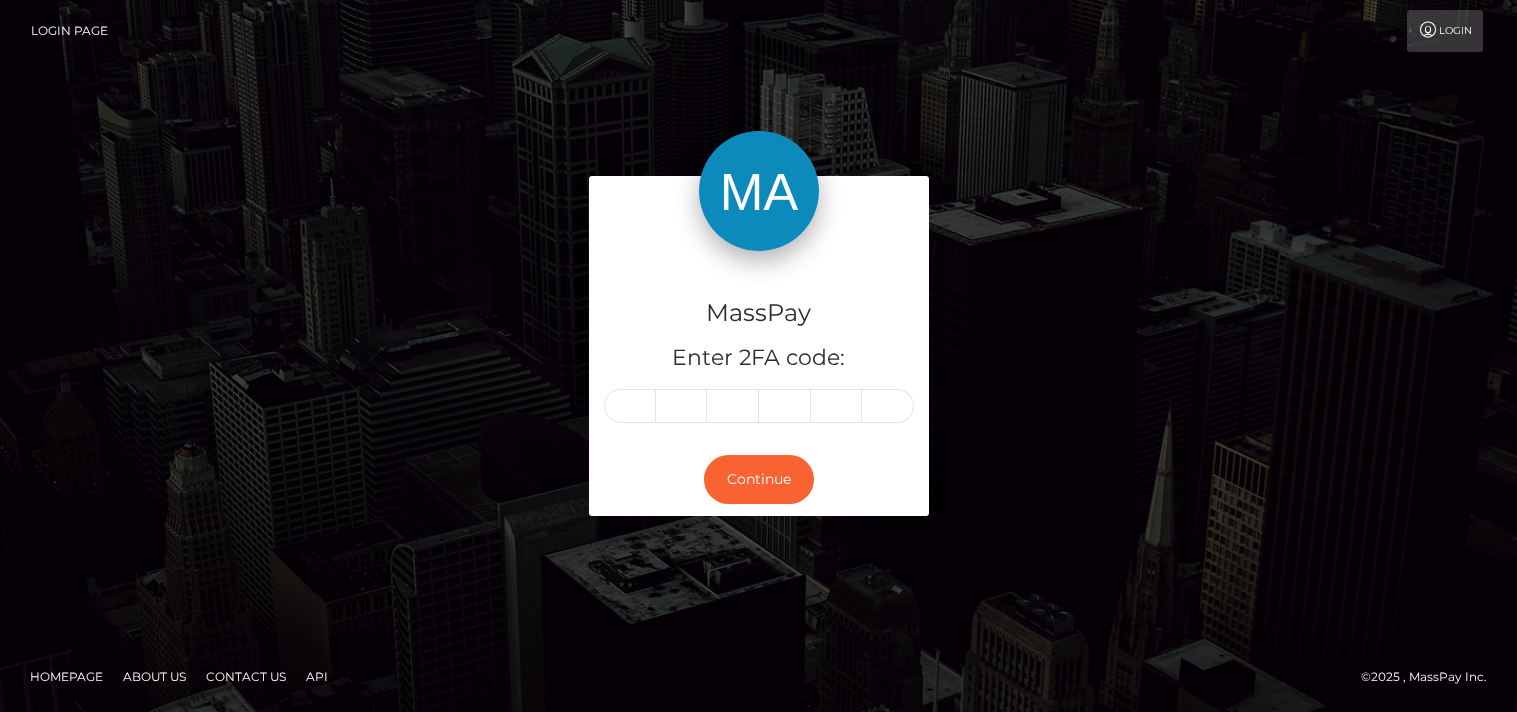 scroll, scrollTop: 0, scrollLeft: 0, axis: both 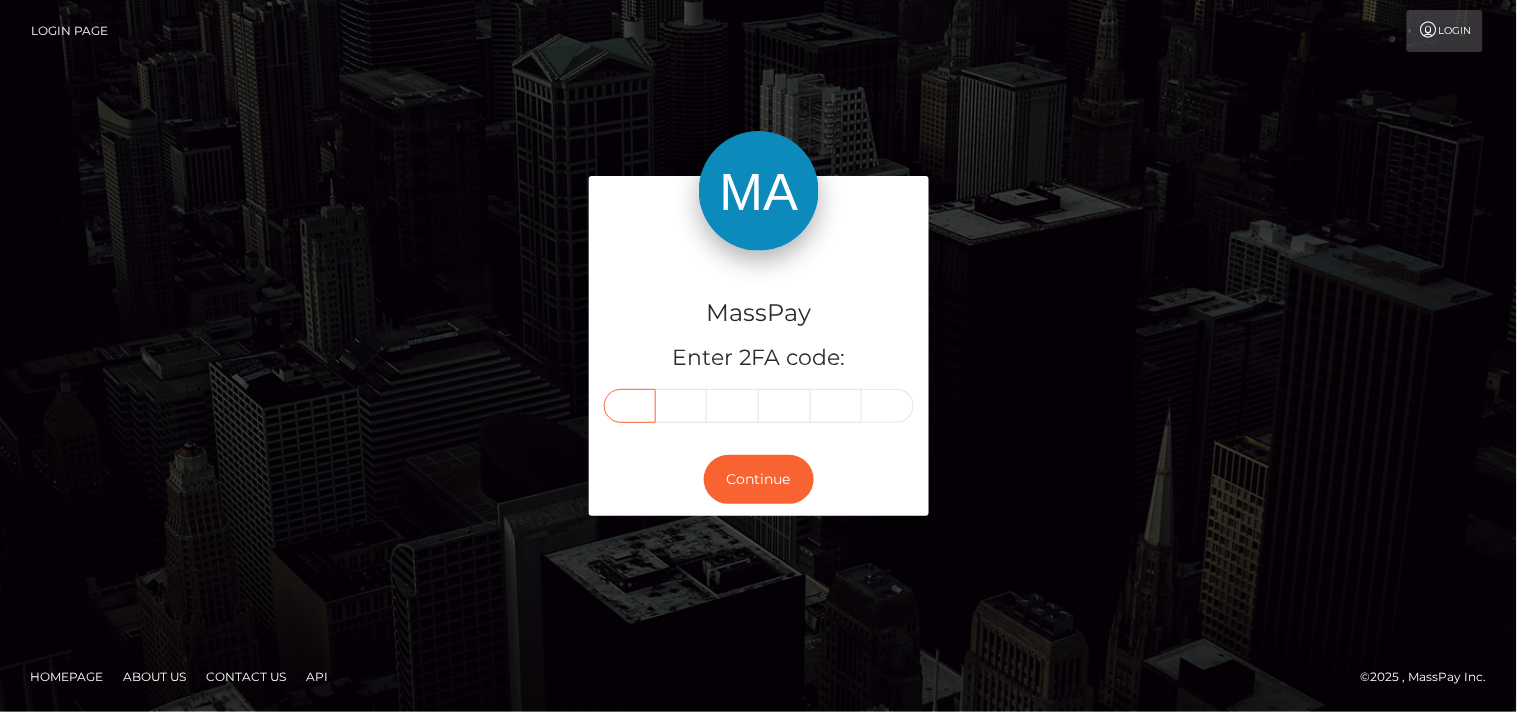 click at bounding box center [630, 406] 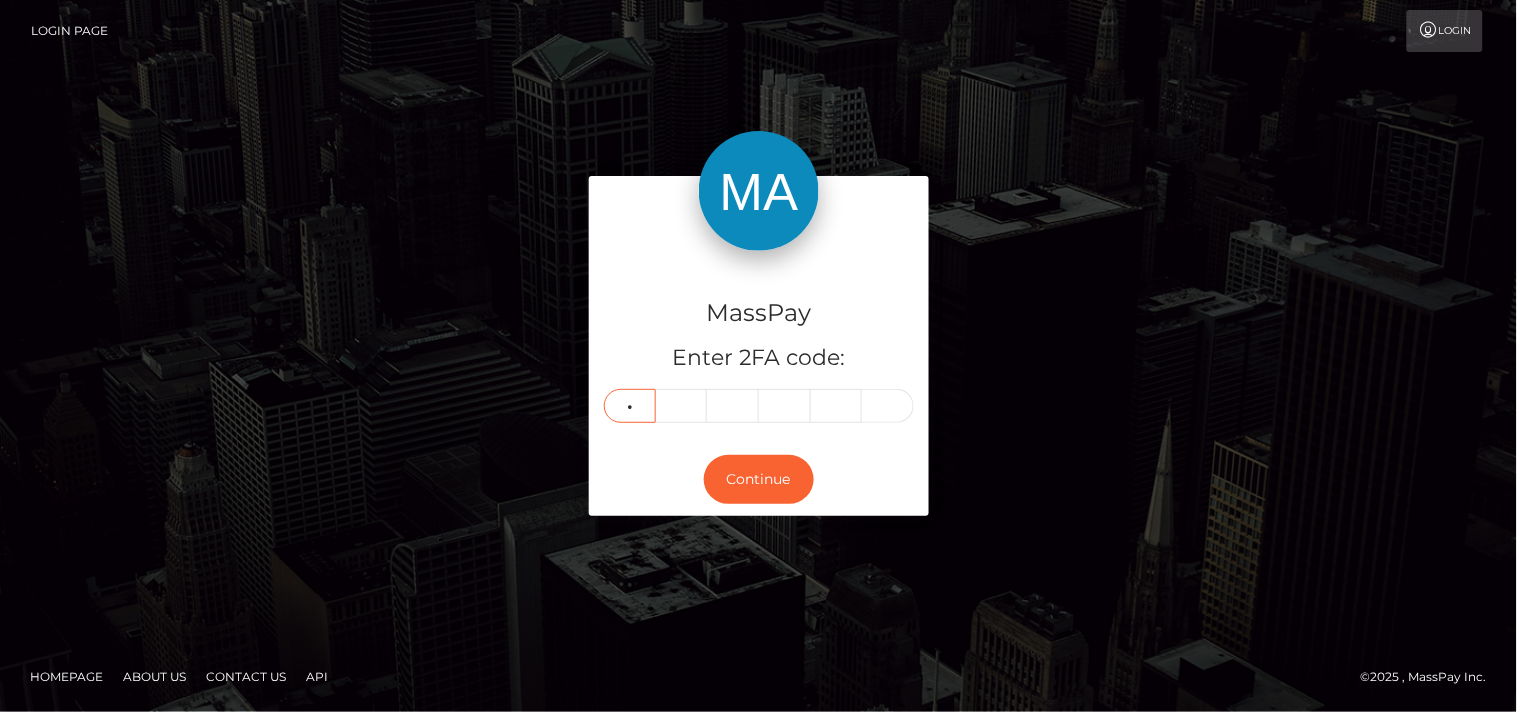 type on "3" 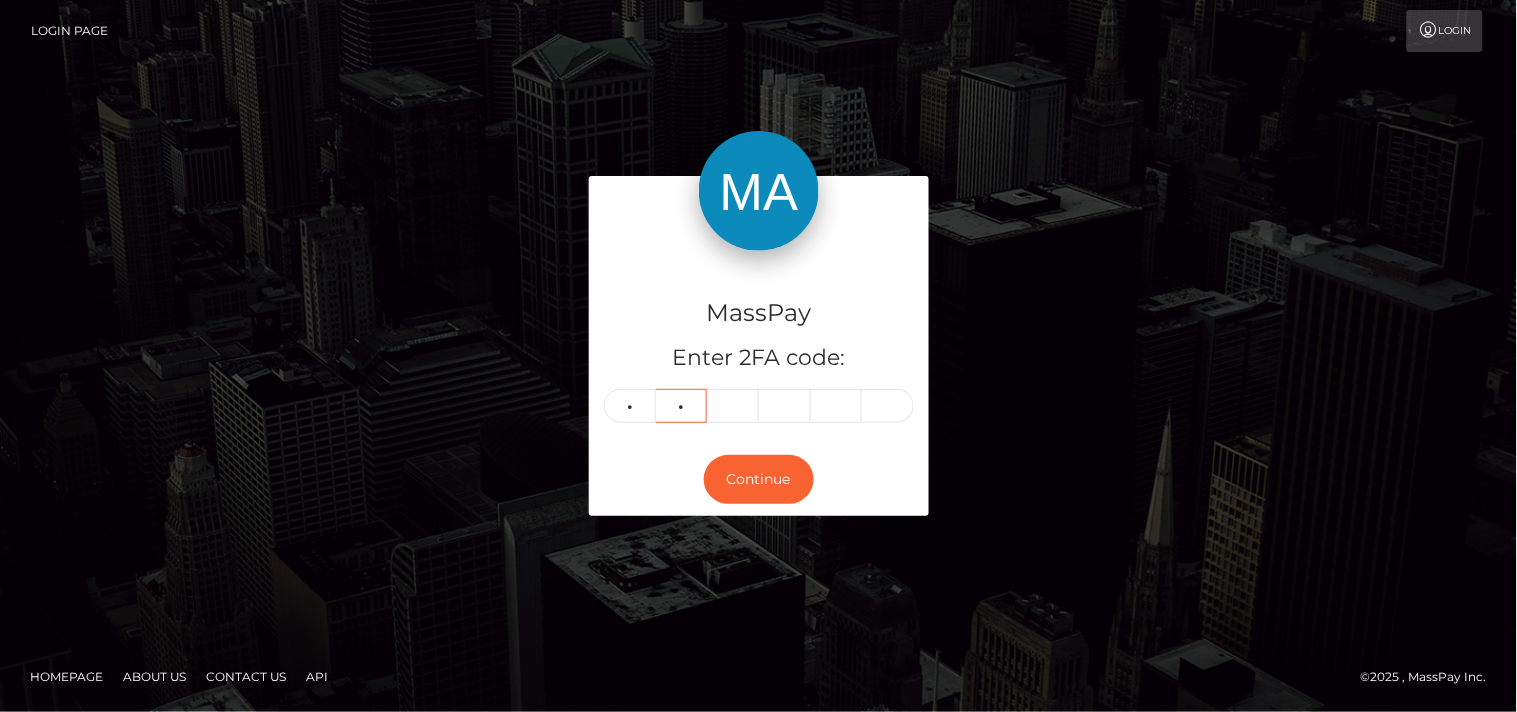 type on "4" 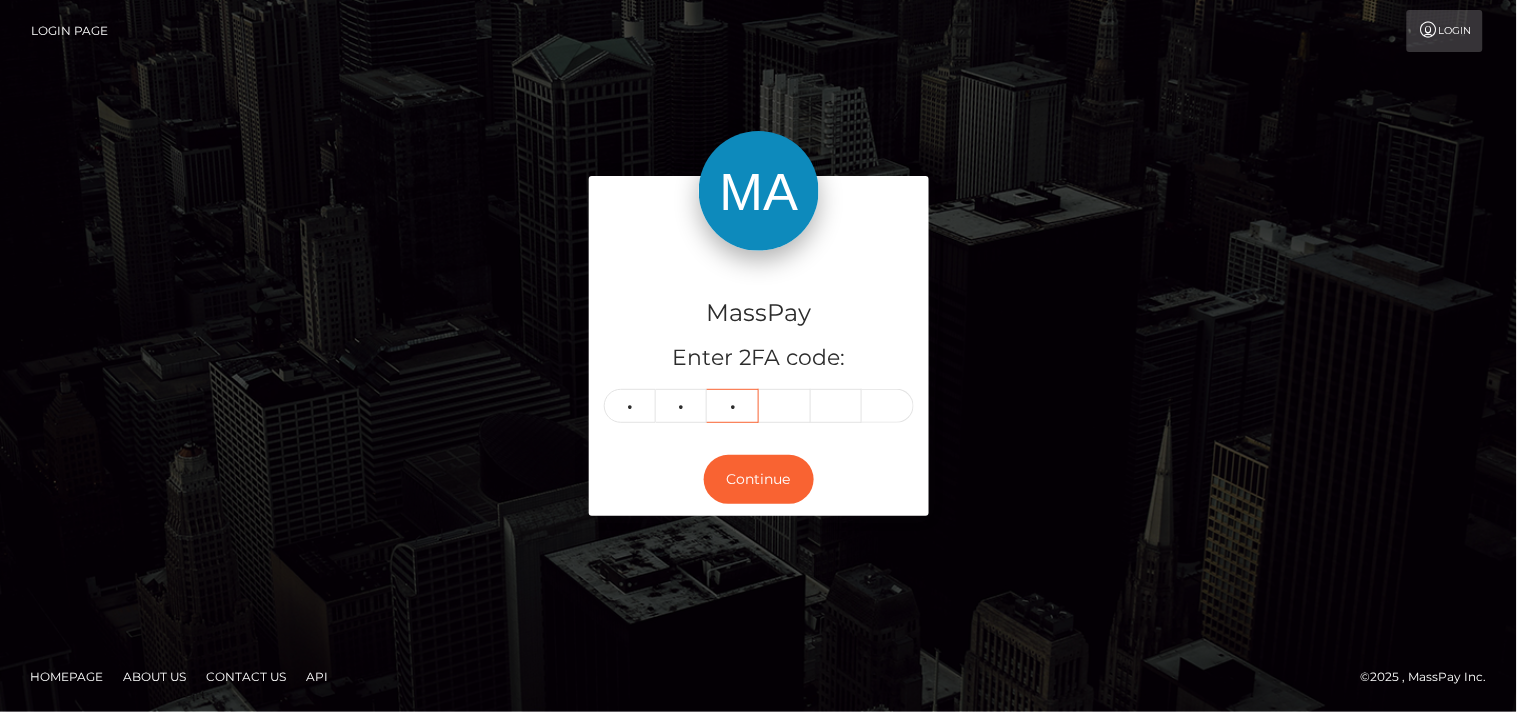type on "7" 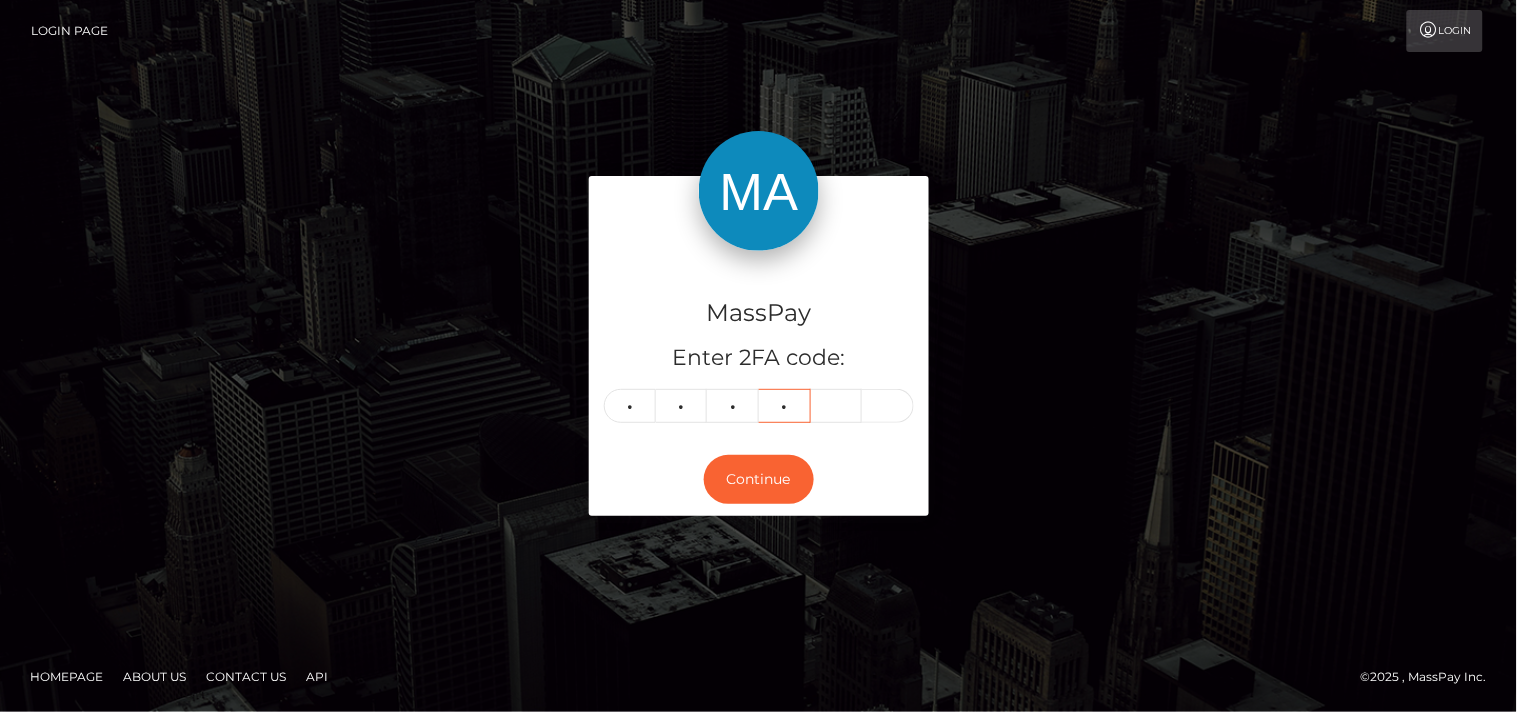type on "2" 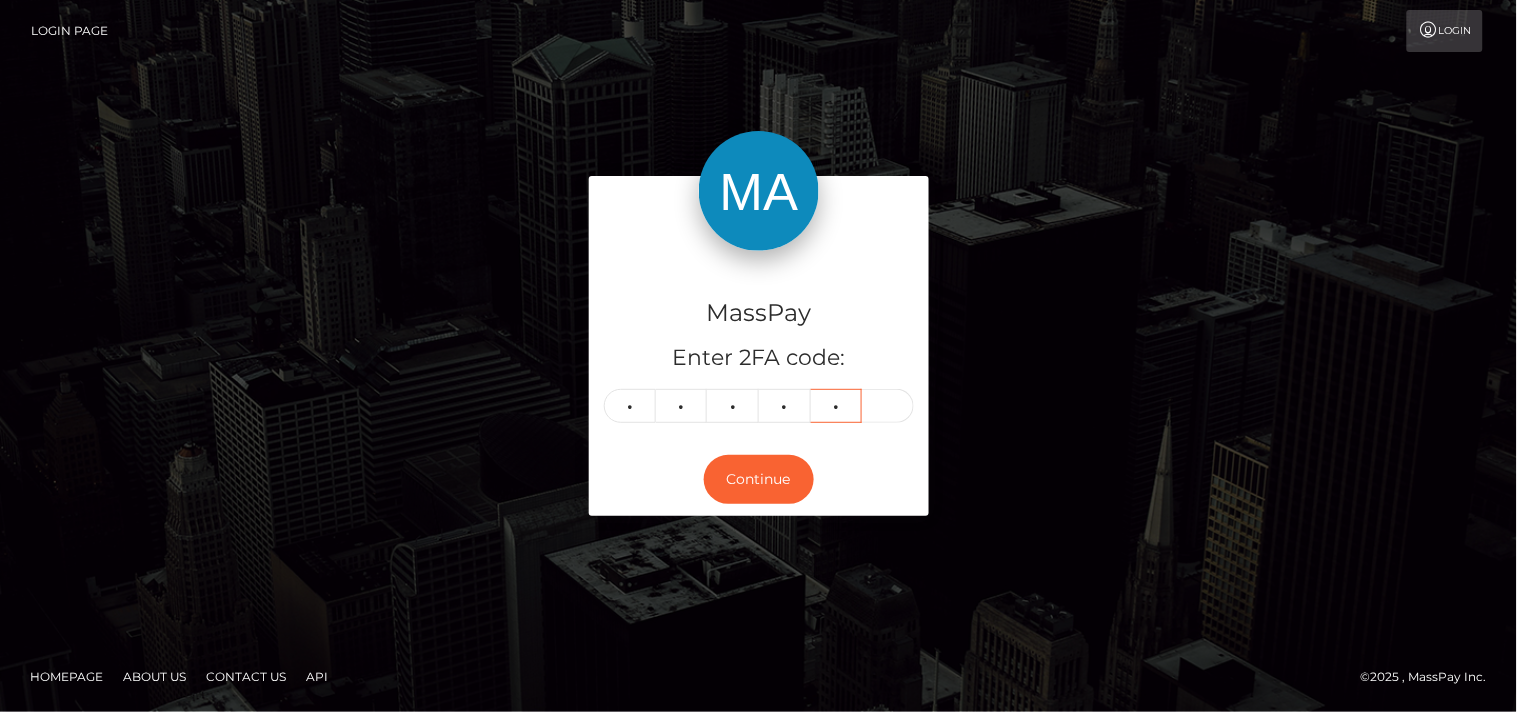 type on "4" 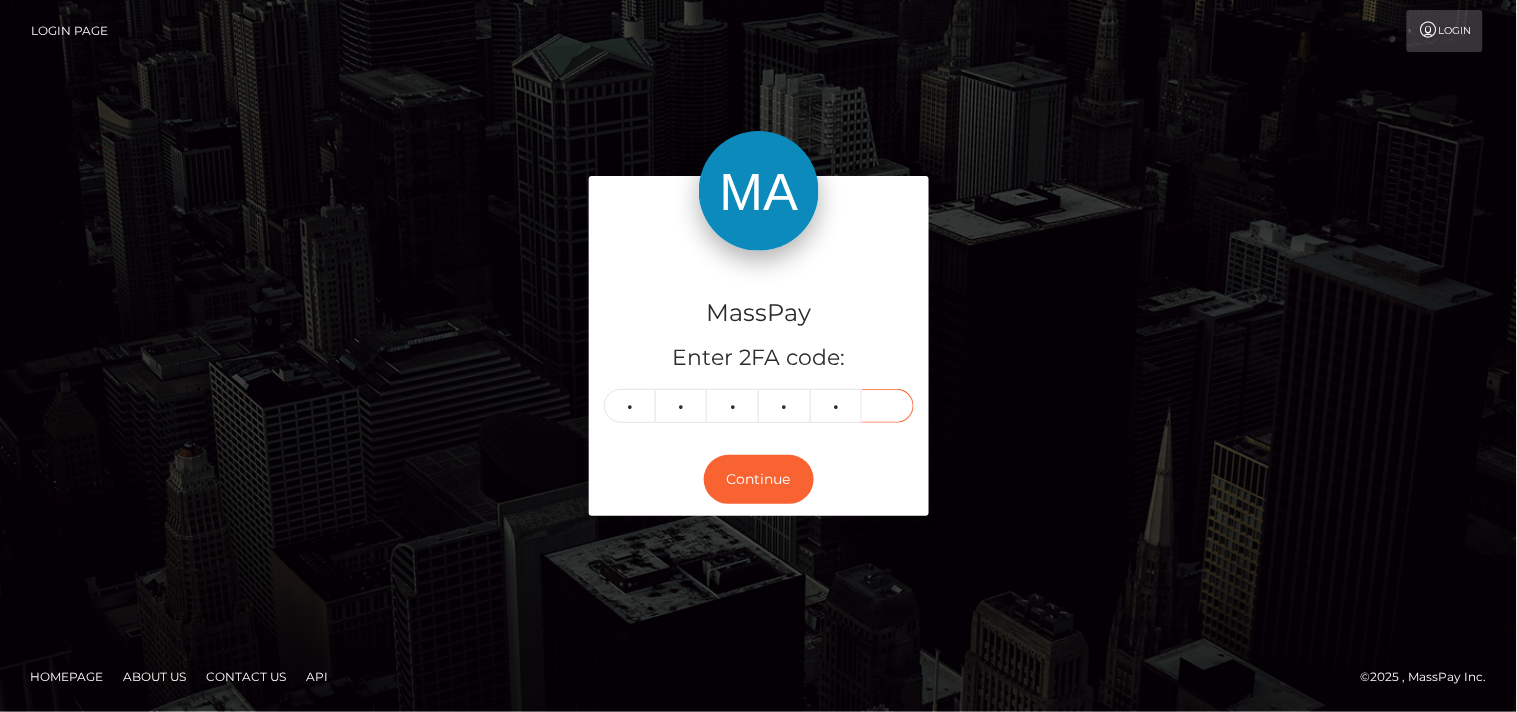 type on "1" 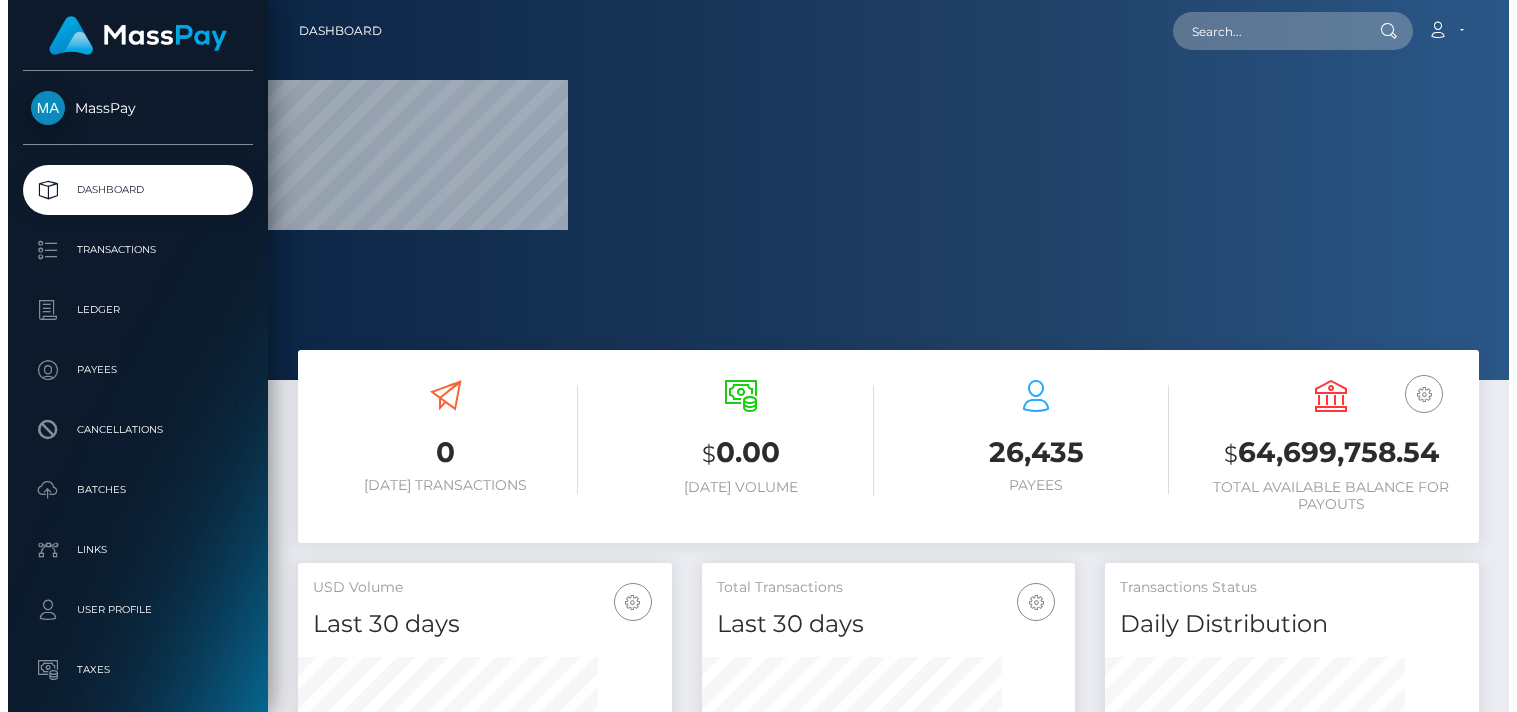 scroll, scrollTop: 0, scrollLeft: 0, axis: both 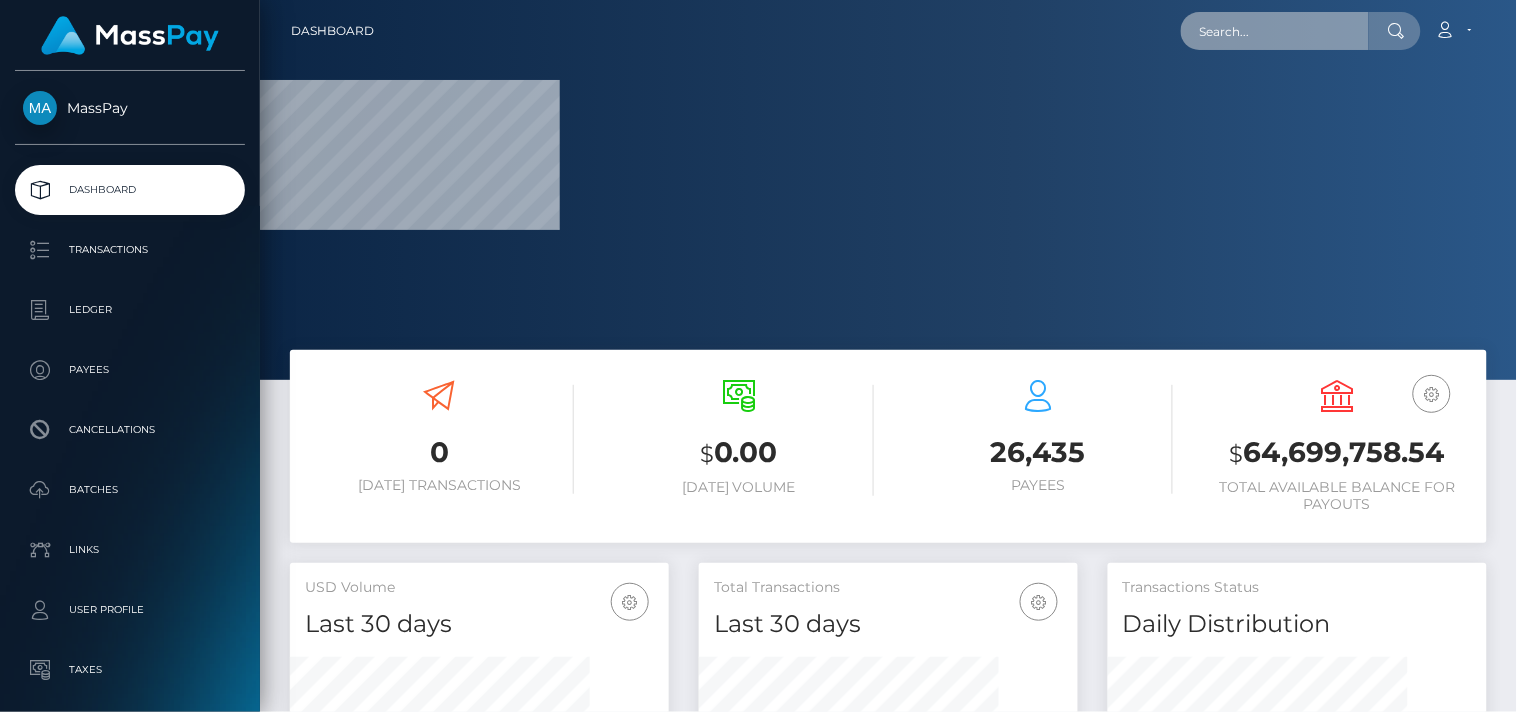 click at bounding box center [1275, 31] 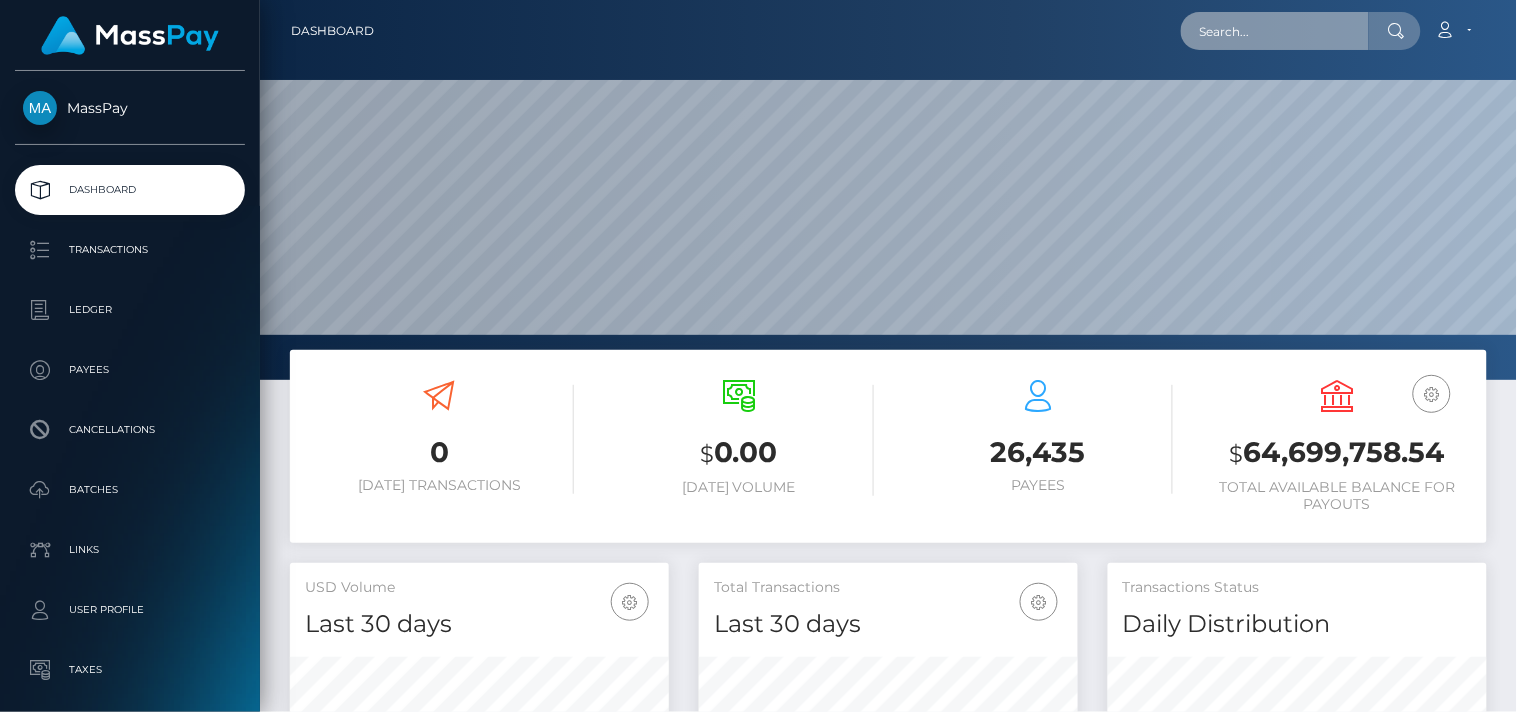 scroll, scrollTop: 999645, scrollLeft: 999621, axis: both 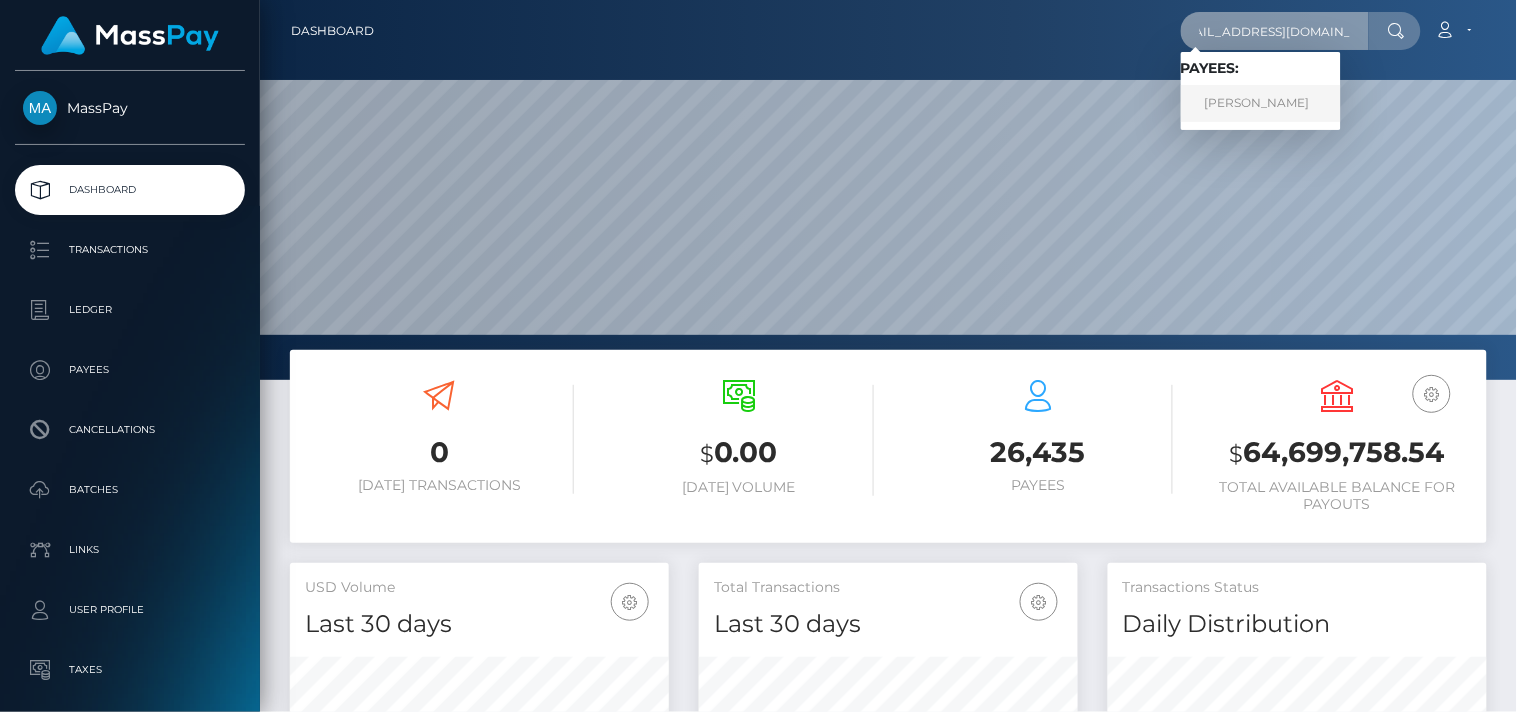 type on "[EMAIL_ADDRESS][DOMAIN_NAME]" 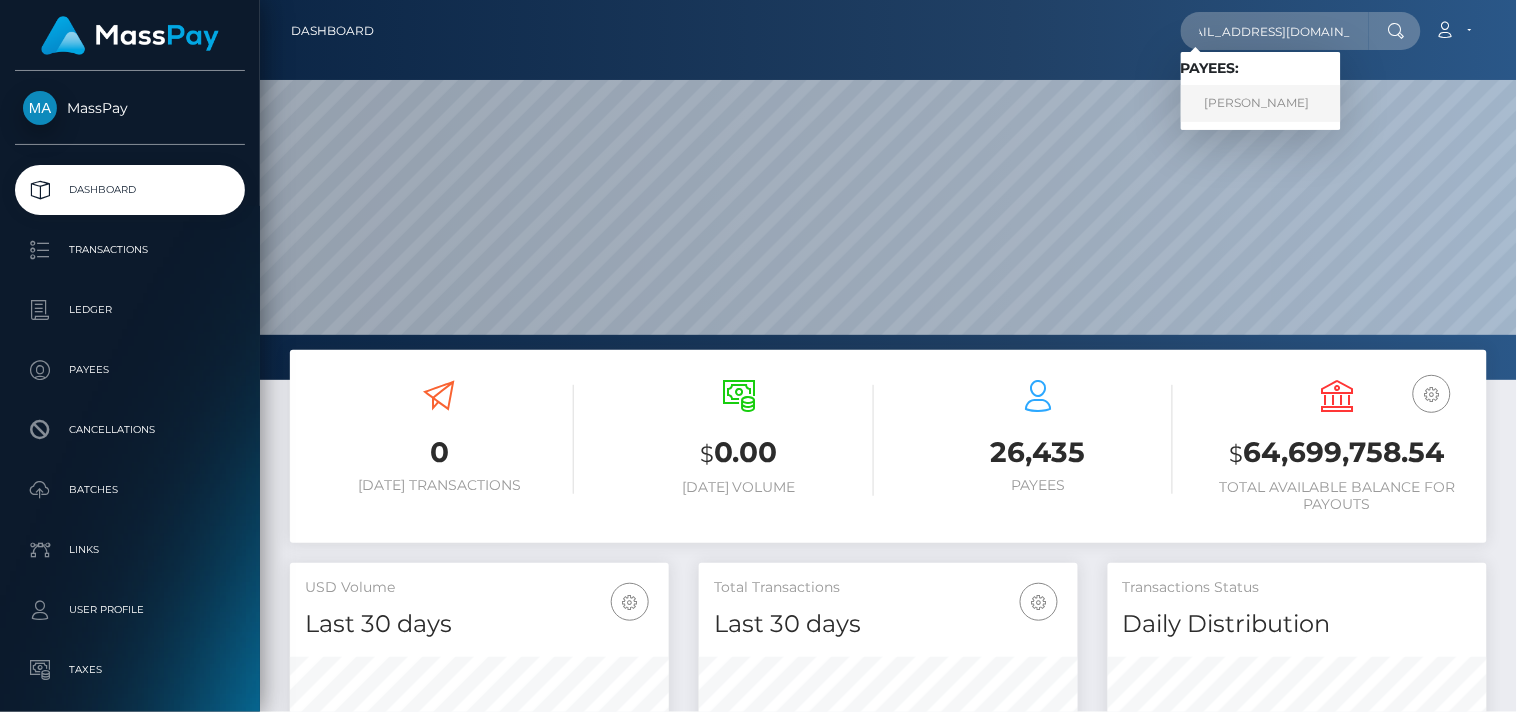 scroll, scrollTop: 0, scrollLeft: 0, axis: both 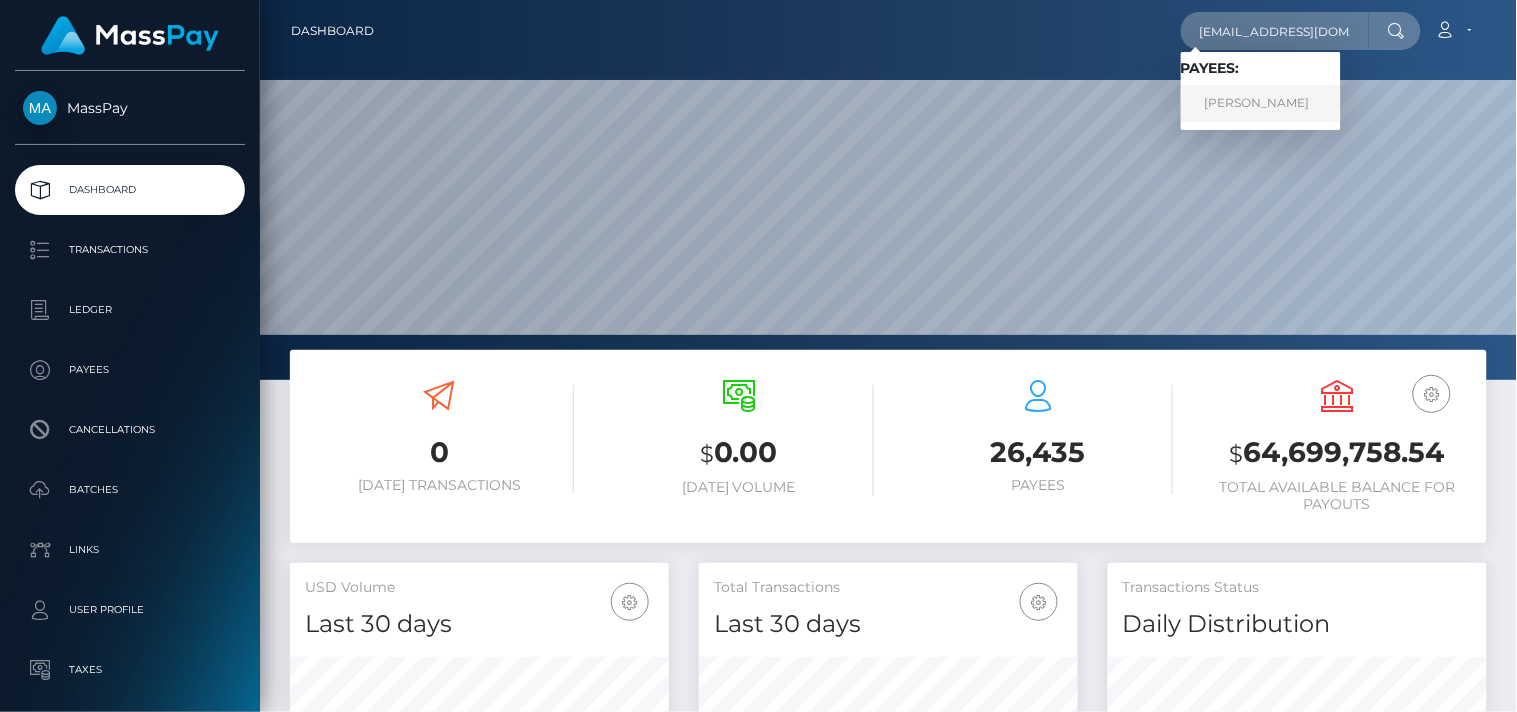 click on "STEFAN  MATICA" at bounding box center [1261, 103] 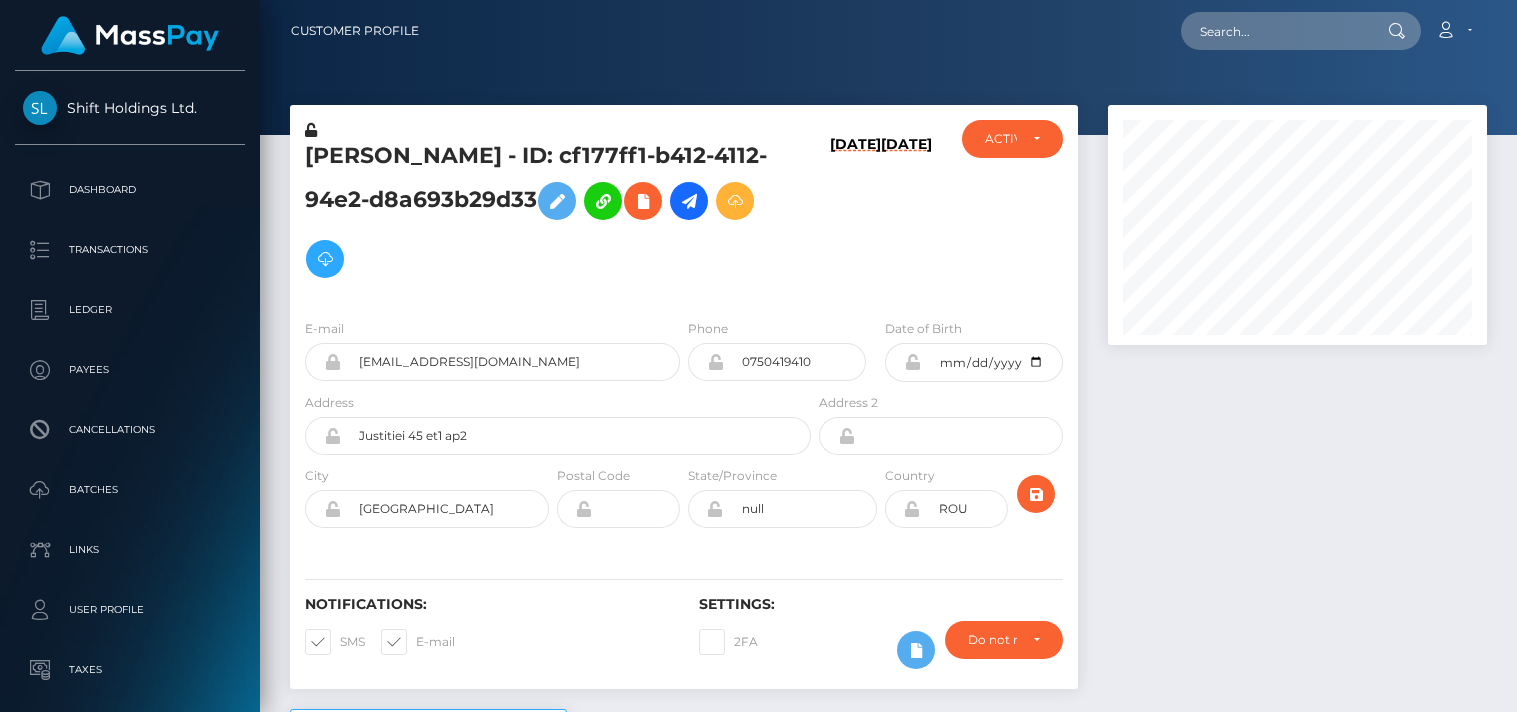 scroll, scrollTop: 0, scrollLeft: 0, axis: both 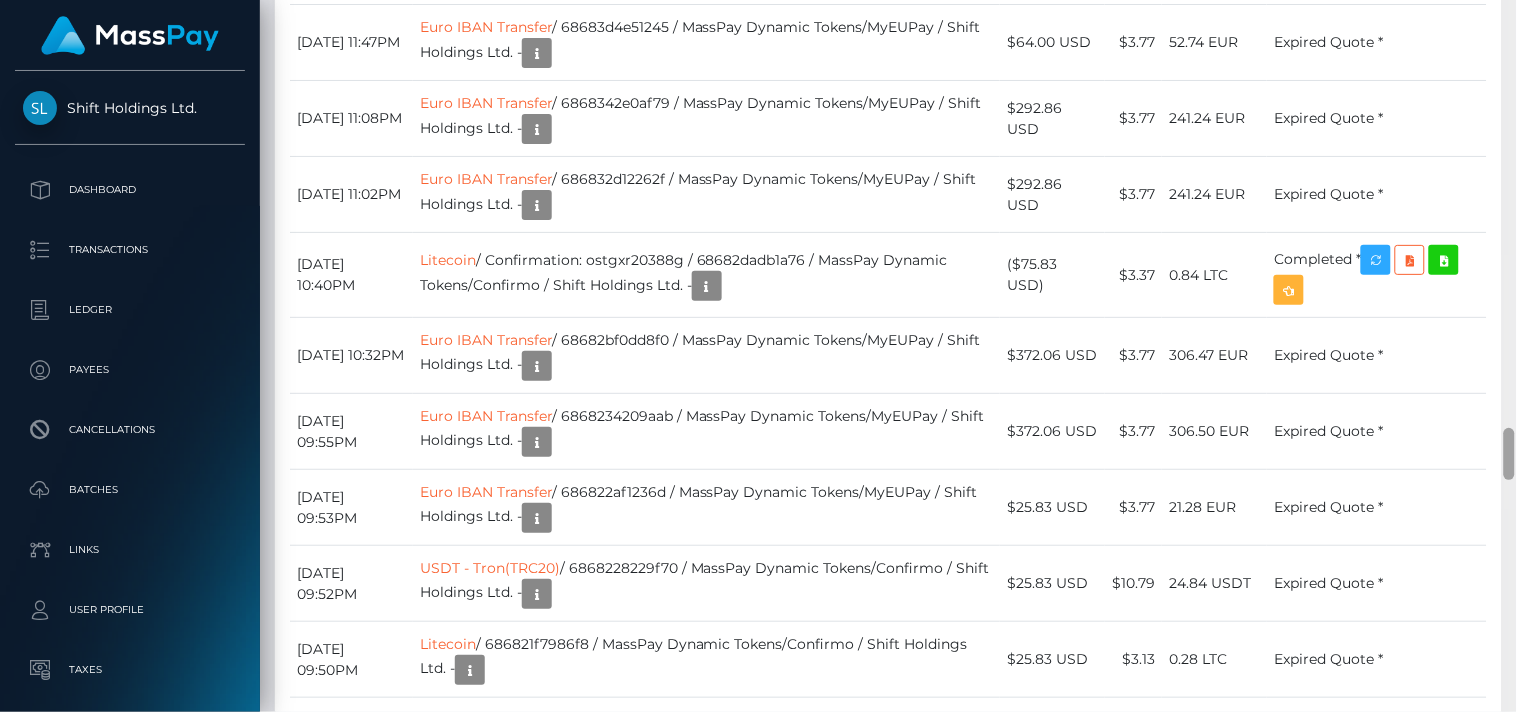 drag, startPoint x: 1508, startPoint y: 87, endPoint x: 1516, endPoint y: 454, distance: 367.0872 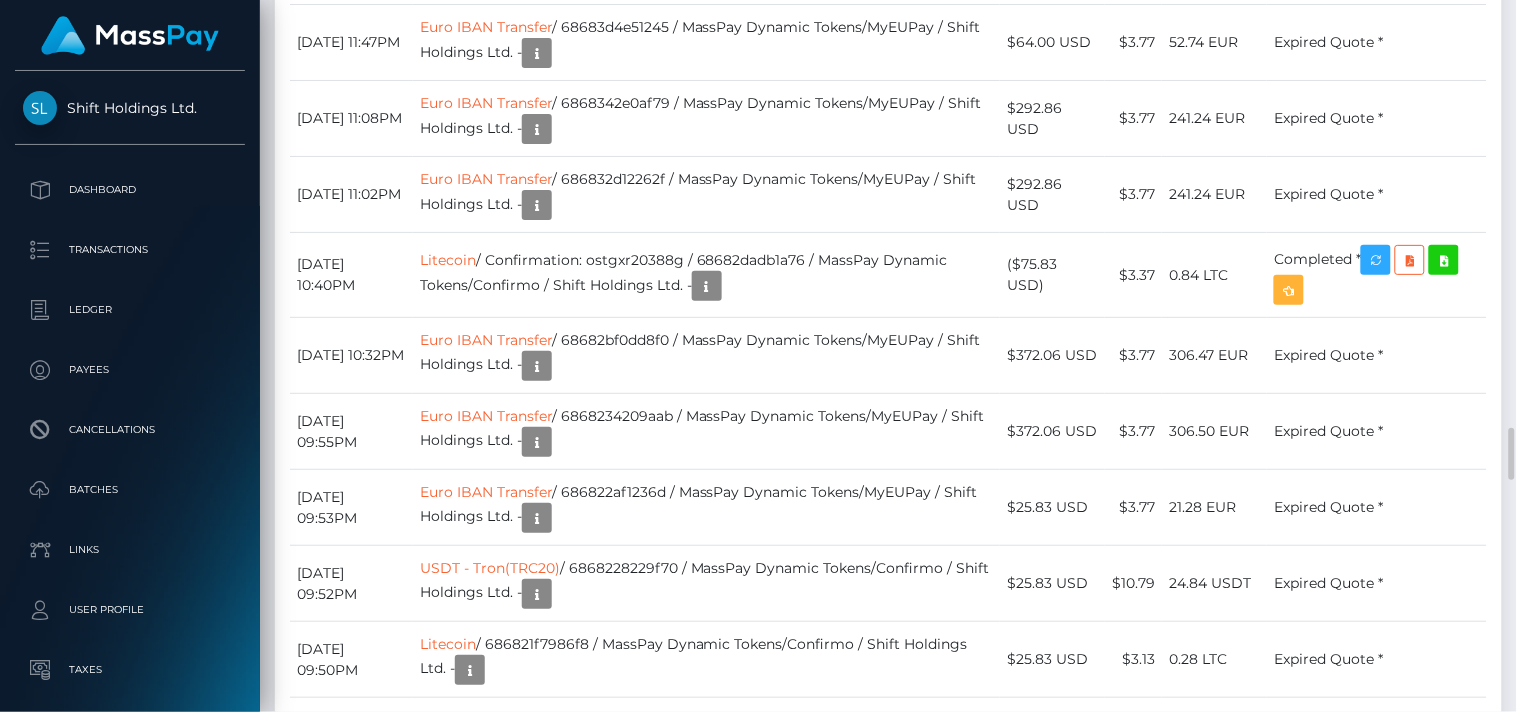 scroll, scrollTop: 240, scrollLeft: 380, axis: both 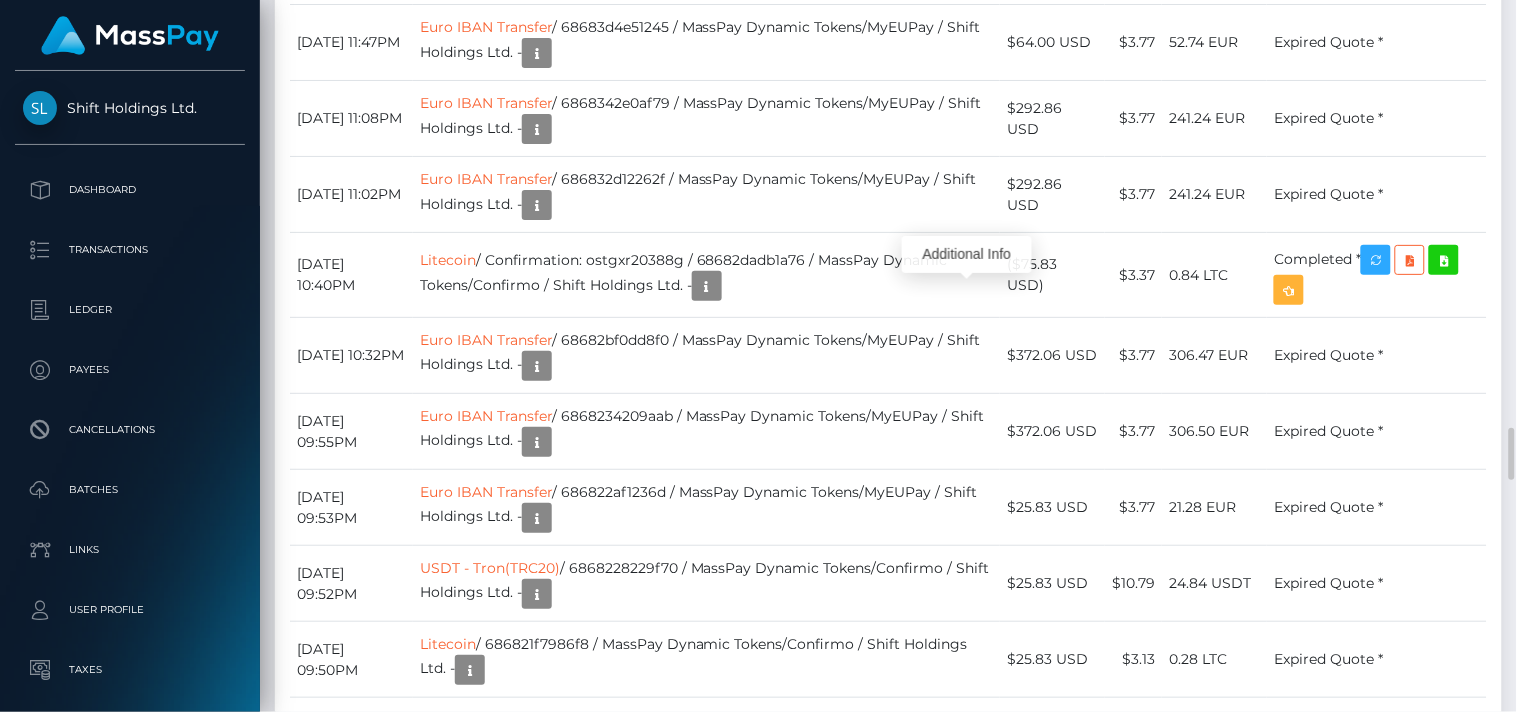 click at bounding box center (951, -1234) 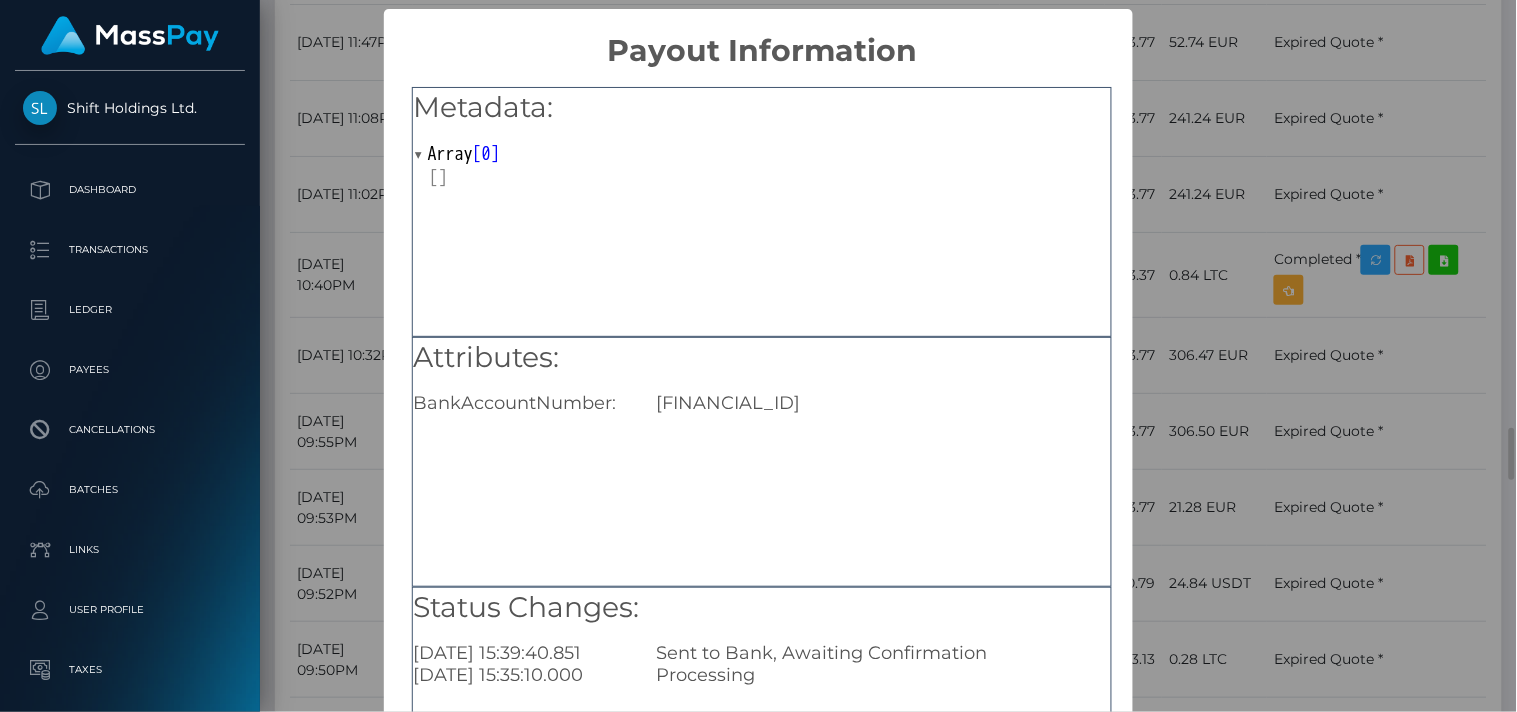 type 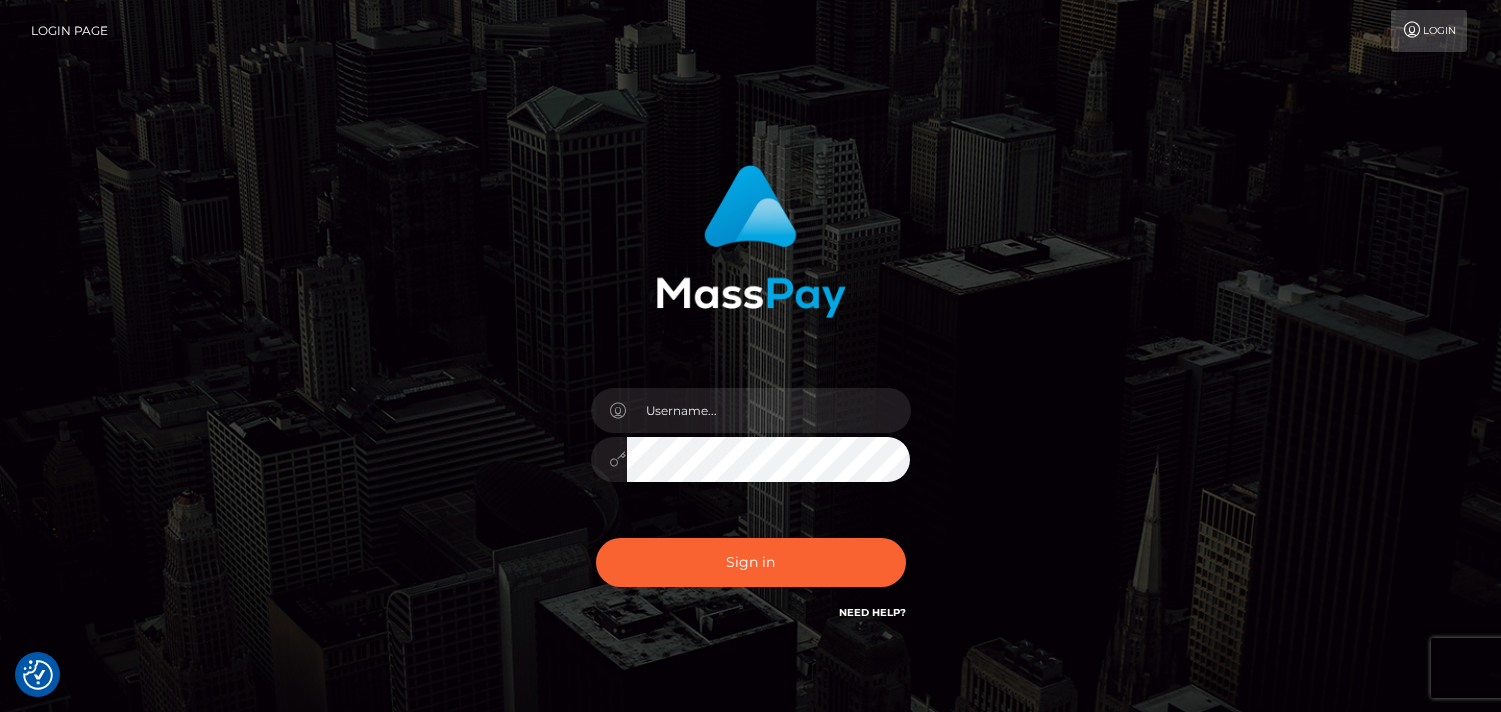 scroll, scrollTop: 0, scrollLeft: 0, axis: both 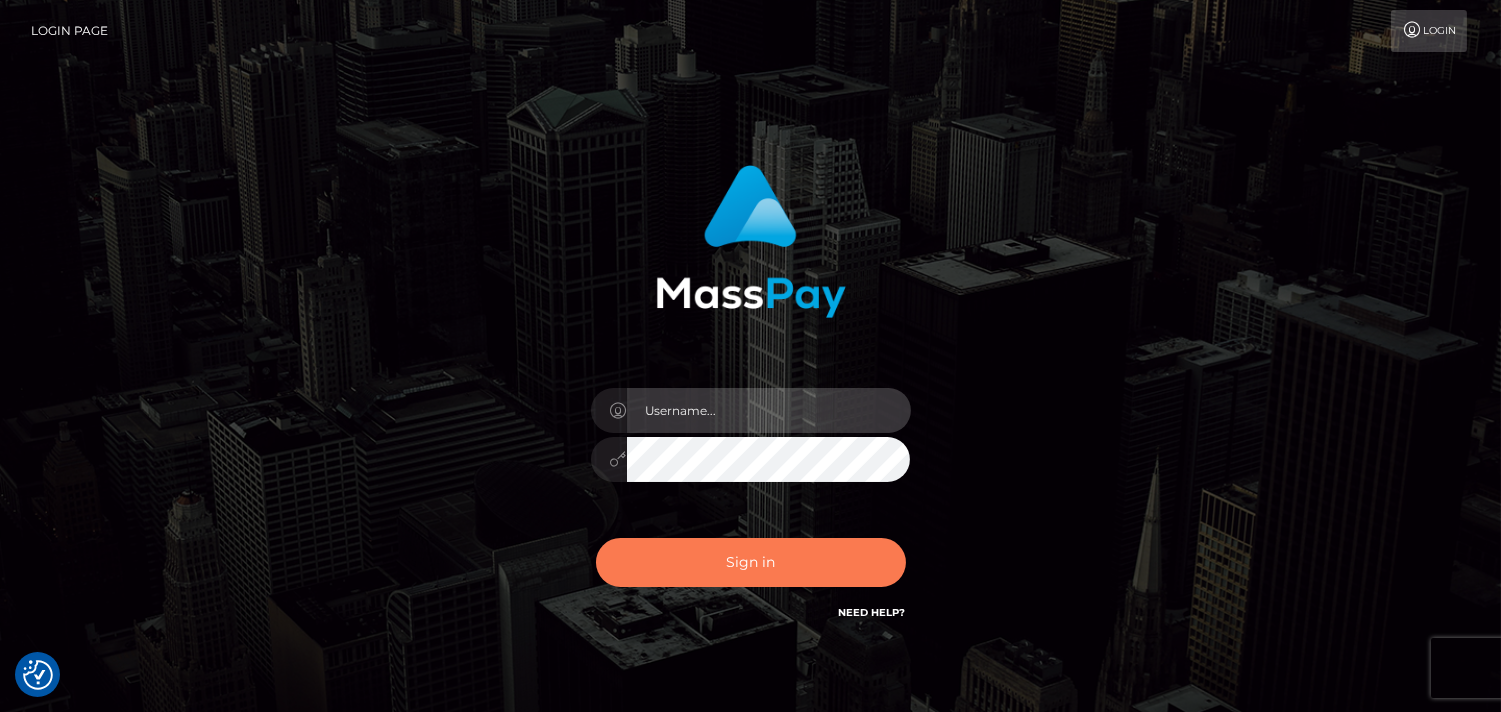 type on "Pk.es" 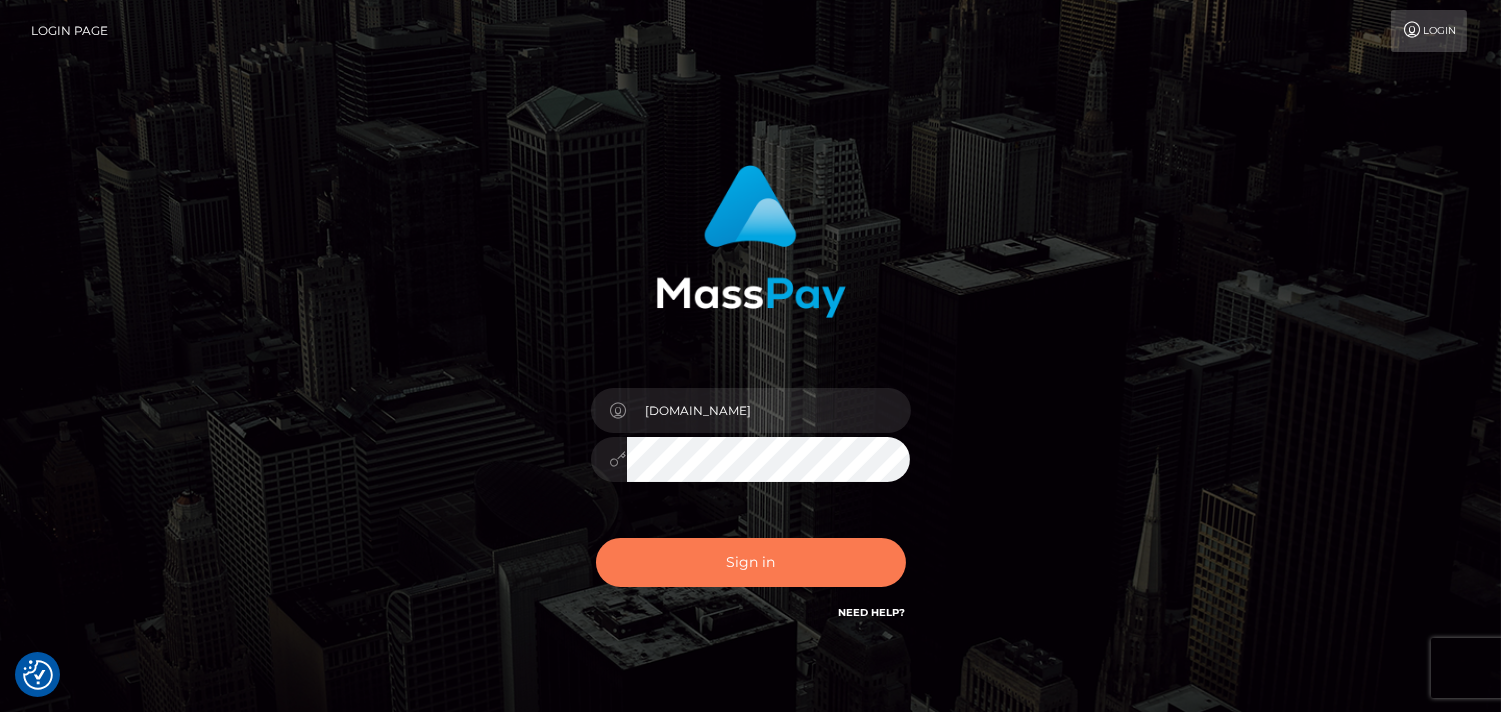 click on "Sign in" at bounding box center (751, 562) 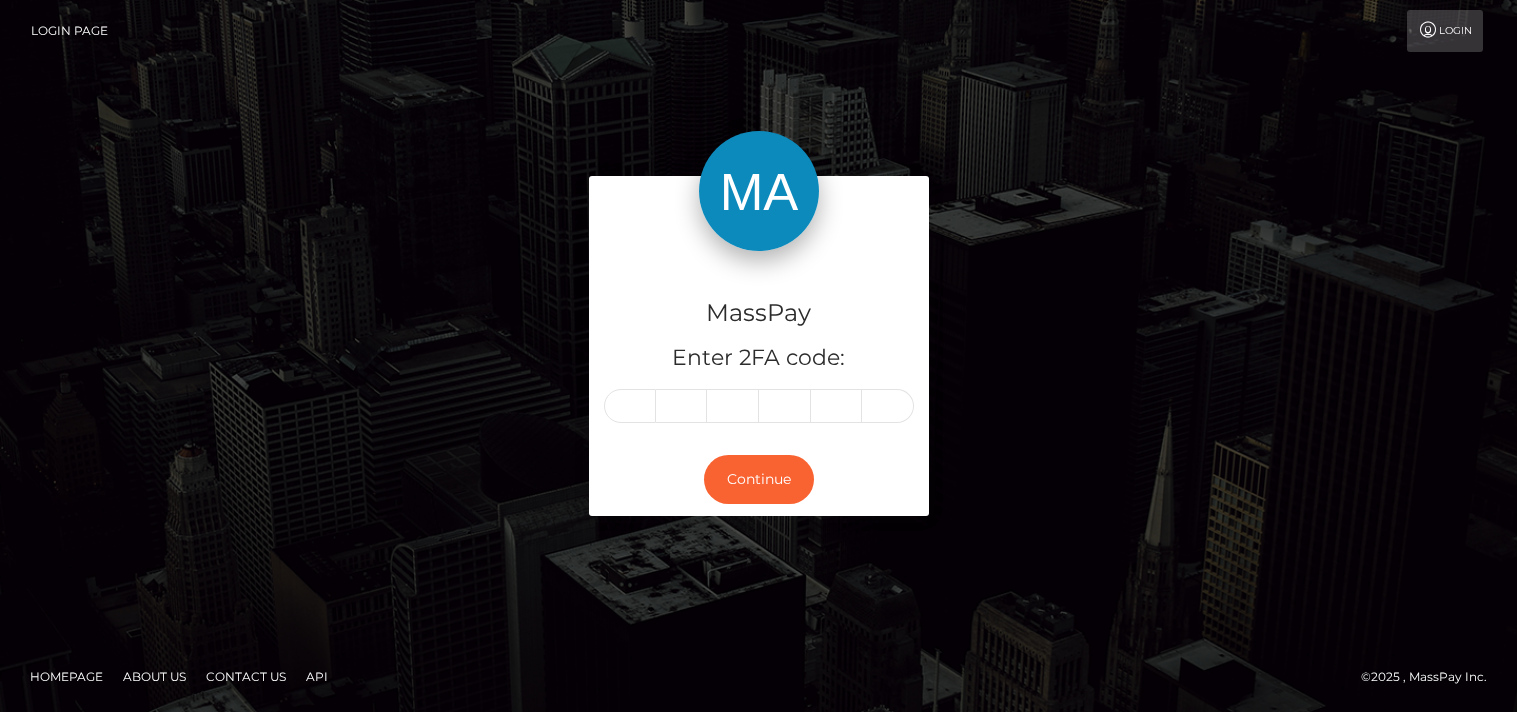 scroll, scrollTop: 0, scrollLeft: 0, axis: both 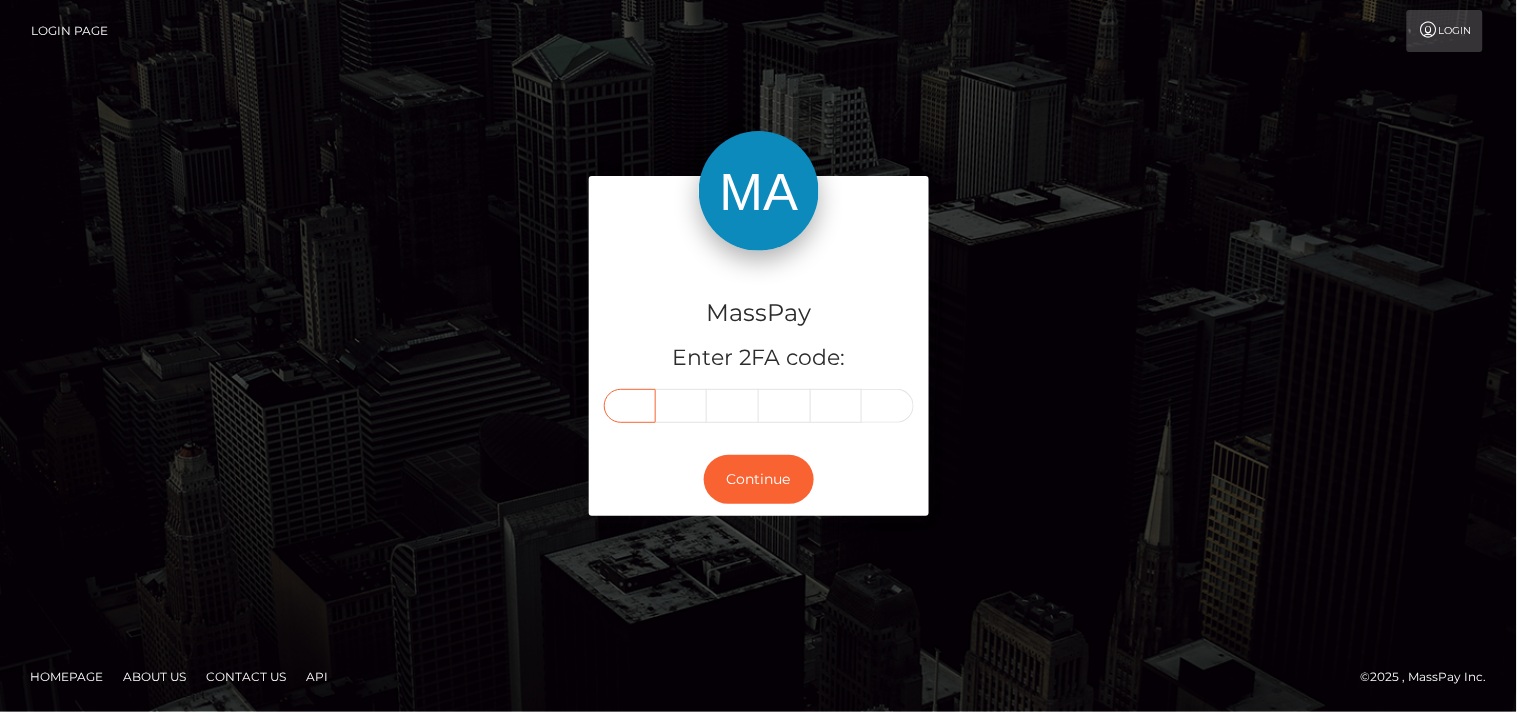 click at bounding box center (630, 406) 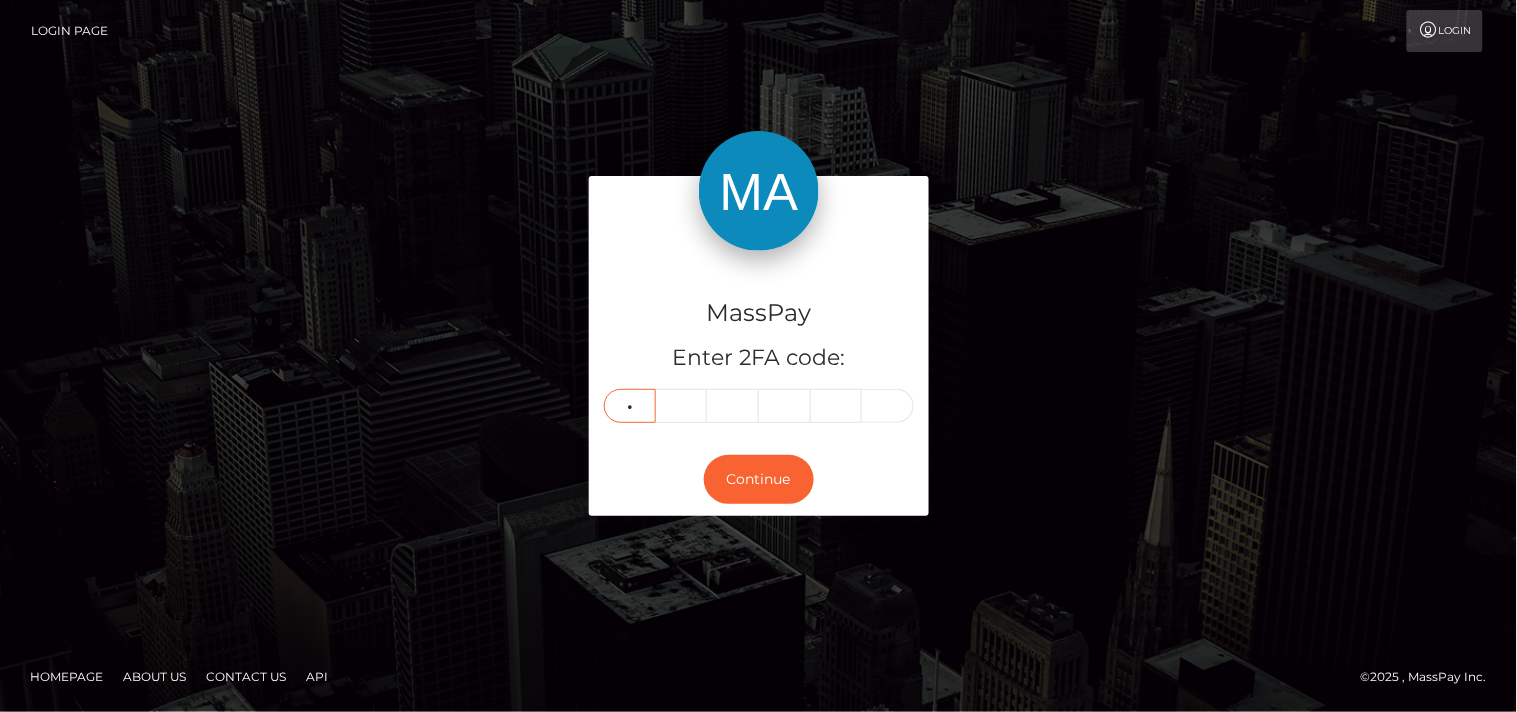 type on "0" 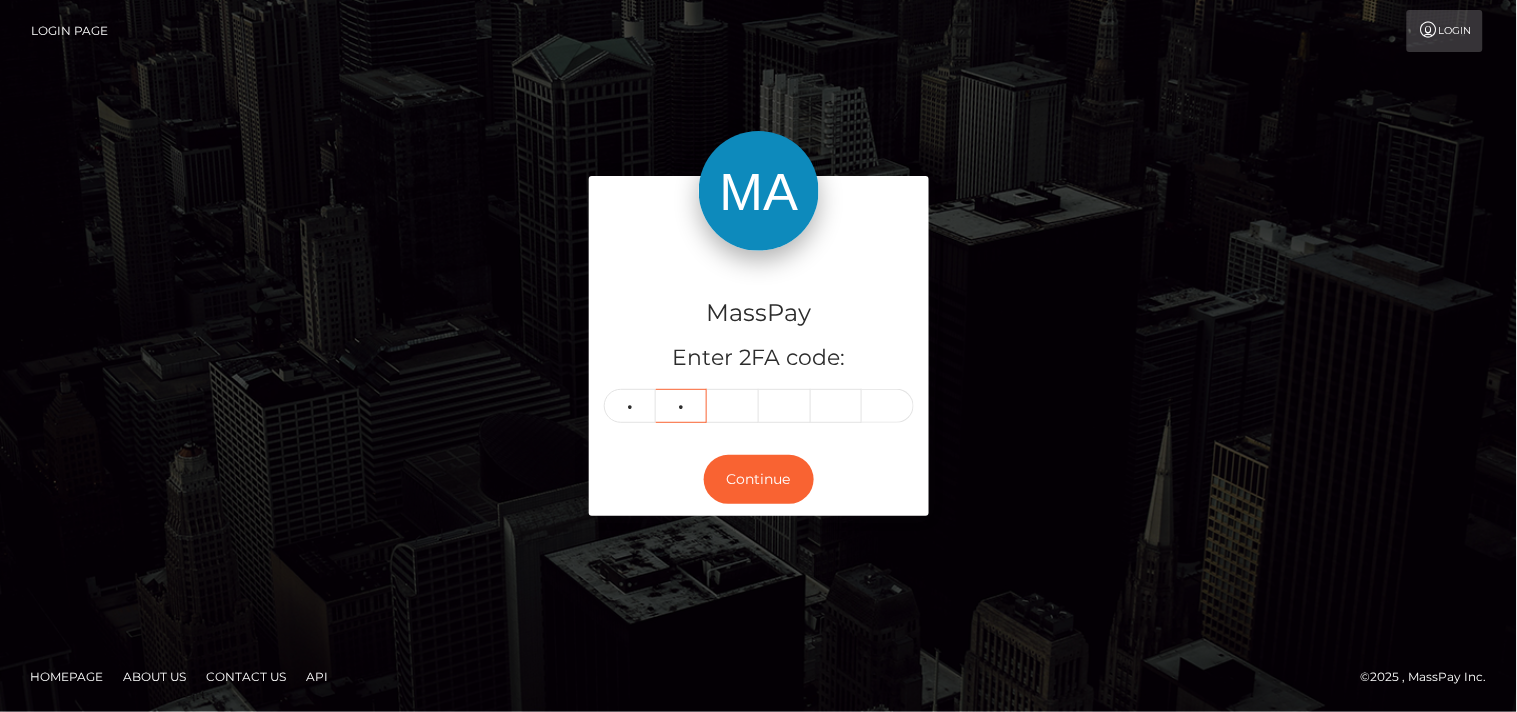 type on "5" 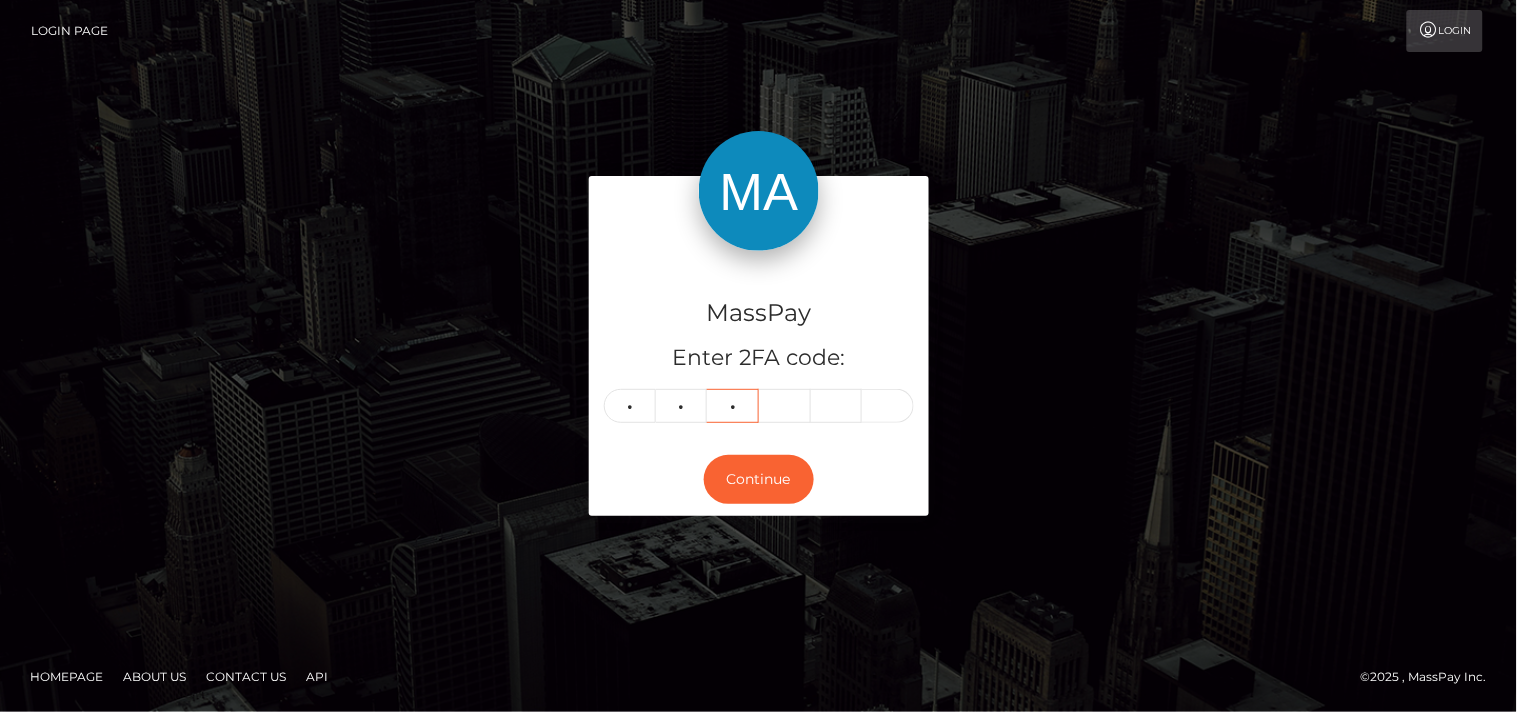 type on "6" 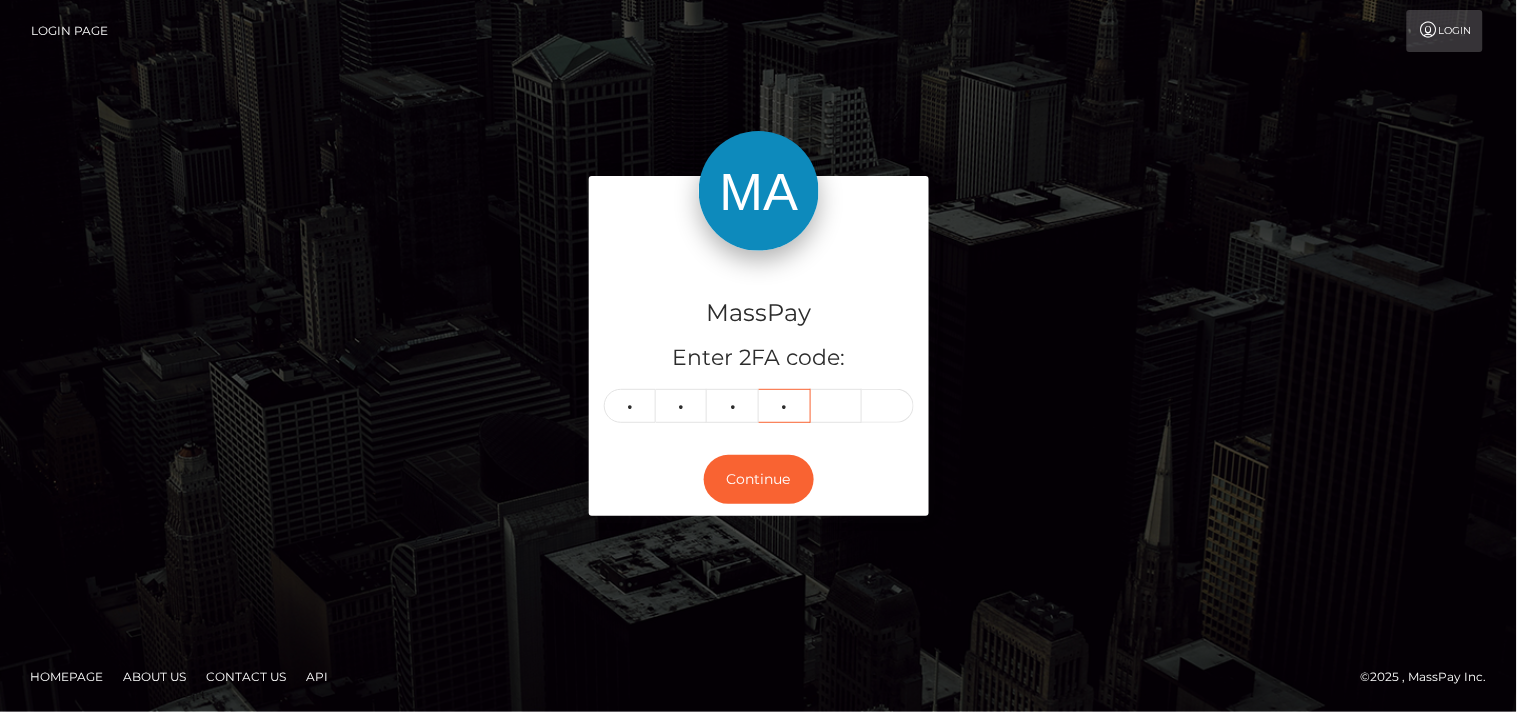 type on "1" 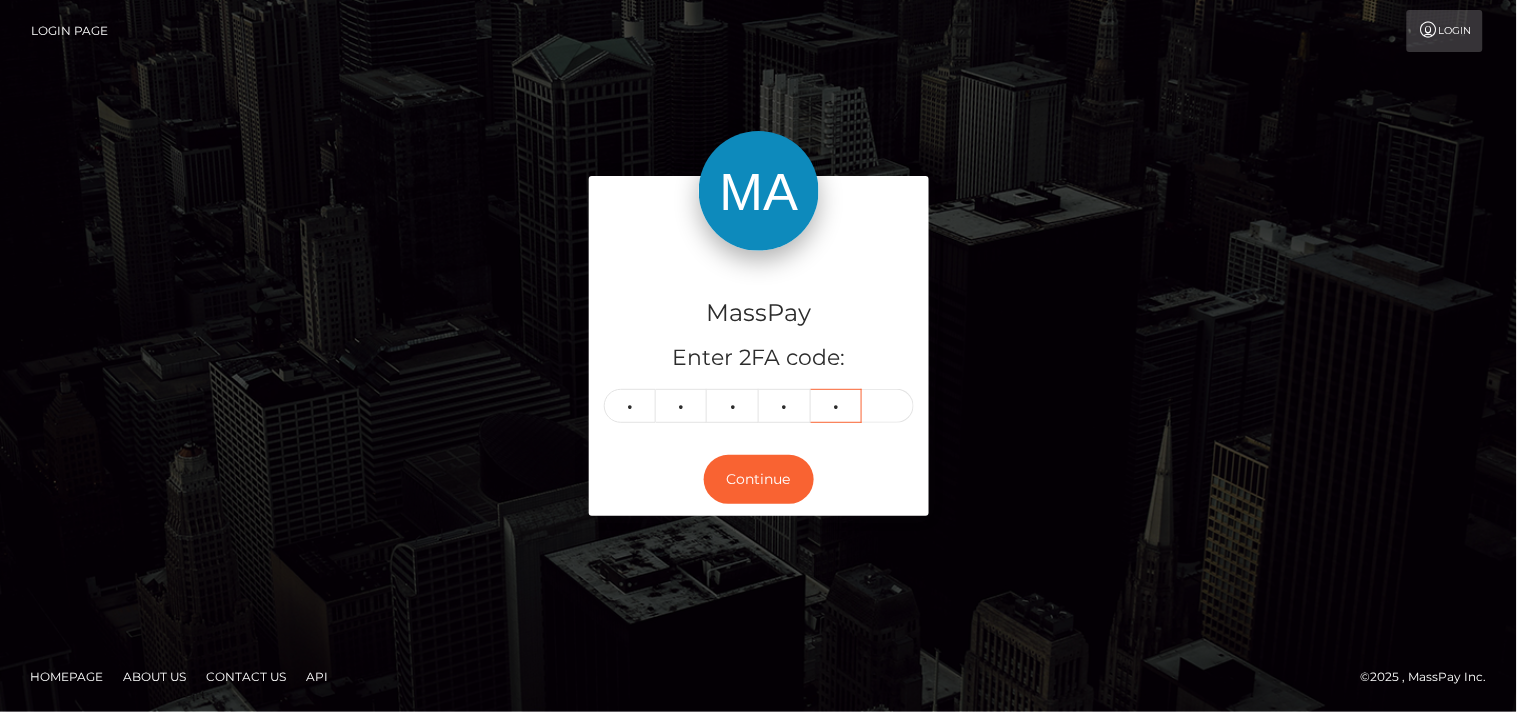 type on "4" 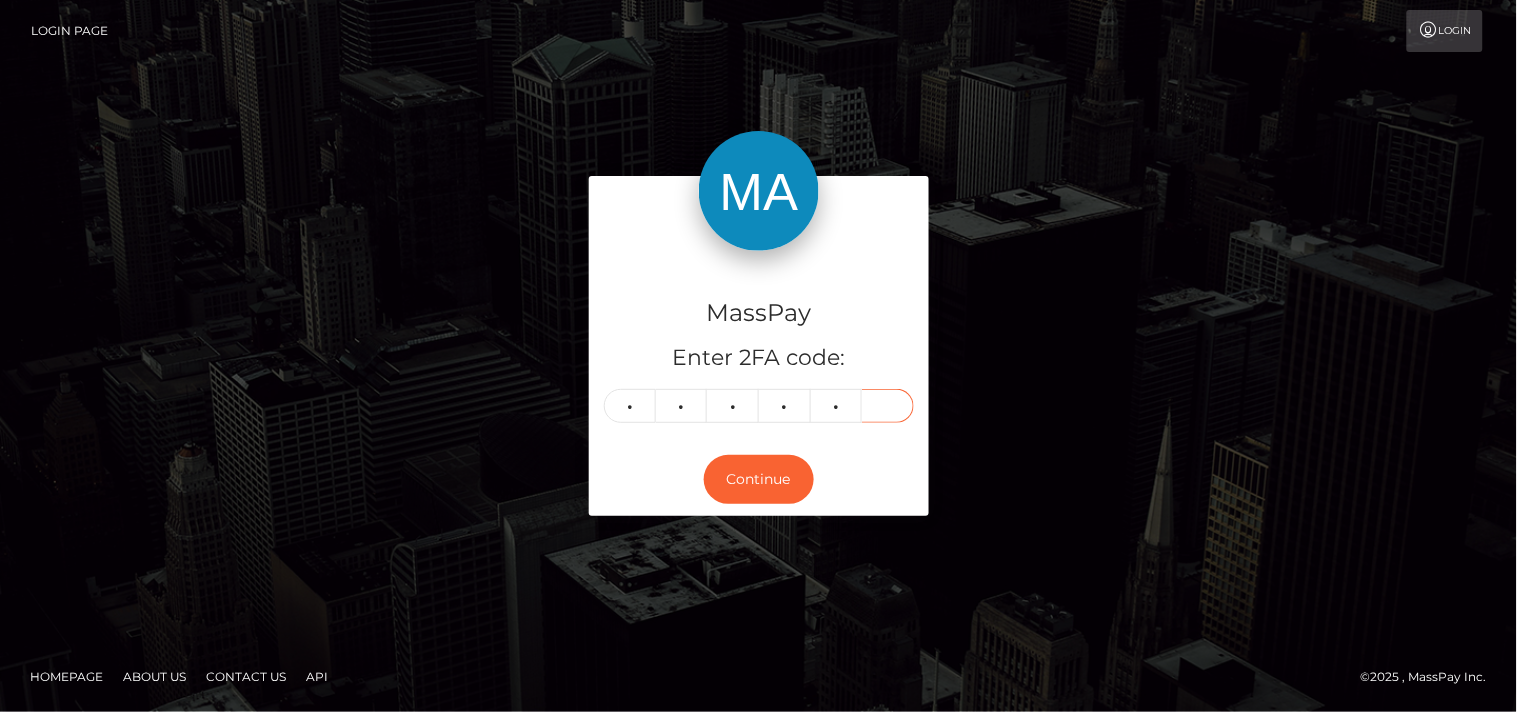 type on "5" 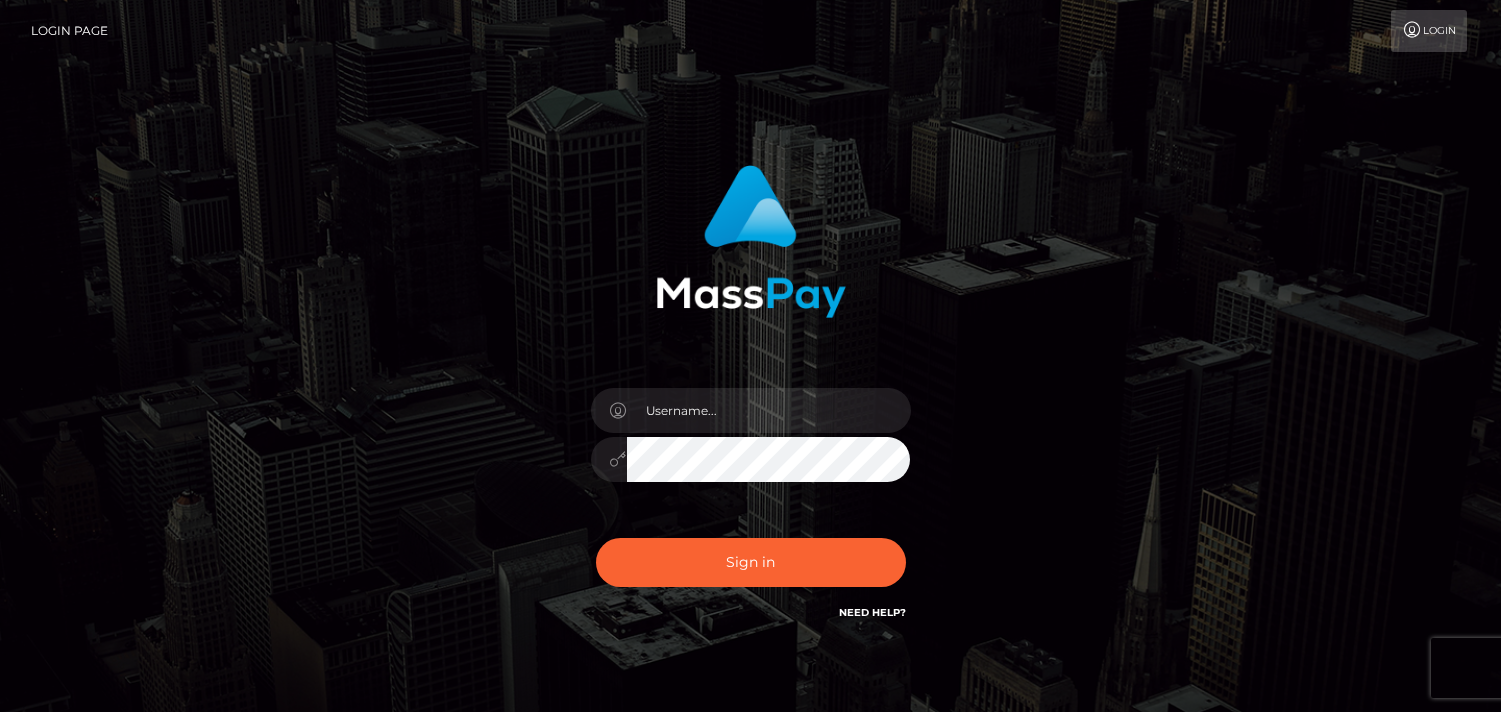 scroll, scrollTop: 0, scrollLeft: 0, axis: both 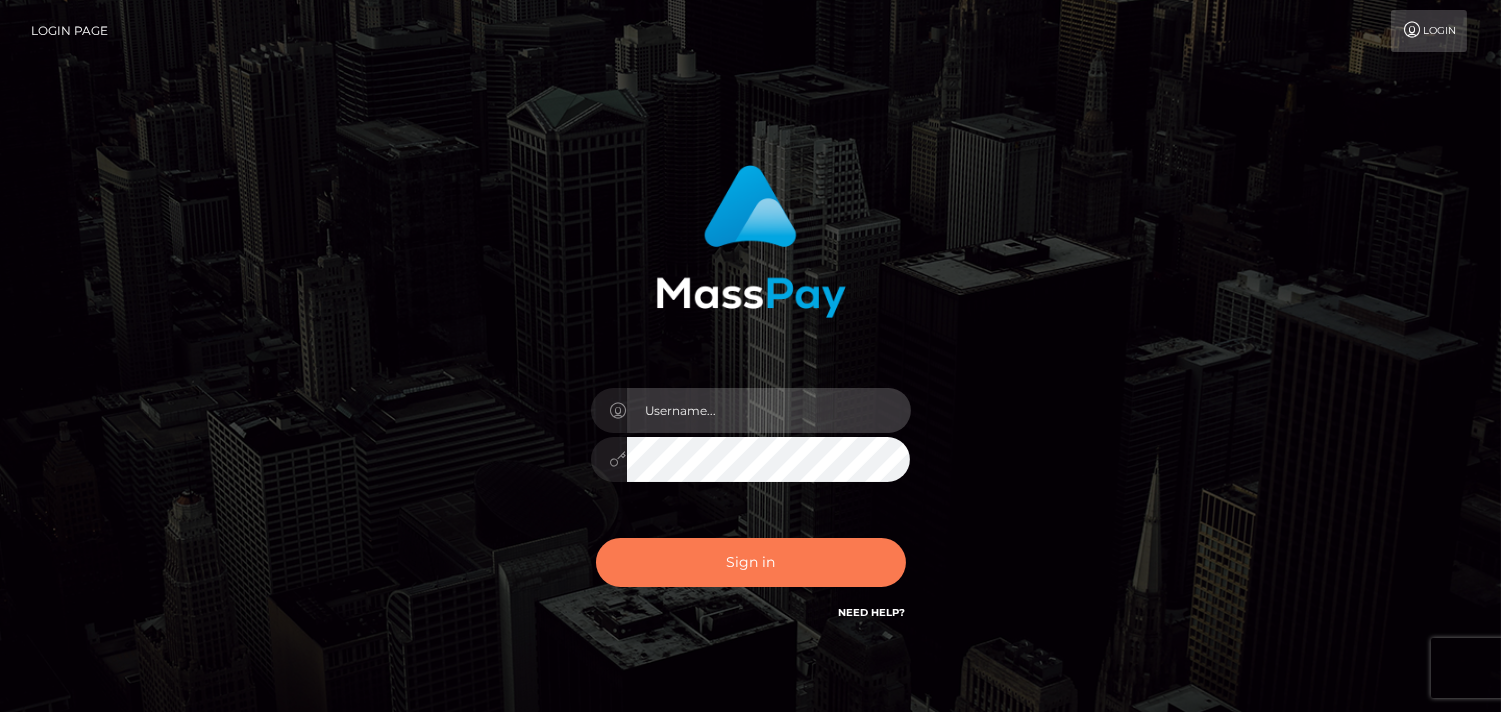 type on "Pk.es" 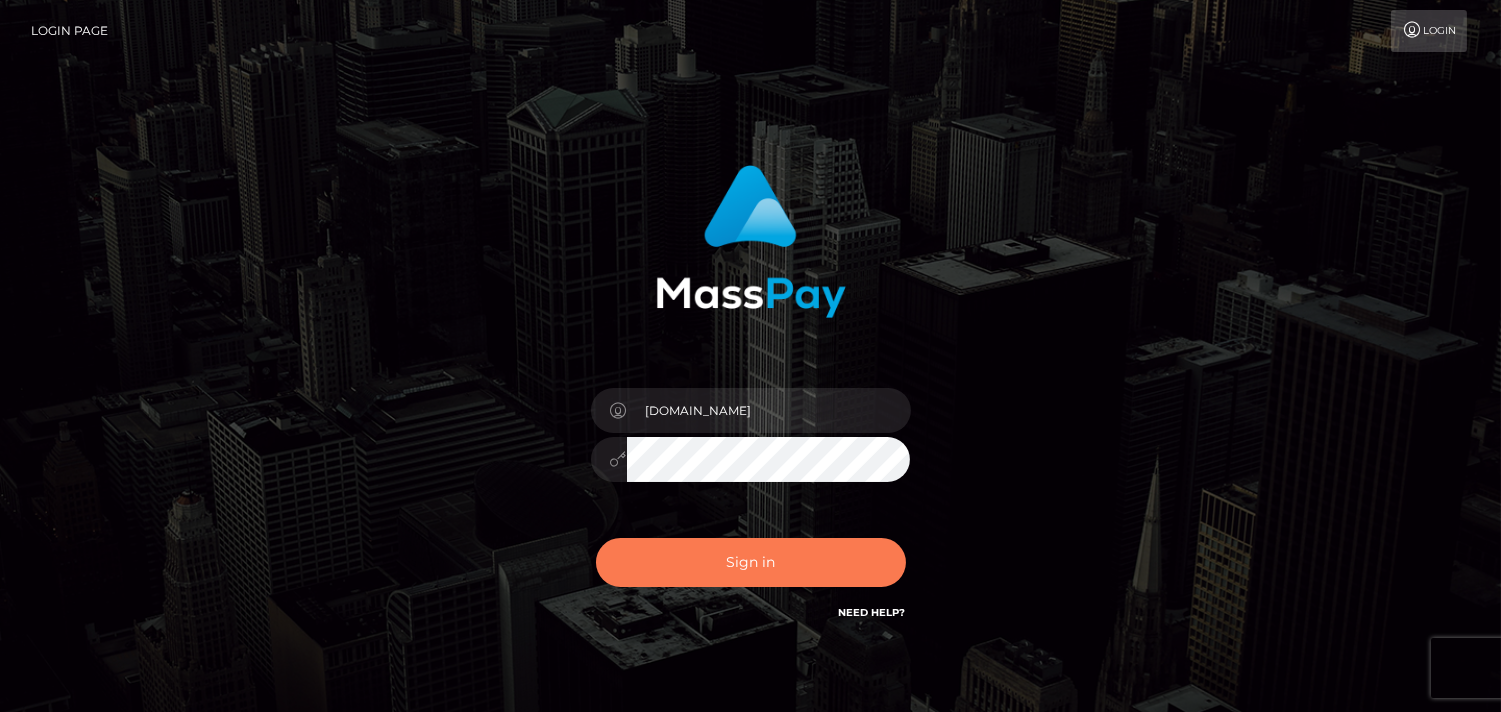 click on "Sign in" at bounding box center [751, 562] 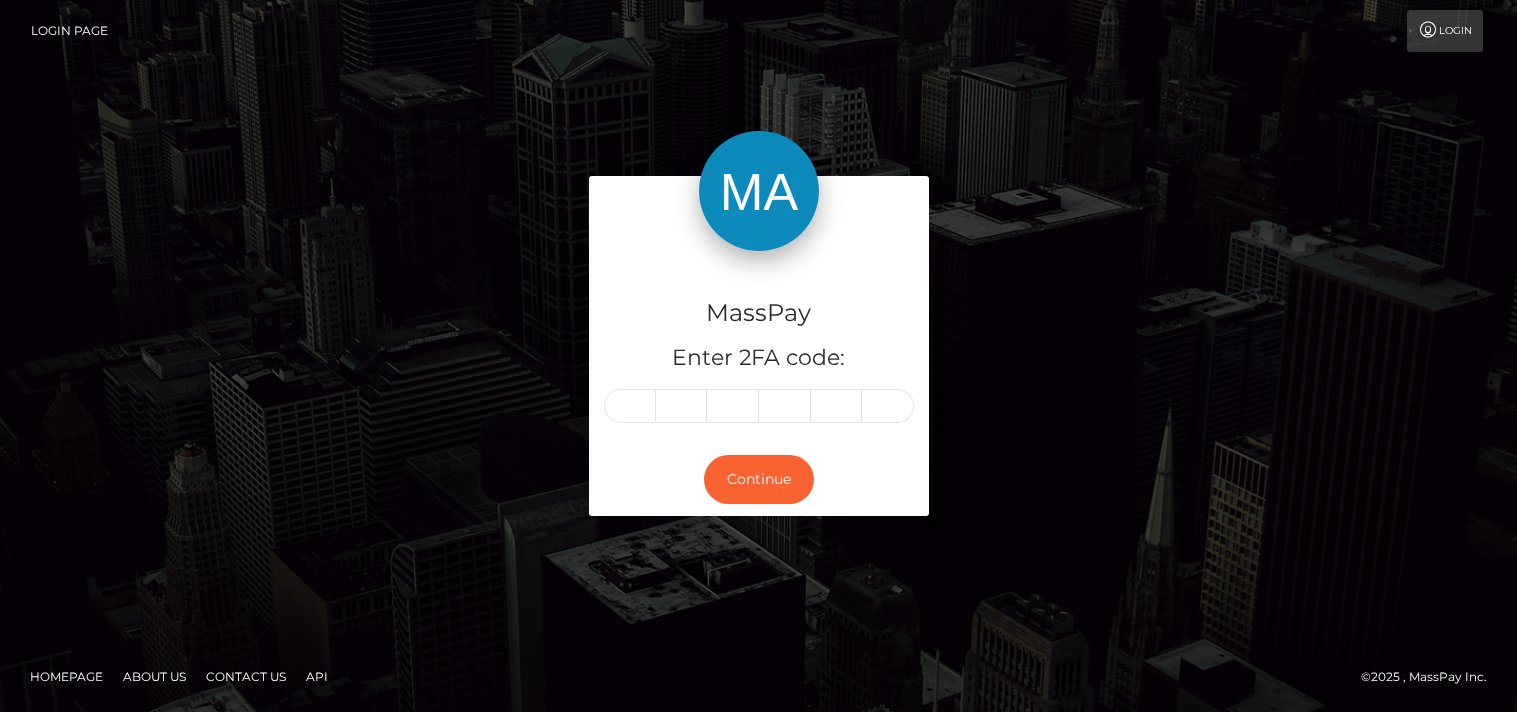 scroll, scrollTop: 0, scrollLeft: 0, axis: both 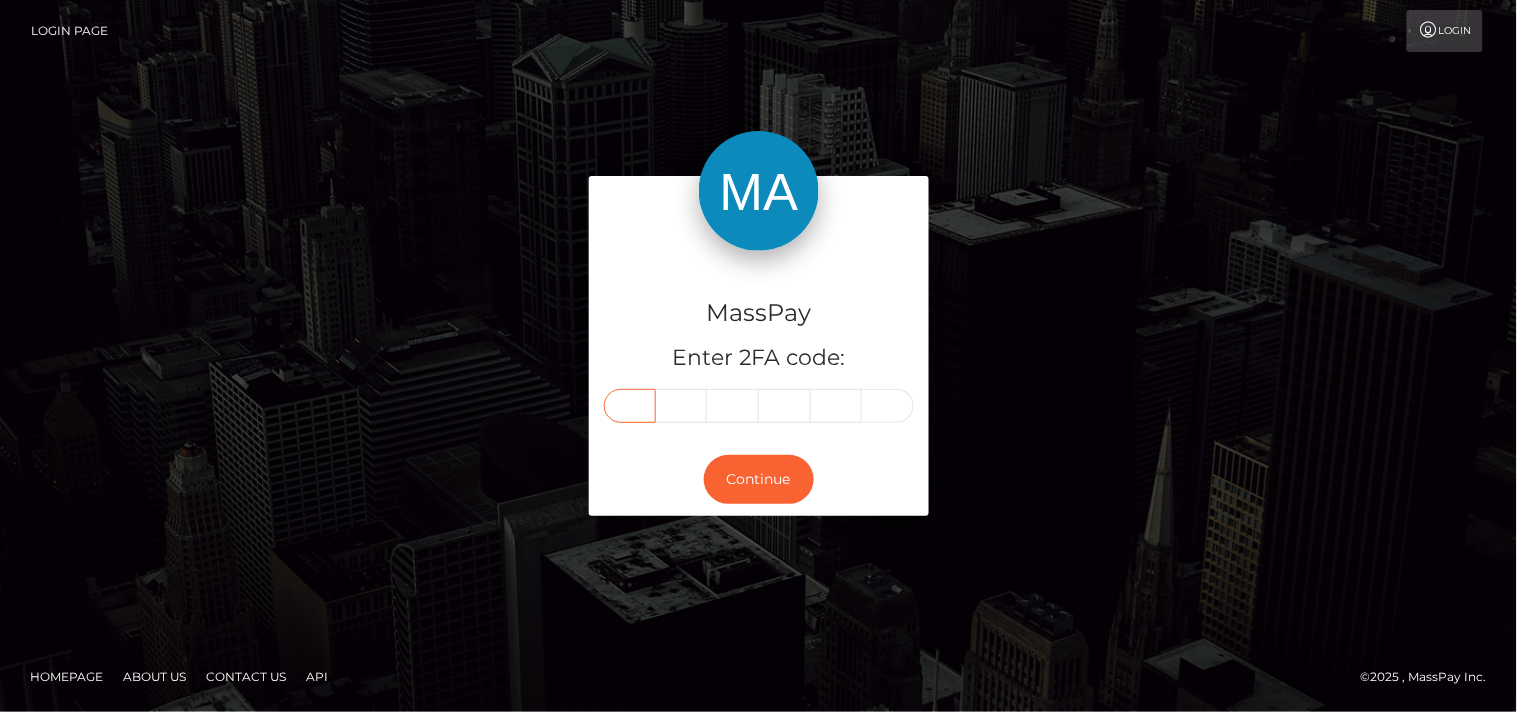 click at bounding box center (630, 406) 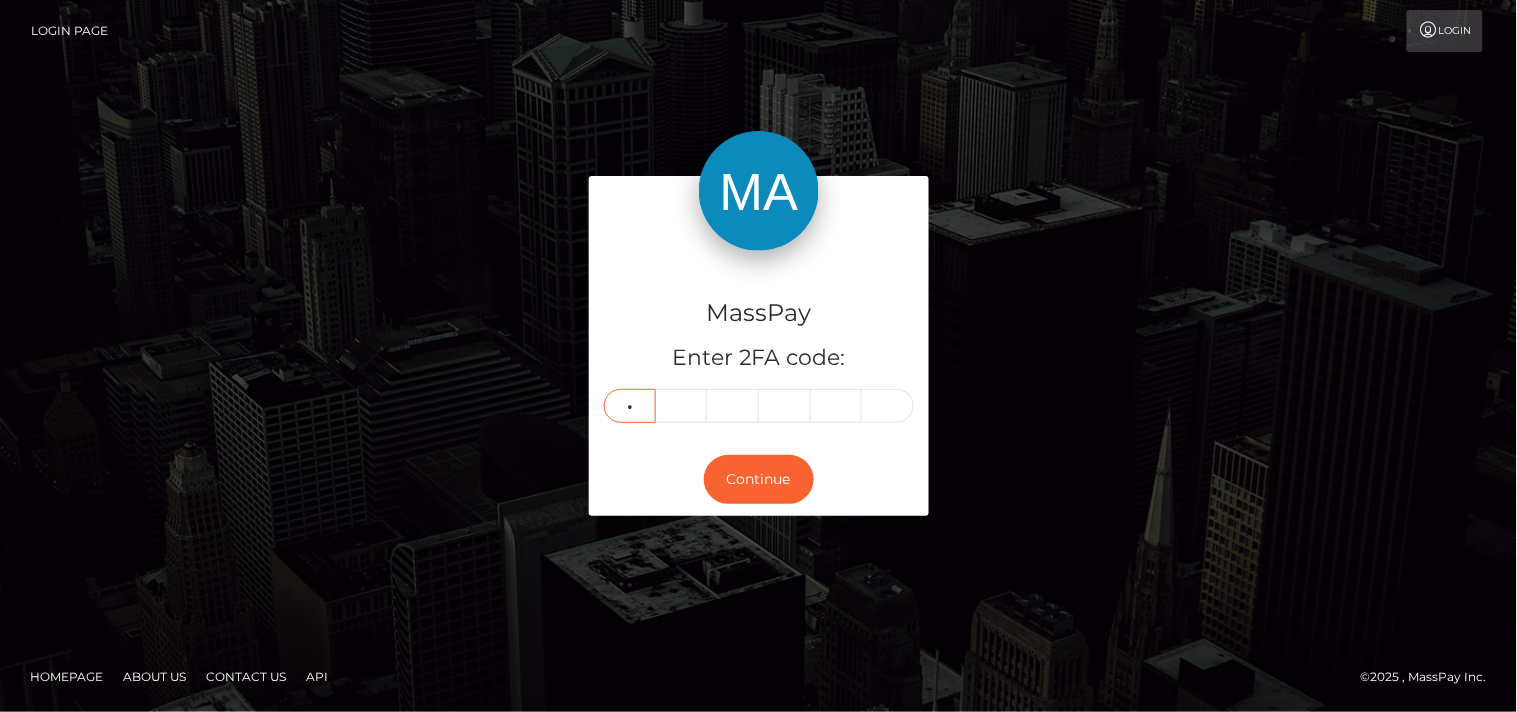 type on "6" 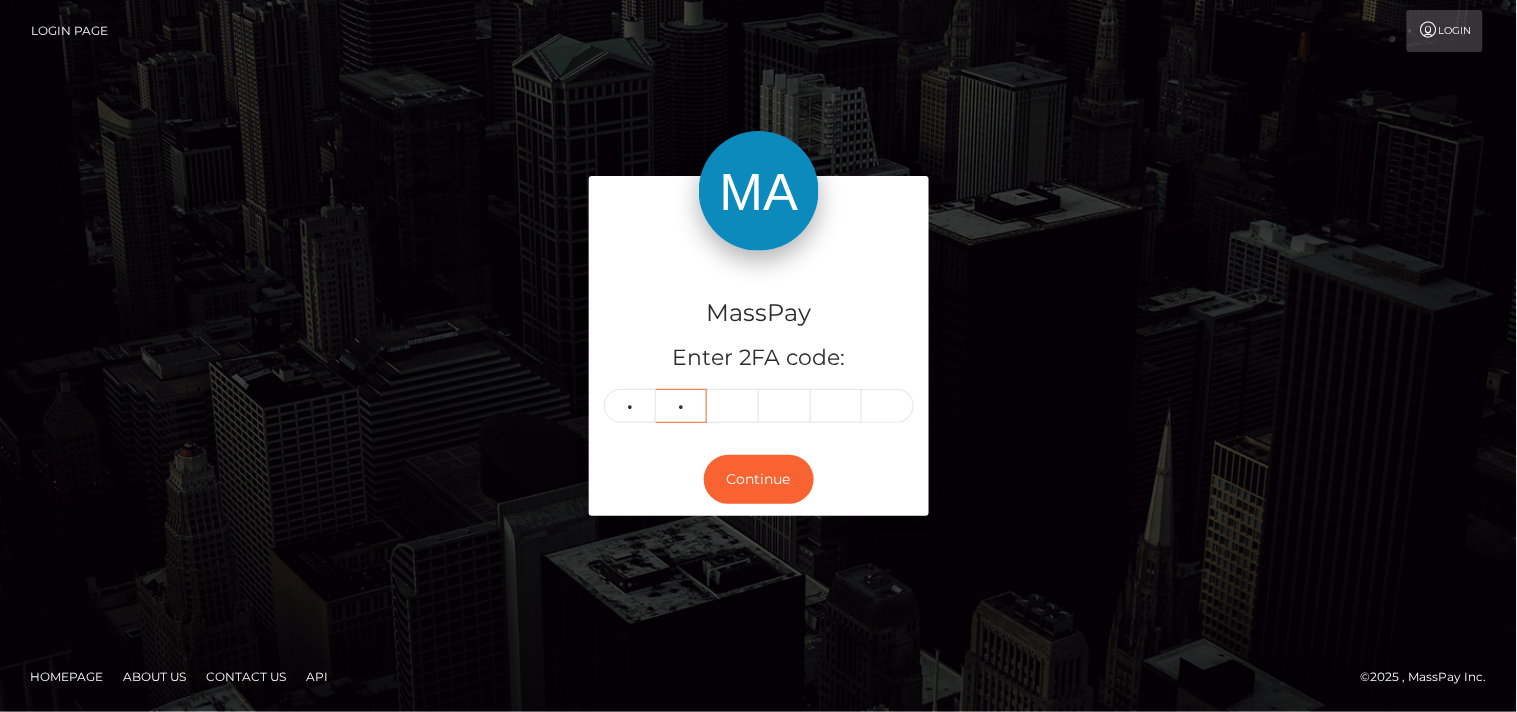 type on "8" 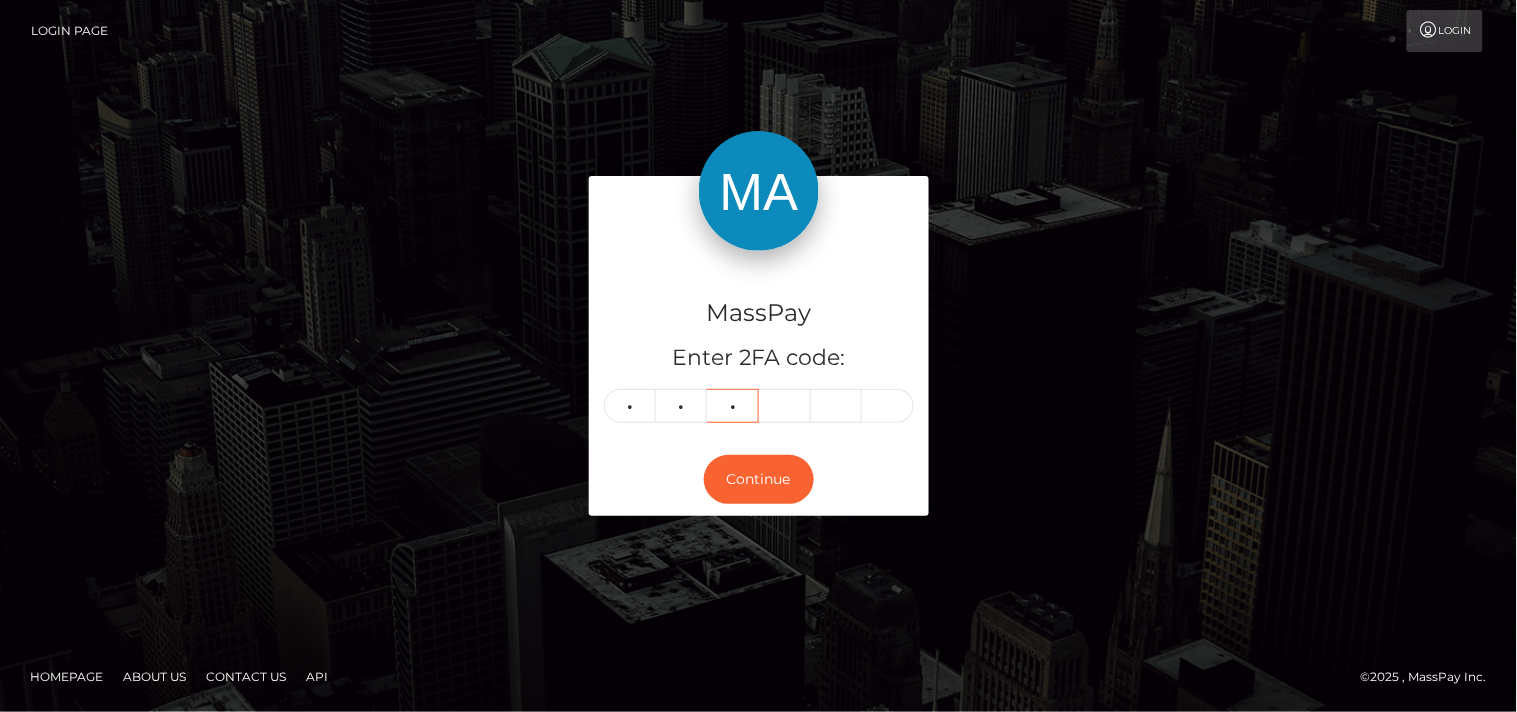 type on "4" 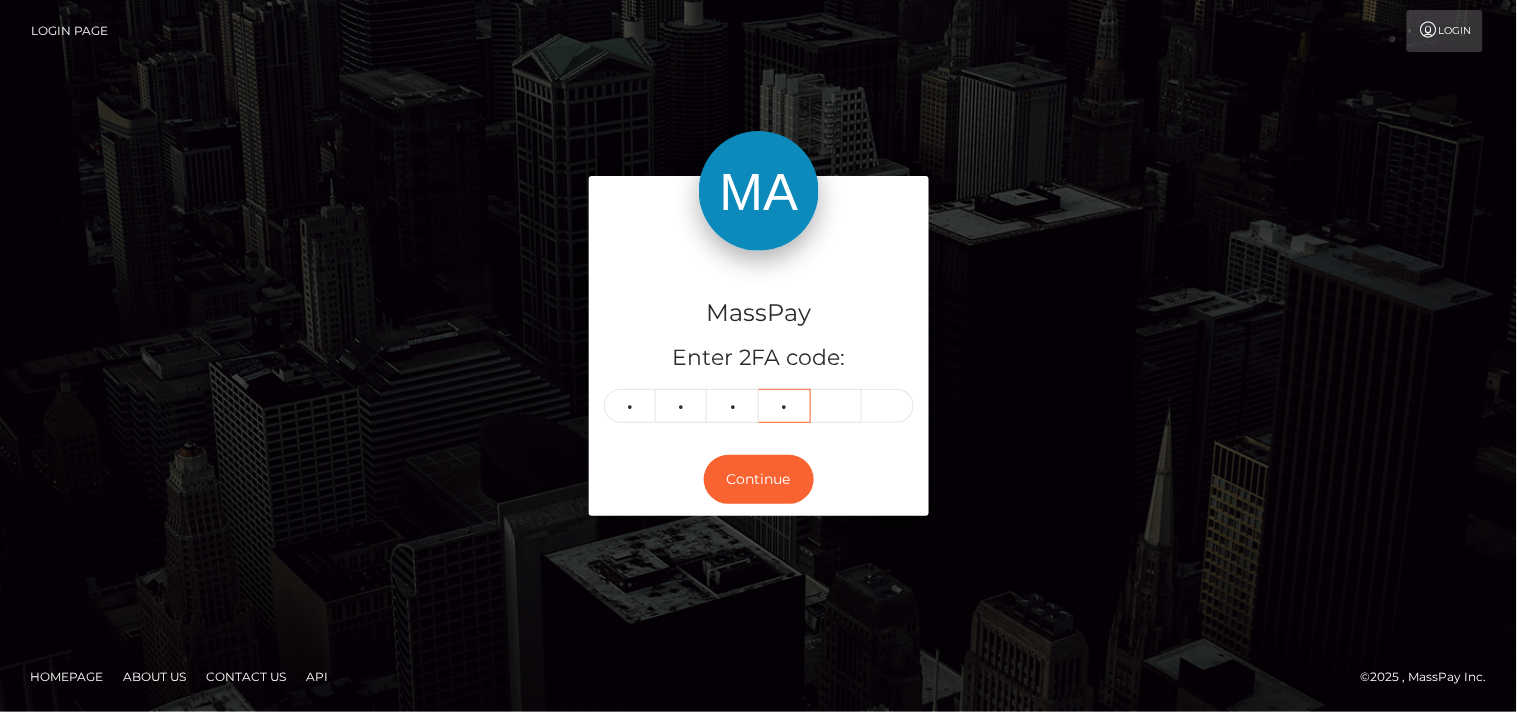 type on "0" 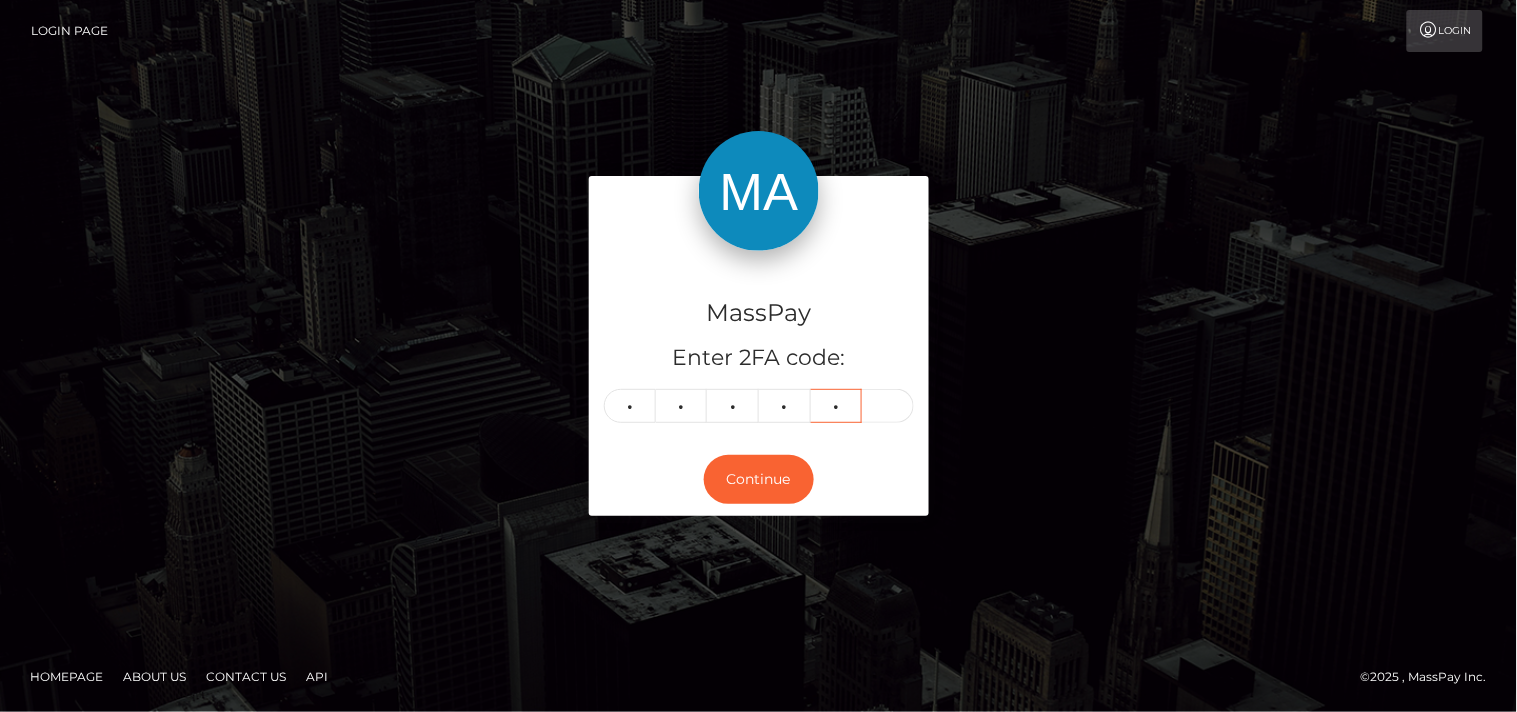 type on "7" 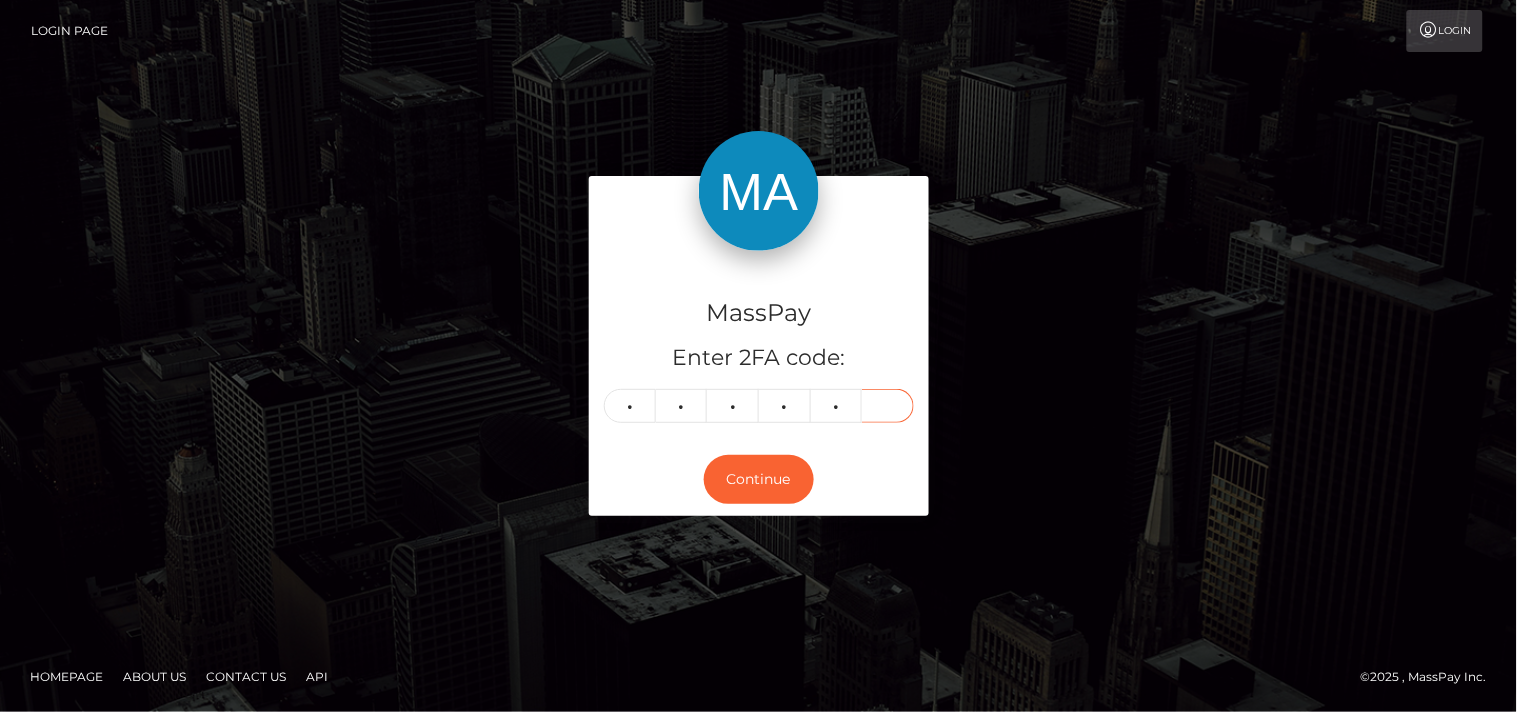 type on "4" 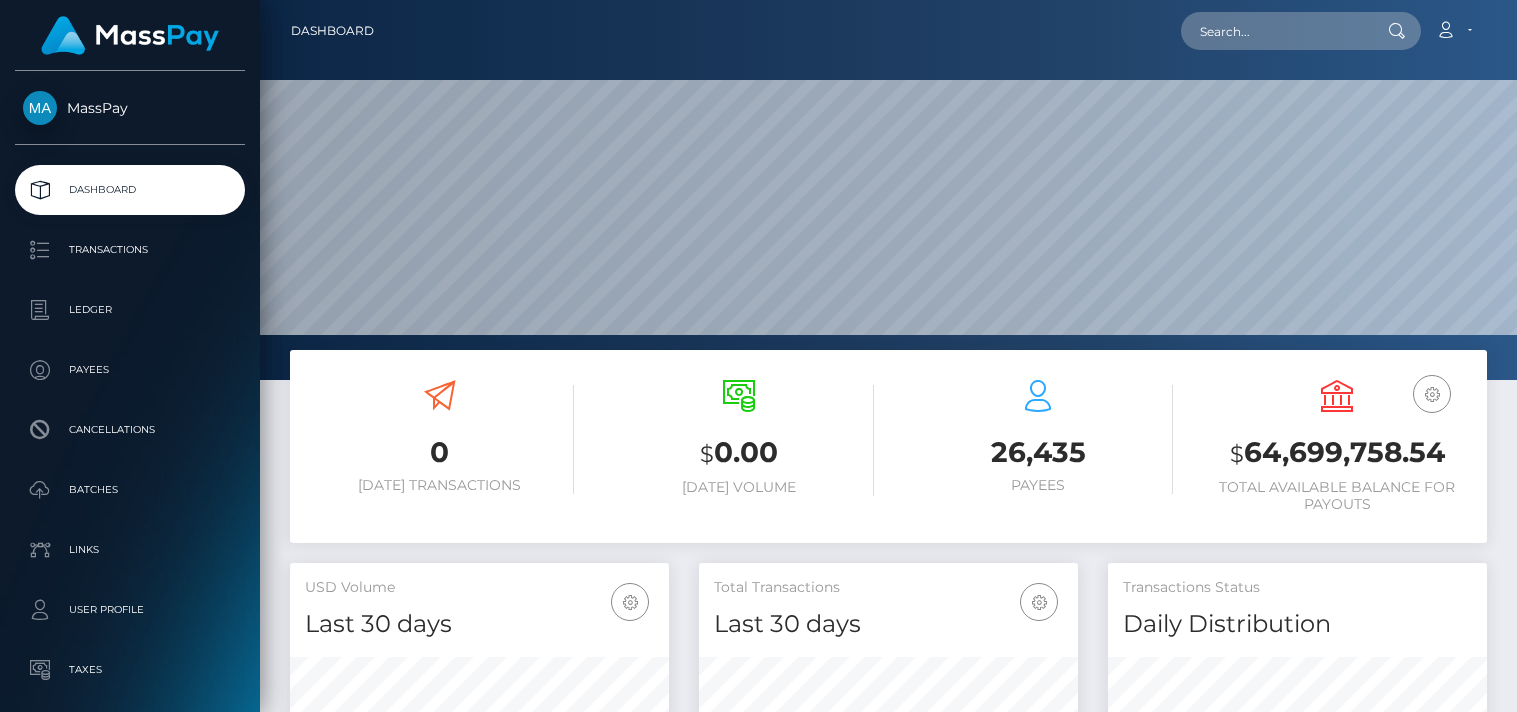 scroll, scrollTop: 0, scrollLeft: 0, axis: both 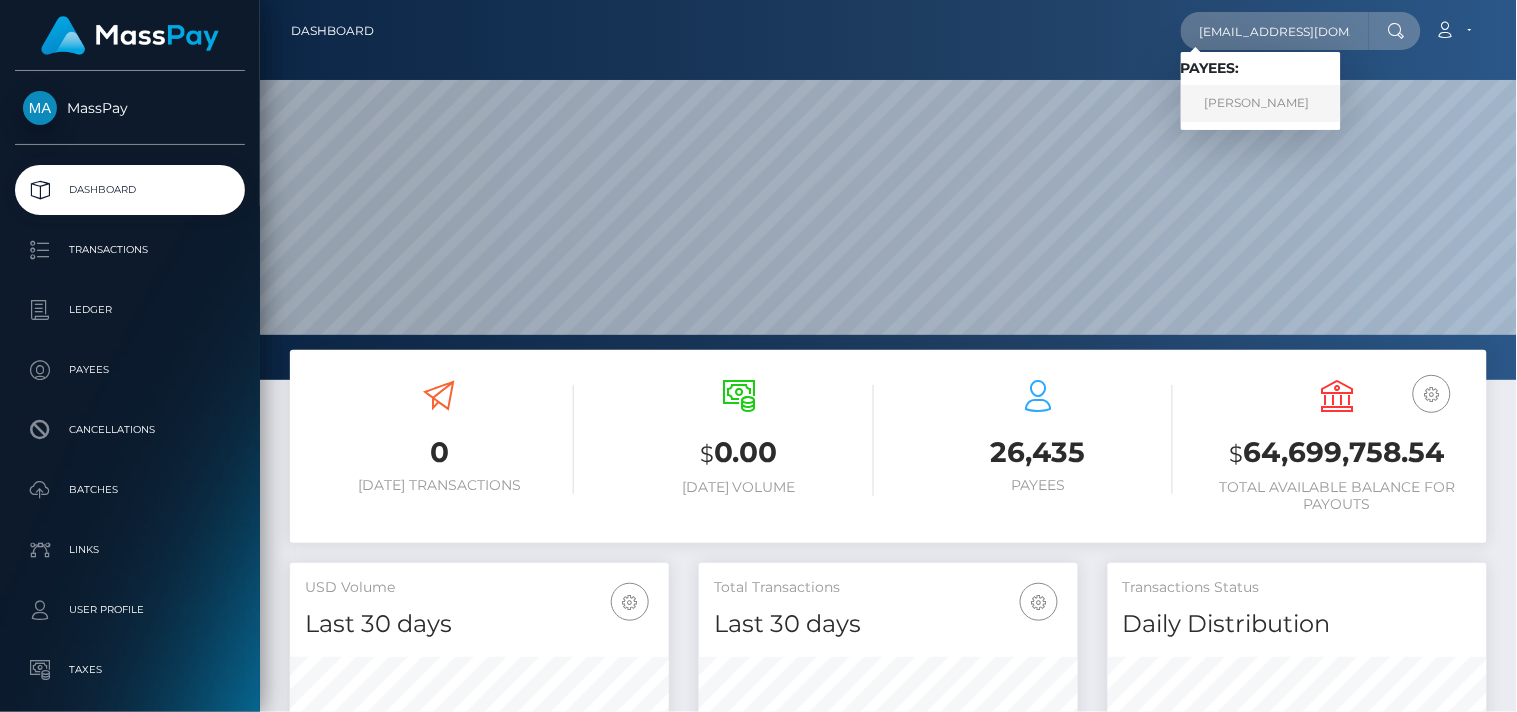type on "[EMAIL_ADDRESS][DOMAIN_NAME]" 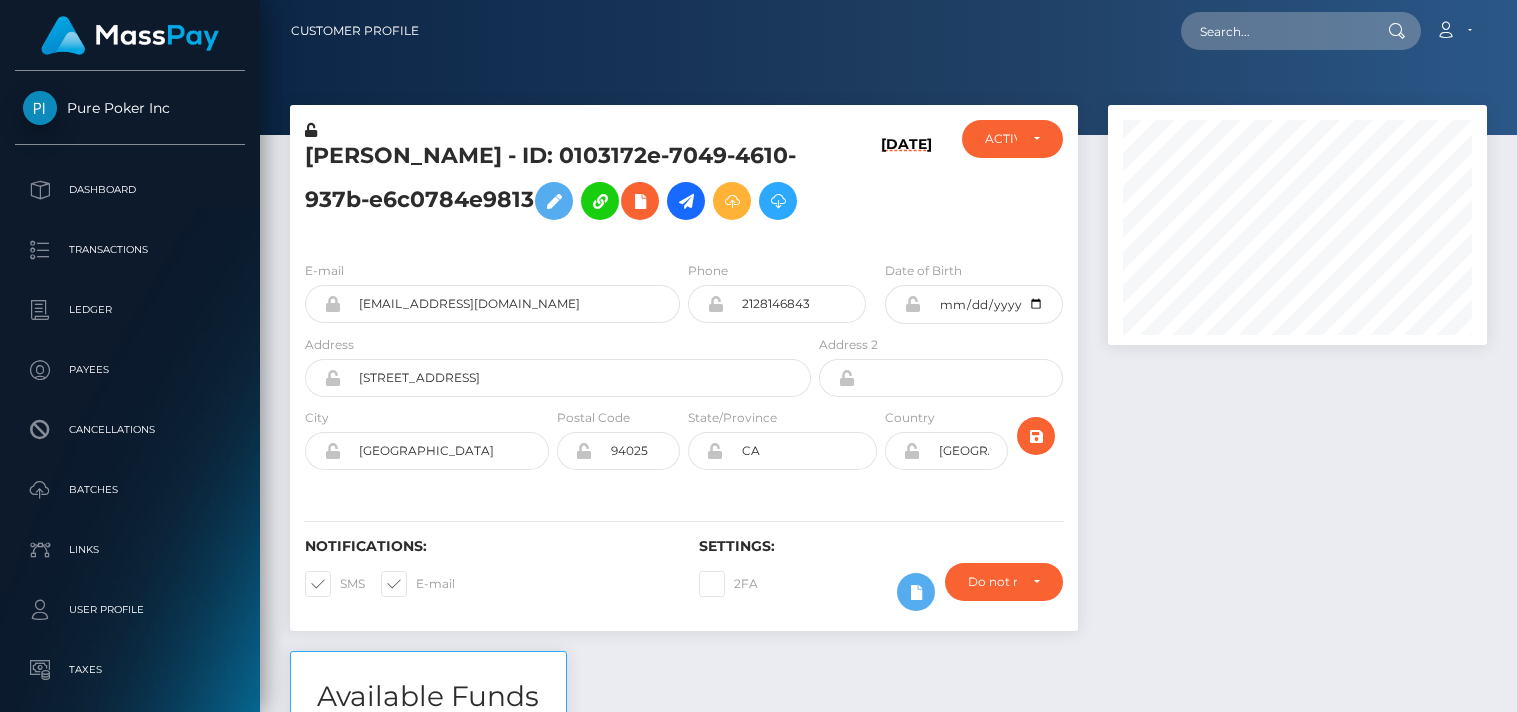 scroll, scrollTop: 0, scrollLeft: 0, axis: both 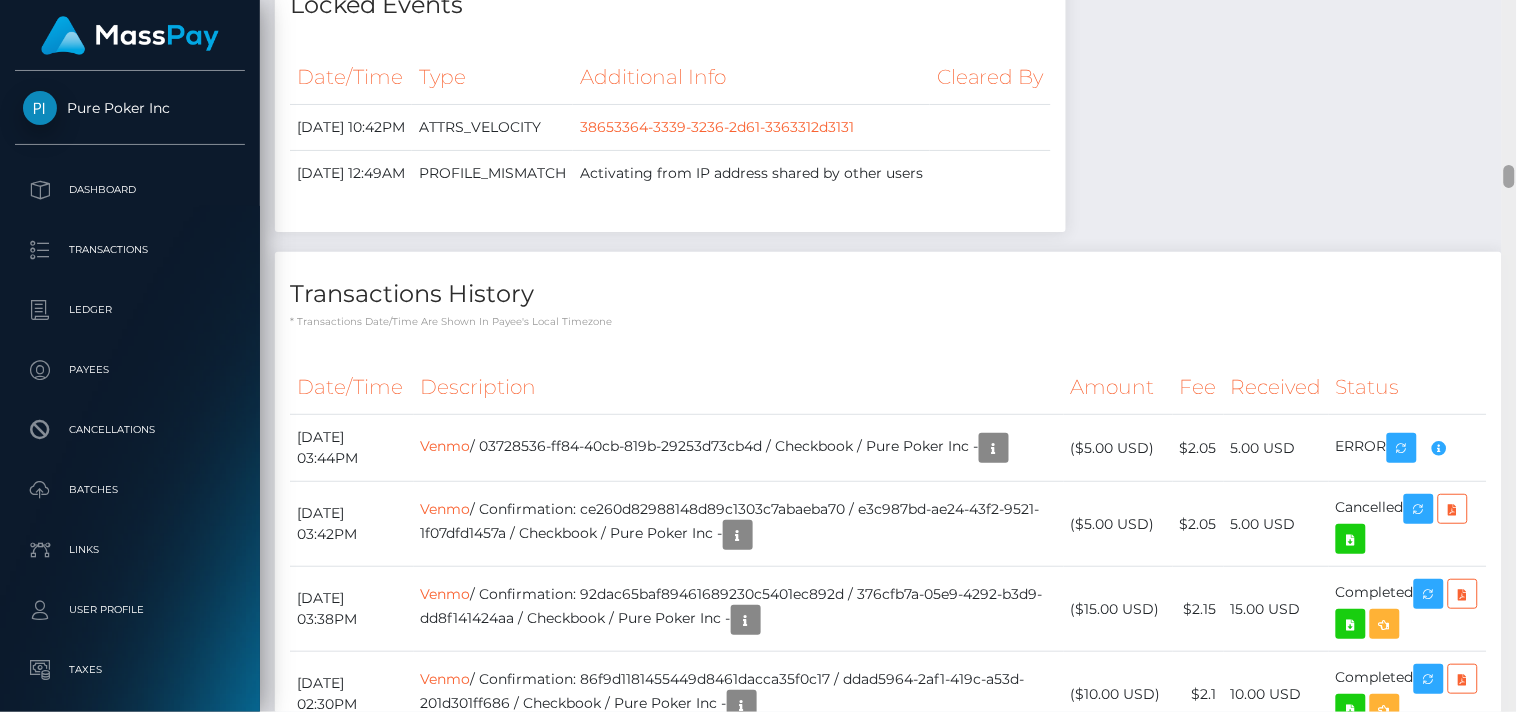 drag, startPoint x: 1511, startPoint y: 30, endPoint x: 1504, endPoint y: 173, distance: 143.17122 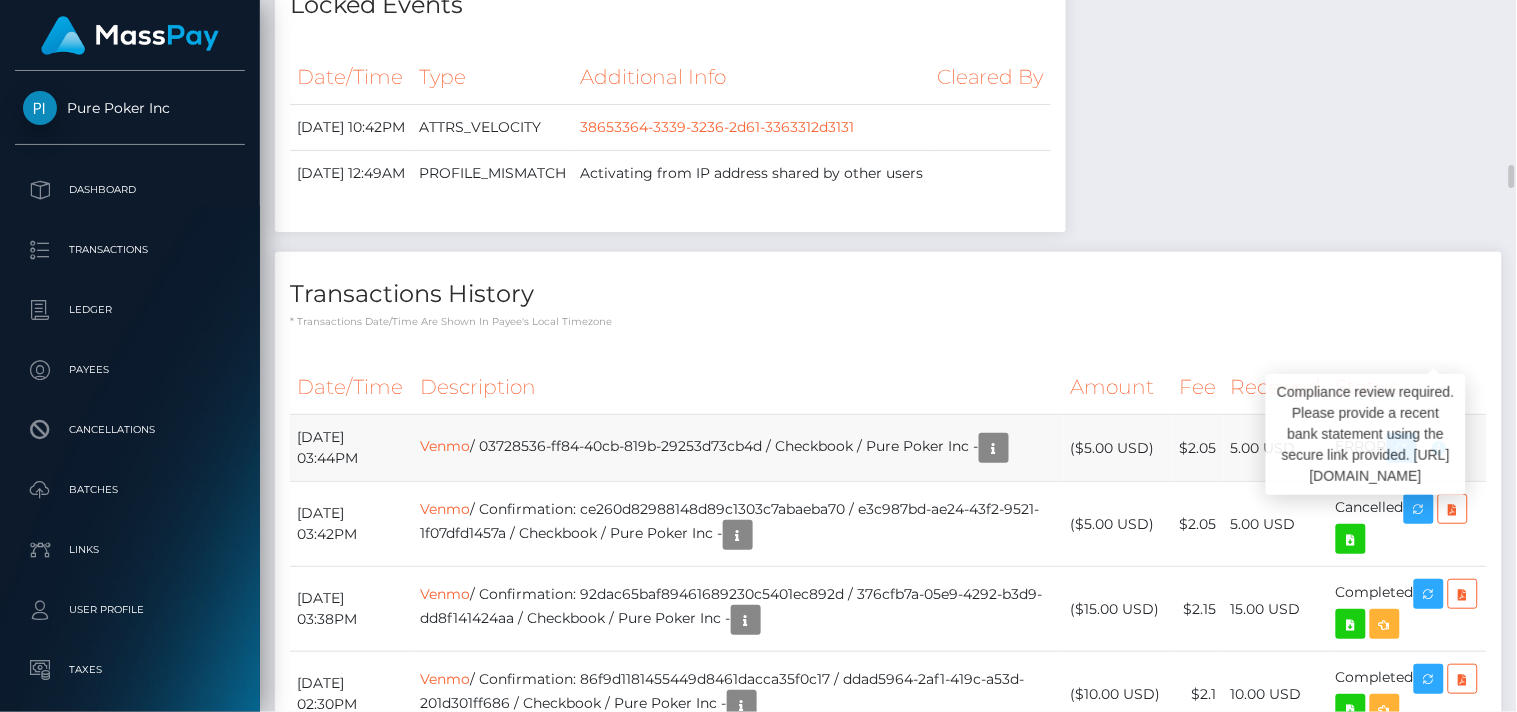 scroll, scrollTop: 240, scrollLeft: 380, axis: both 